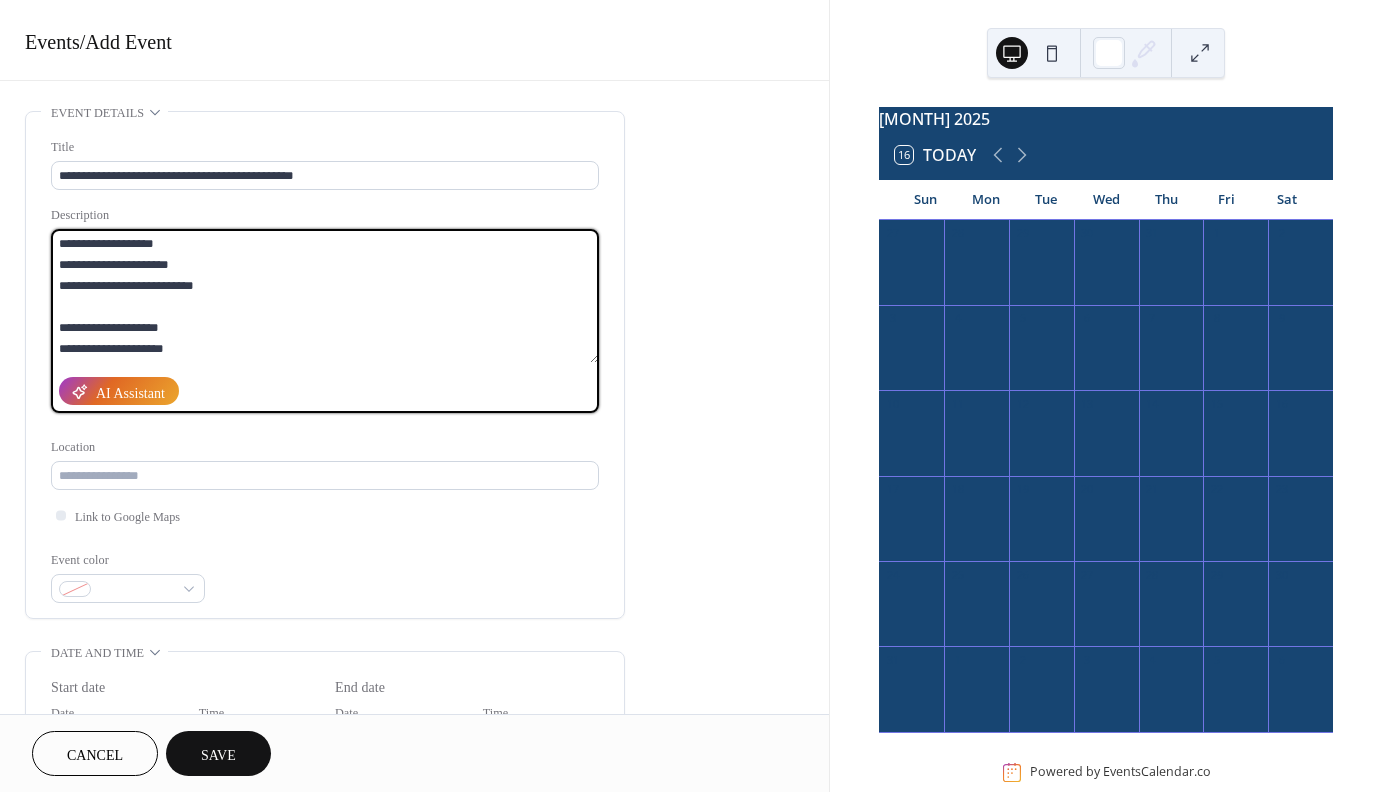scroll, scrollTop: 0, scrollLeft: 0, axis: both 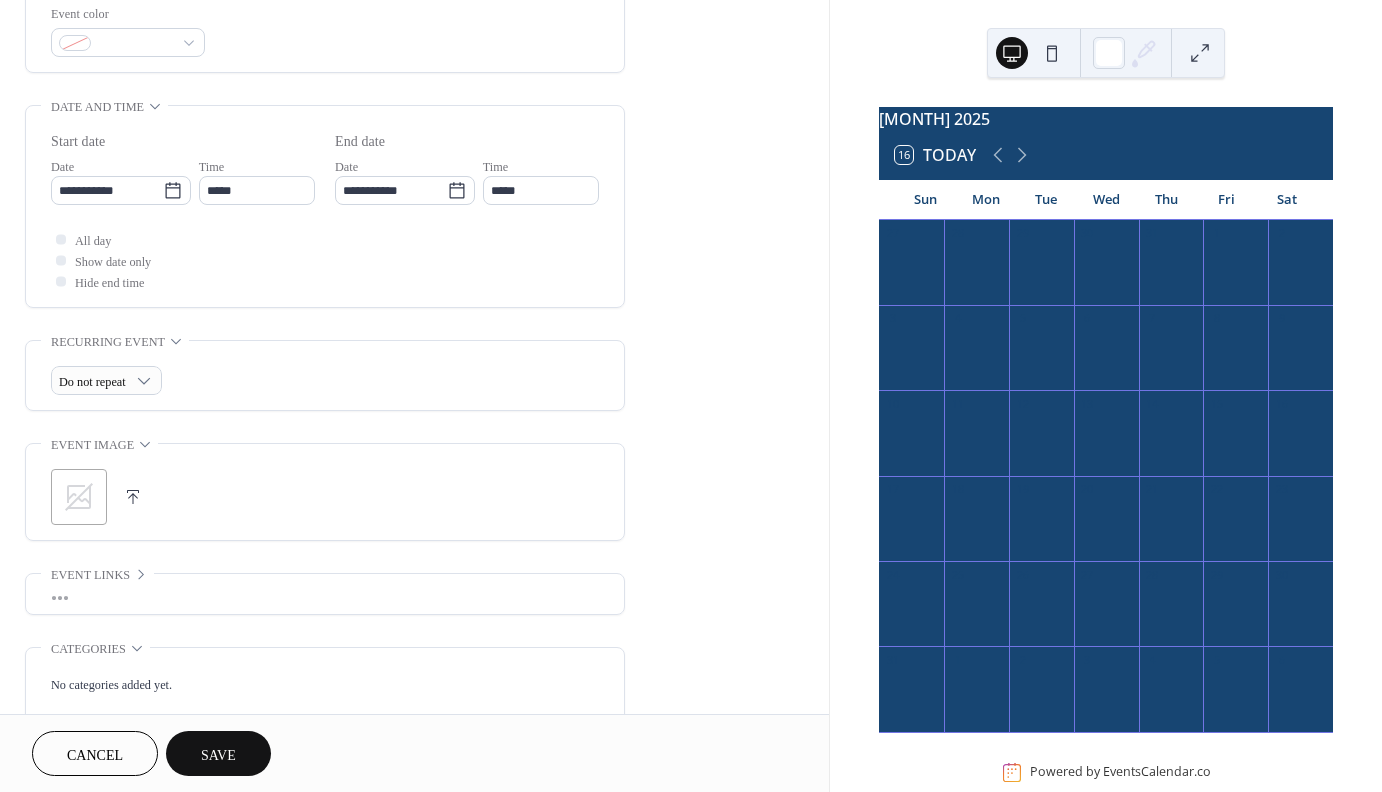 click 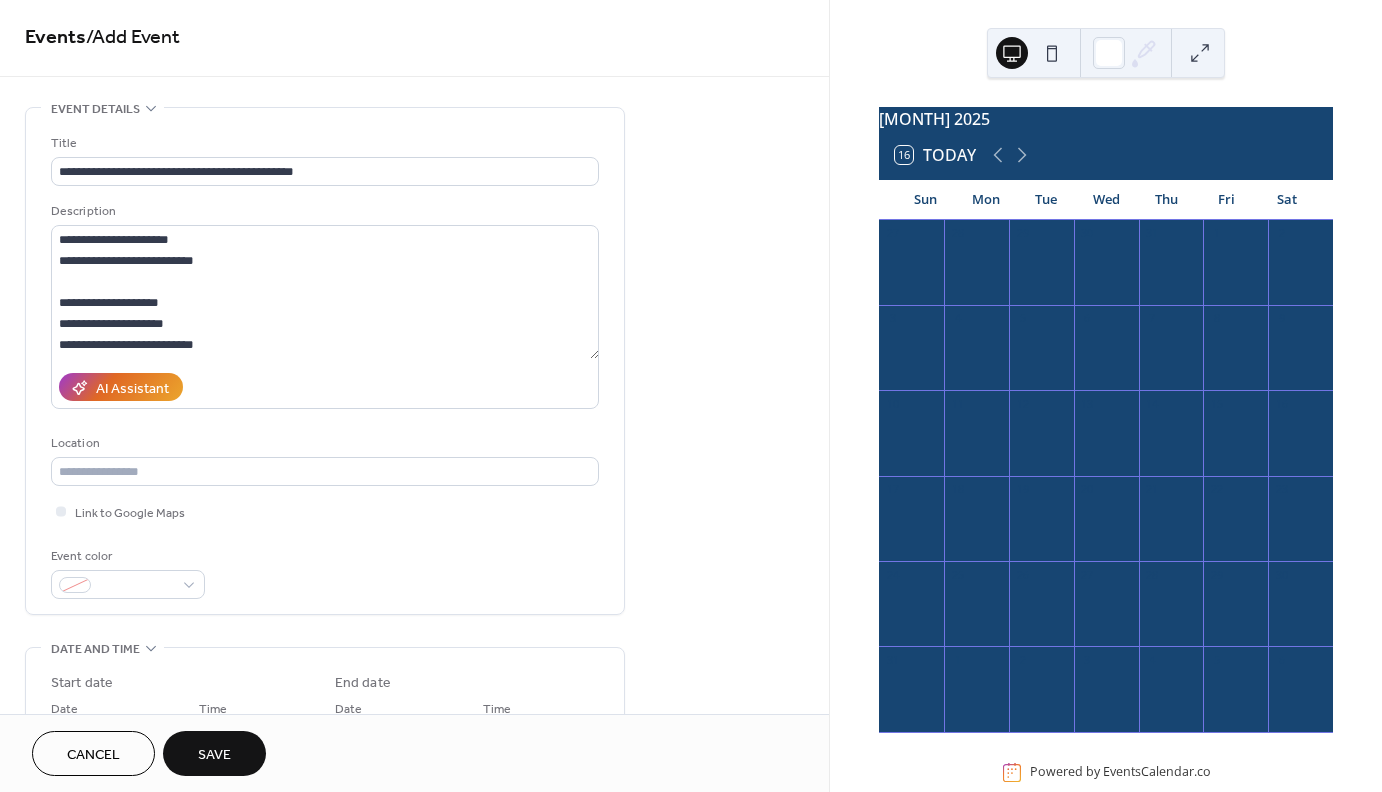scroll, scrollTop: 0, scrollLeft: 0, axis: both 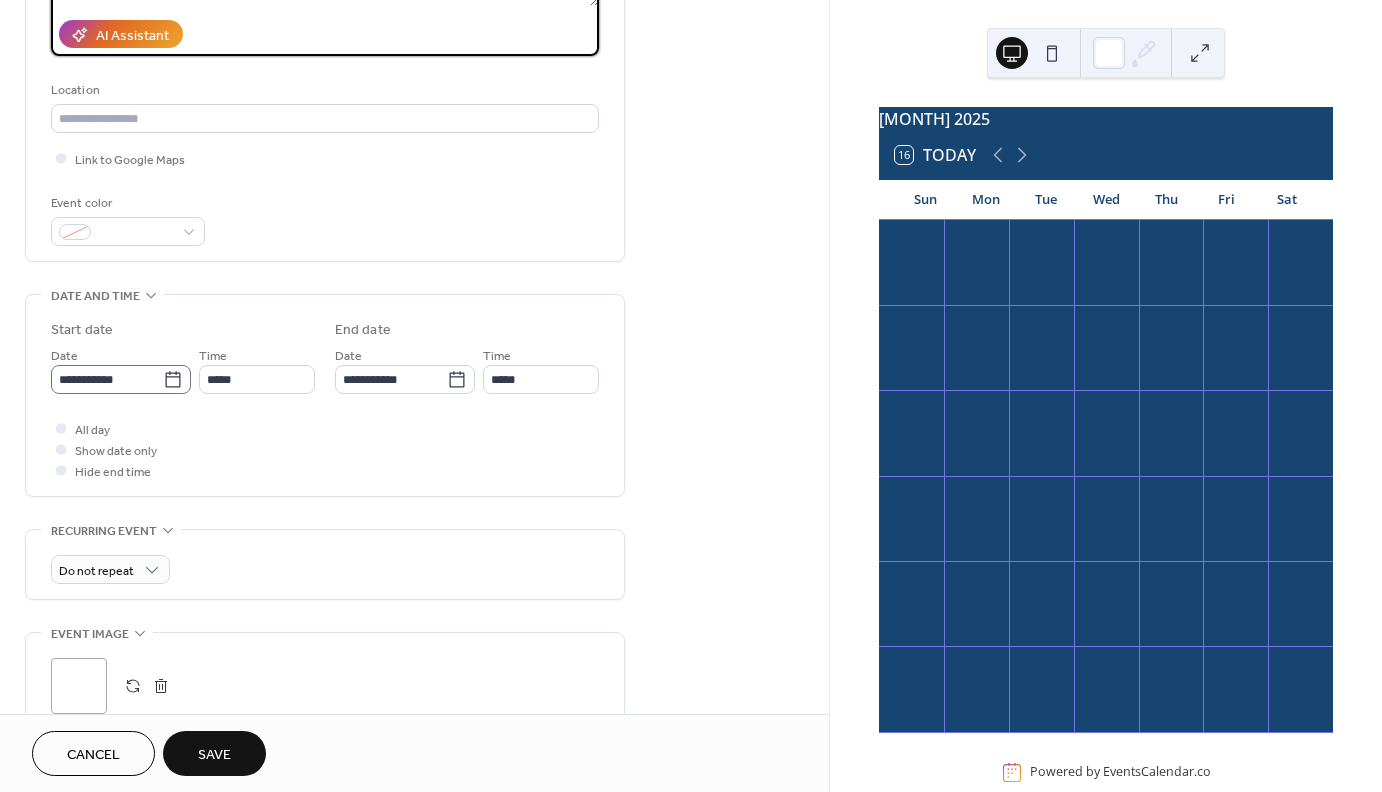 click 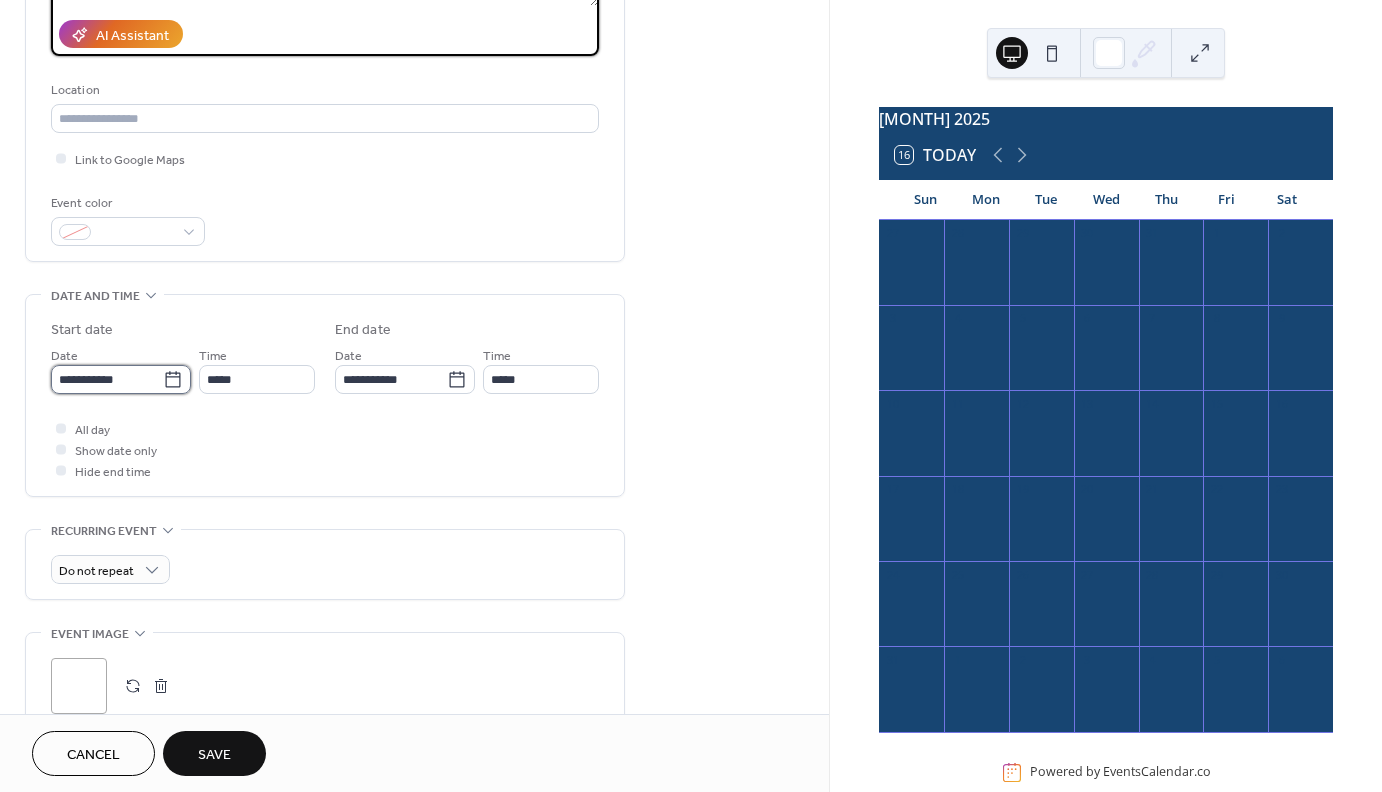 click on "**********" at bounding box center [107, 379] 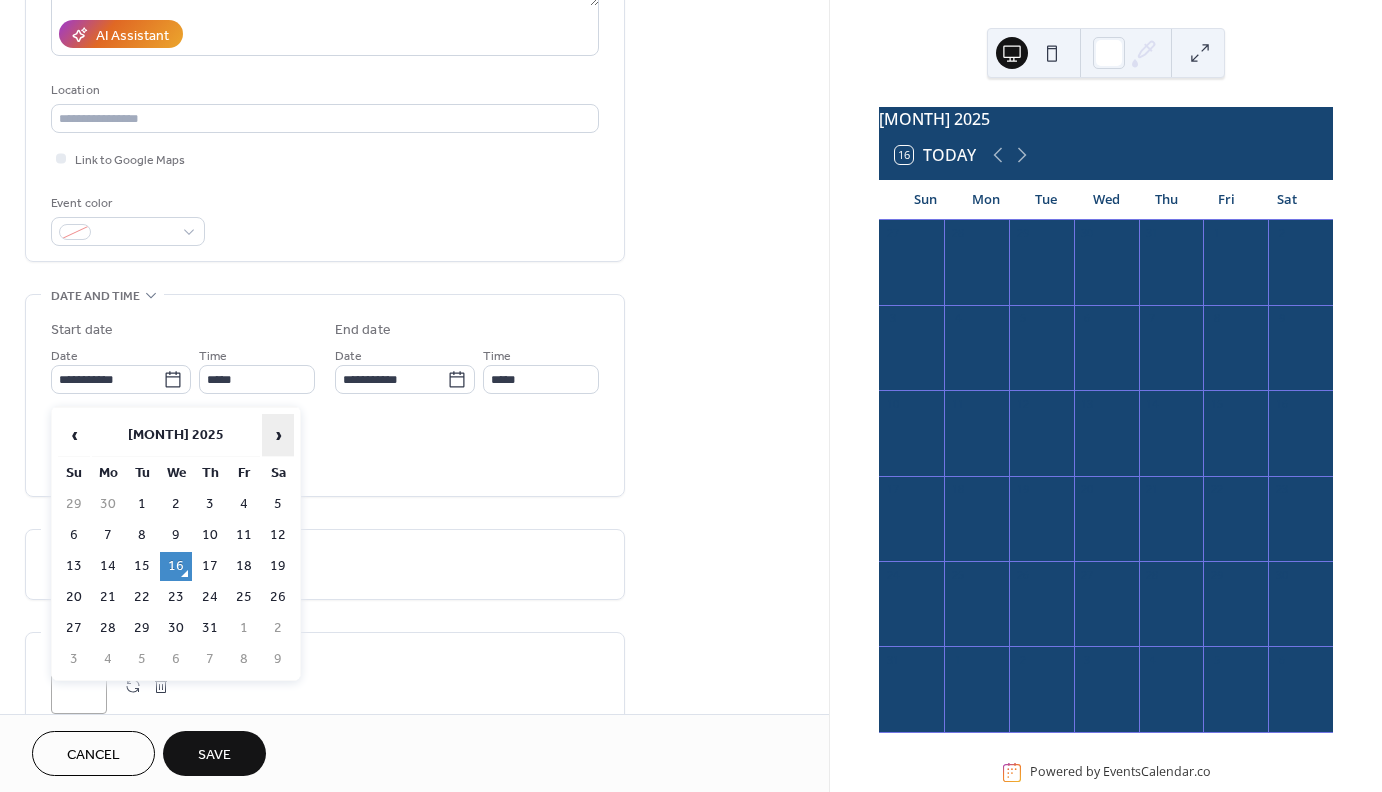 click on "›" at bounding box center [278, 435] 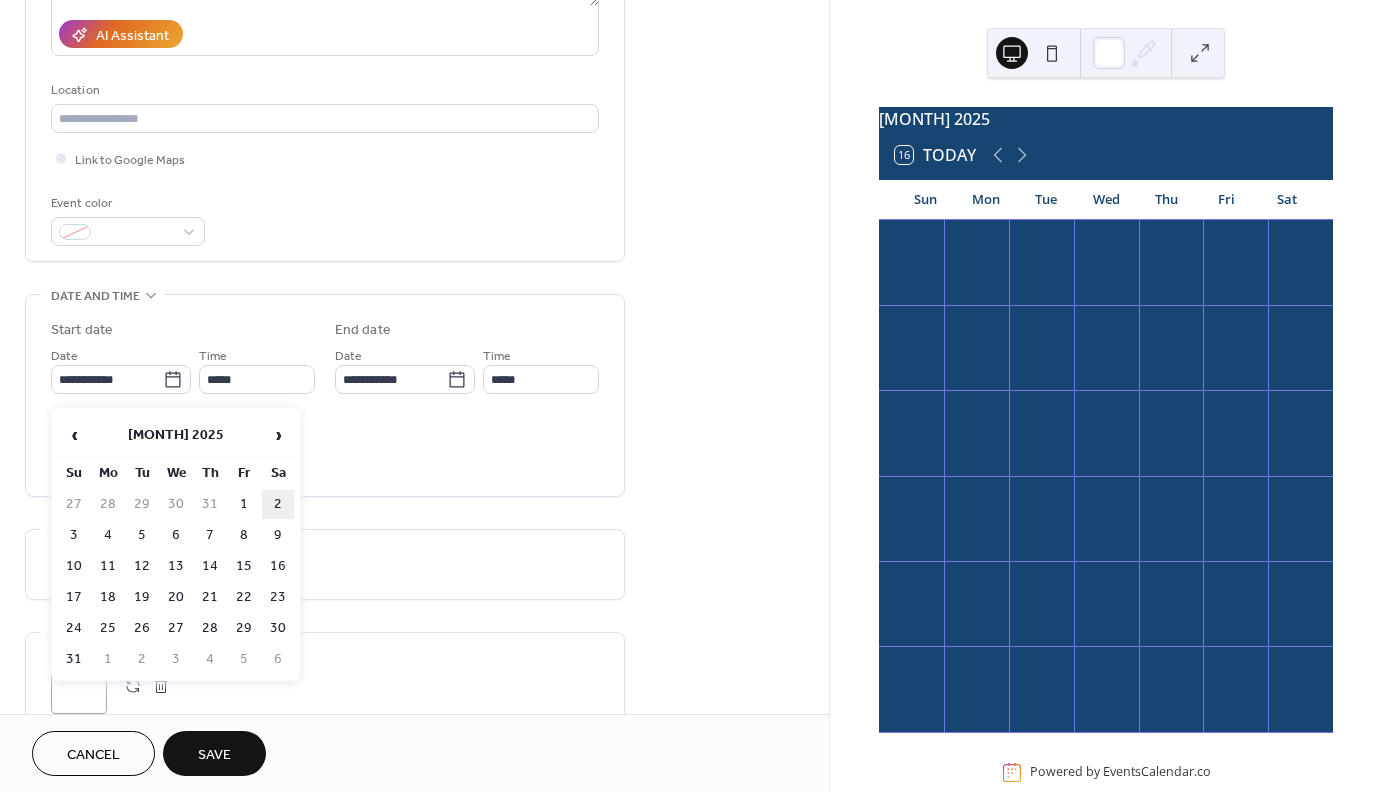 click on "2" at bounding box center [278, 504] 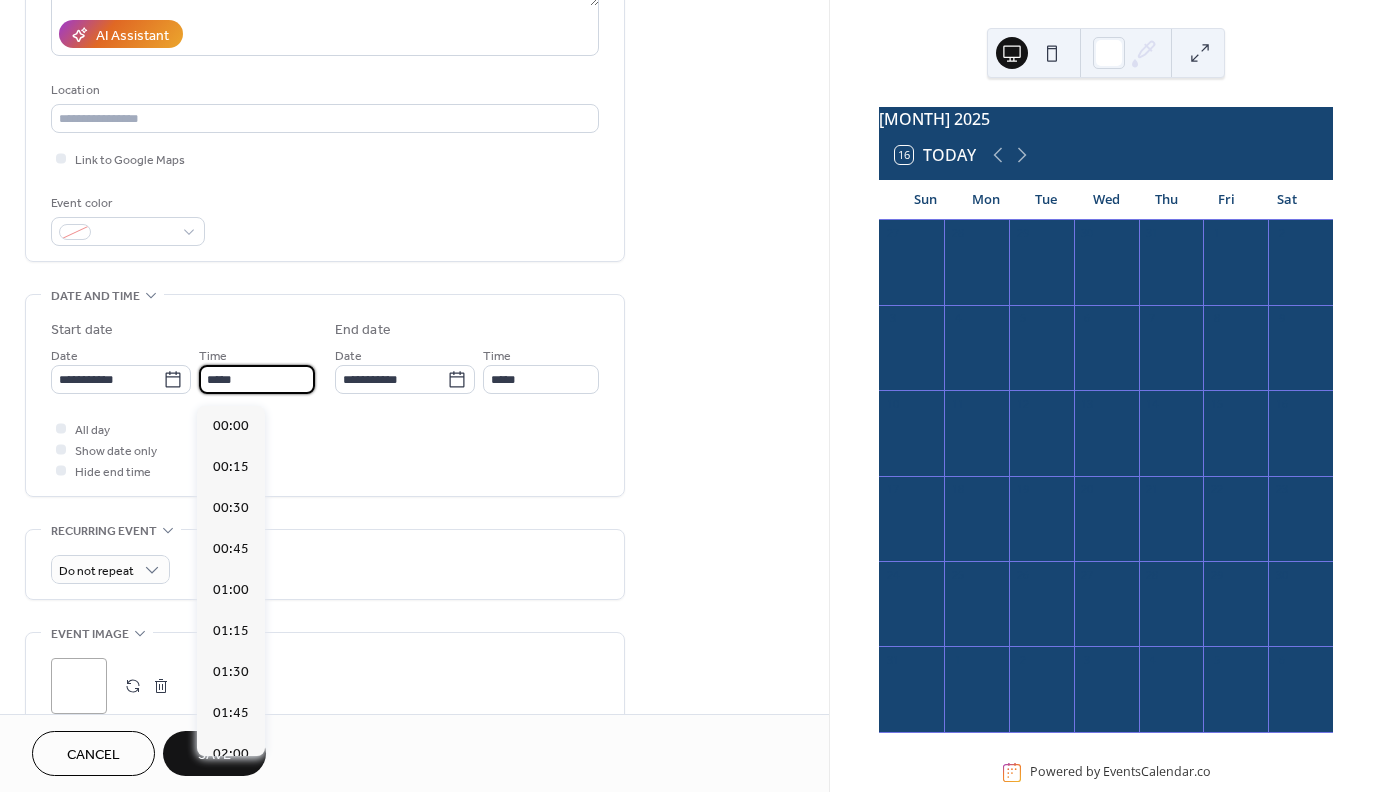 scroll, scrollTop: 1944, scrollLeft: 0, axis: vertical 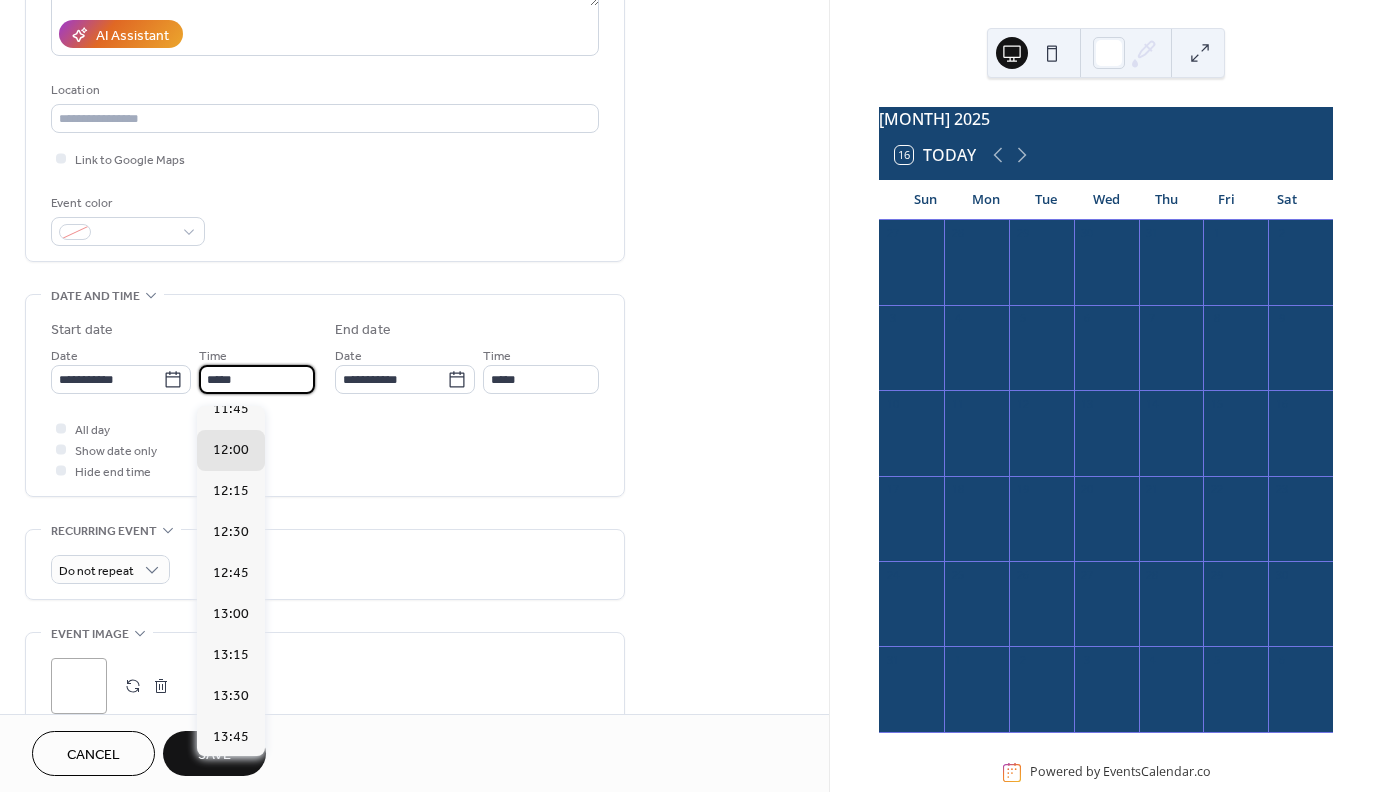 drag, startPoint x: 248, startPoint y: 384, endPoint x: 180, endPoint y: 409, distance: 72.44998 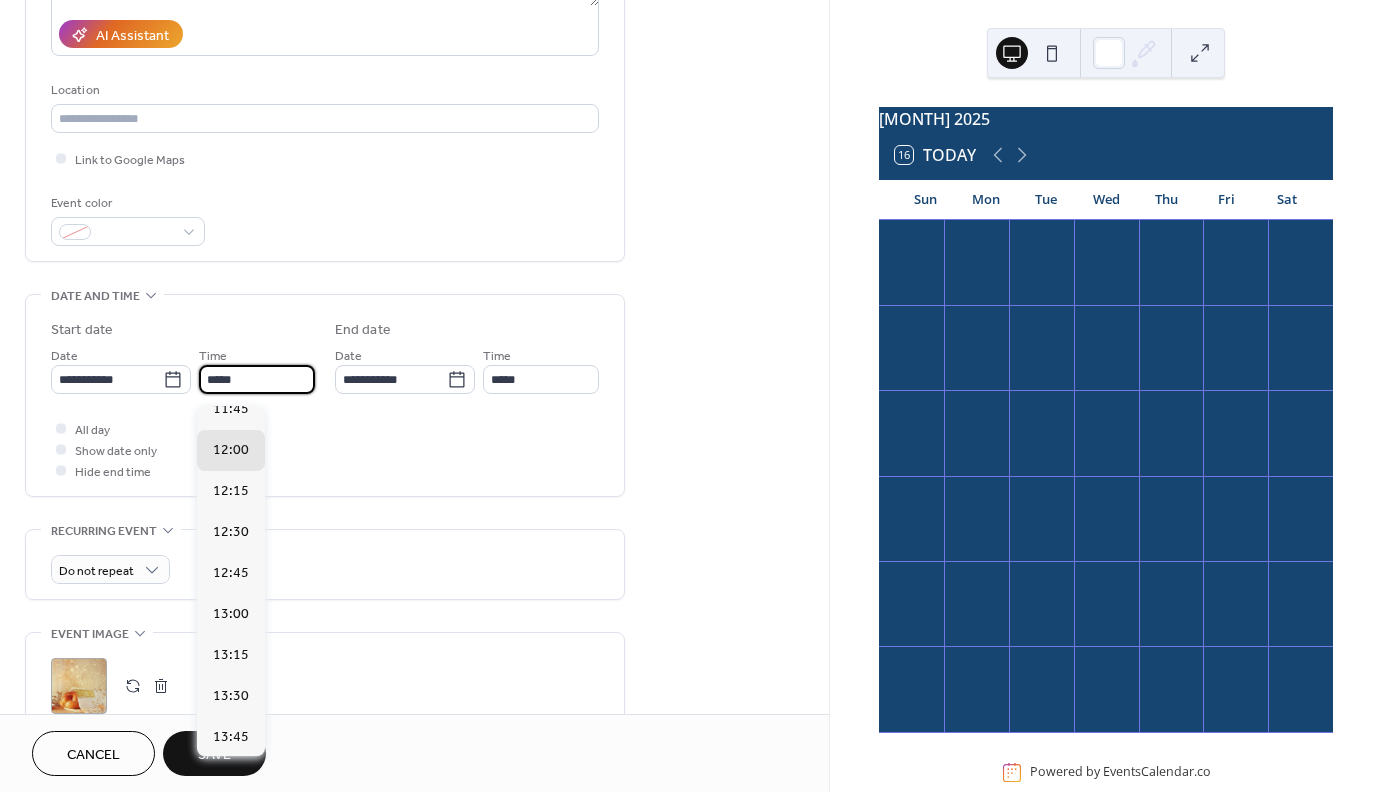 click on "*****" at bounding box center [257, 379] 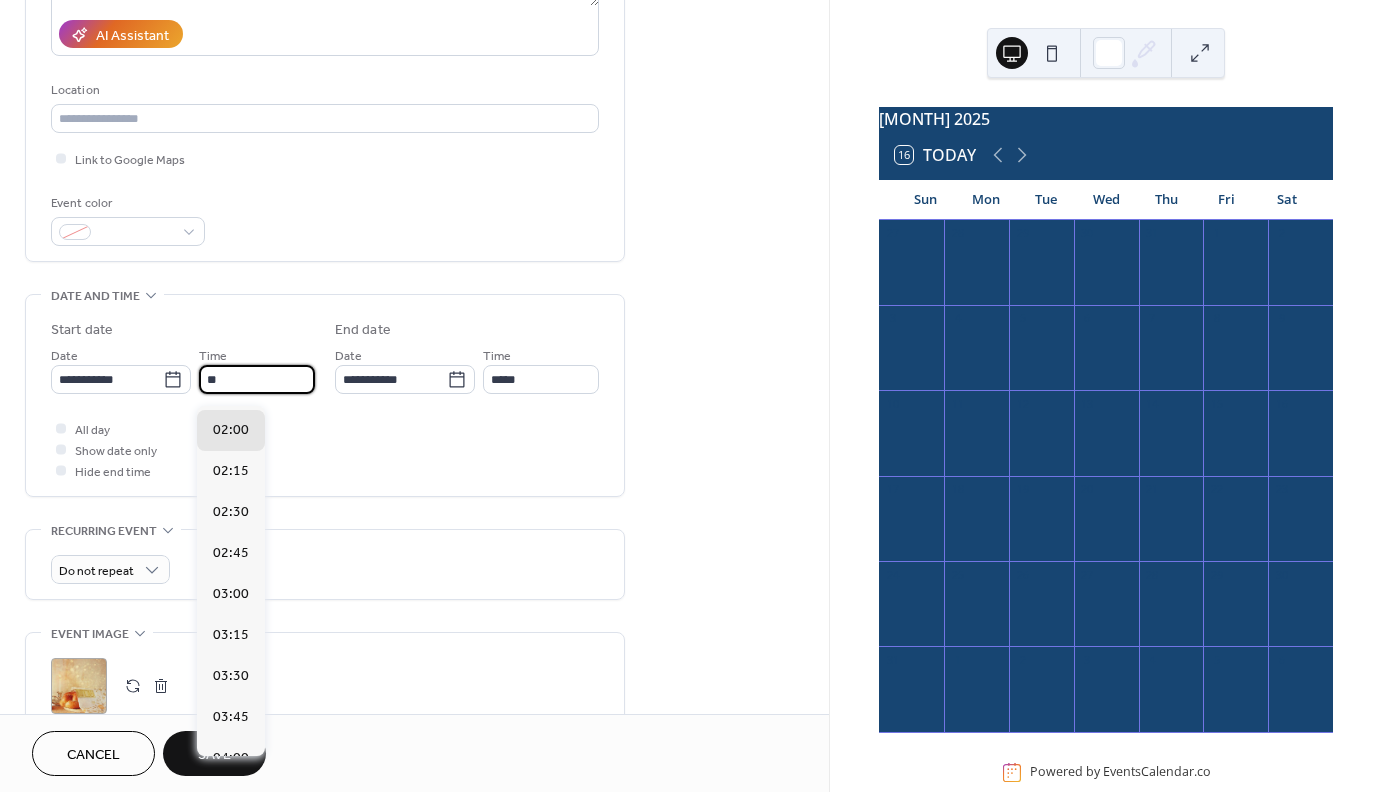 scroll, scrollTop: 3240, scrollLeft: 0, axis: vertical 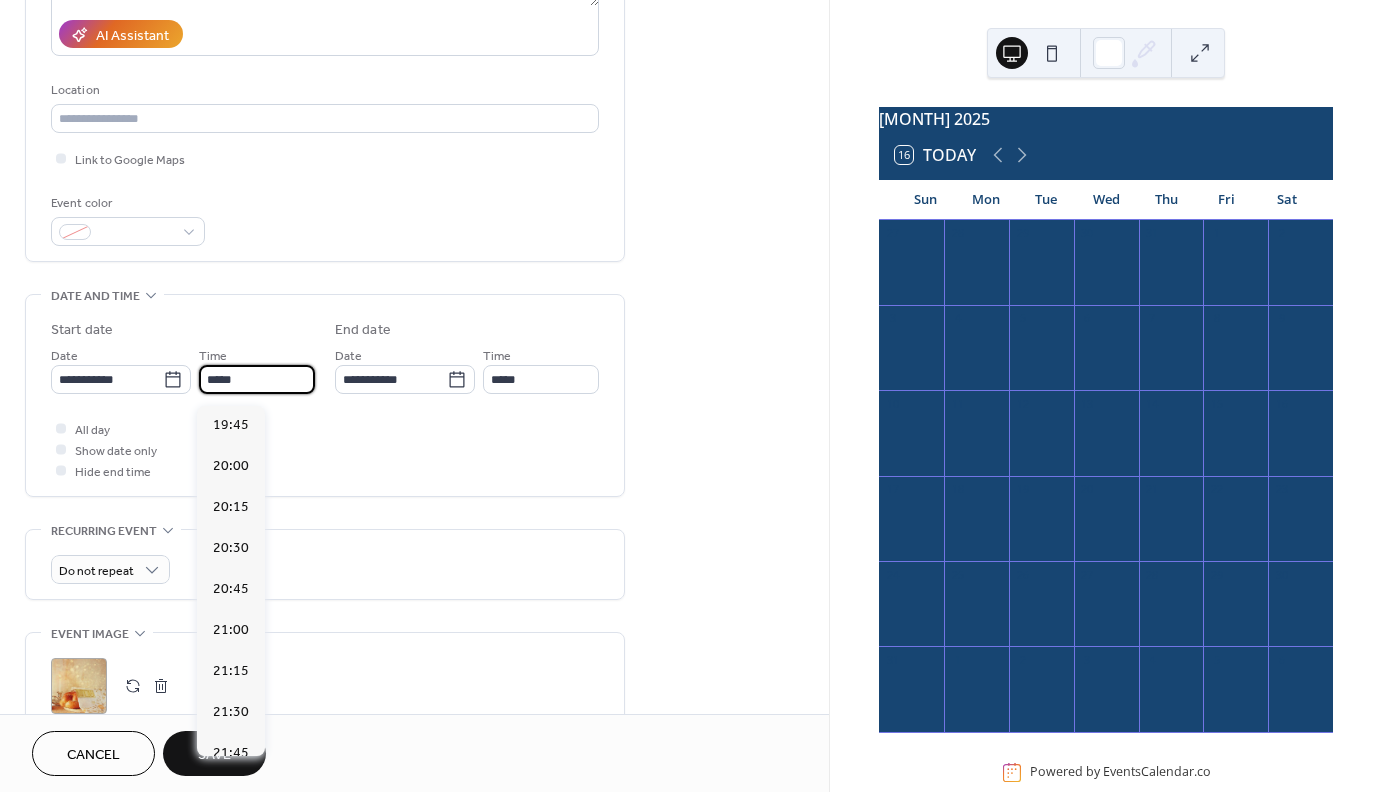 type on "*****" 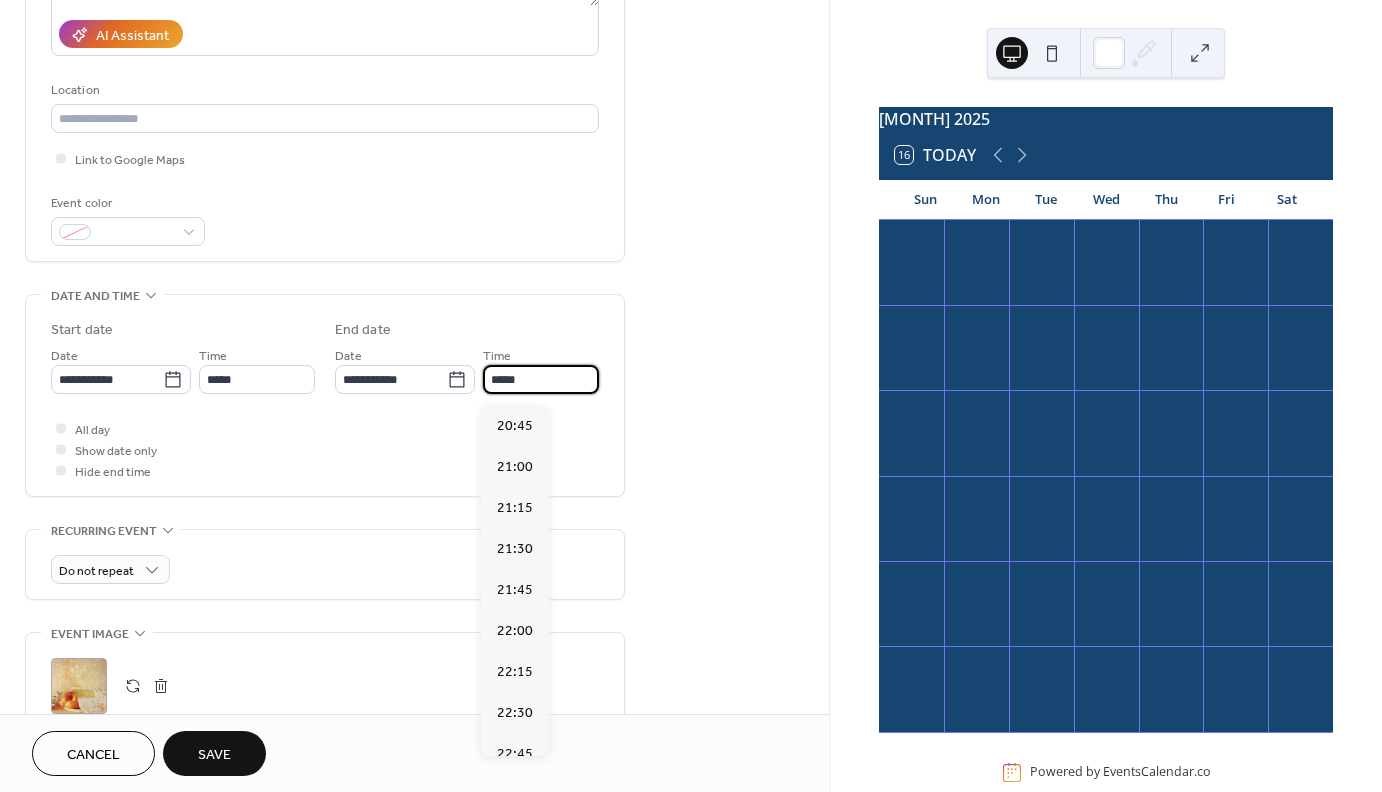 drag, startPoint x: 539, startPoint y: 387, endPoint x: 472, endPoint y: 401, distance: 68.44706 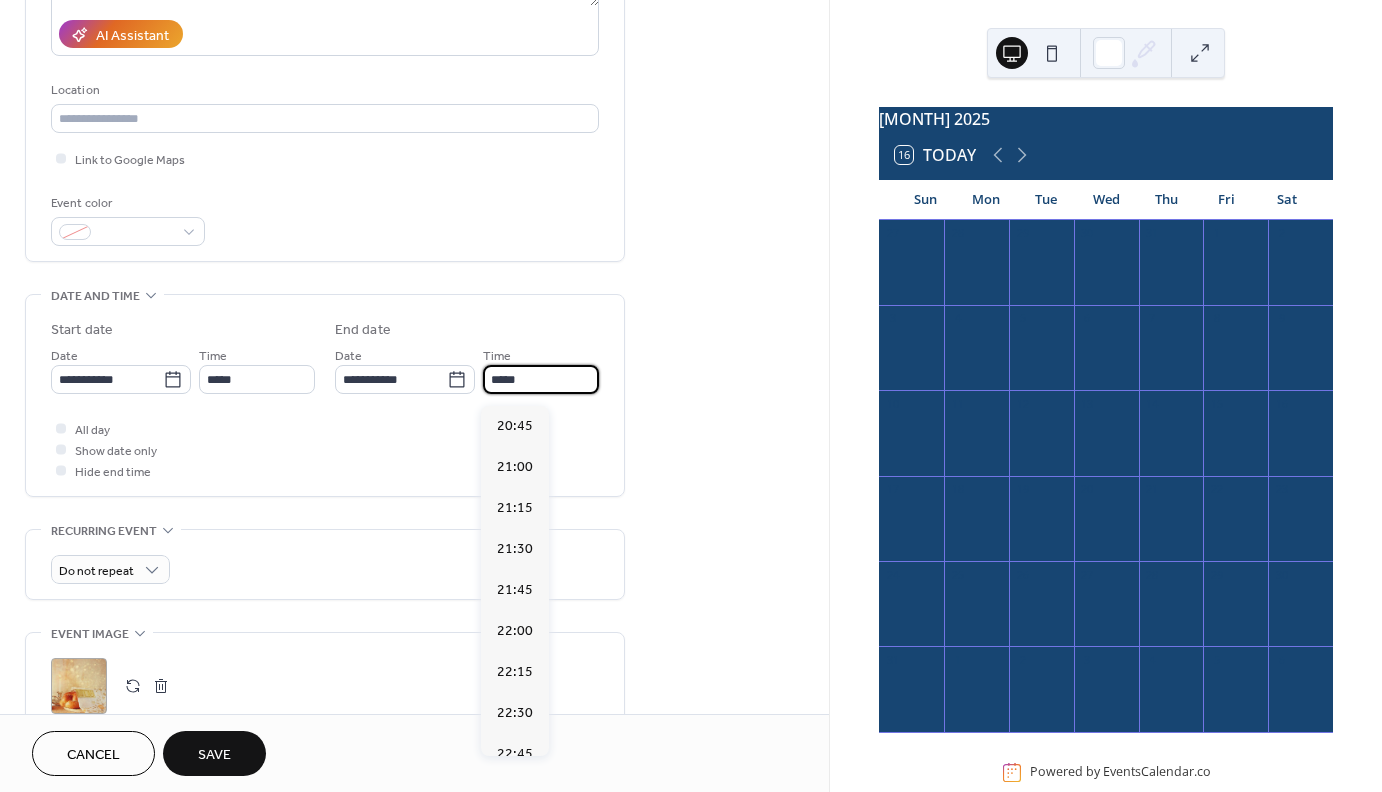 click on "*****" at bounding box center [541, 379] 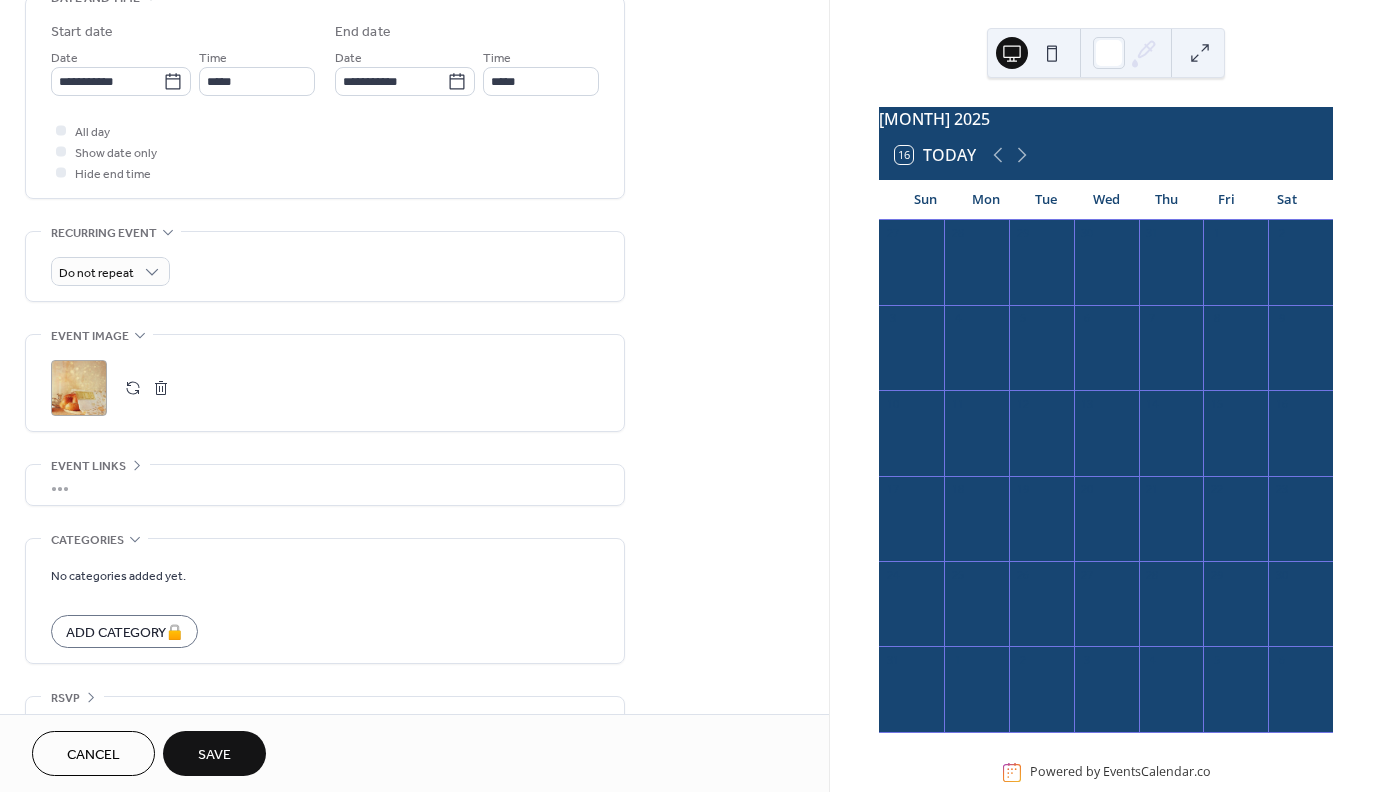 scroll, scrollTop: 707, scrollLeft: 0, axis: vertical 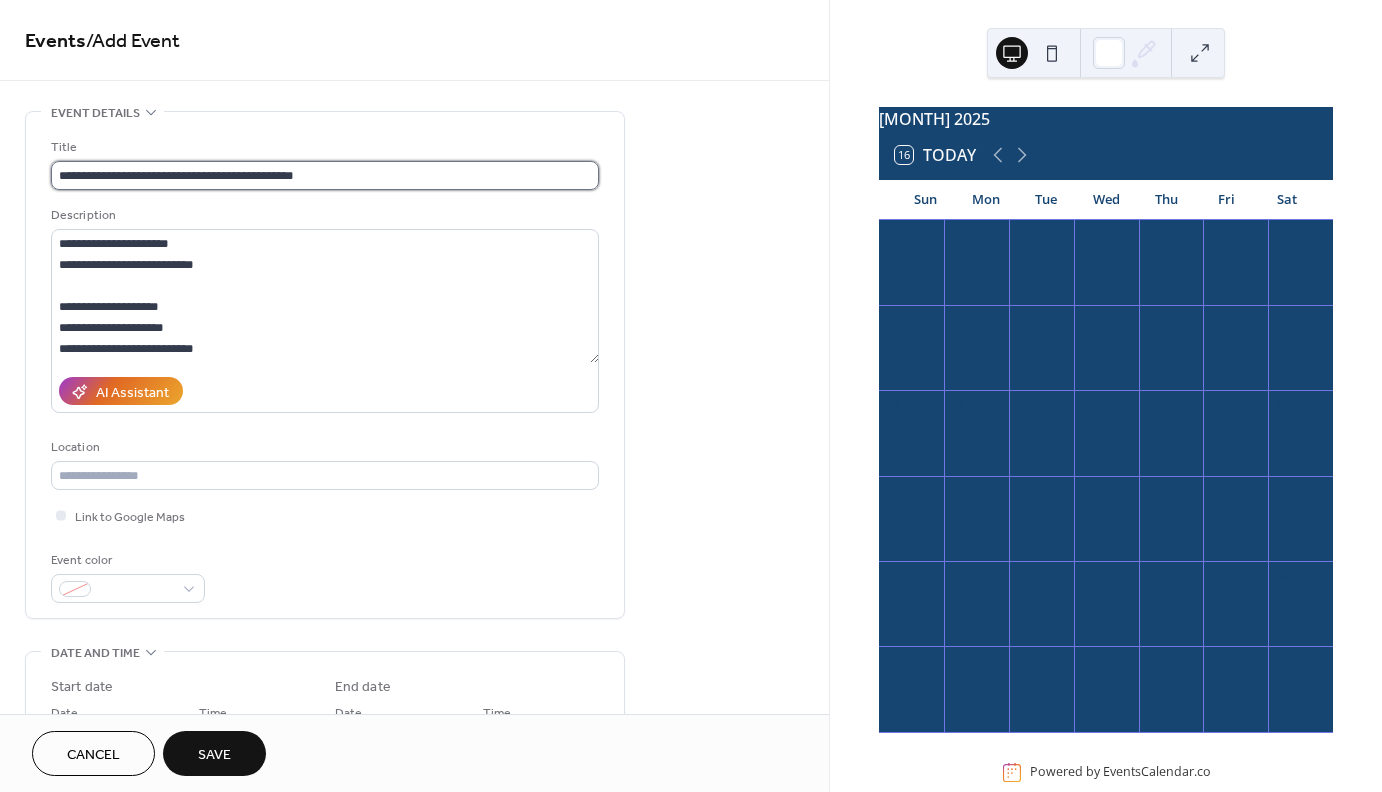 click on "**********" at bounding box center [325, 175] 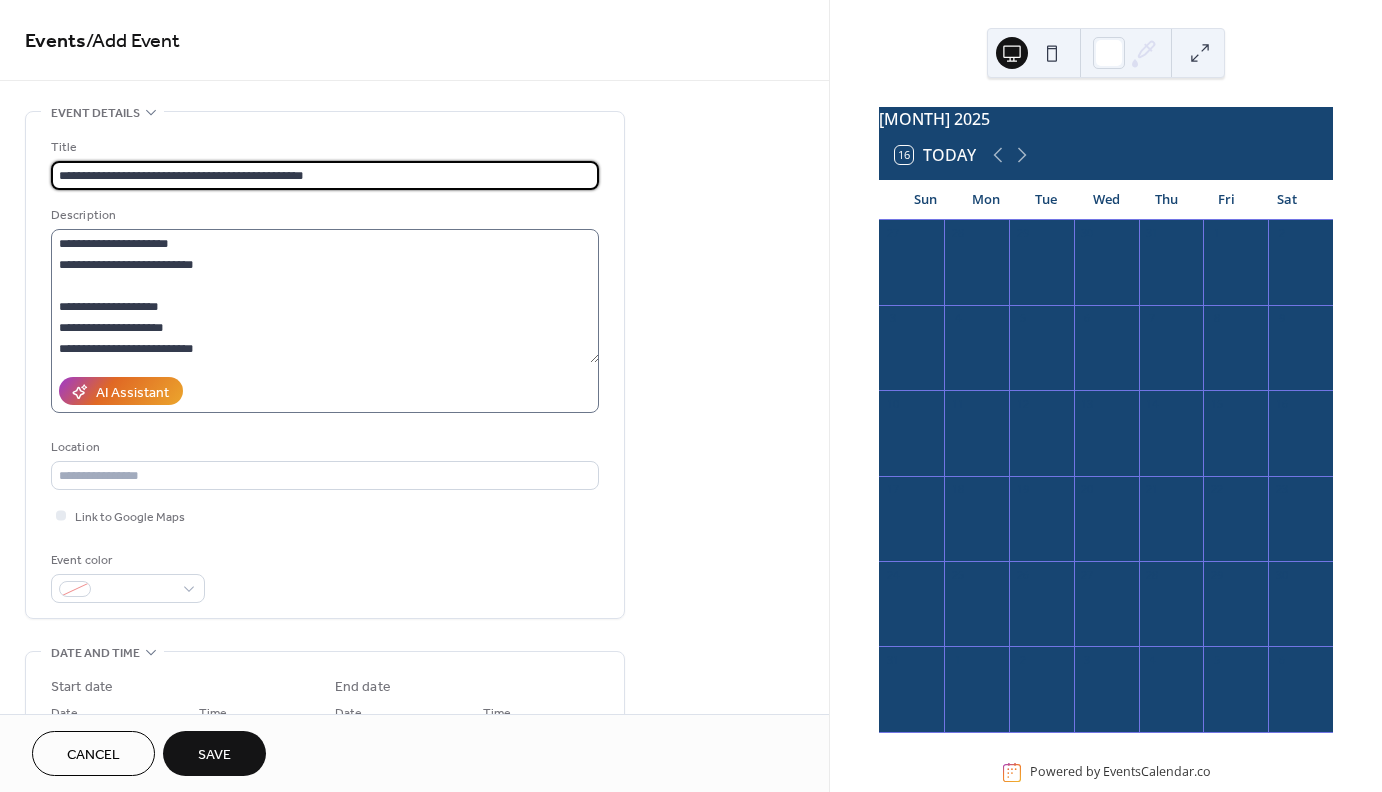 type on "**********" 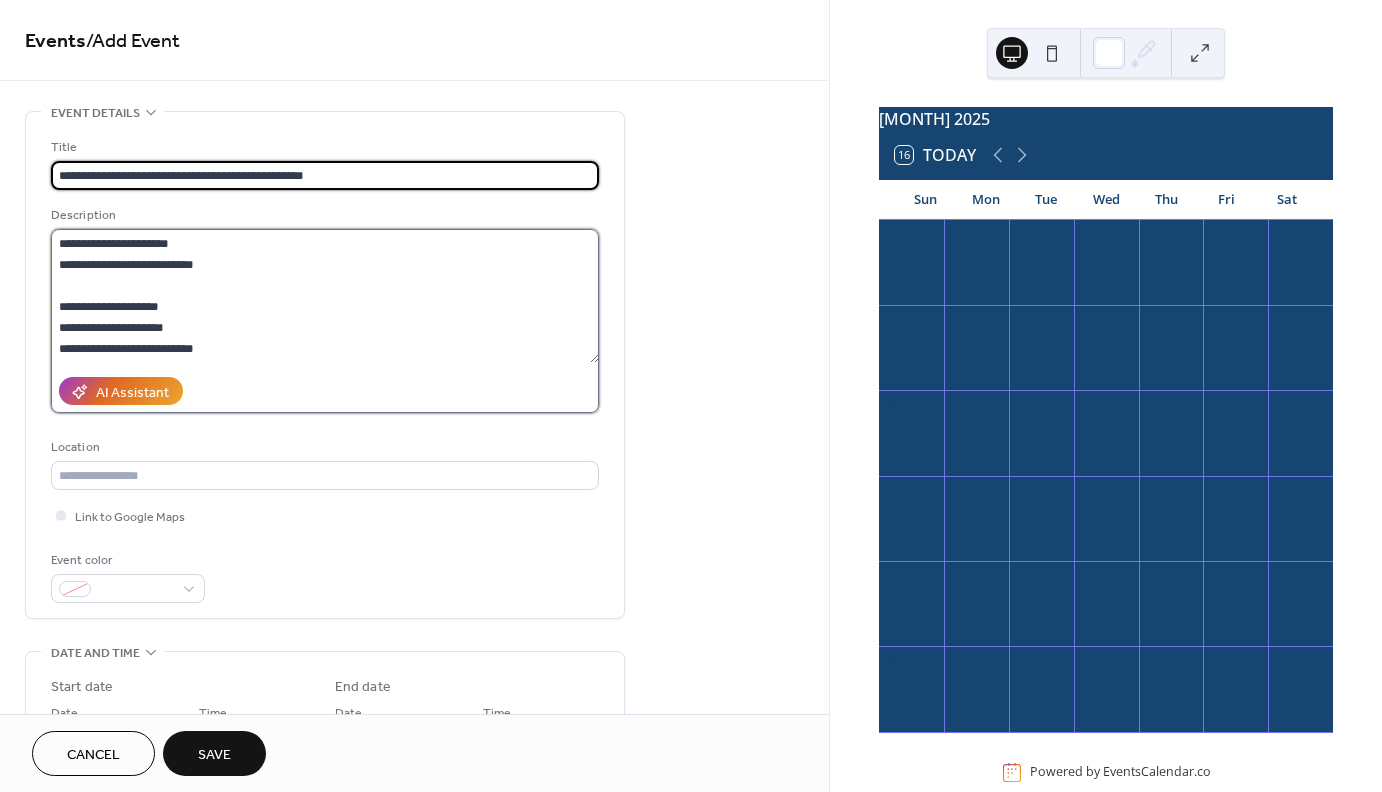 click on "**********" at bounding box center [325, 296] 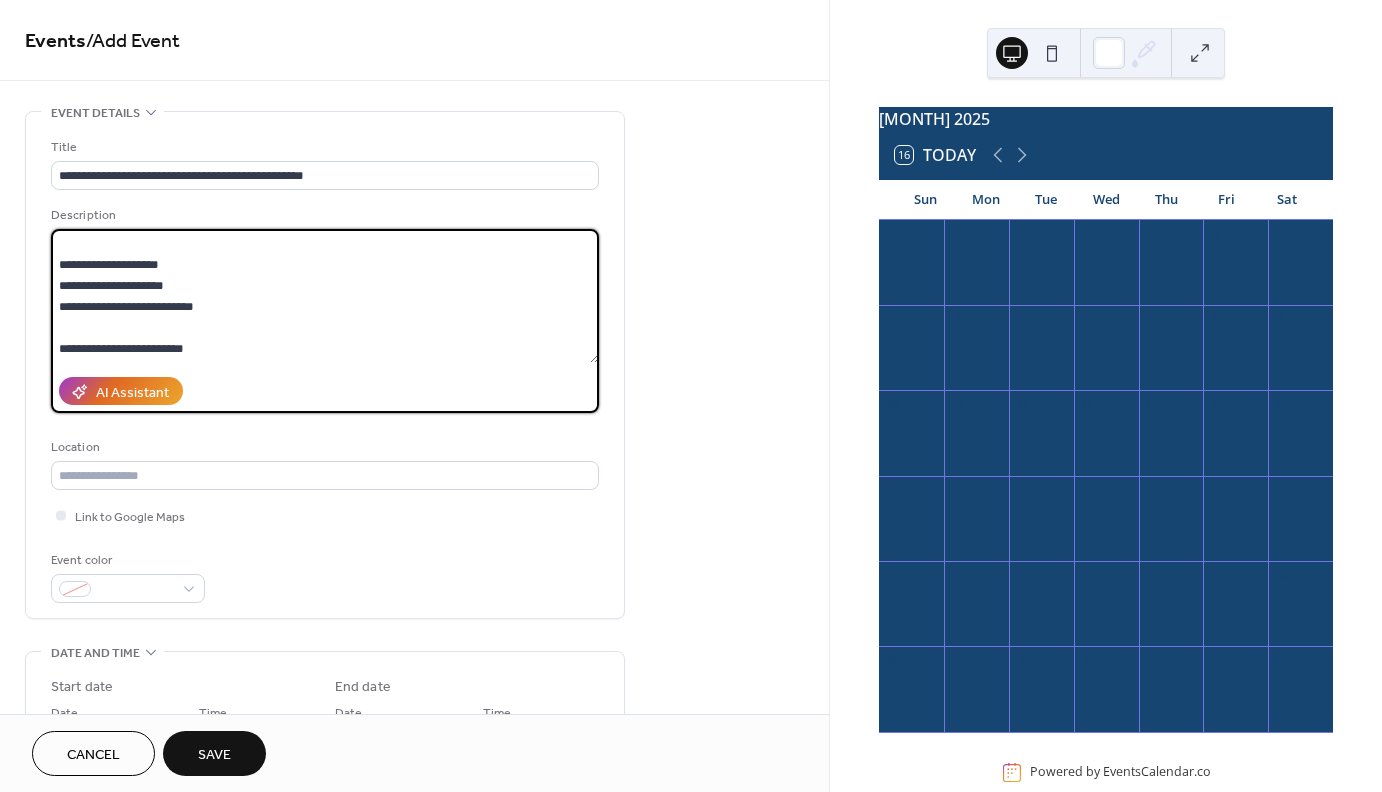scroll, scrollTop: 63, scrollLeft: 0, axis: vertical 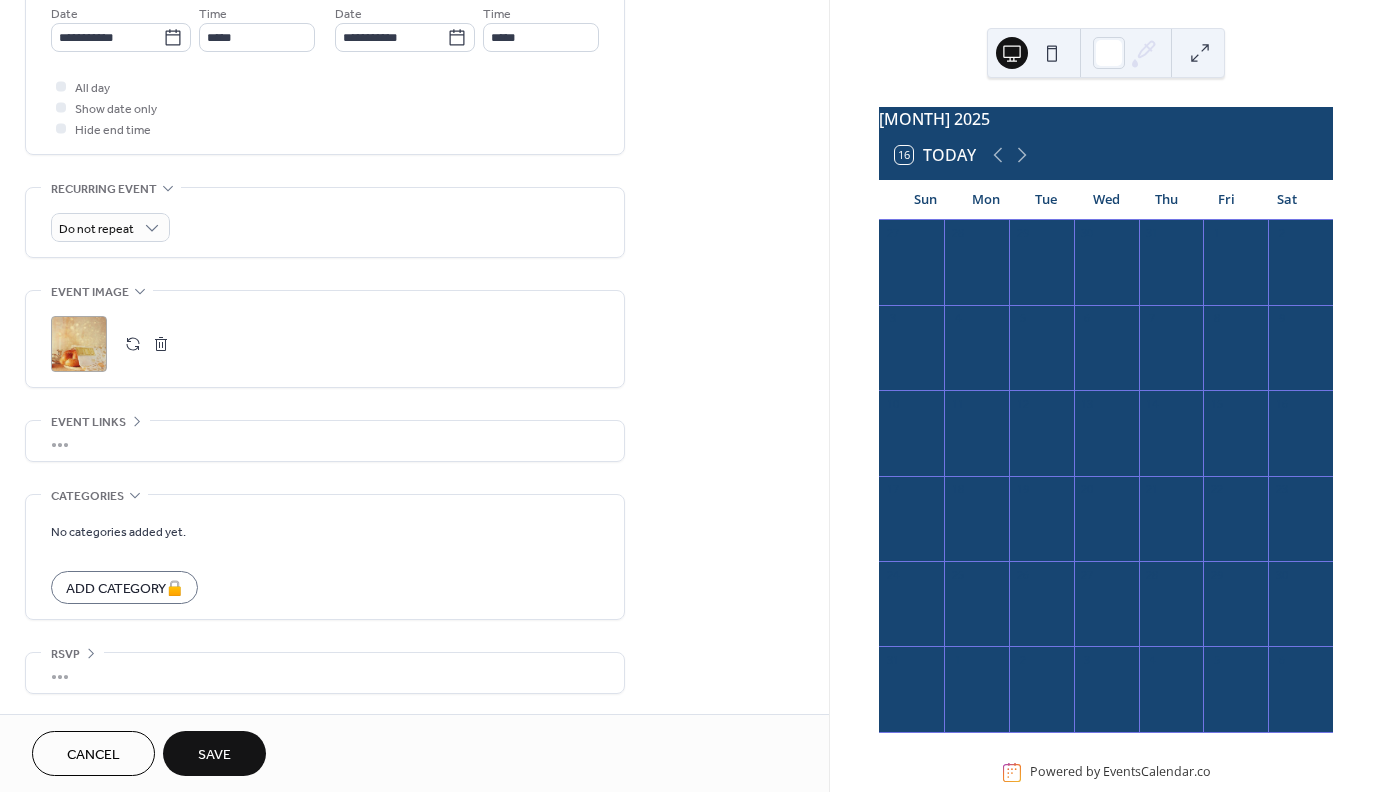 type on "**********" 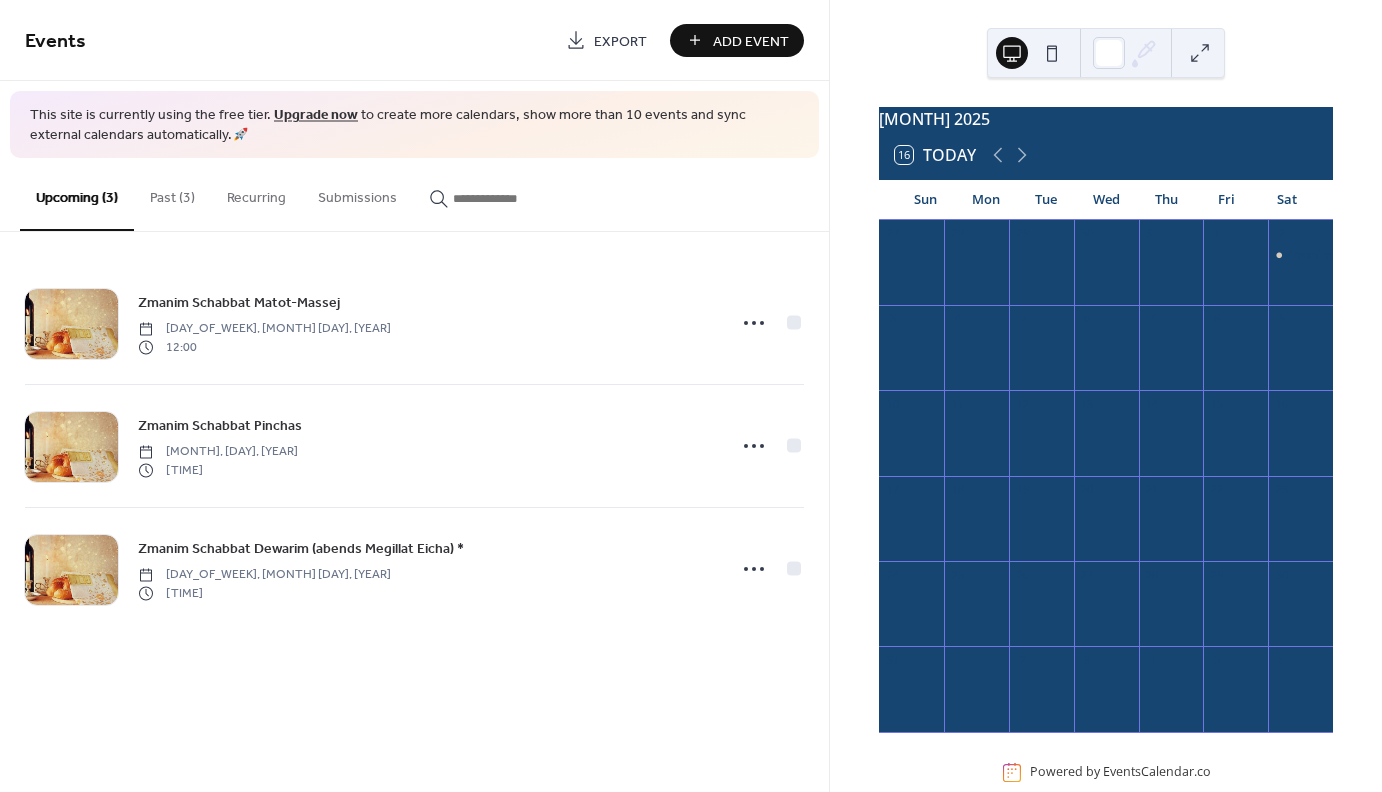 click on "Past (3)" at bounding box center (172, 193) 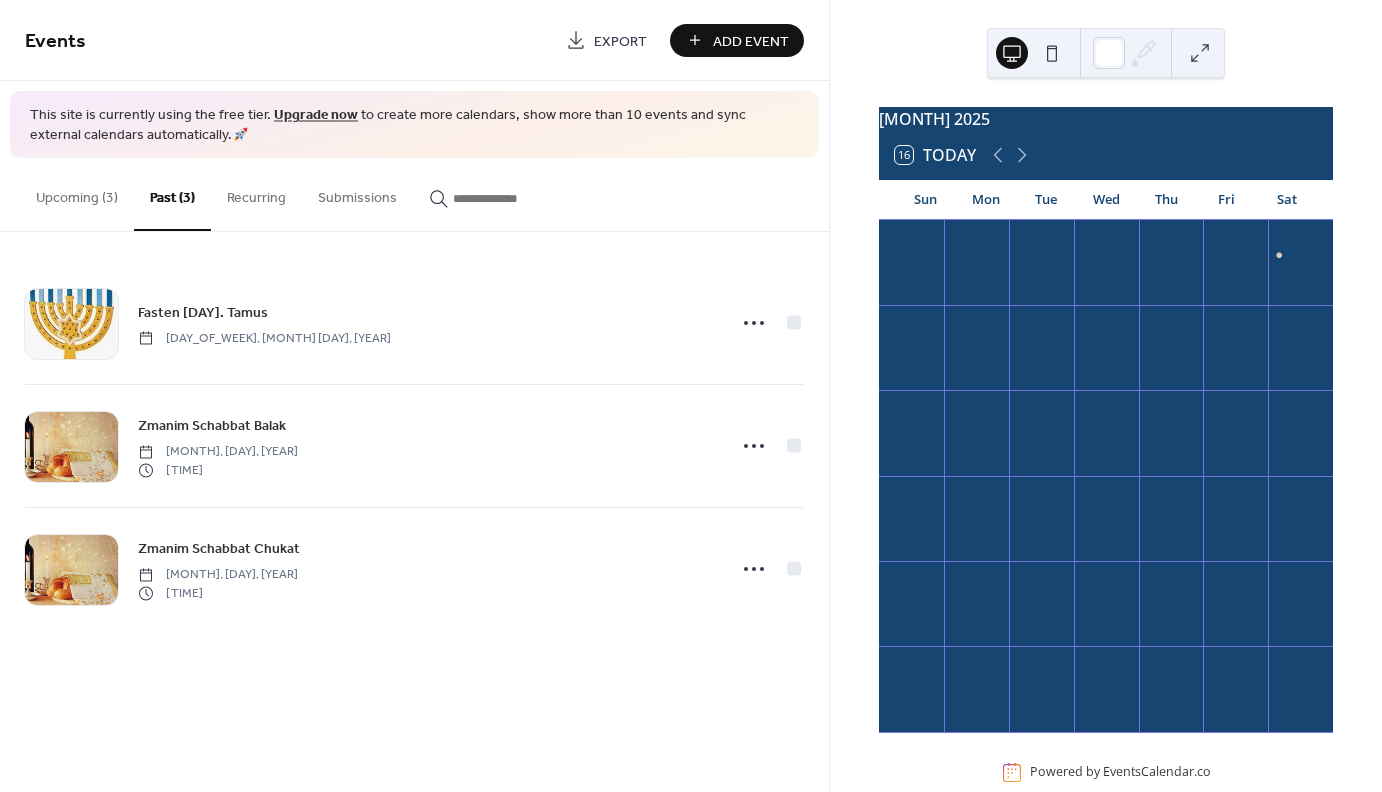 click on "Upcoming (3)" at bounding box center (77, 193) 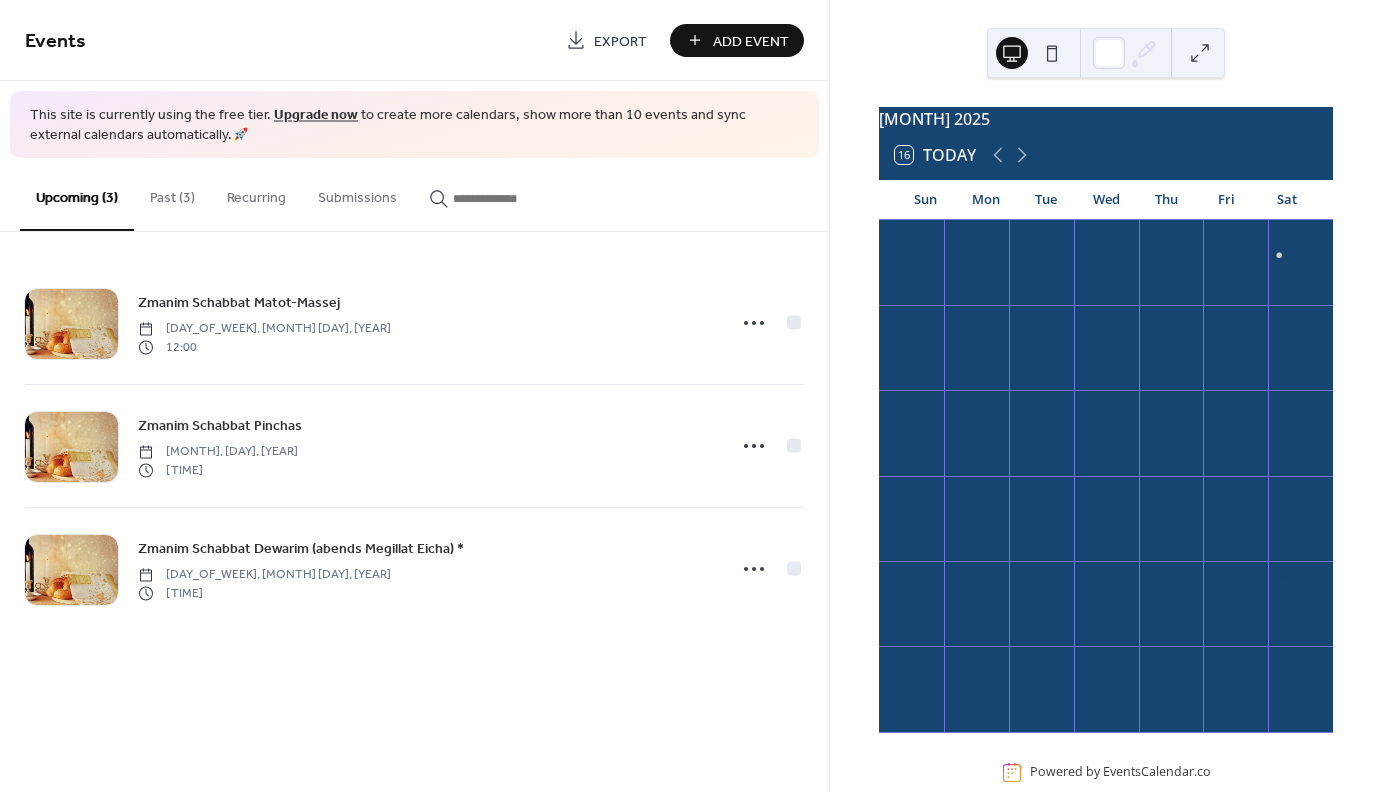 click on "Past (3)" at bounding box center (172, 193) 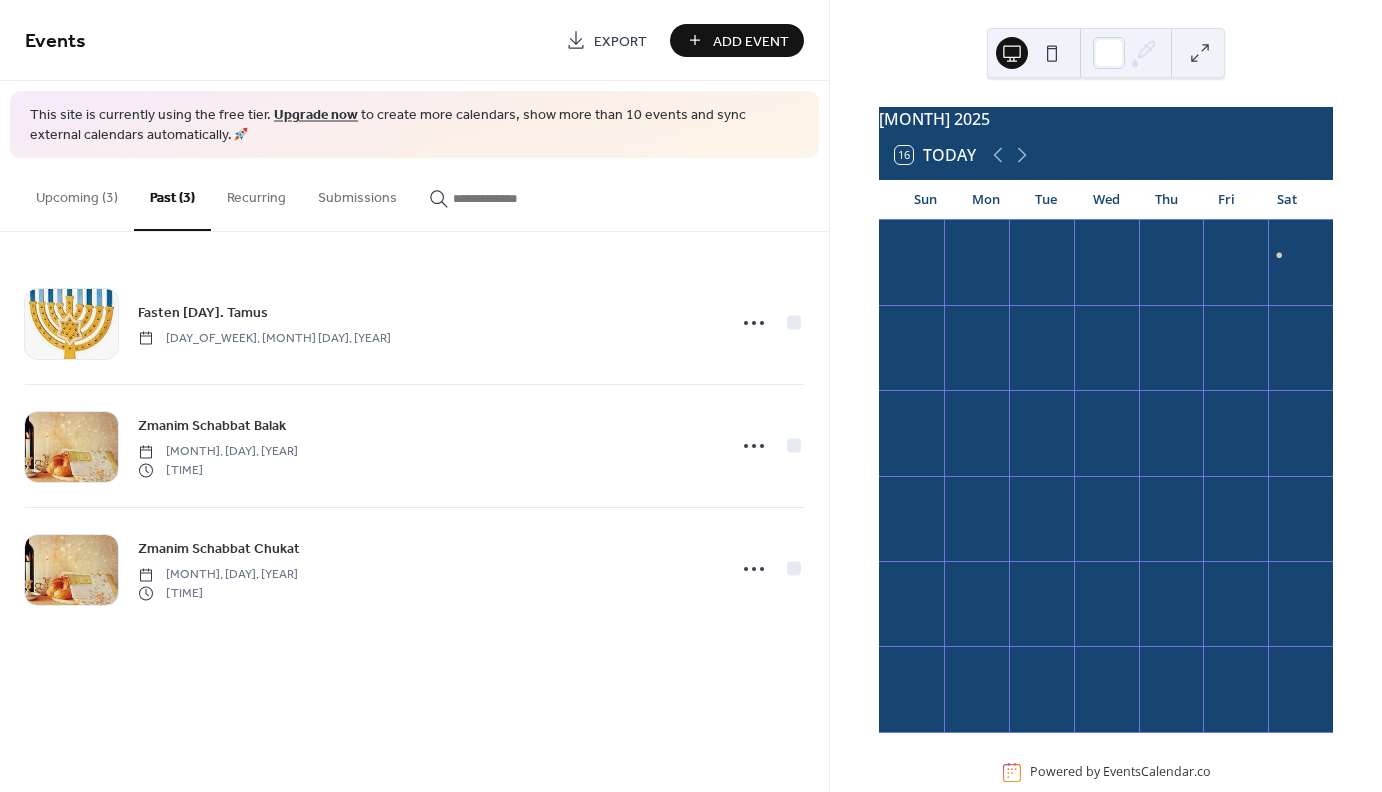 click on "Upcoming (3)" at bounding box center [77, 193] 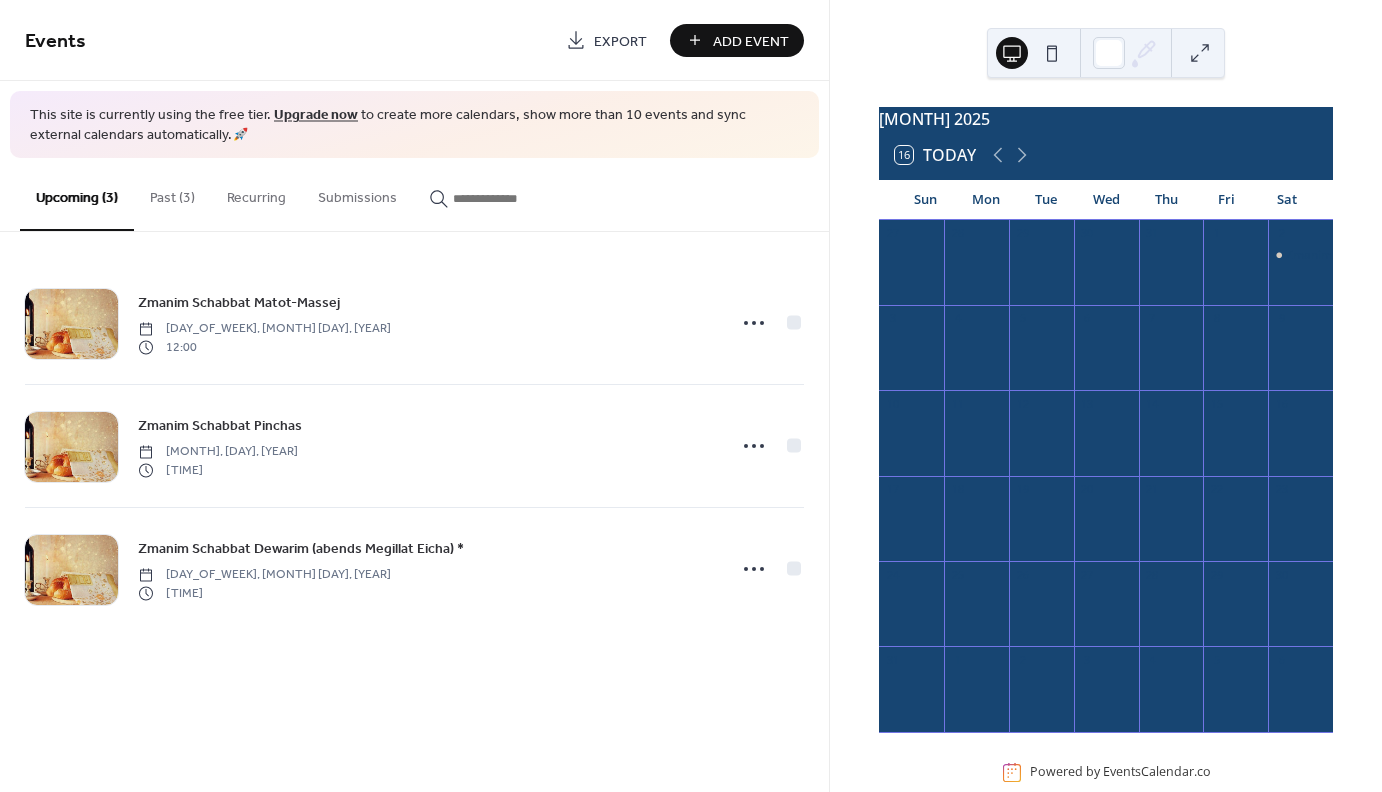 click on "Add Event" at bounding box center (751, 41) 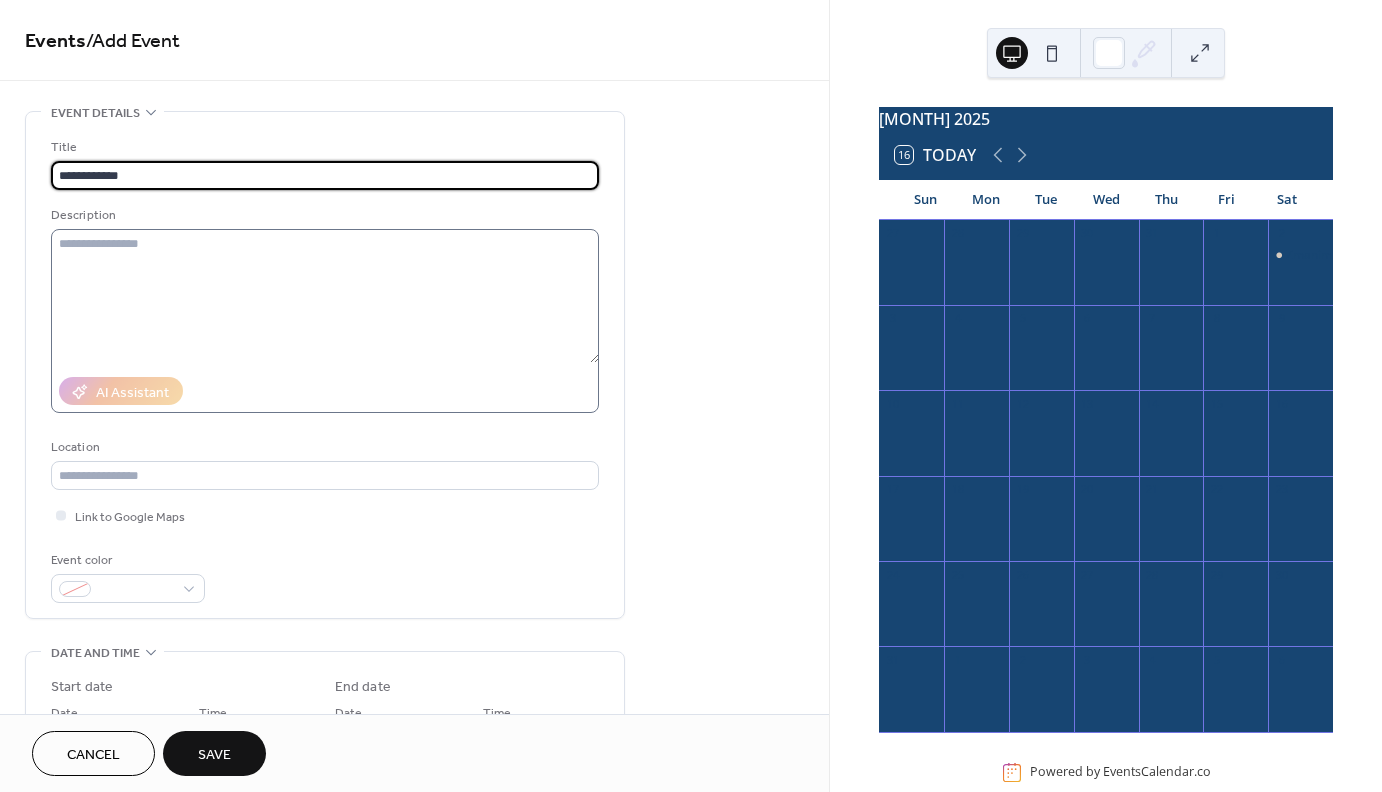 type on "**********" 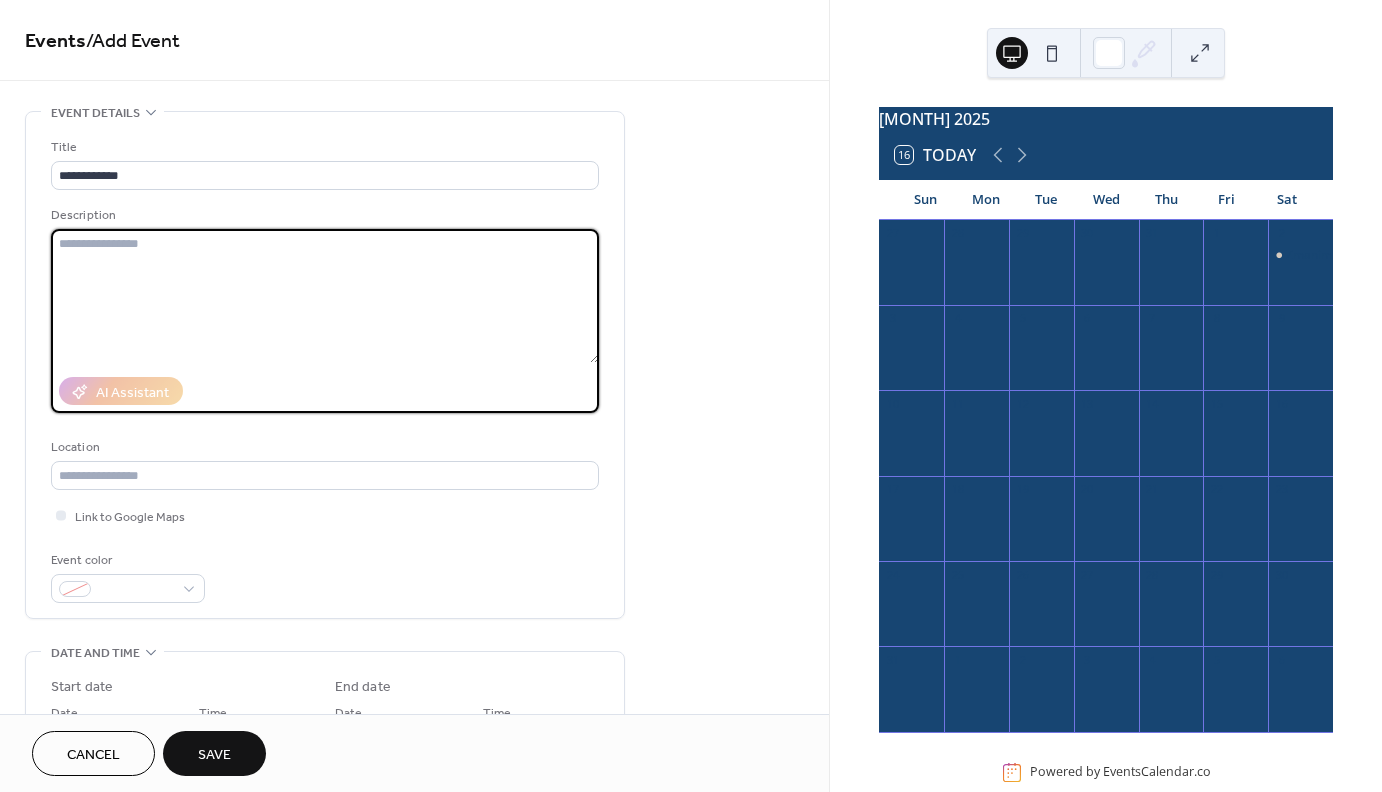 click at bounding box center [325, 296] 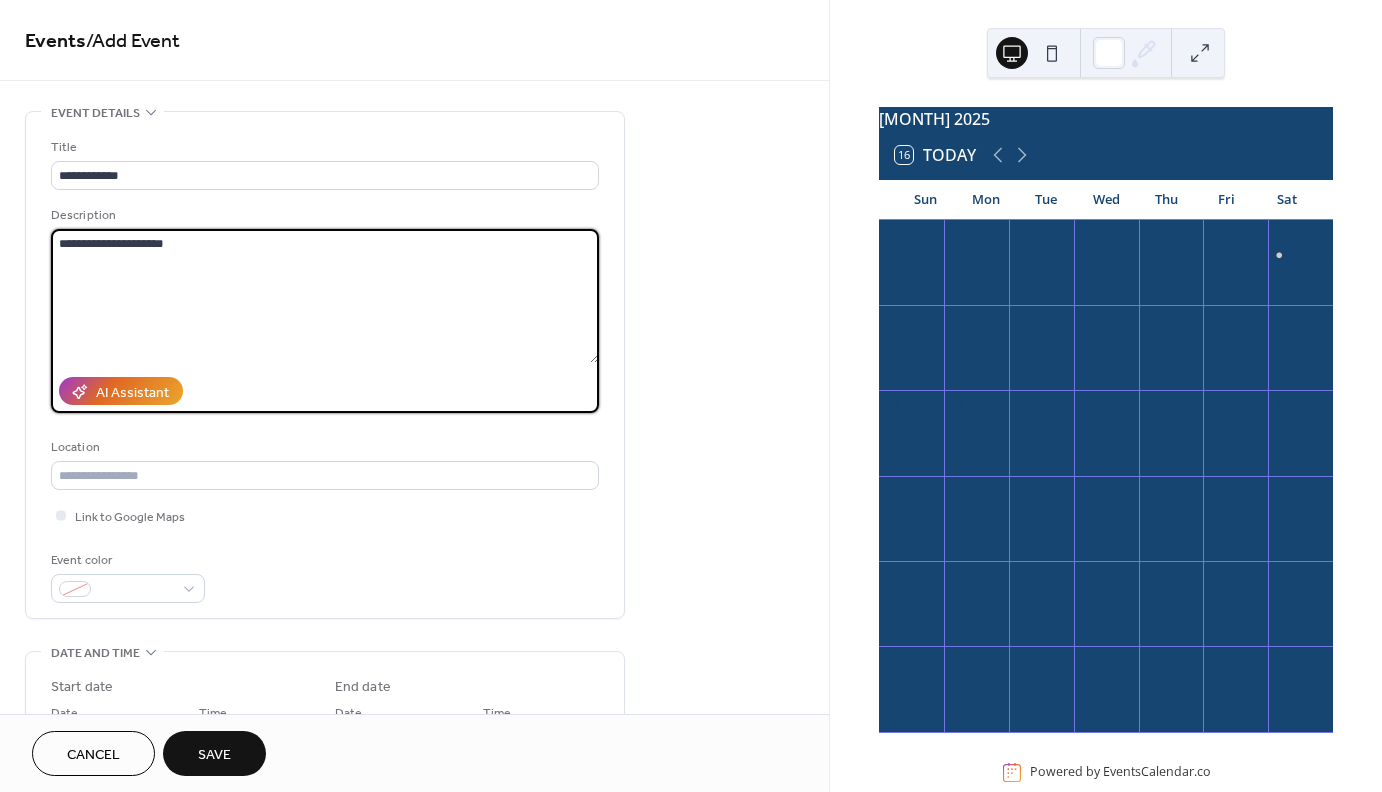 click on "**********" at bounding box center [325, 296] 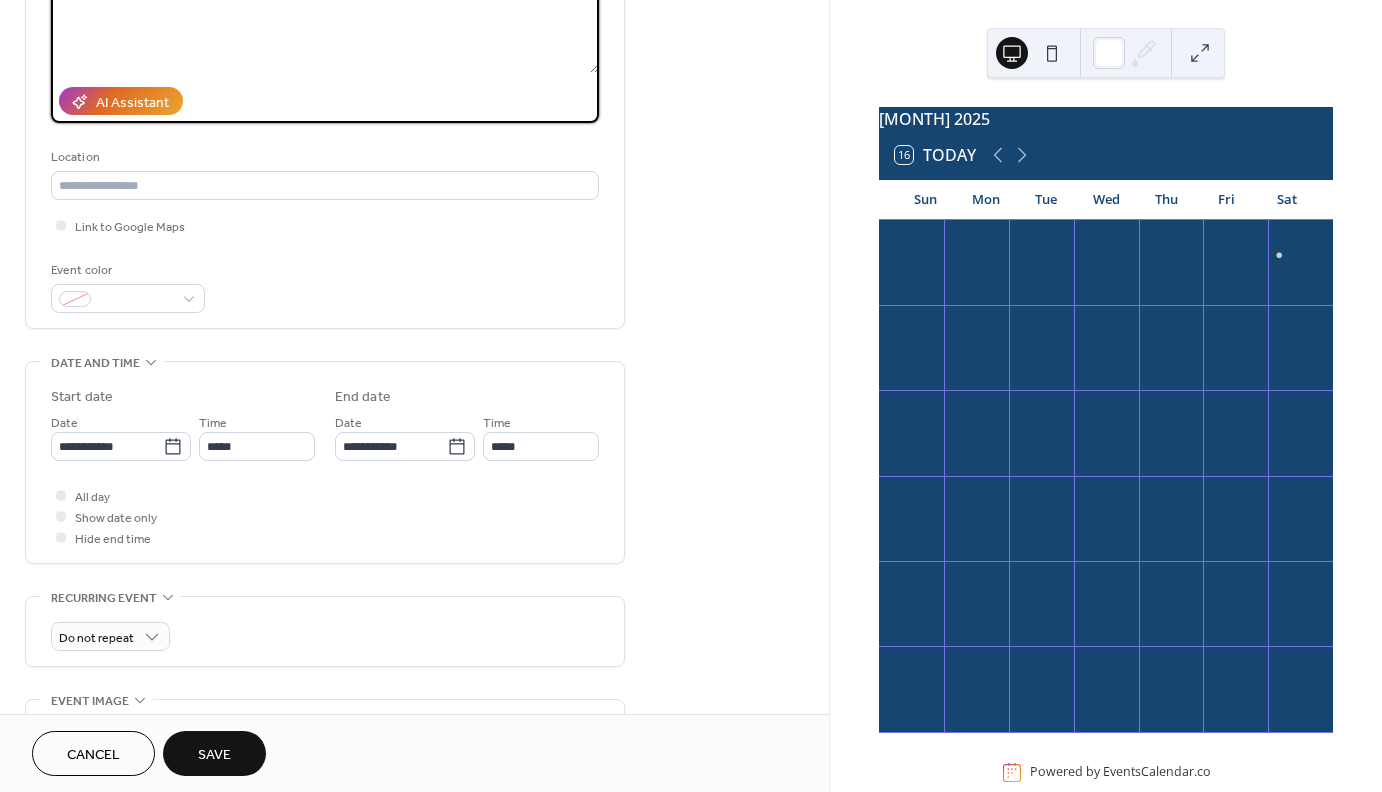 scroll, scrollTop: 445, scrollLeft: 0, axis: vertical 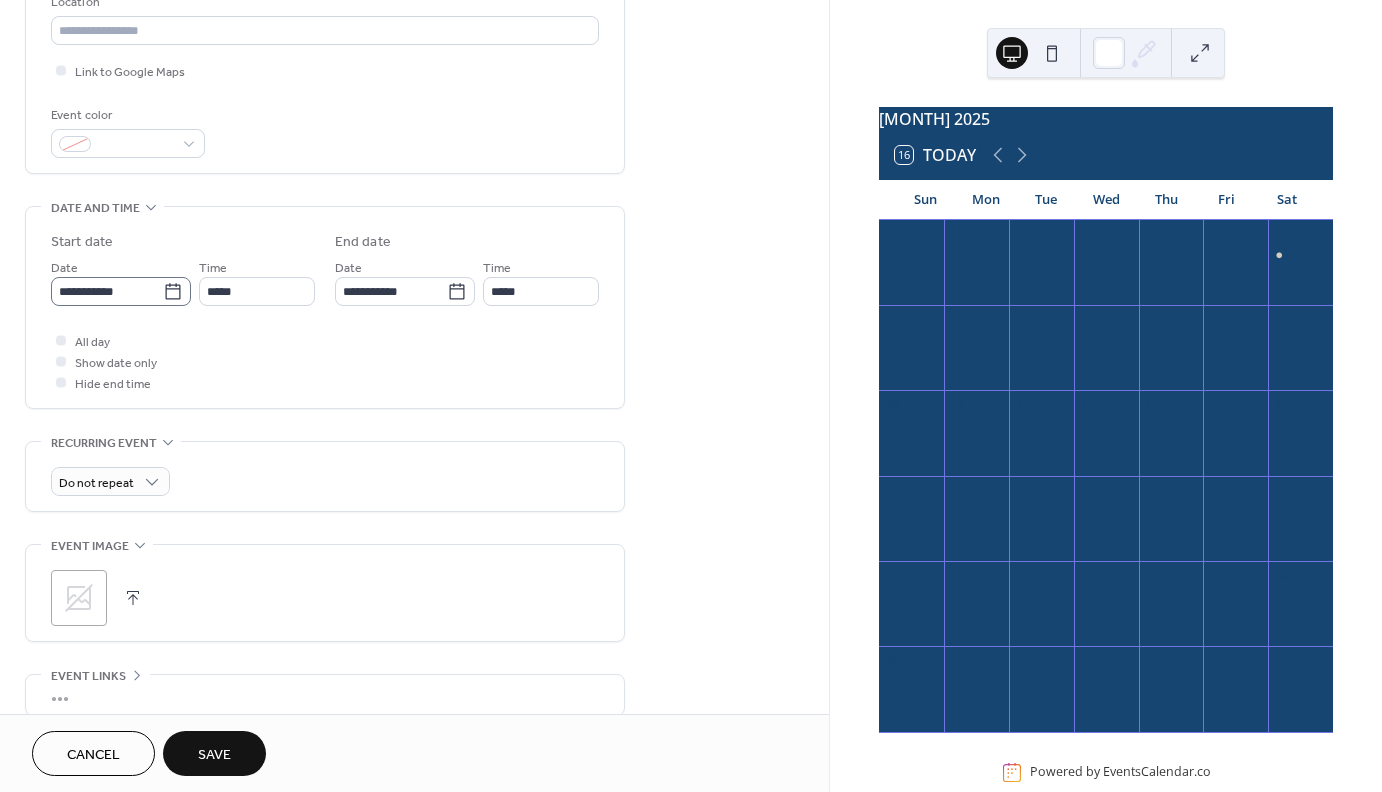 type on "**********" 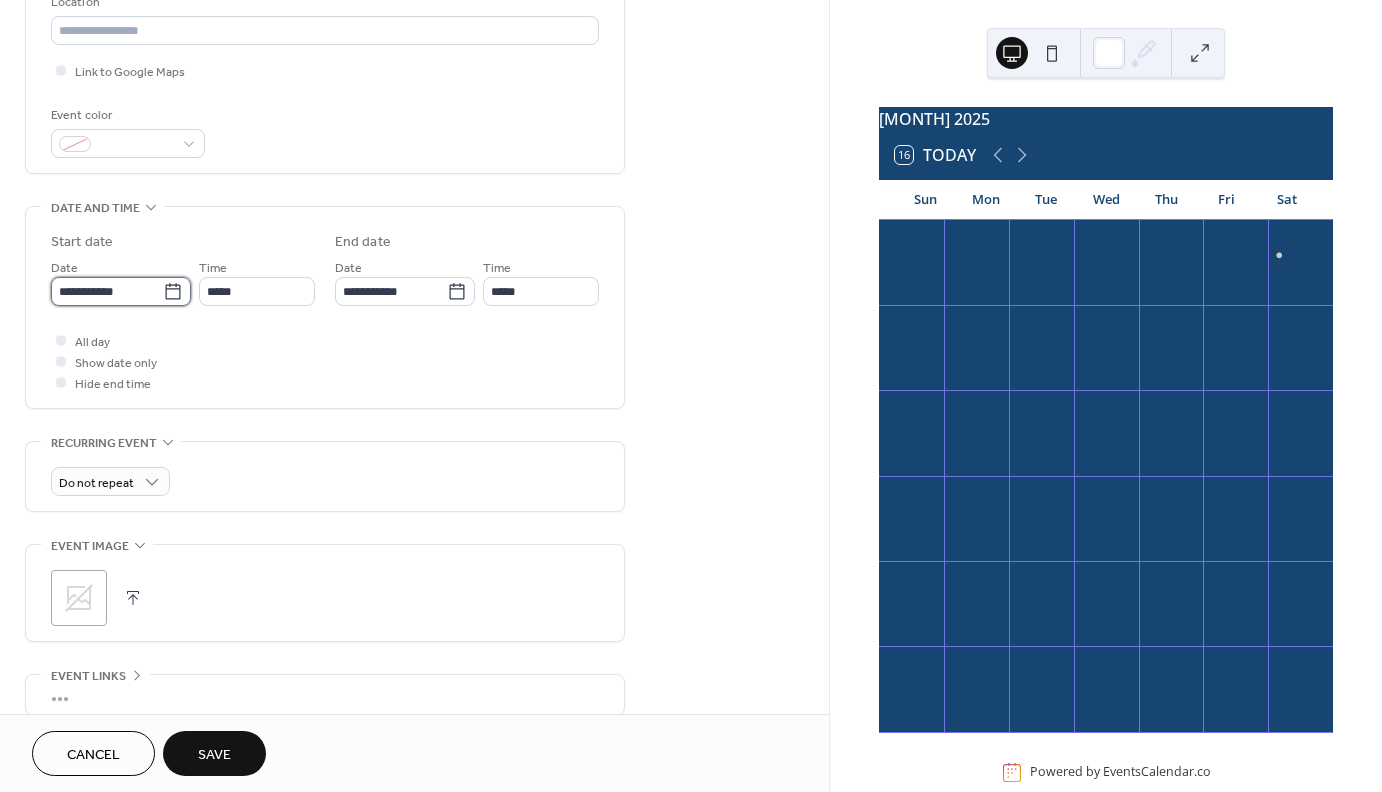 click on "**********" at bounding box center [107, 291] 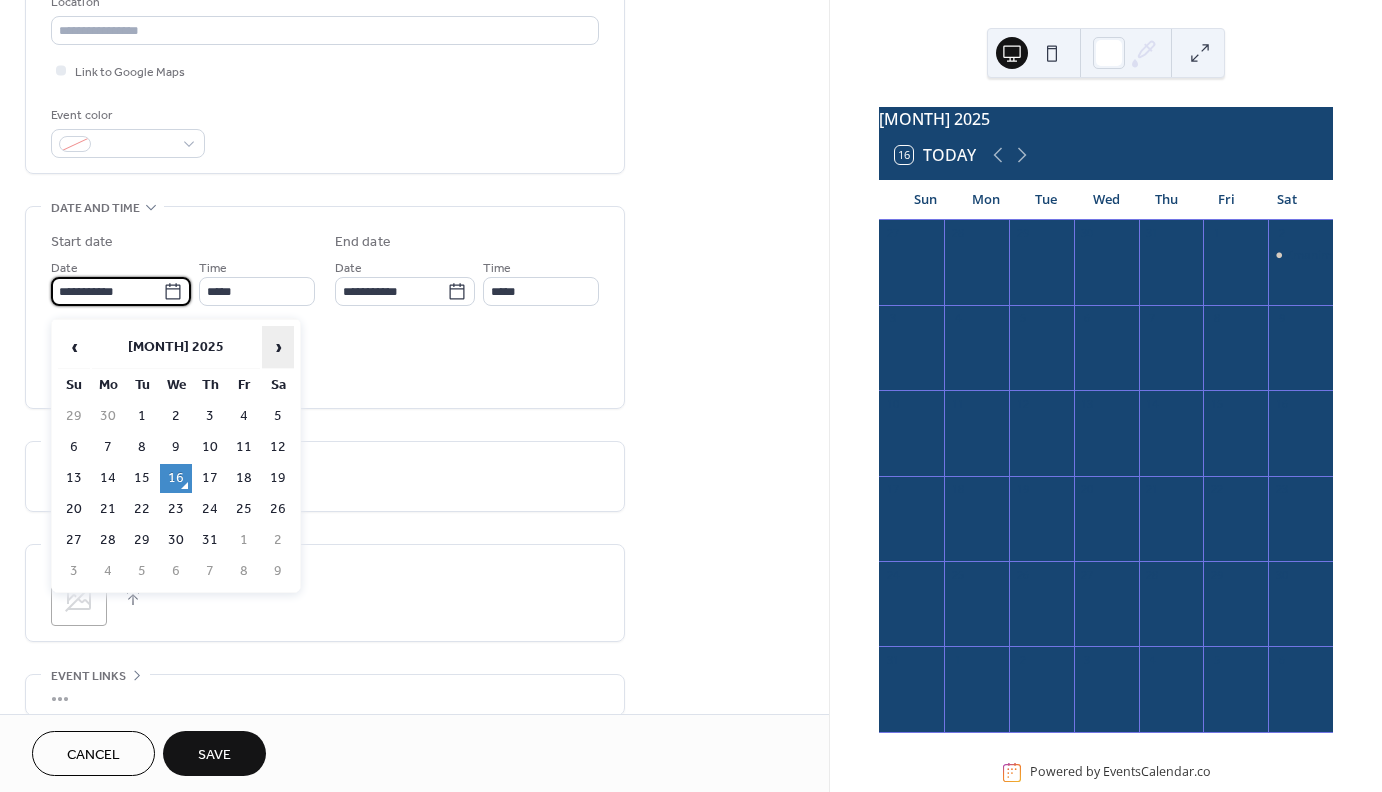click on "›" at bounding box center [278, 347] 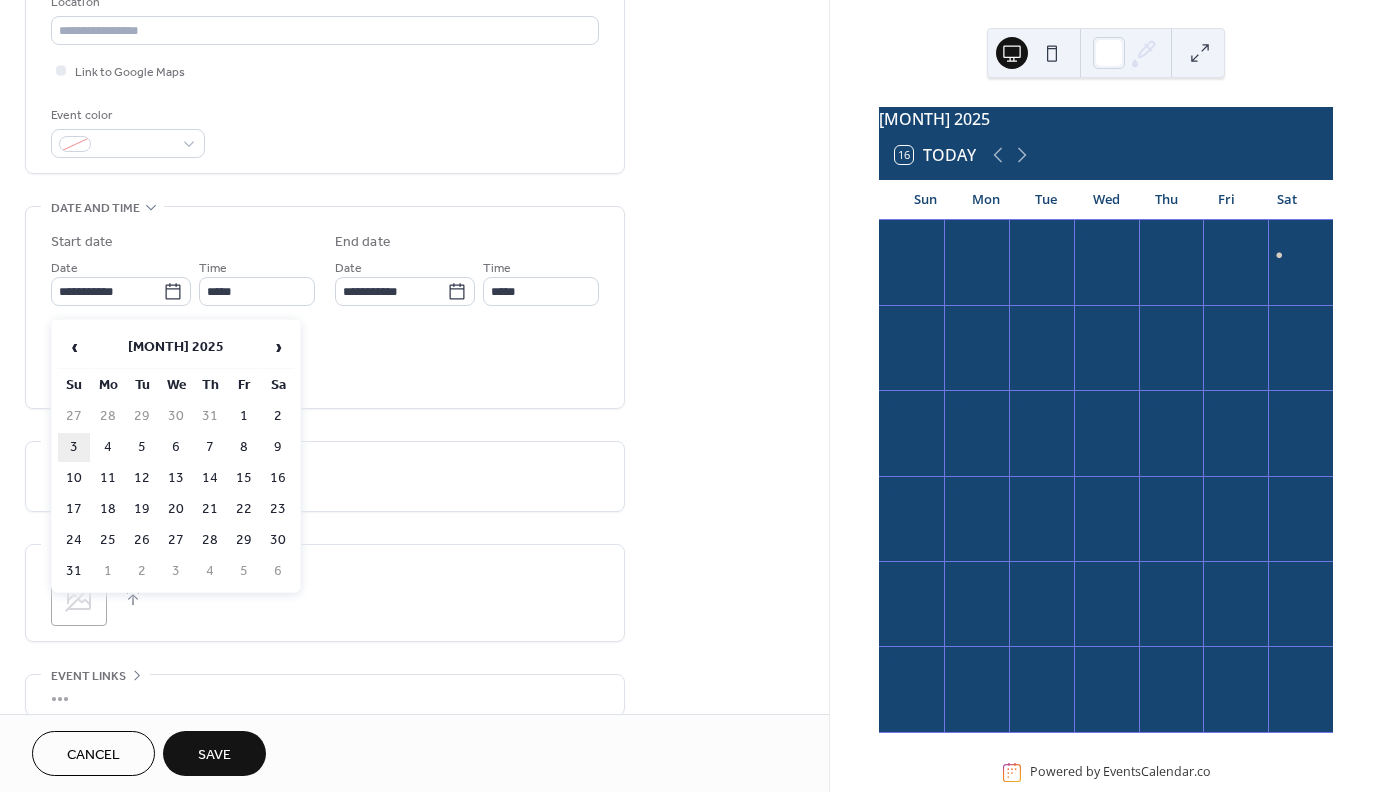 click on "3" at bounding box center (74, 447) 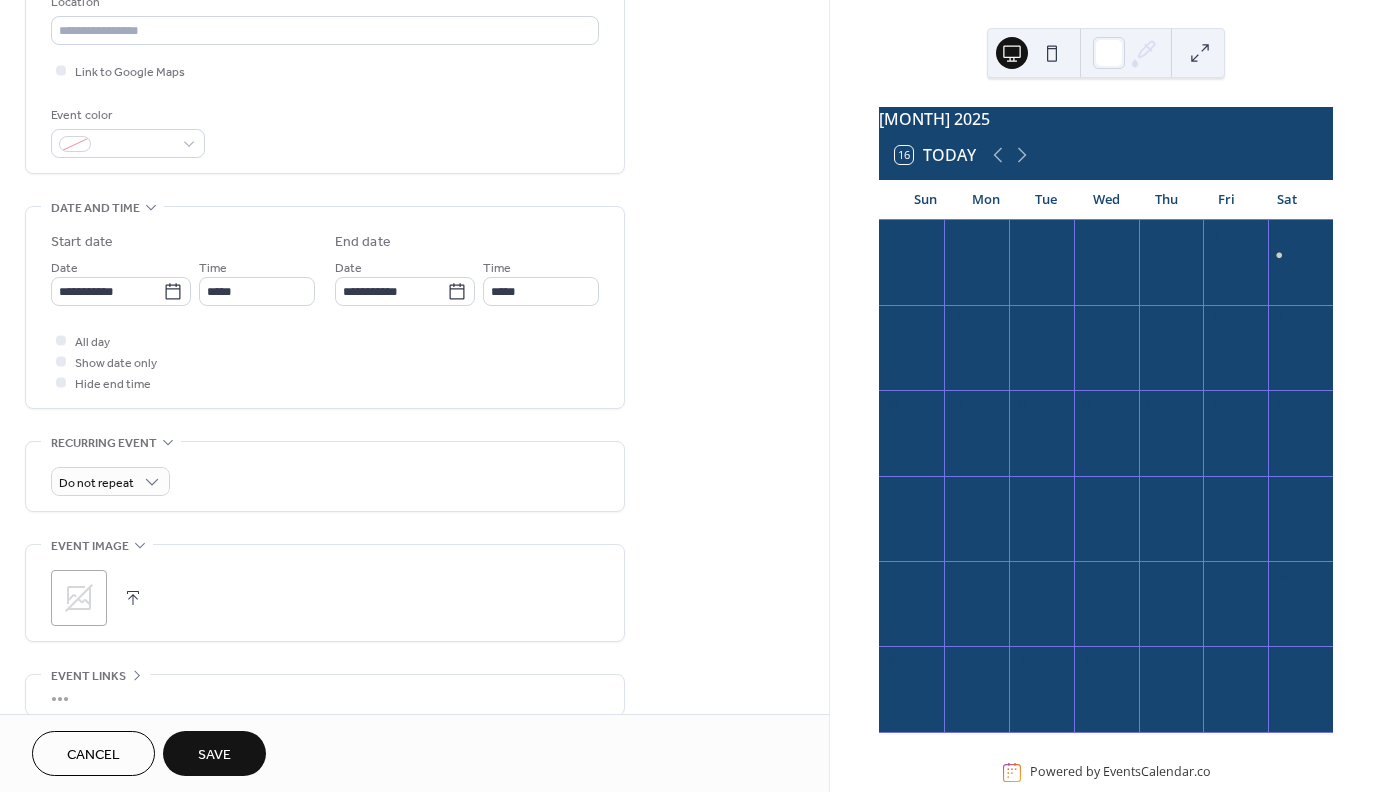 type on "**********" 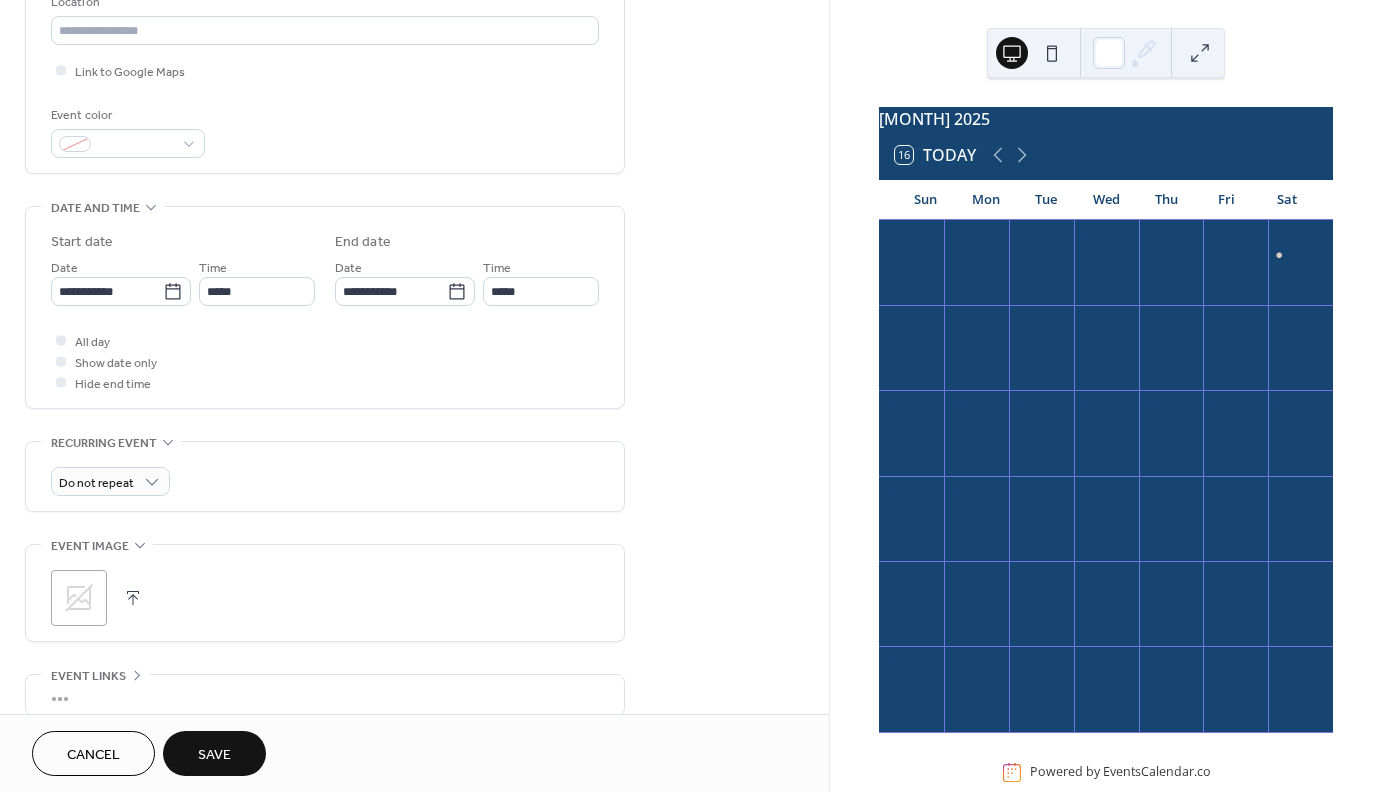 type on "**********" 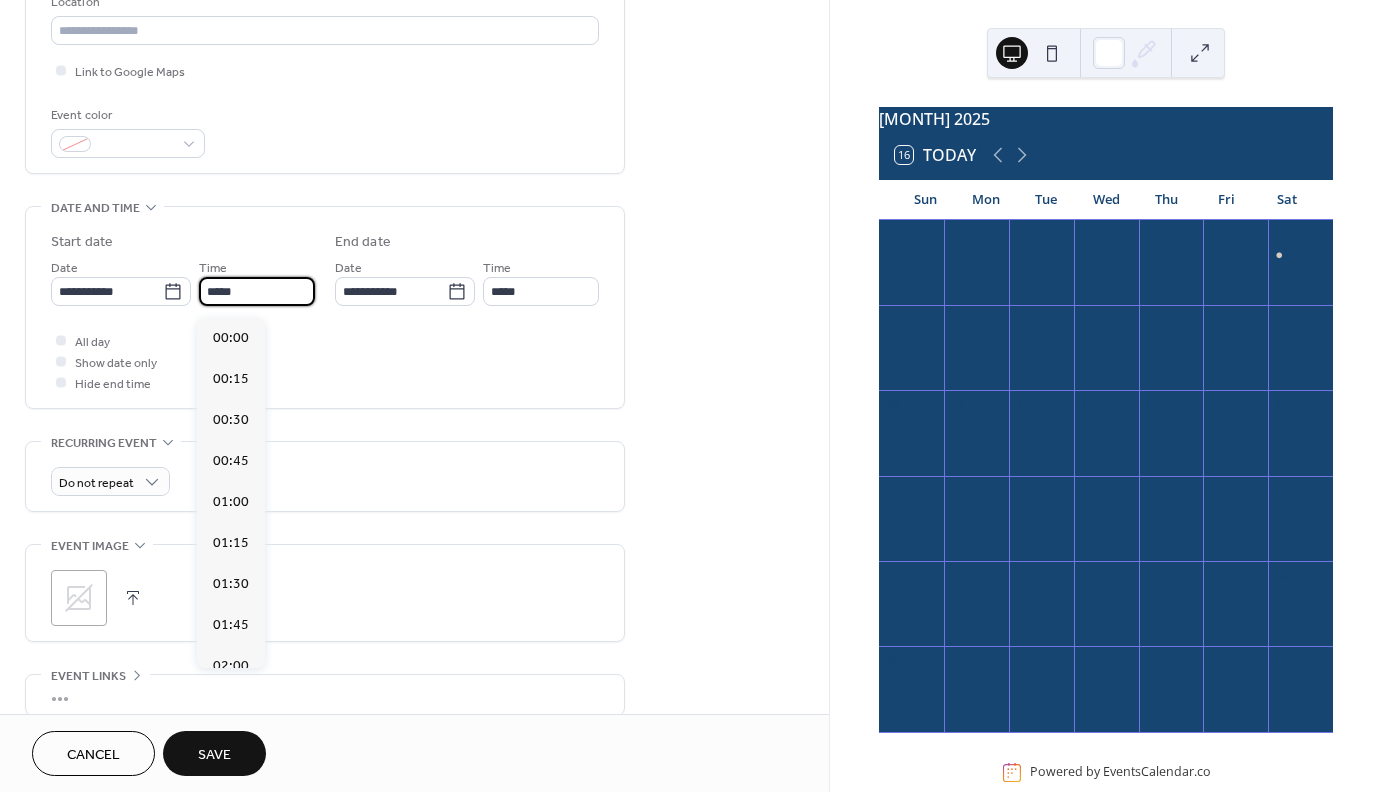 scroll, scrollTop: 1944, scrollLeft: 0, axis: vertical 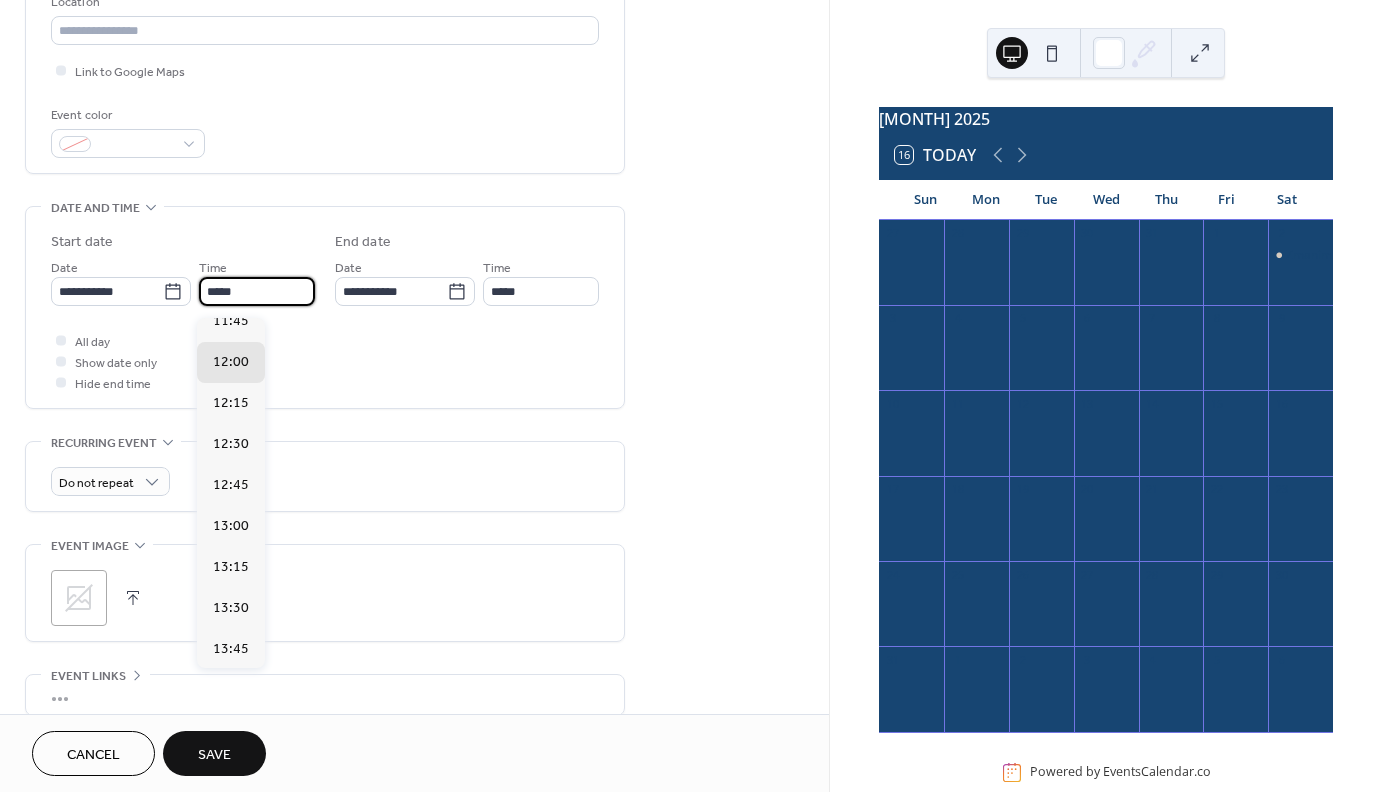 drag, startPoint x: 275, startPoint y: 308, endPoint x: 168, endPoint y: 317, distance: 107.37784 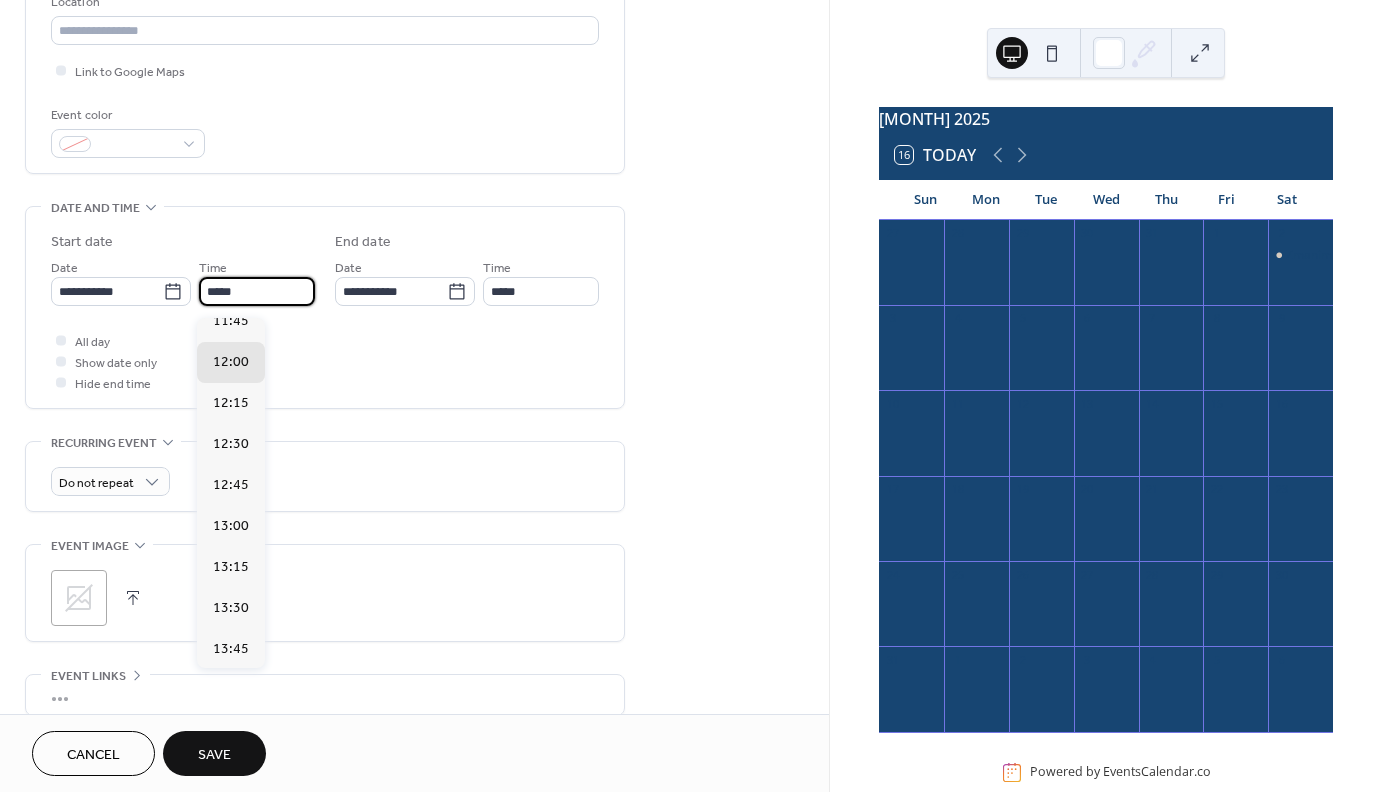 click on "*****" at bounding box center (257, 291) 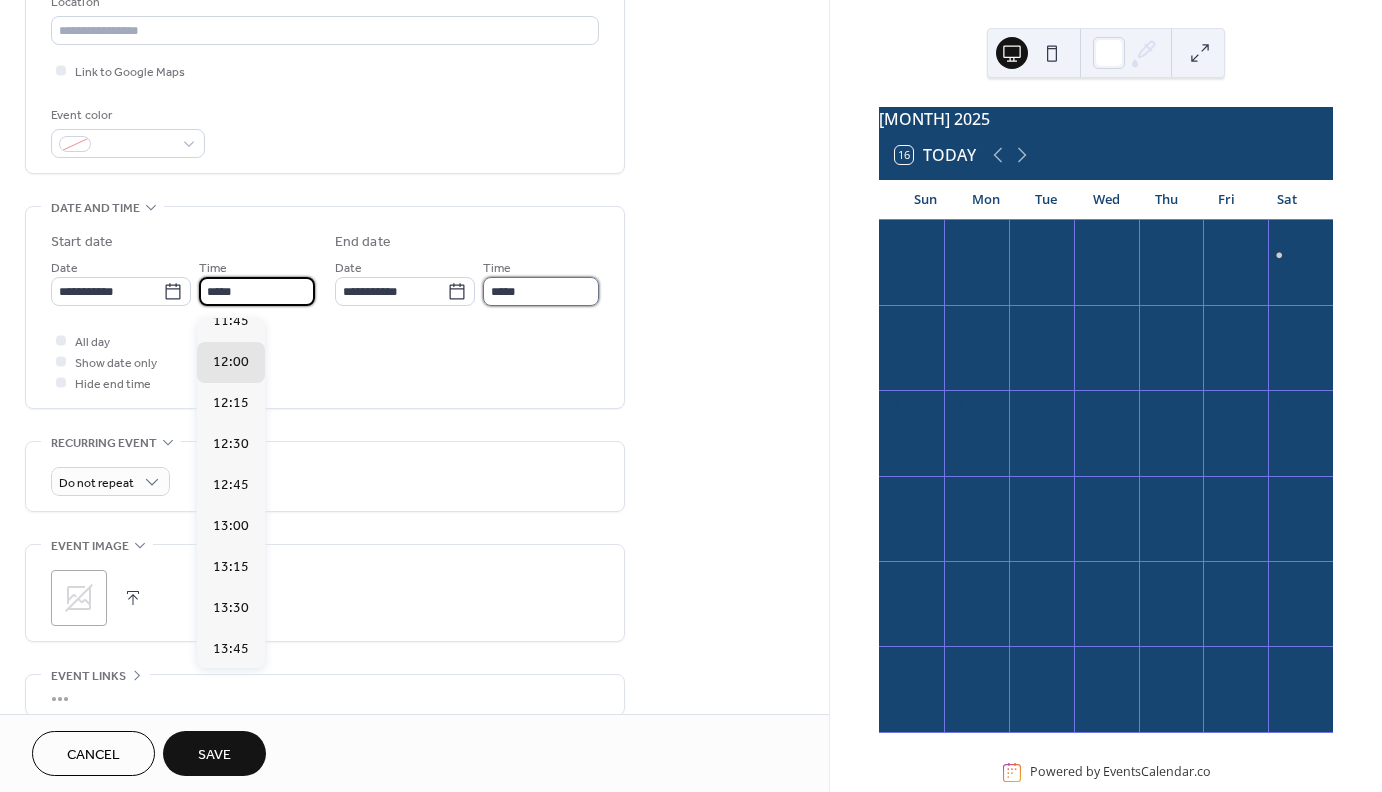 click on "*****" at bounding box center [541, 291] 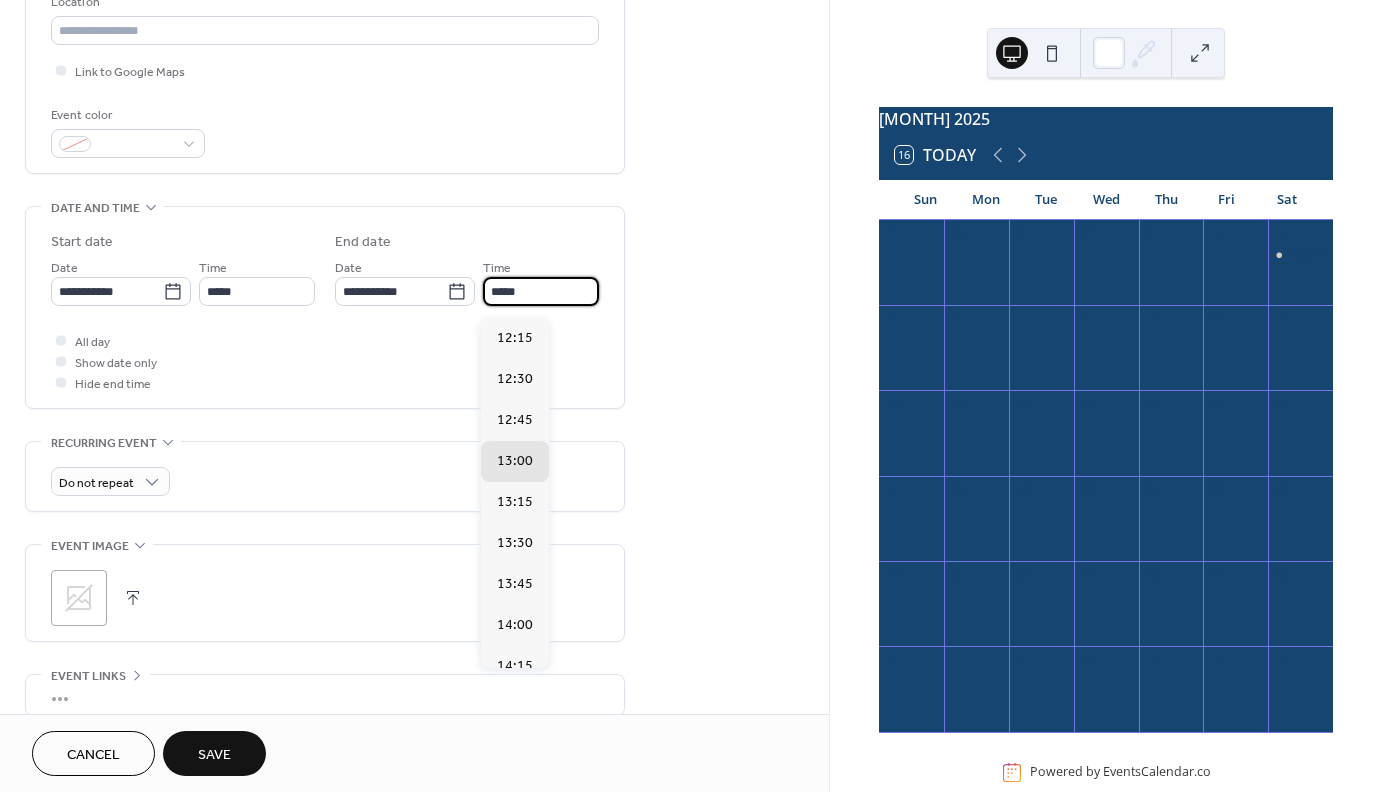 drag, startPoint x: 526, startPoint y: 299, endPoint x: 480, endPoint y: 299, distance: 46 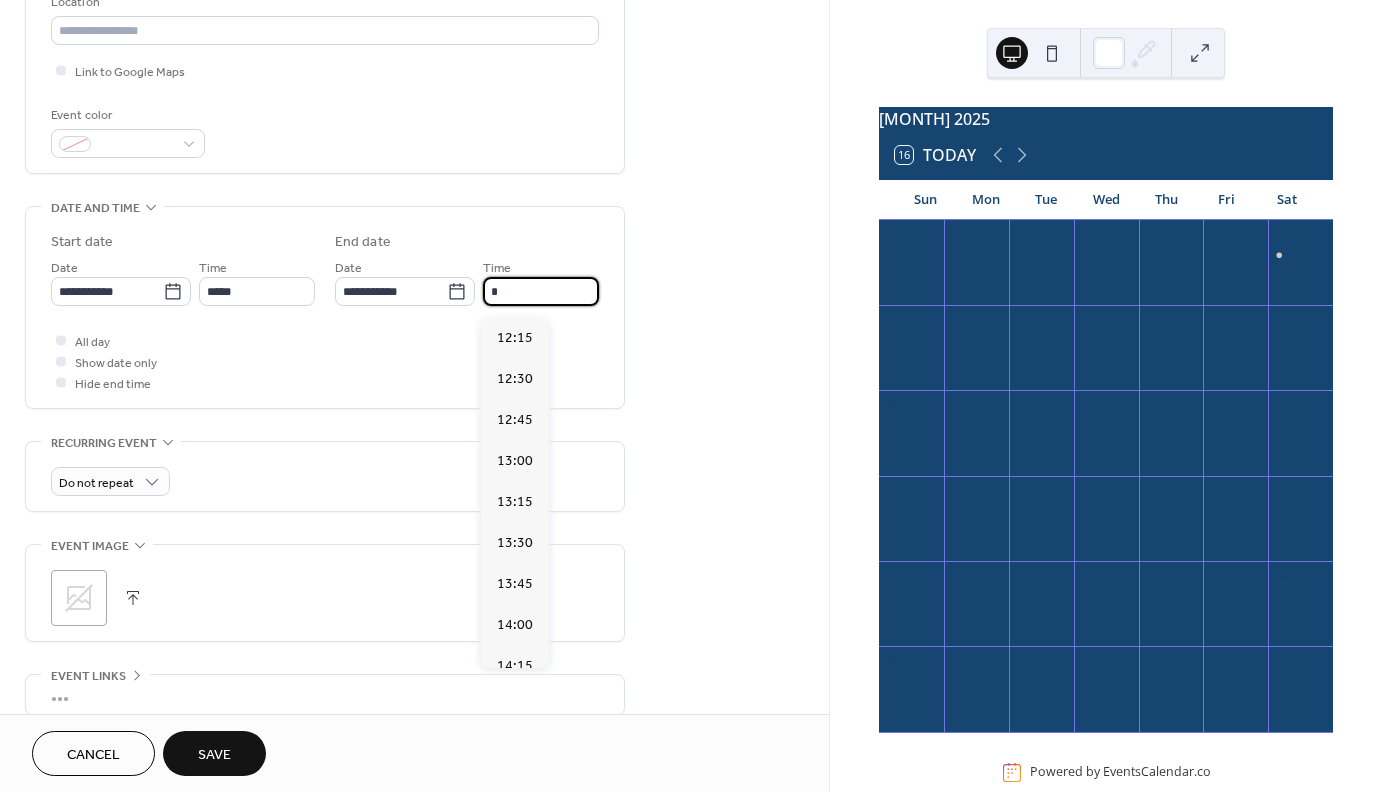 scroll, scrollTop: 1255, scrollLeft: 0, axis: vertical 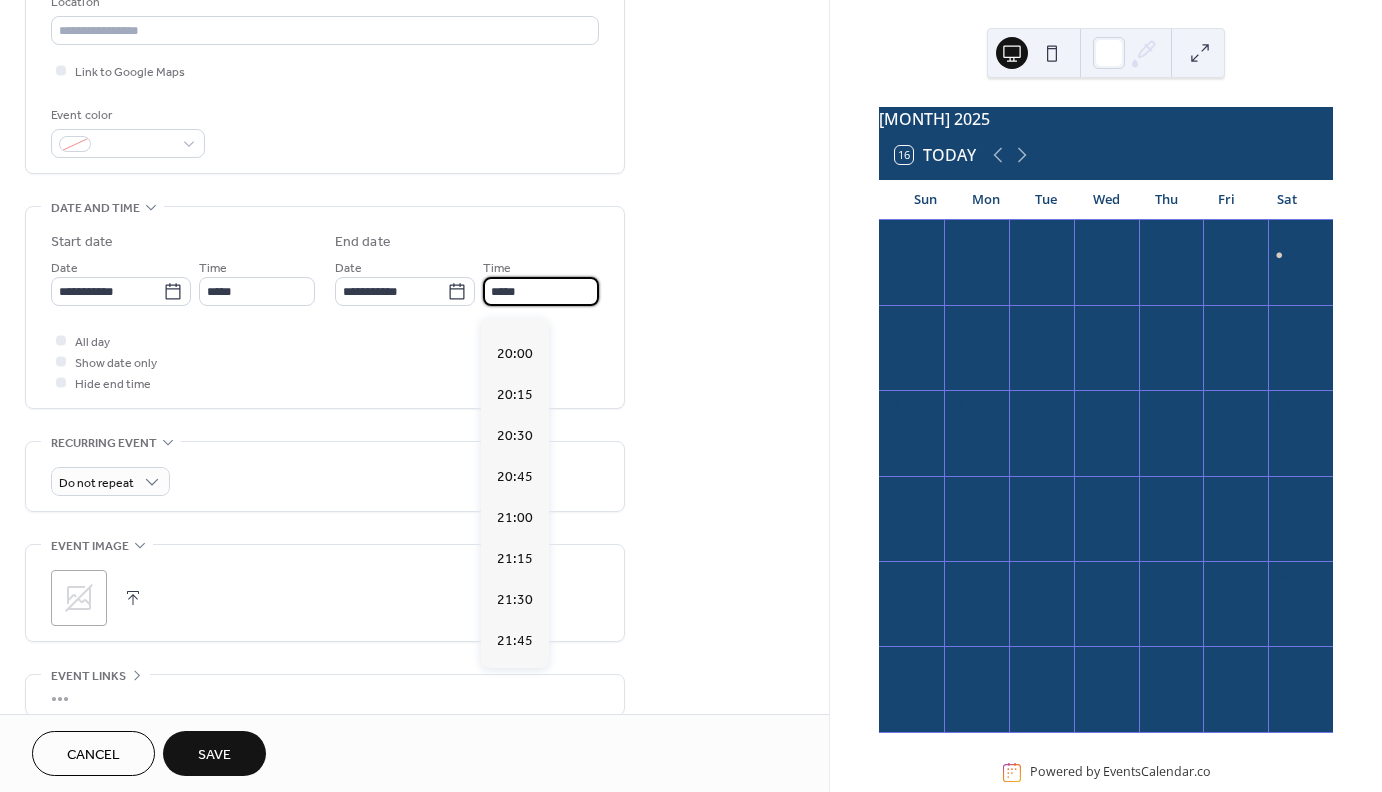 type on "*****" 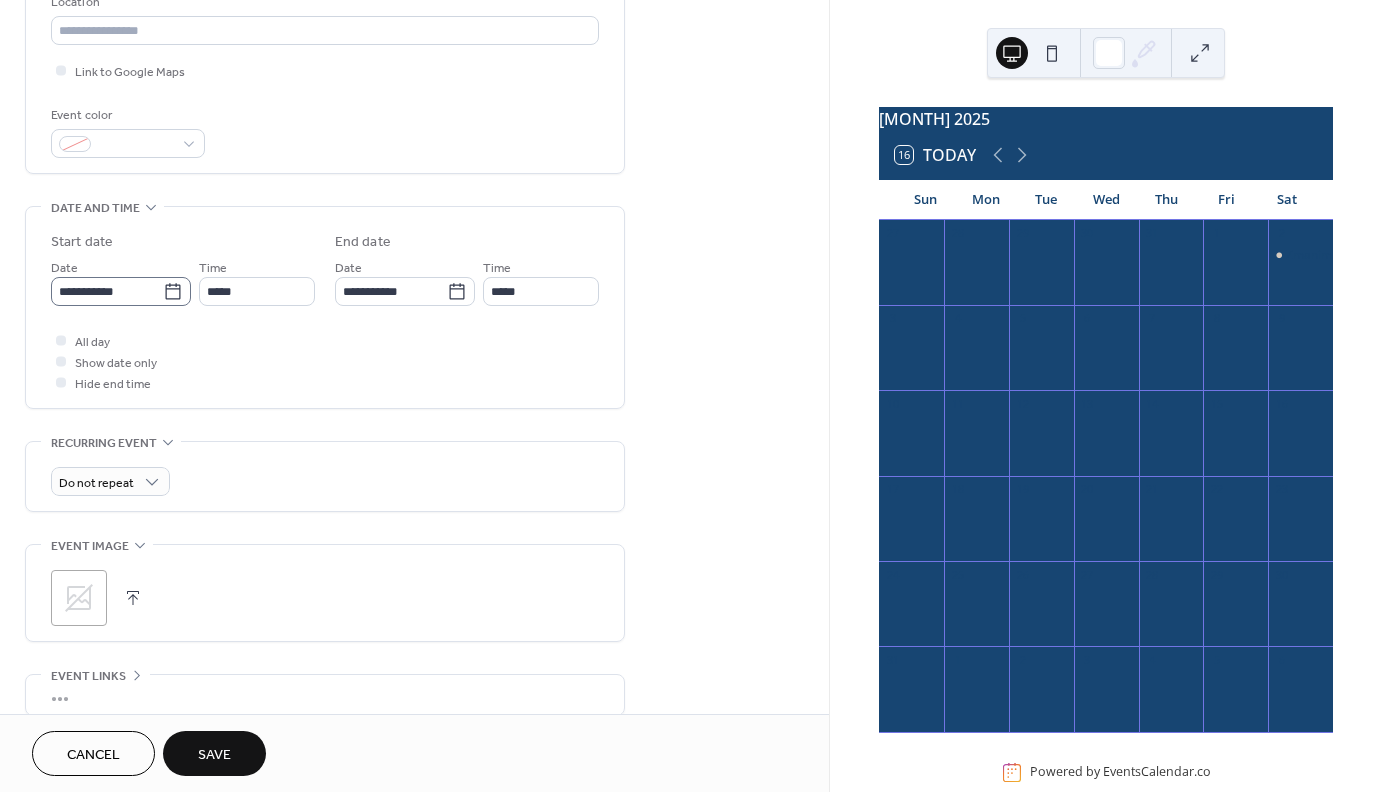click 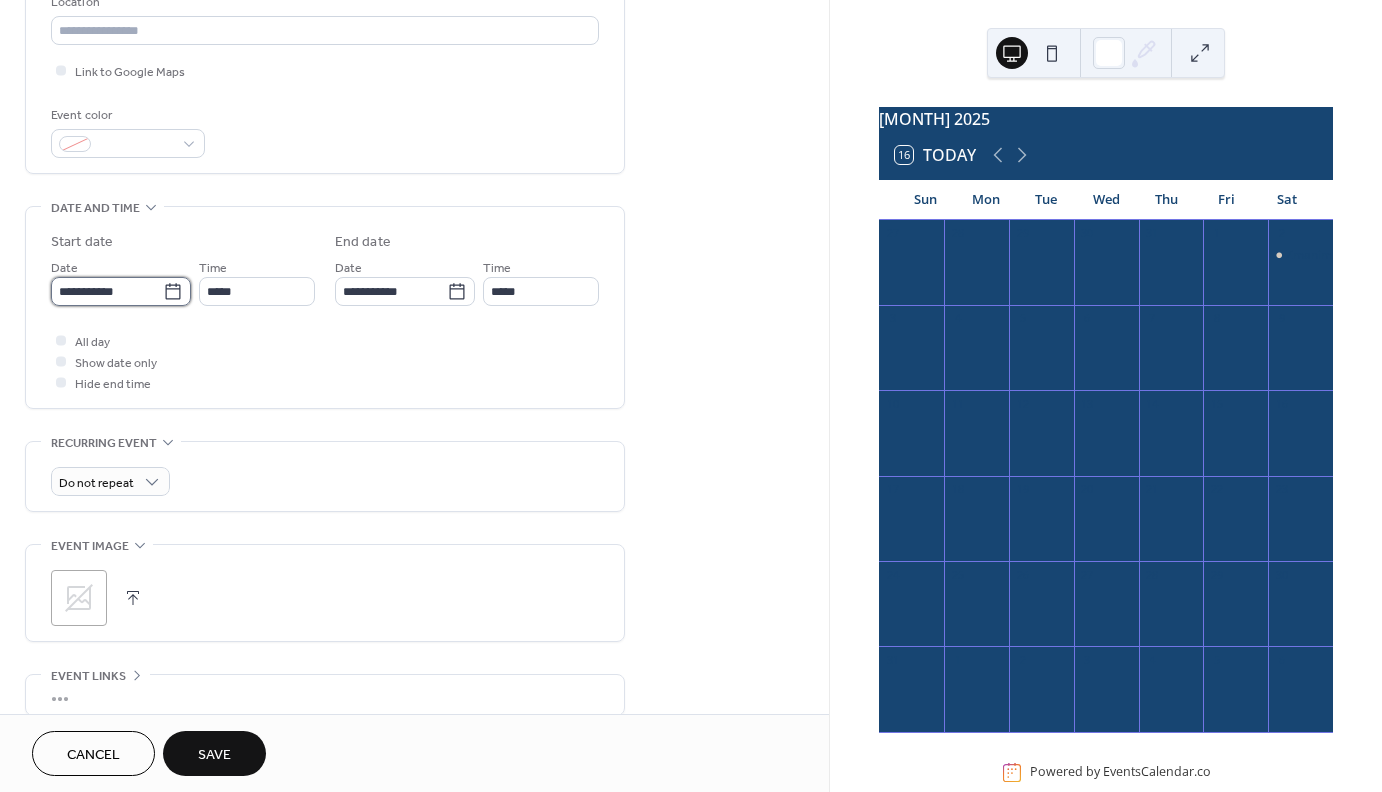 click on "**********" at bounding box center (107, 291) 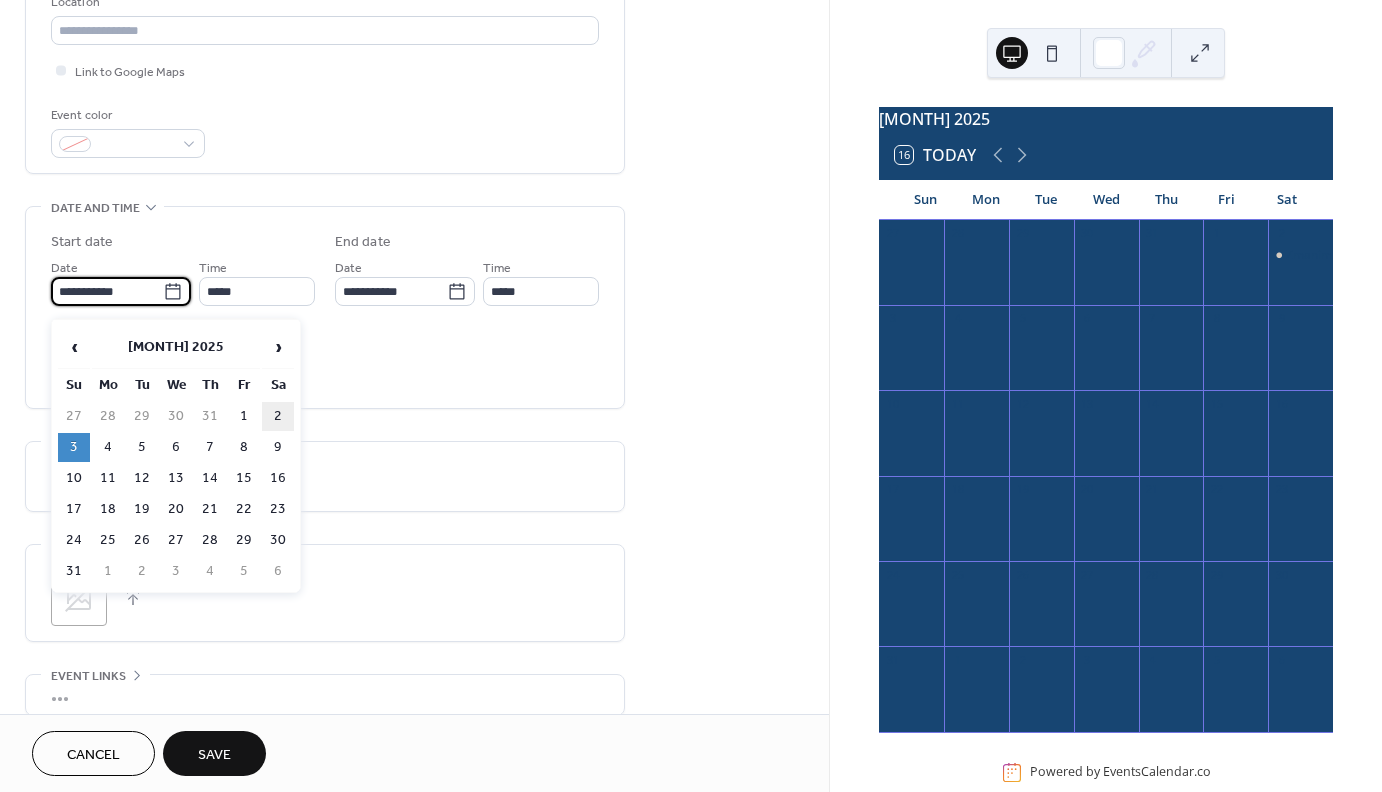 click on "2" at bounding box center [278, 416] 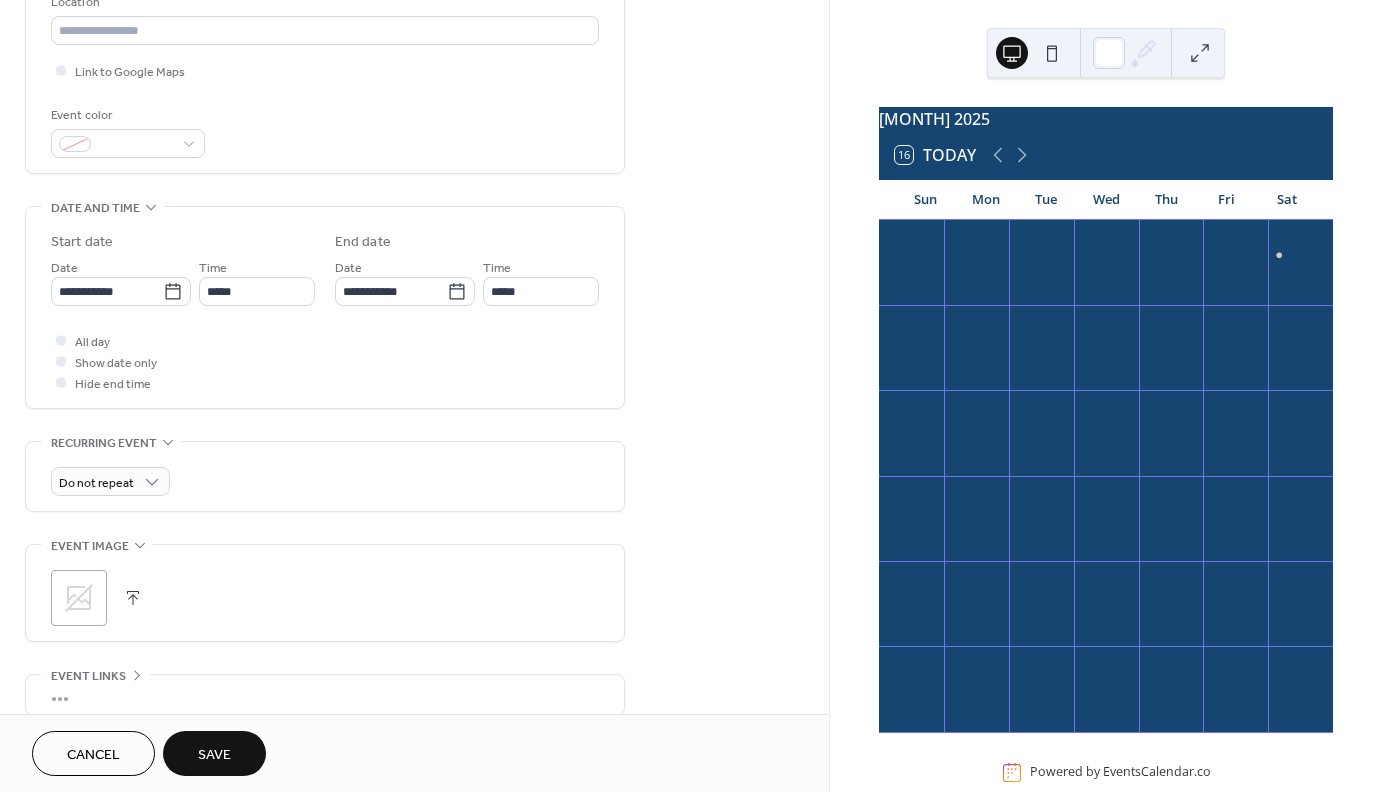 type on "**********" 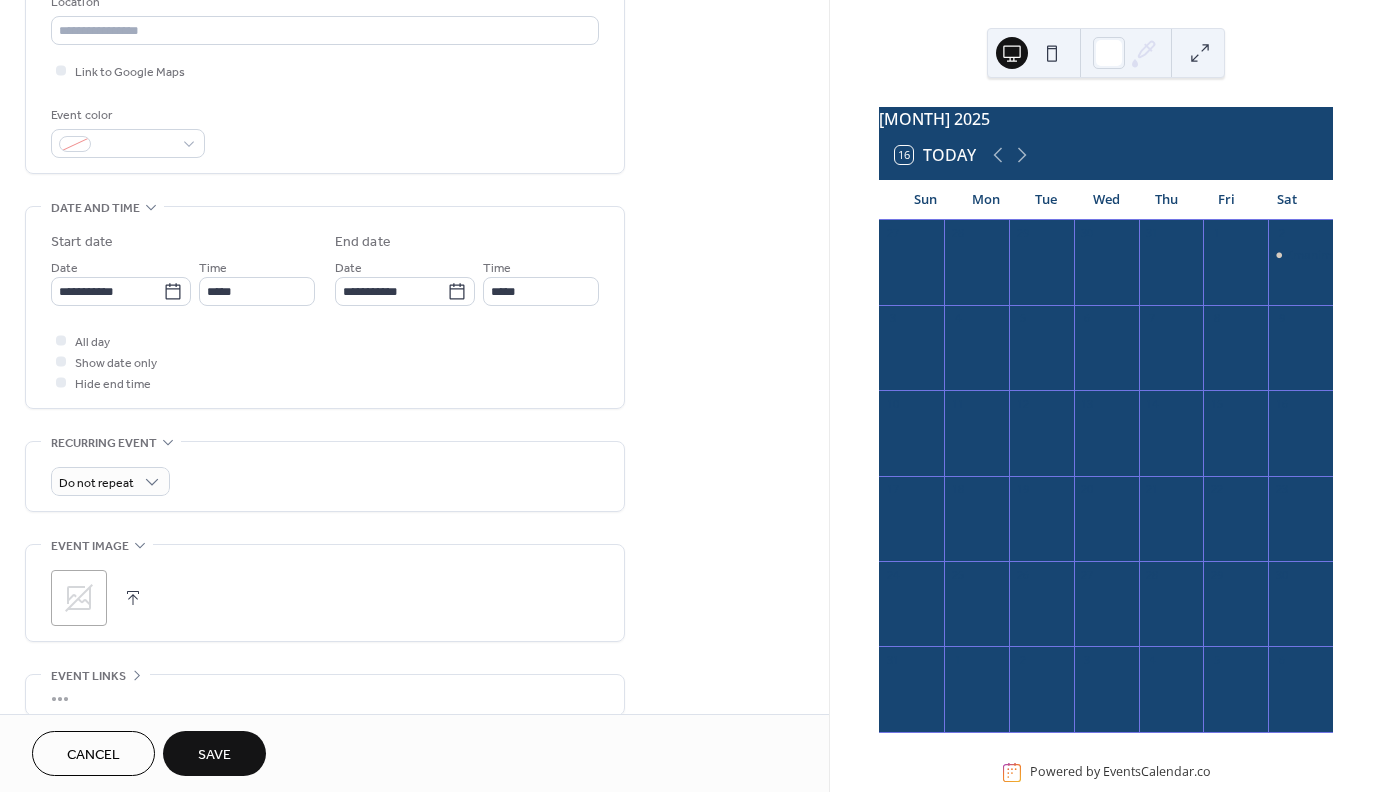 type on "**********" 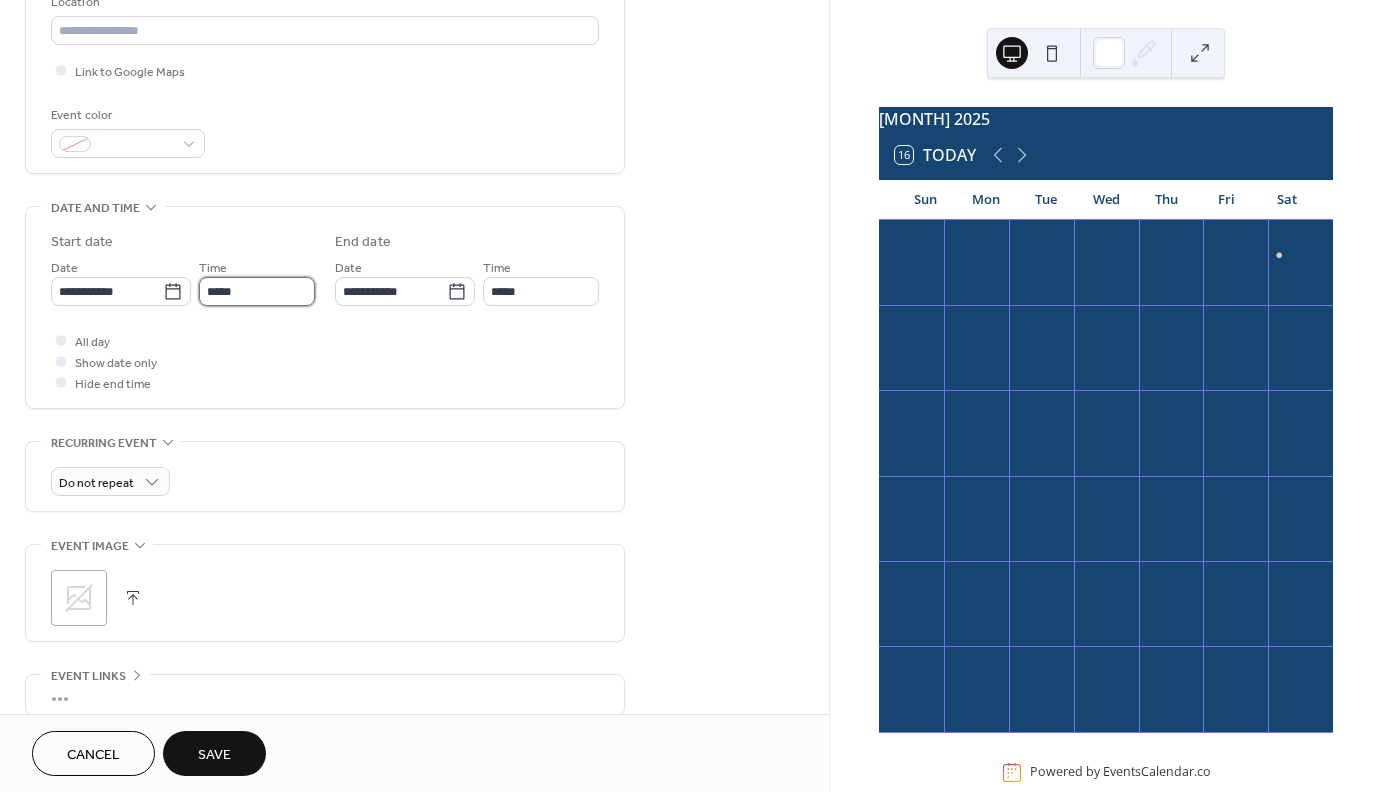 click on "*****" at bounding box center [257, 291] 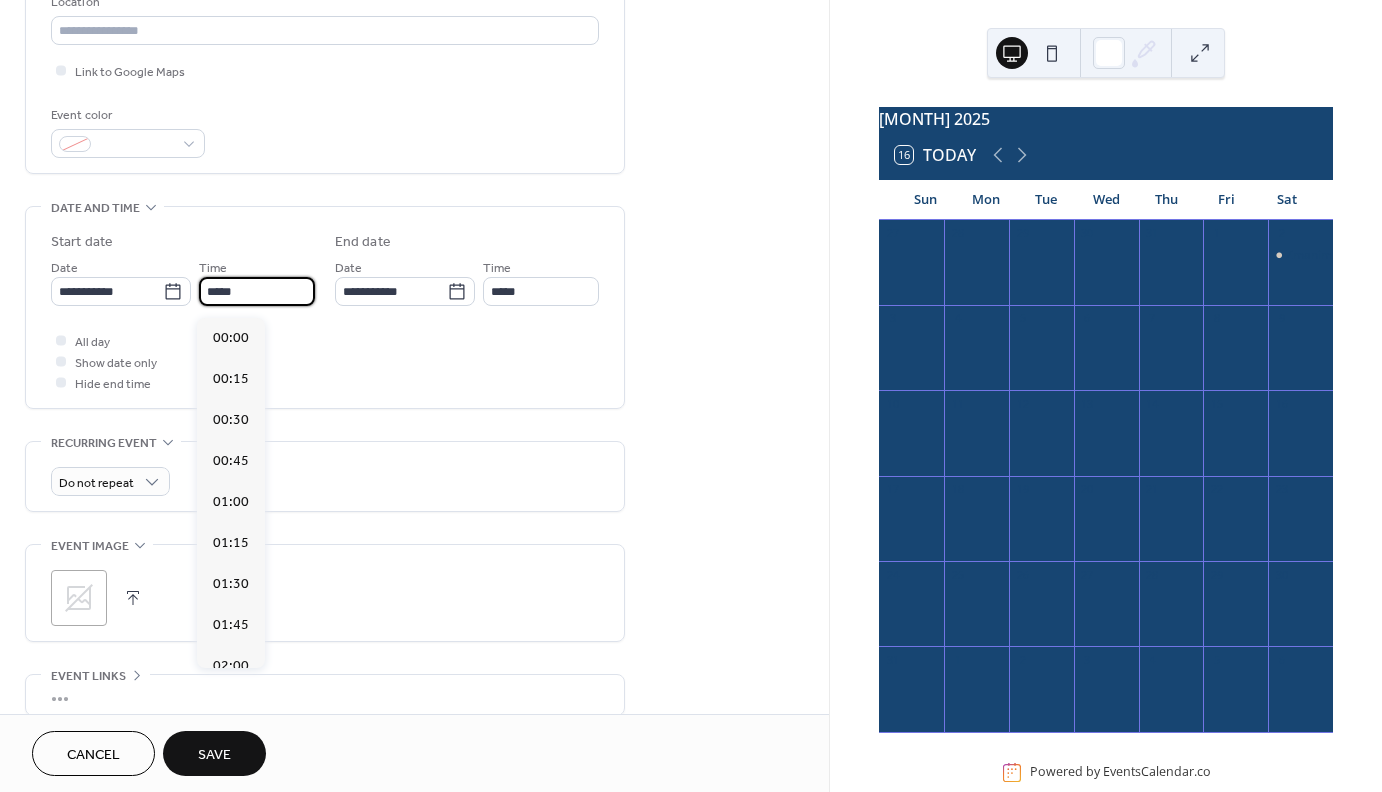 scroll, scrollTop: 1944, scrollLeft: 0, axis: vertical 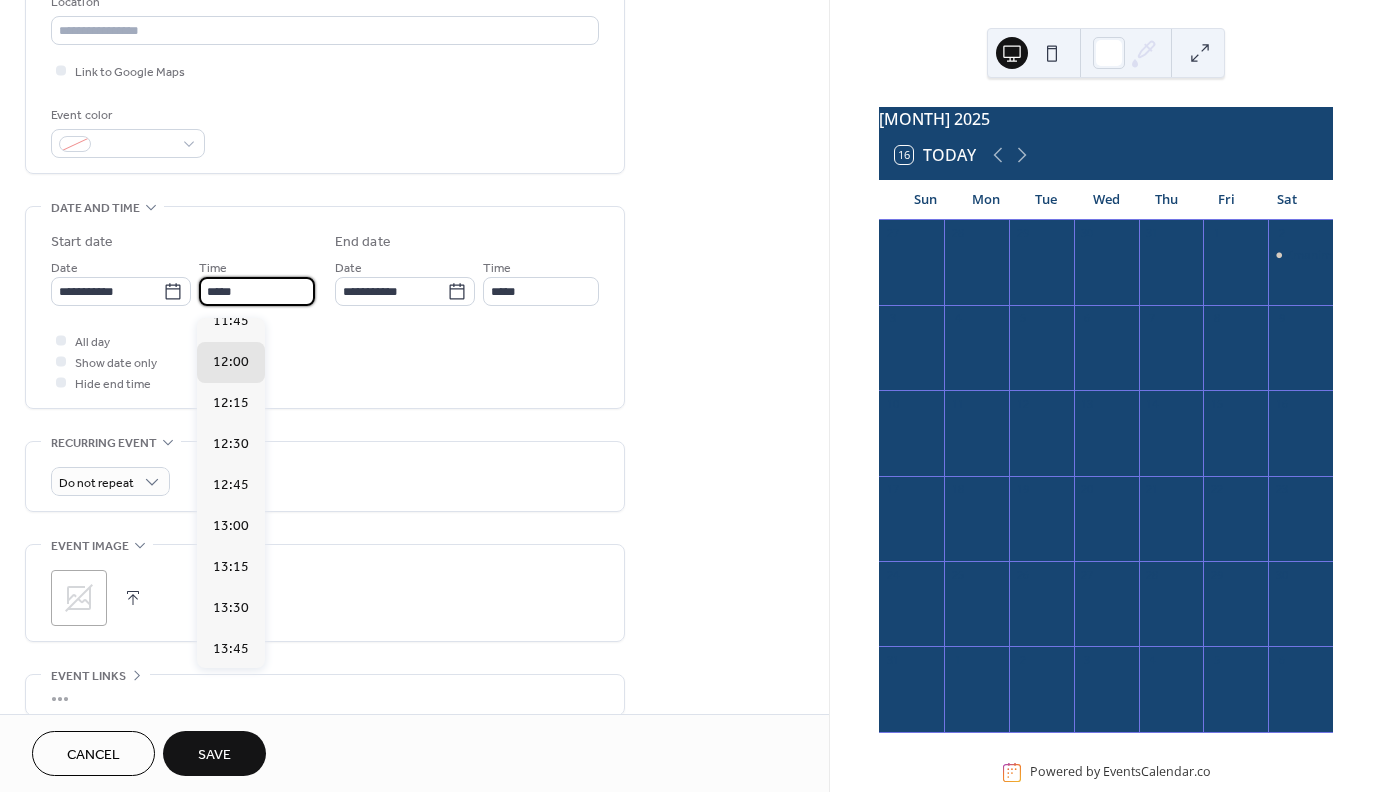 drag, startPoint x: 246, startPoint y: 305, endPoint x: 182, endPoint y: 310, distance: 64.195015 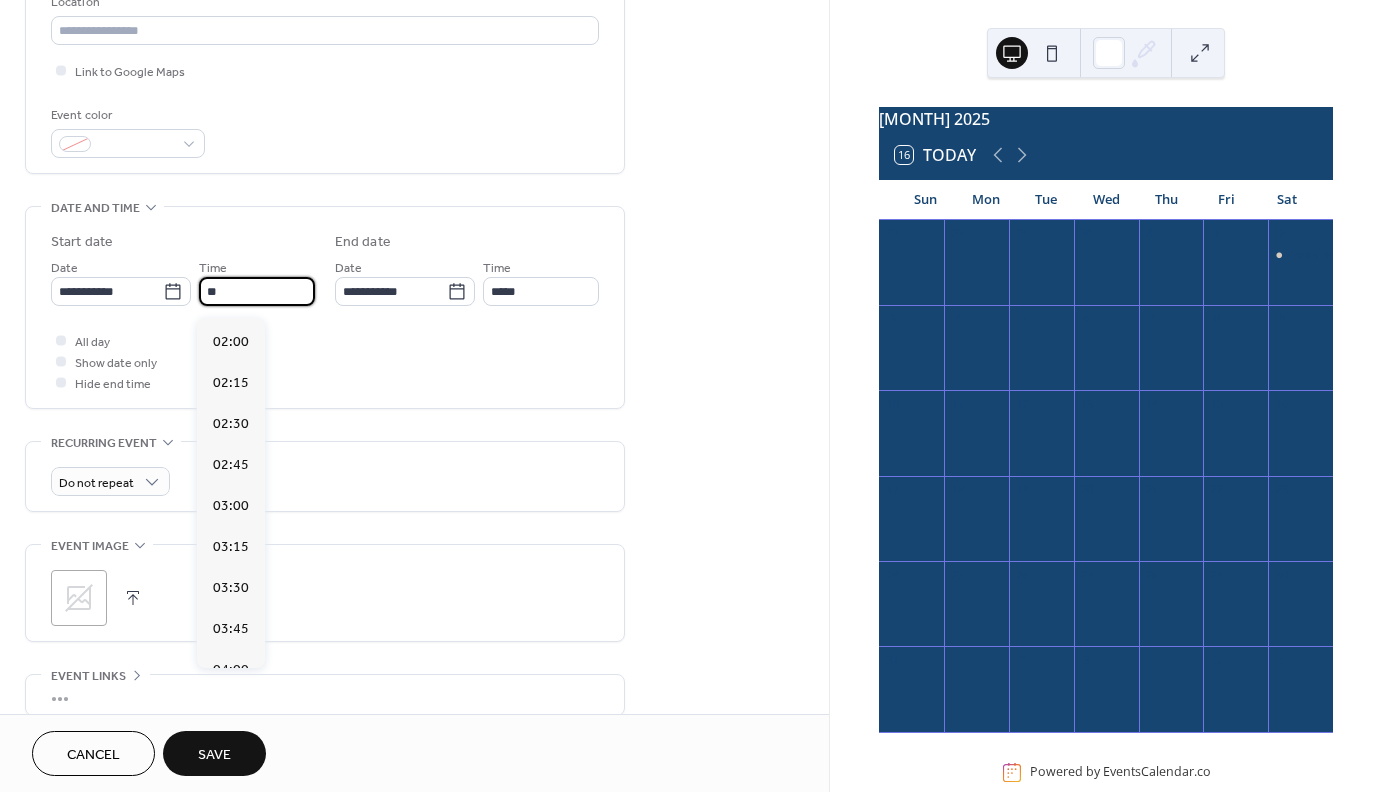 scroll, scrollTop: 3240, scrollLeft: 0, axis: vertical 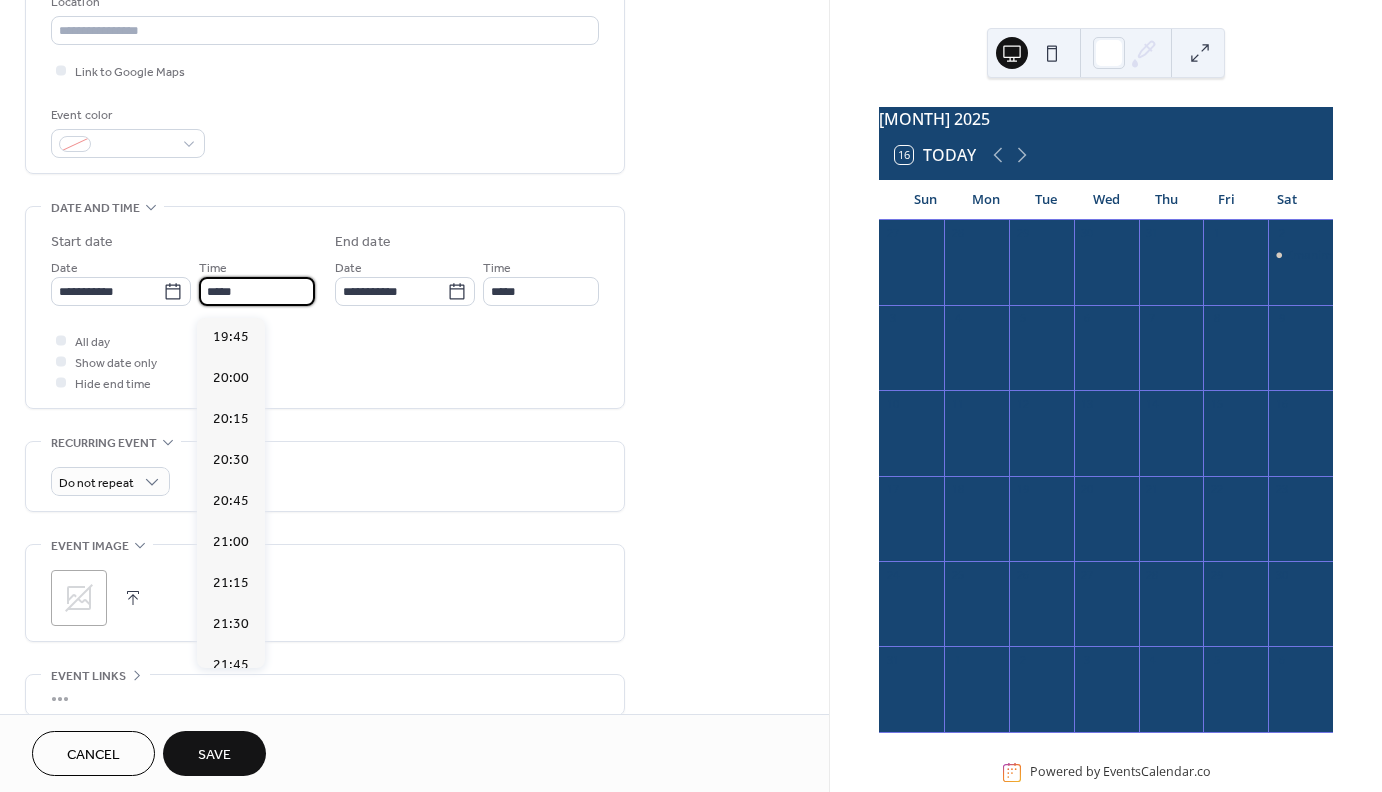 type on "*****" 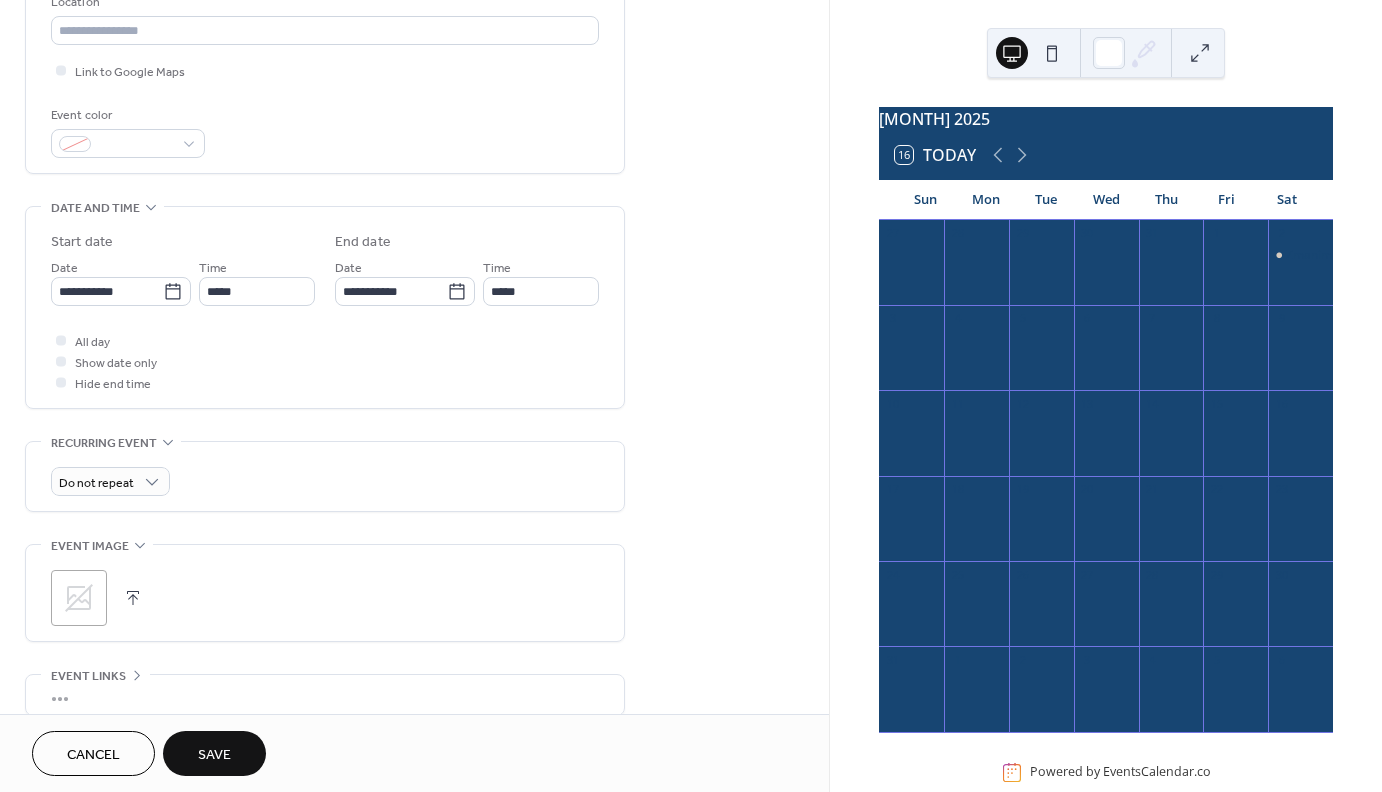type on "**********" 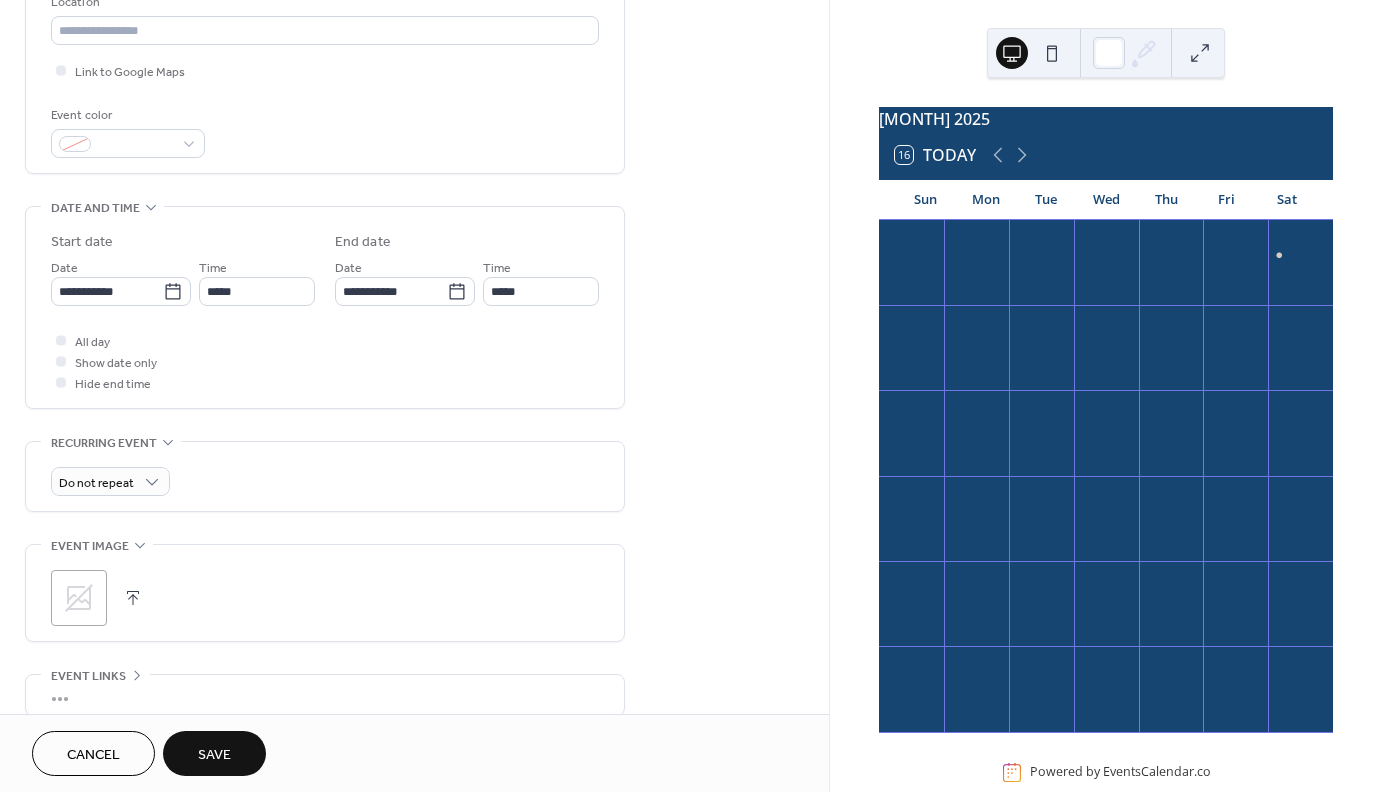 type on "*****" 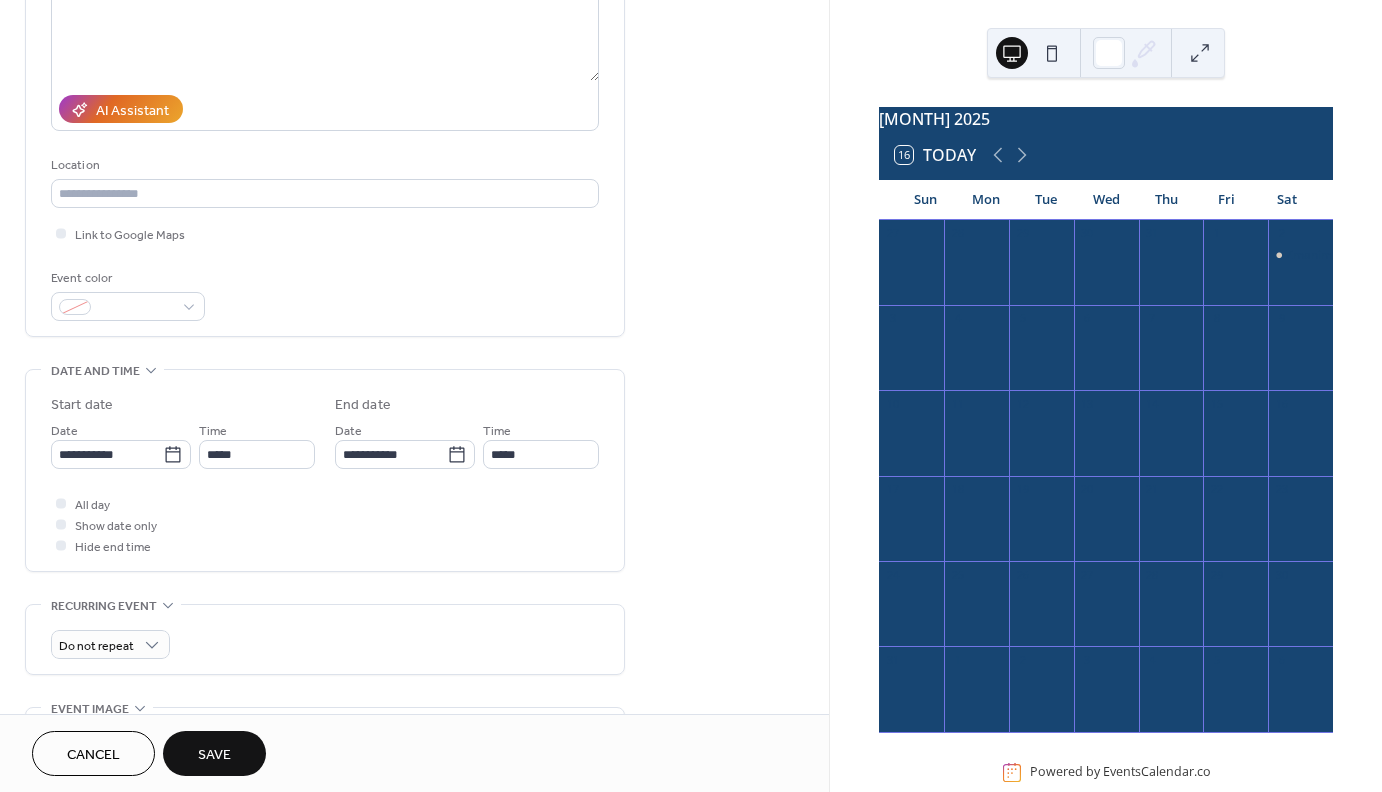 scroll, scrollTop: 707, scrollLeft: 0, axis: vertical 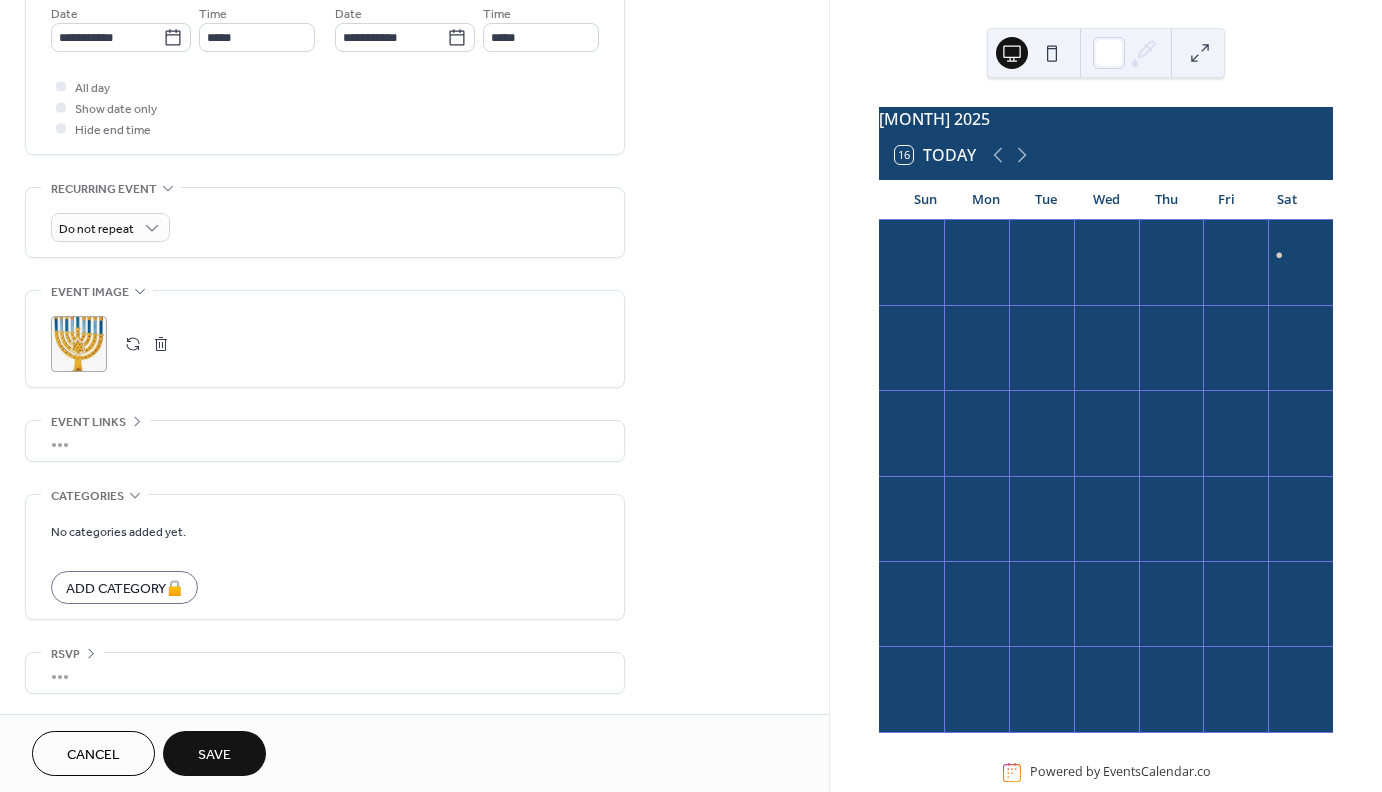 click on "Save" at bounding box center [214, 753] 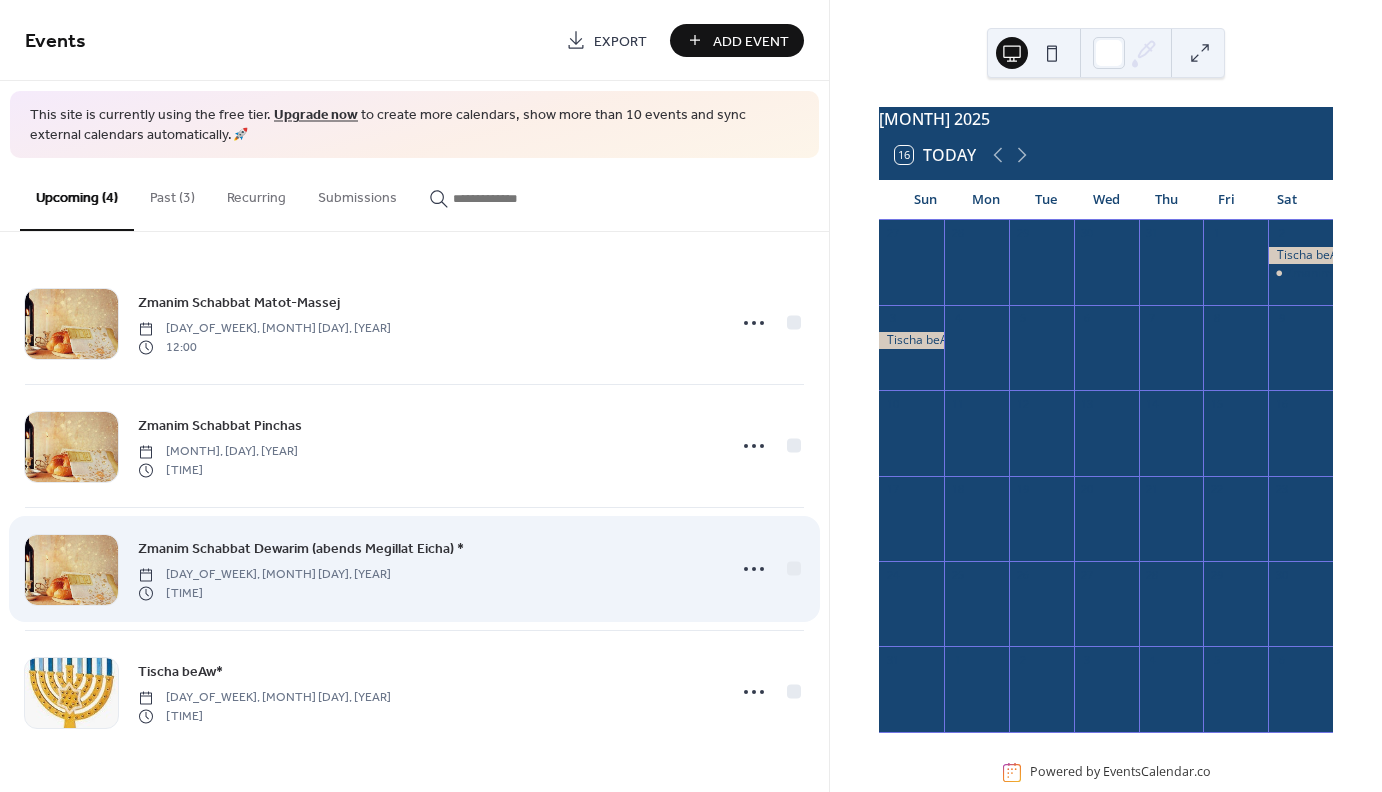 click on "Zmanim Schabbat Dewarim (abends Megillat Eicha) *" at bounding box center [301, 548] 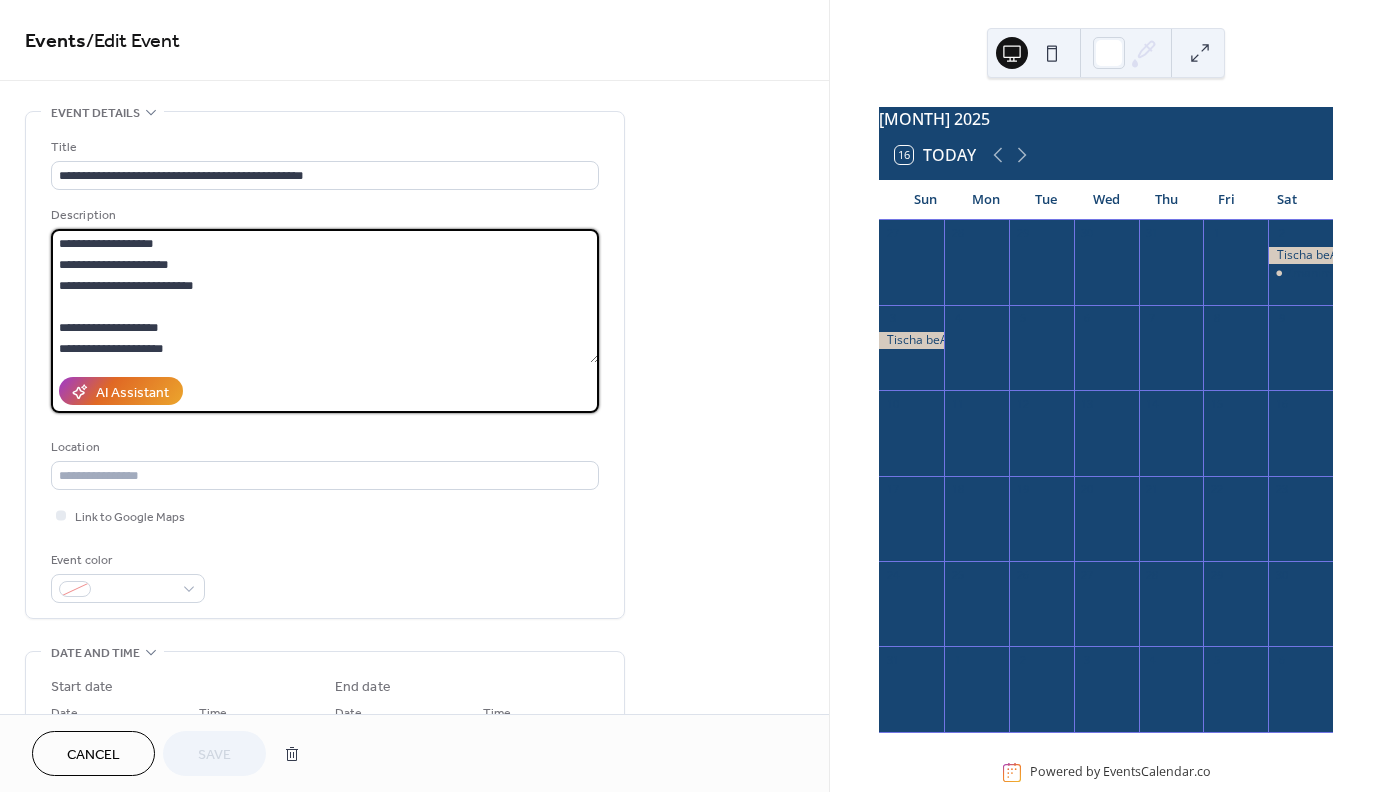 scroll, scrollTop: 63, scrollLeft: 0, axis: vertical 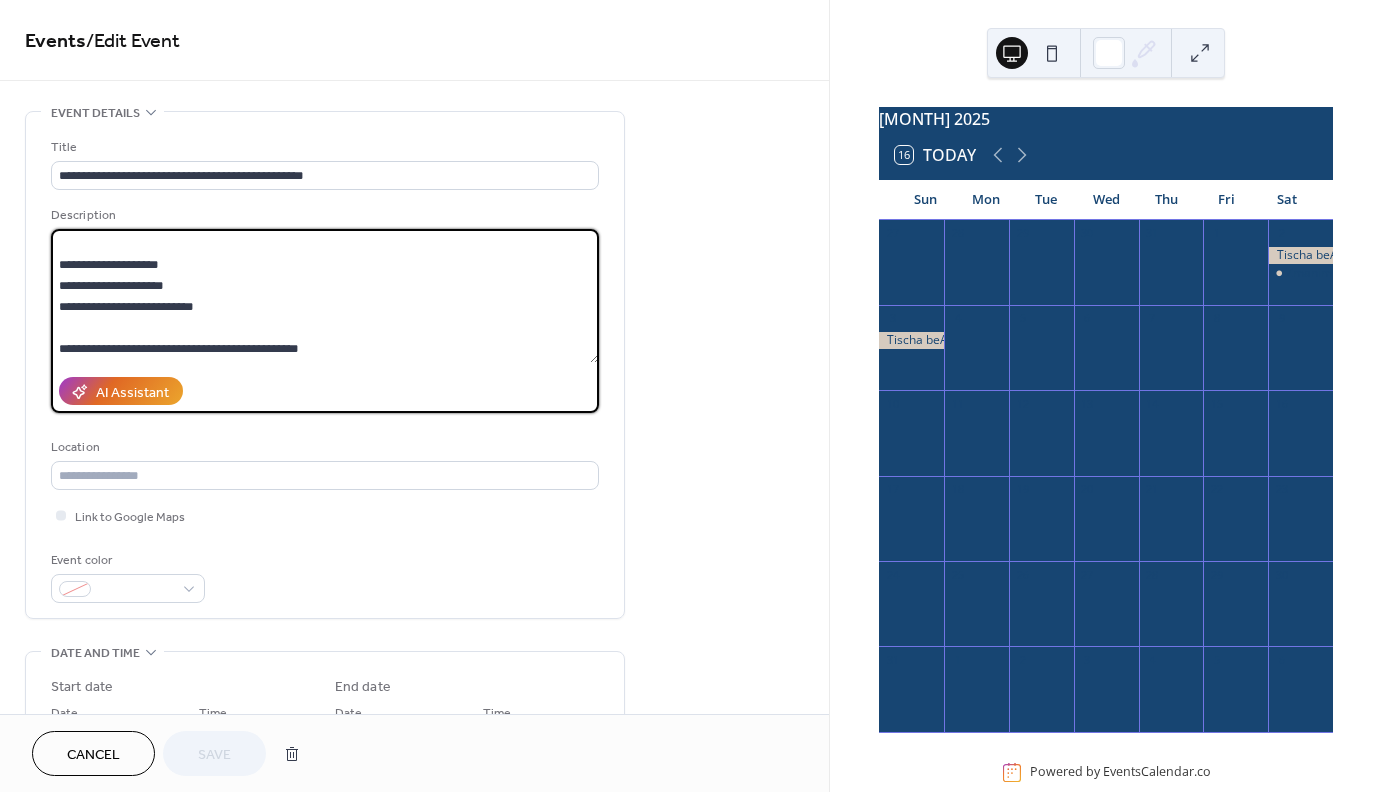 drag, startPoint x: 345, startPoint y: 352, endPoint x: 199, endPoint y: 350, distance: 146.0137 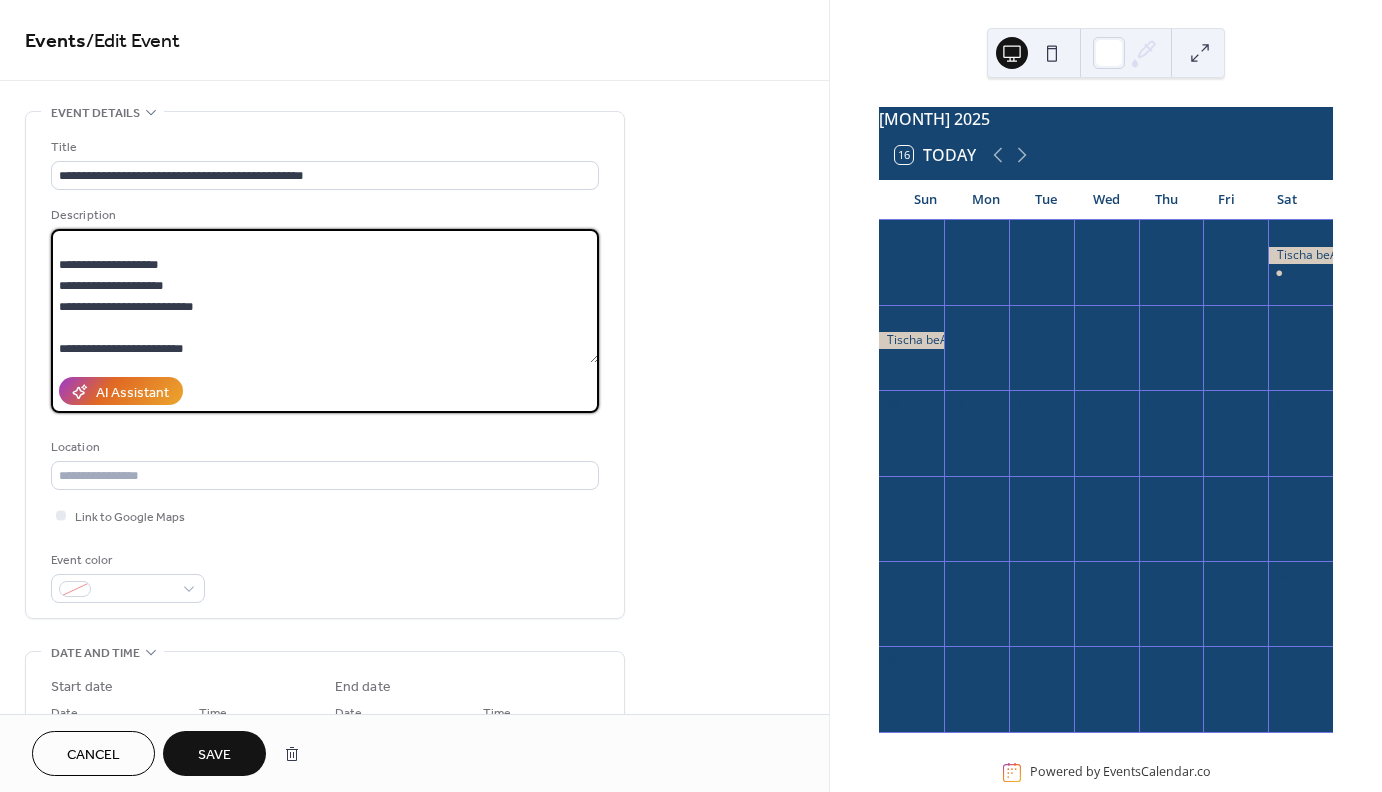 type on "**********" 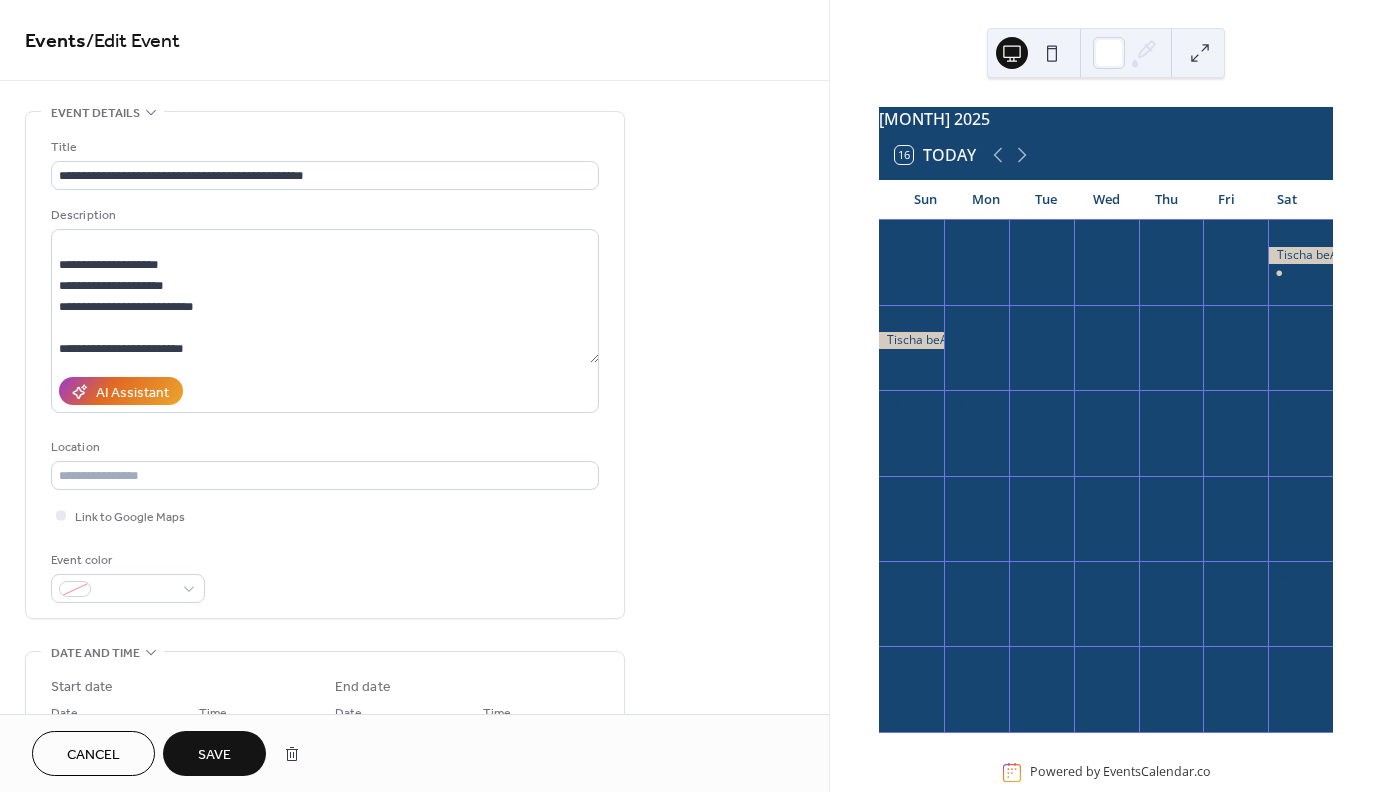 click on "**********" at bounding box center (414, 762) 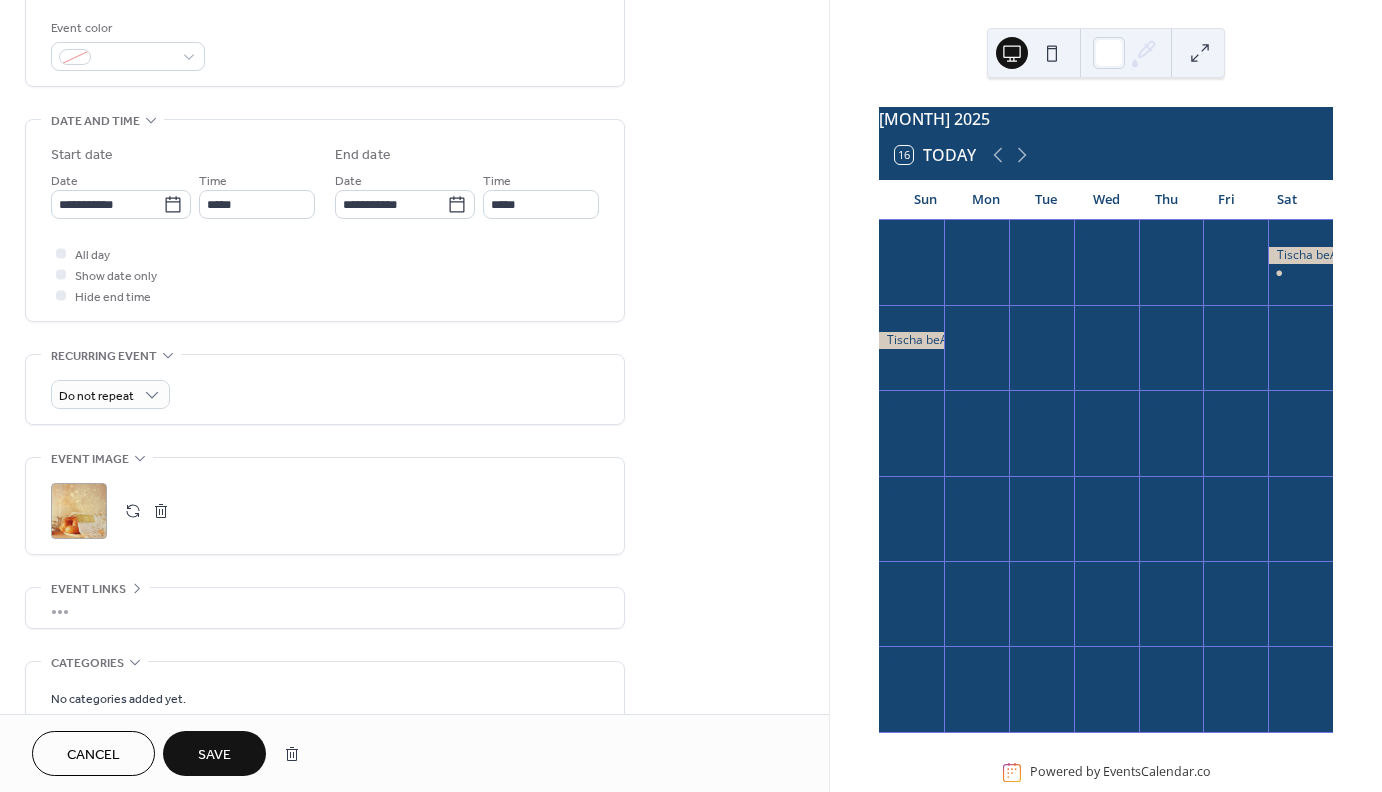 scroll, scrollTop: 552, scrollLeft: 0, axis: vertical 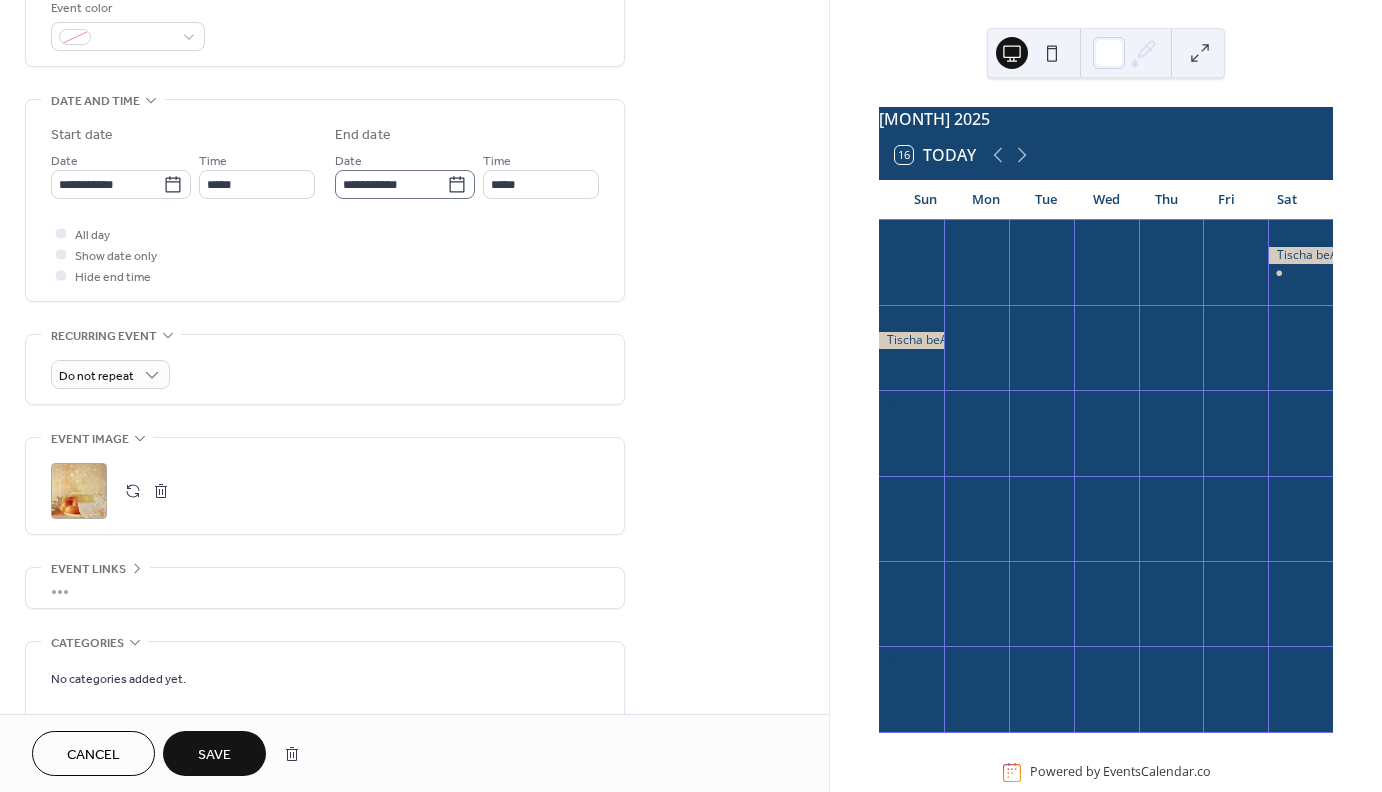 click 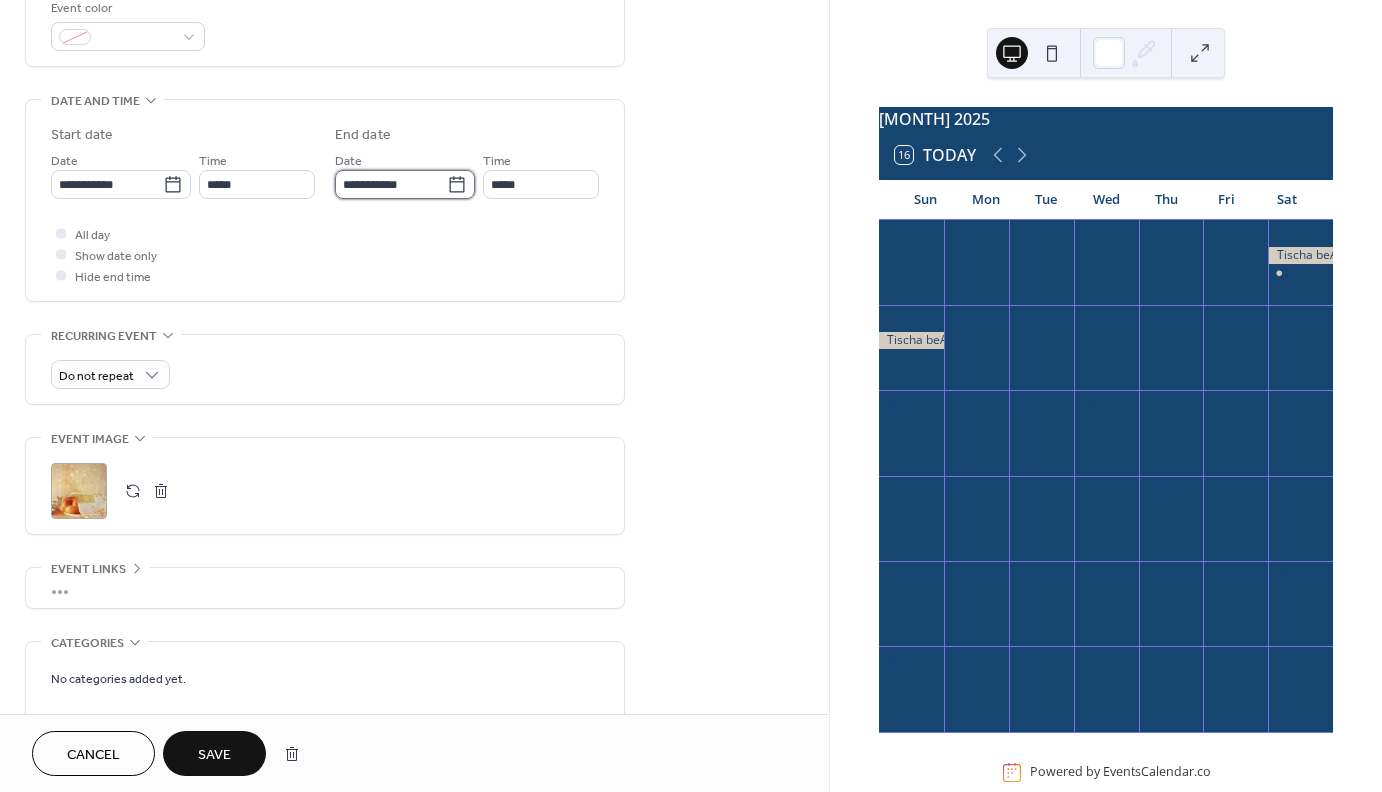 click on "**********" at bounding box center (391, 184) 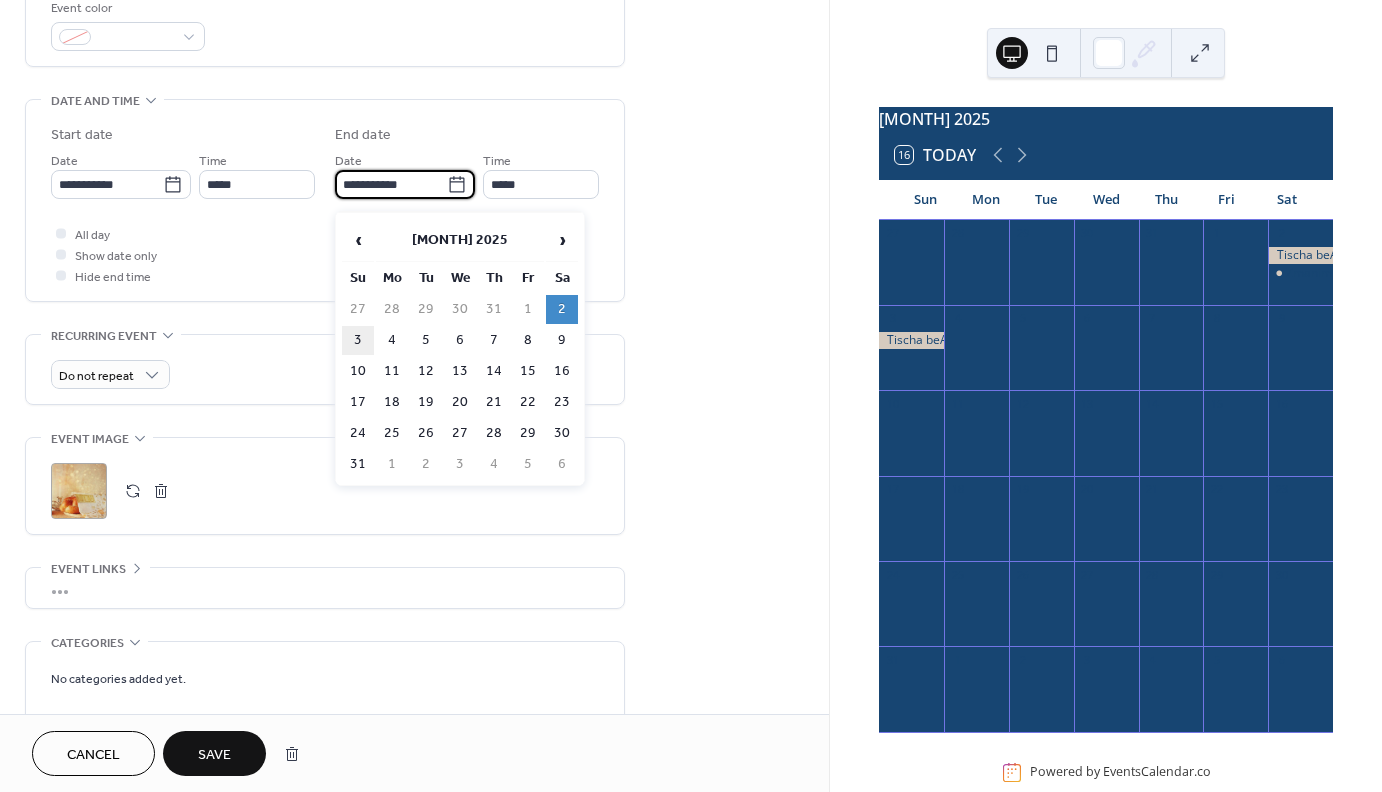 click on "3" at bounding box center [358, 340] 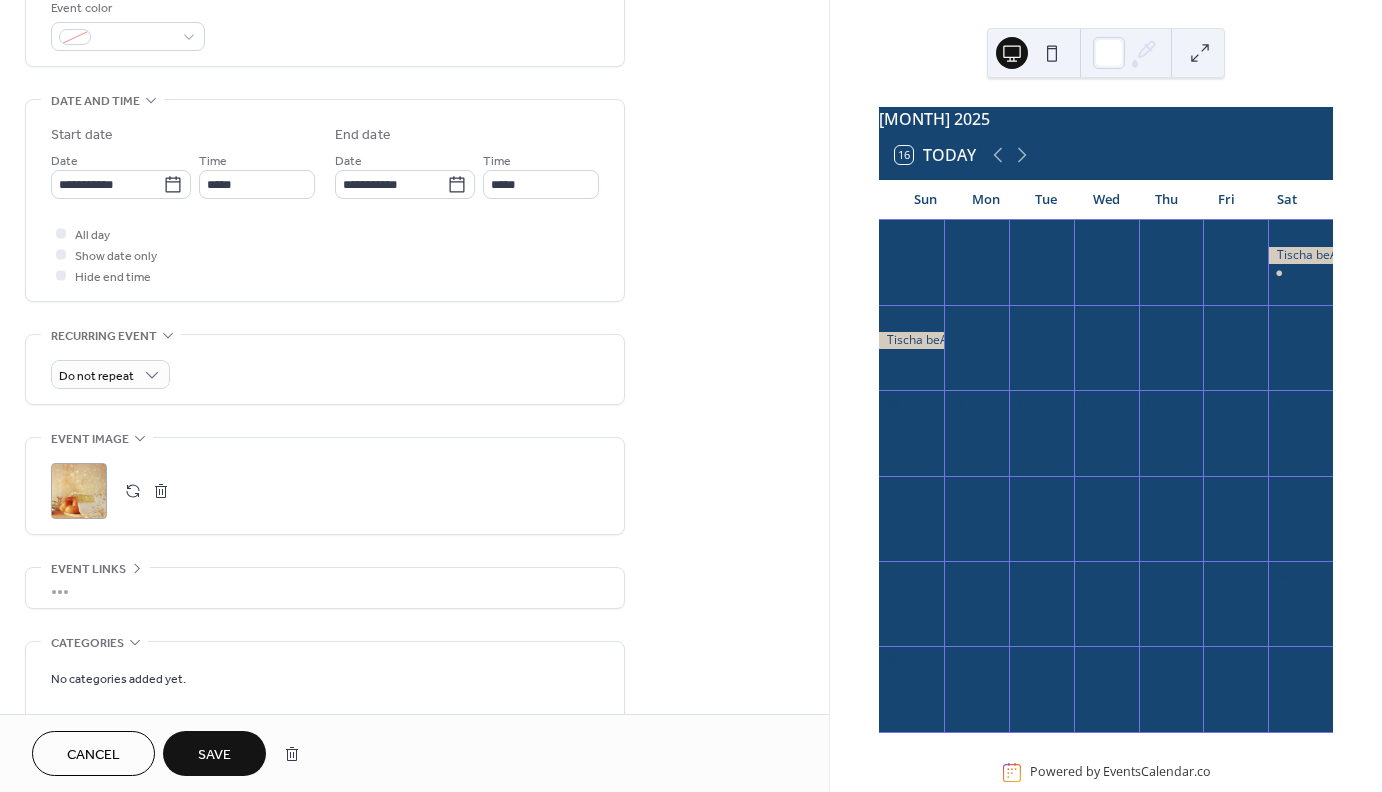 click on "**********" at bounding box center (414, 210) 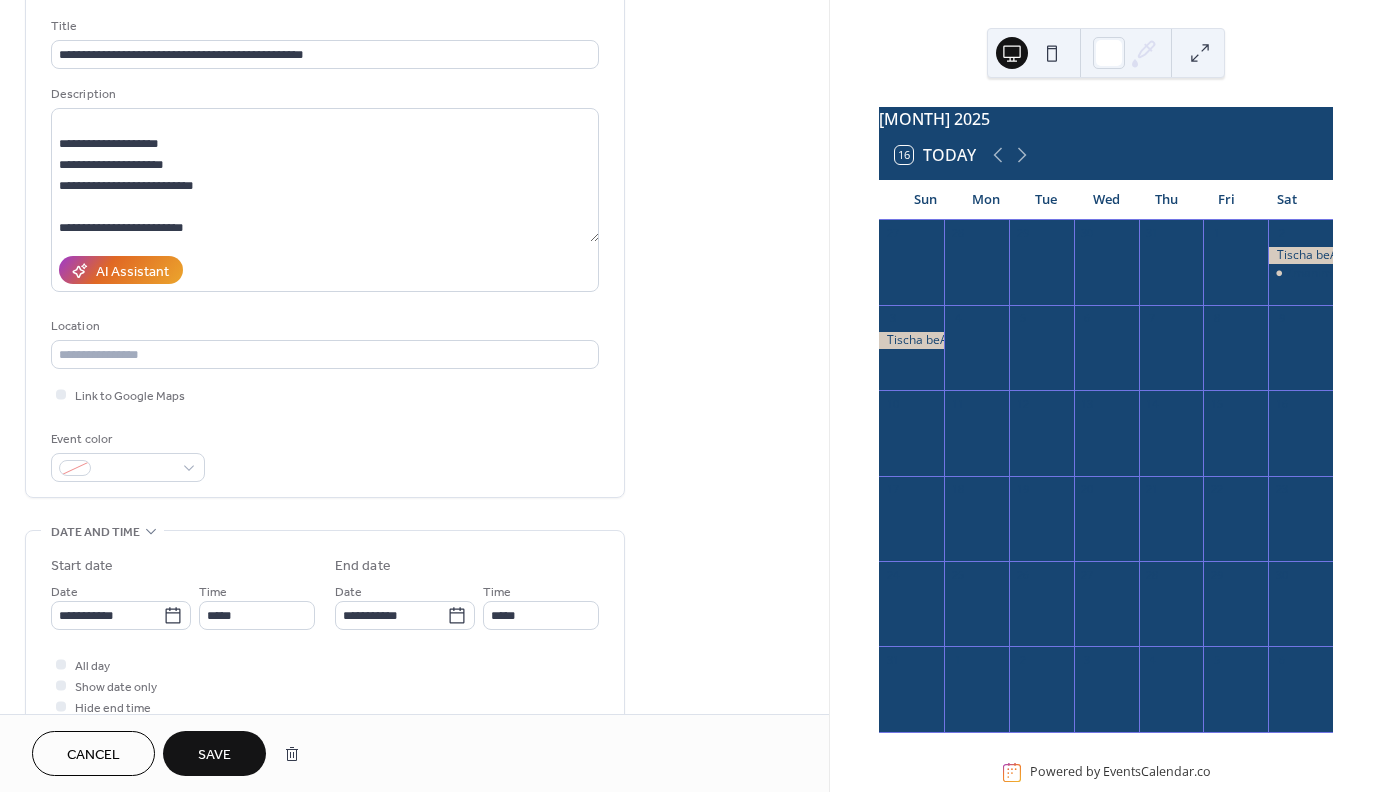 scroll, scrollTop: 113, scrollLeft: 0, axis: vertical 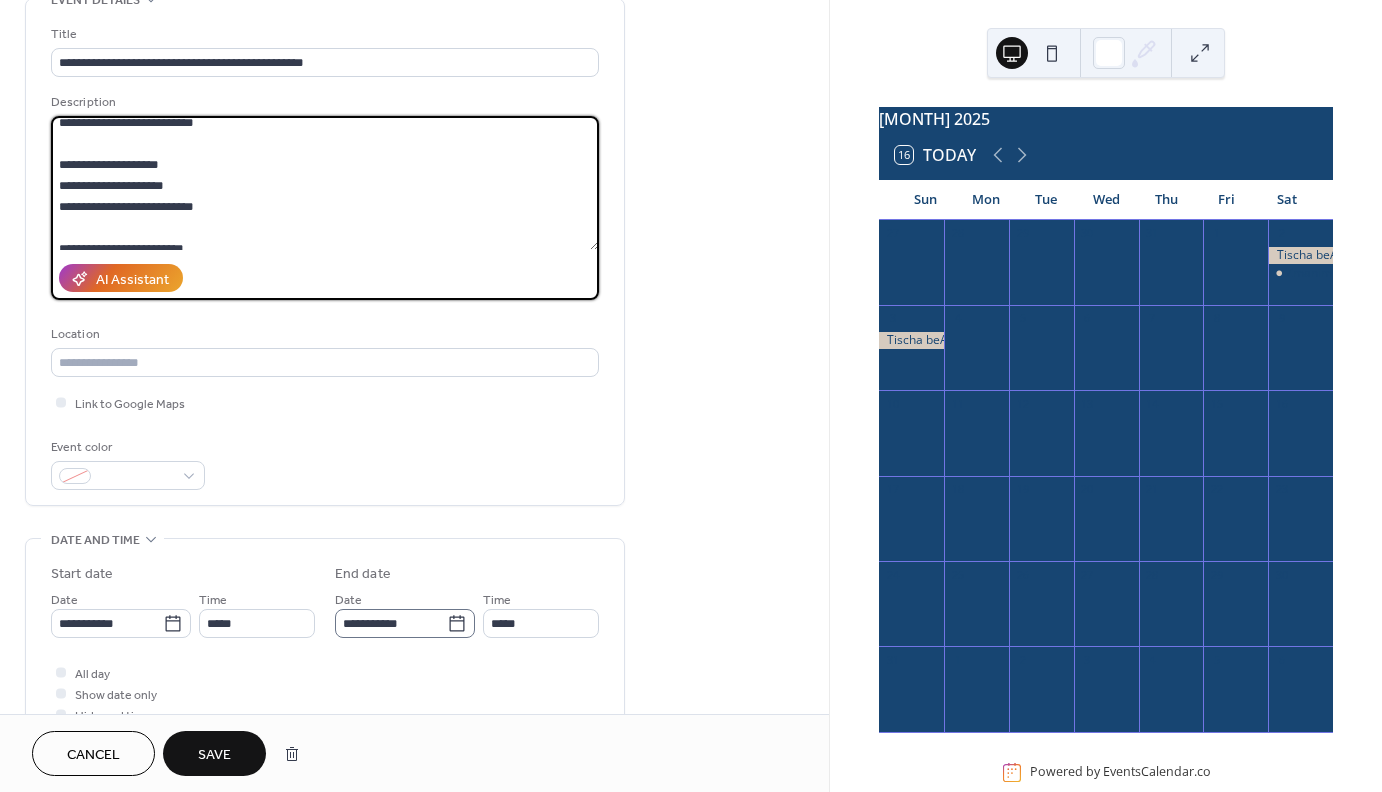 click 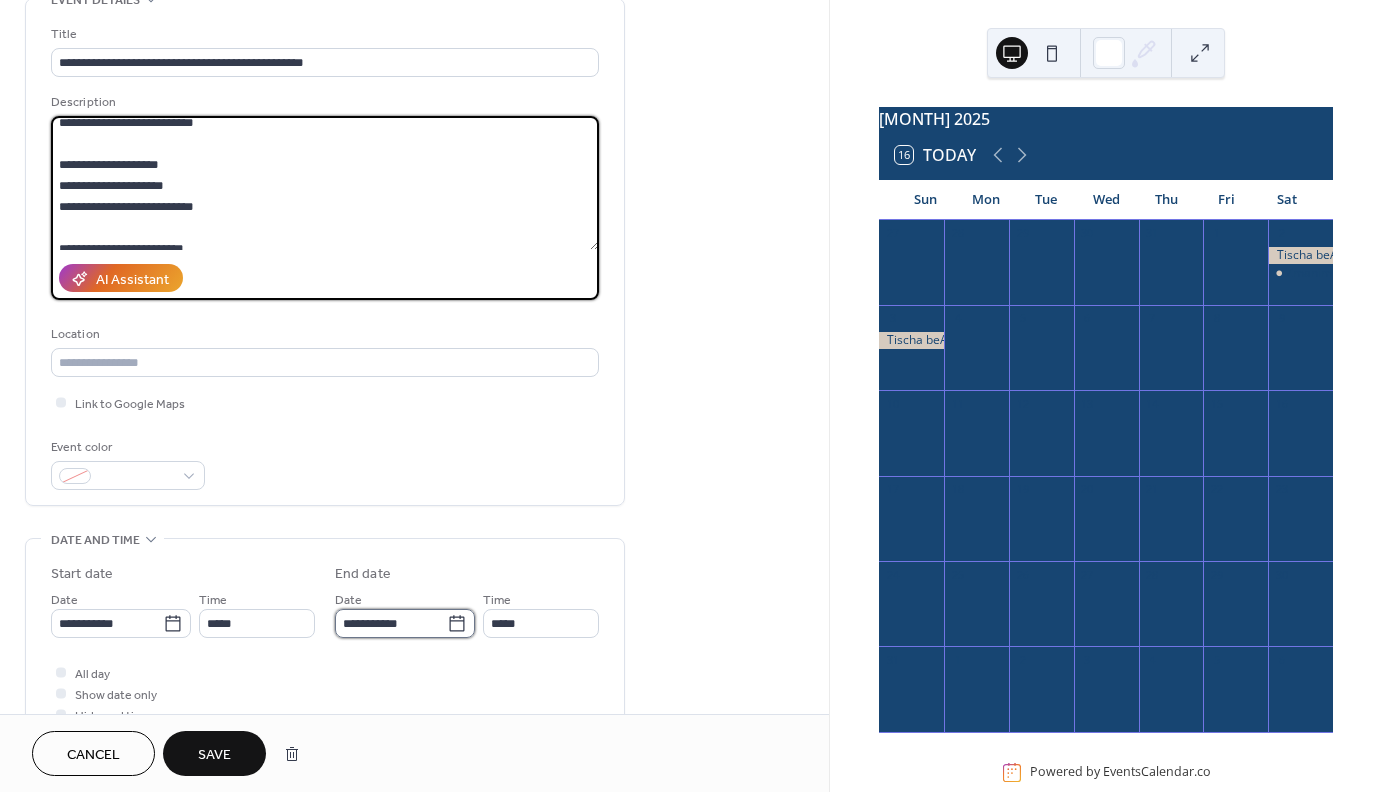 click on "**********" at bounding box center (391, 623) 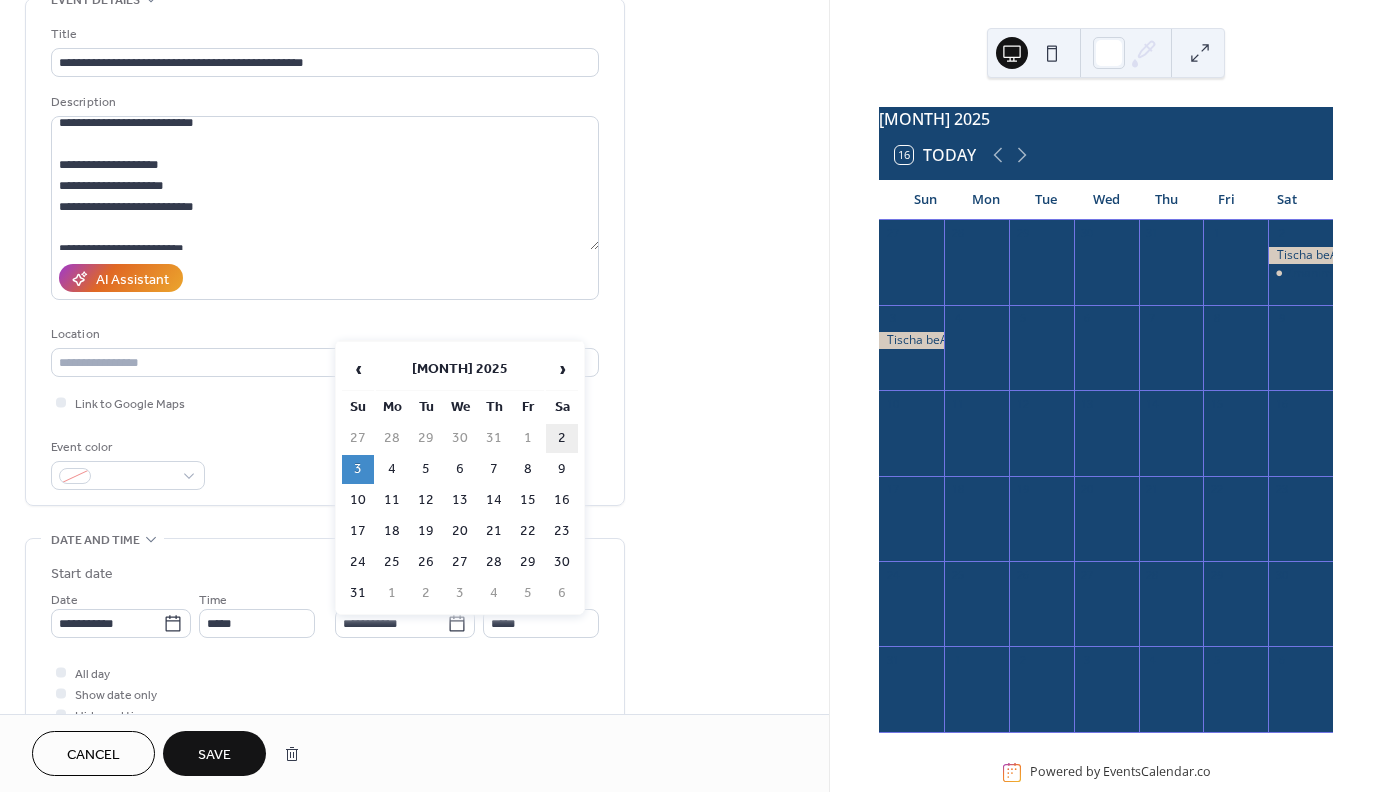 click on "2" at bounding box center [562, 438] 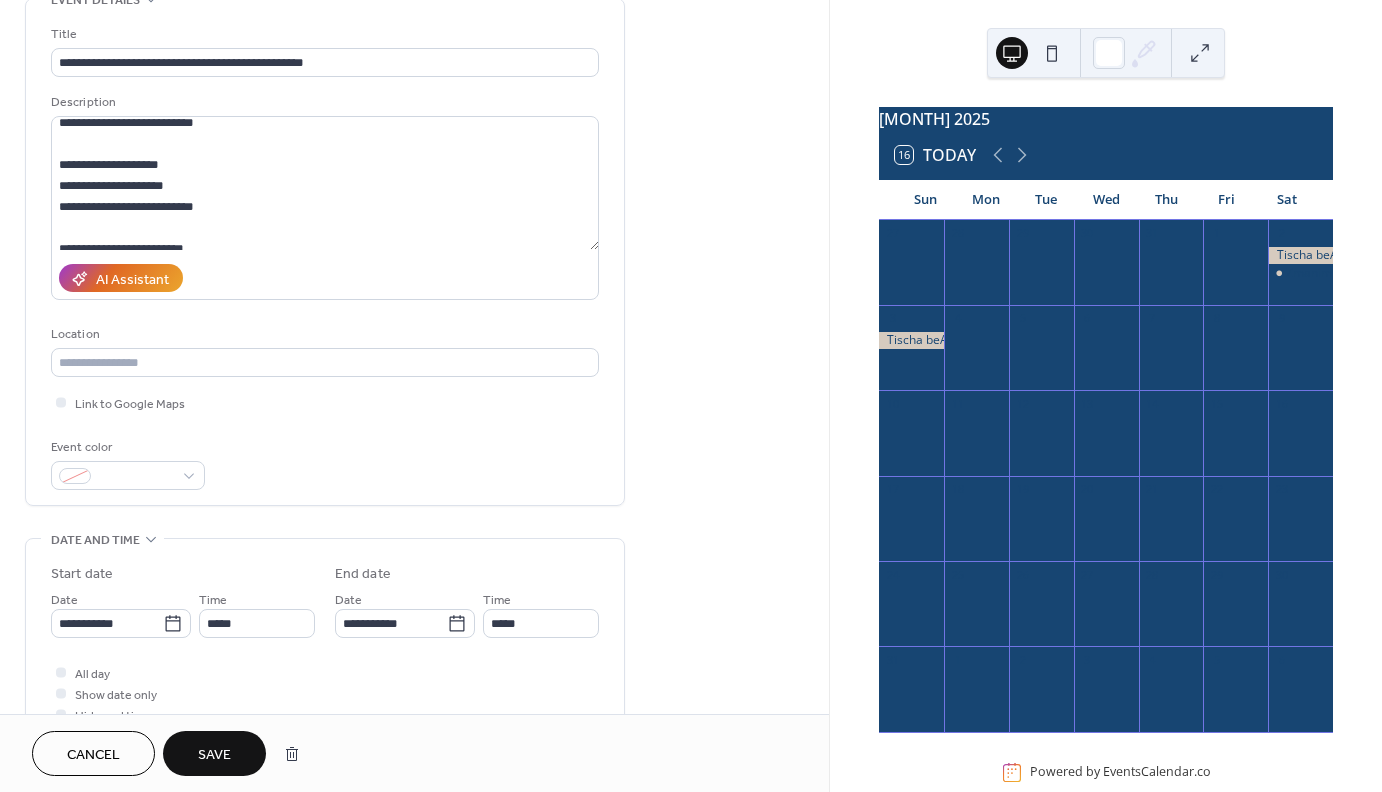 click on "**********" at bounding box center (414, 649) 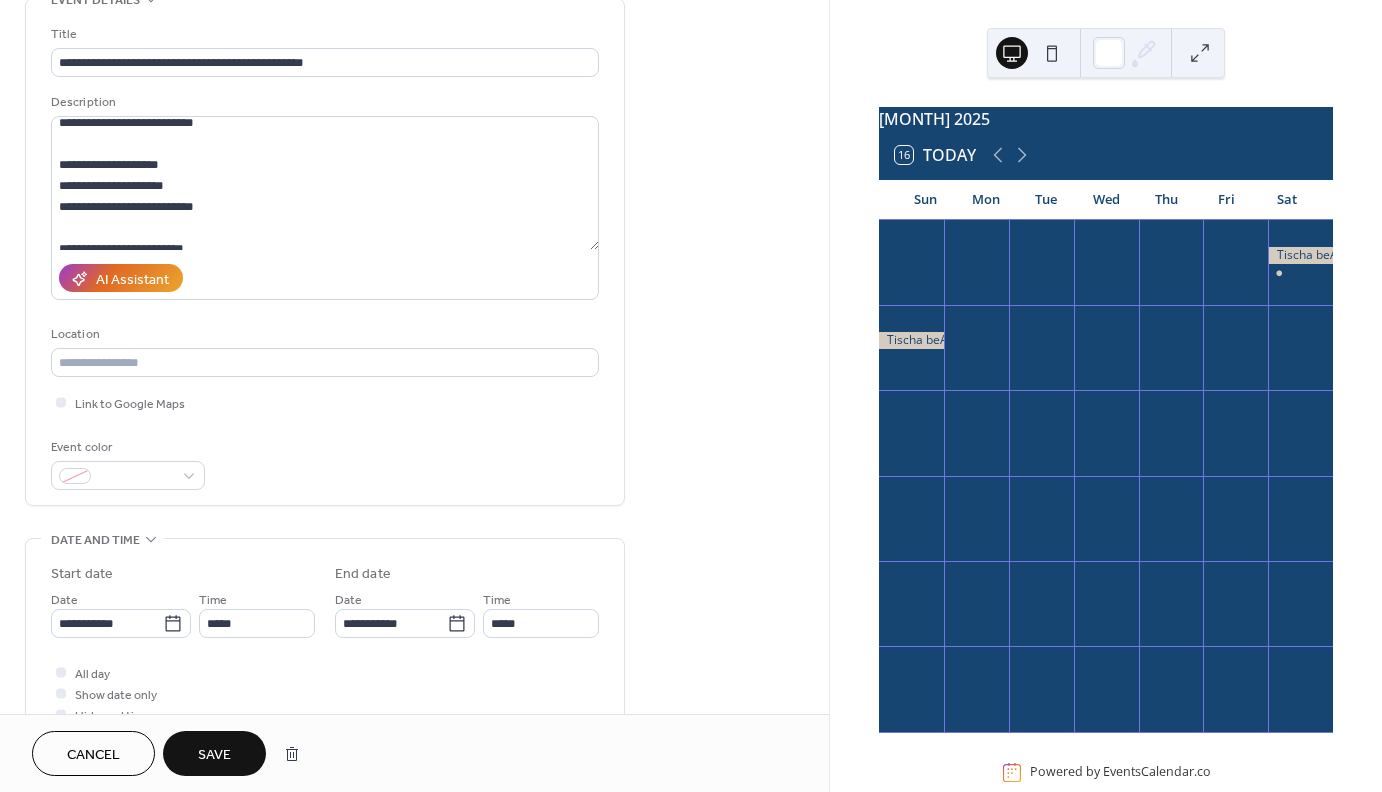 scroll, scrollTop: 111, scrollLeft: 0, axis: vertical 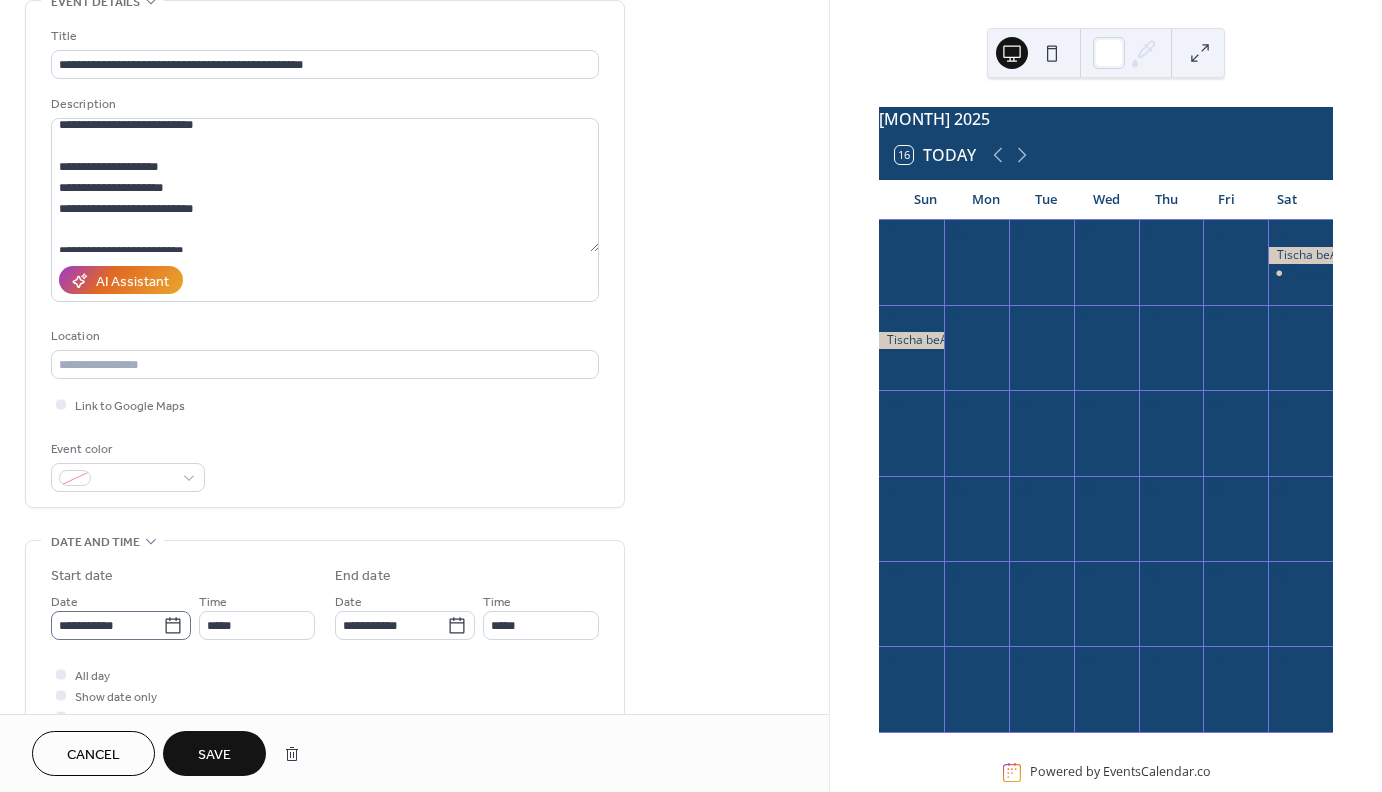 click 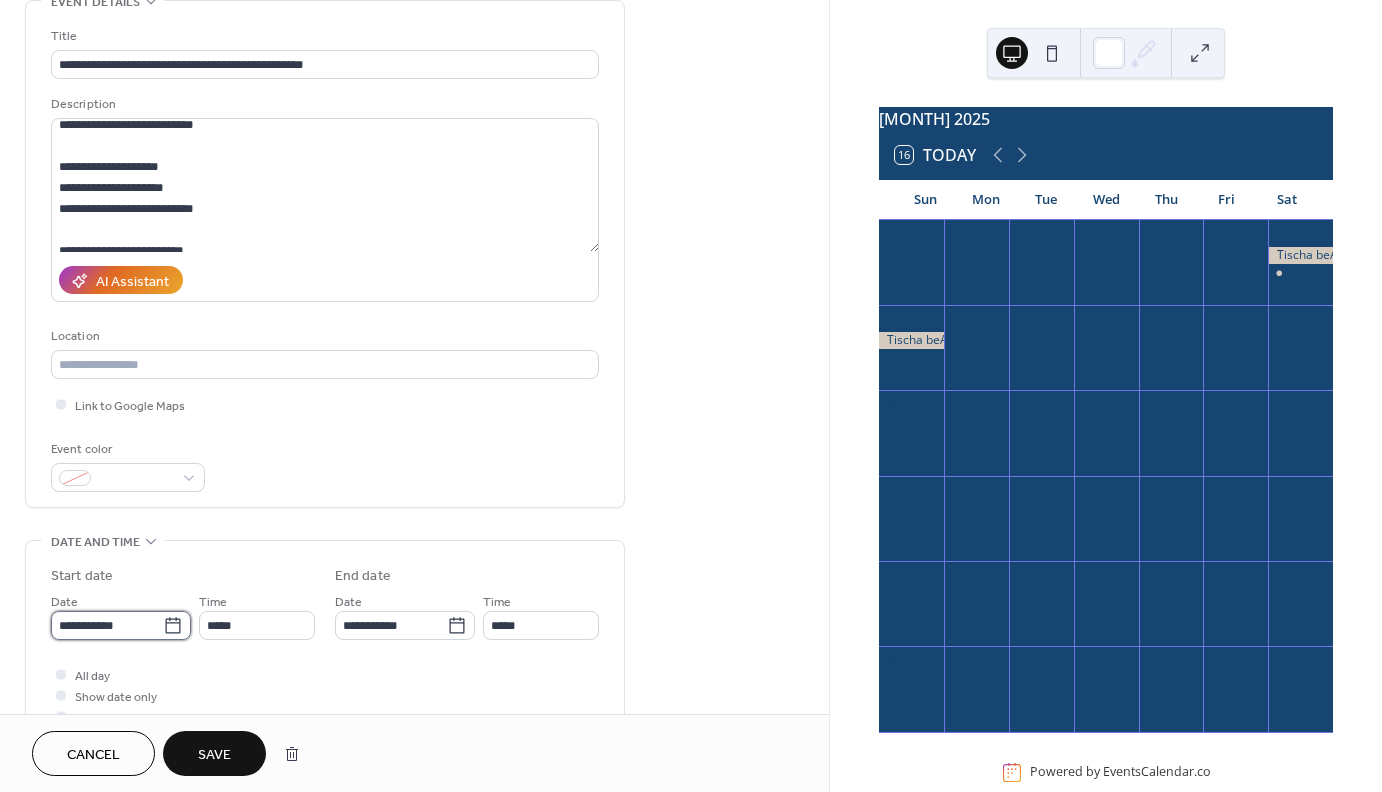 click on "**********" at bounding box center (107, 625) 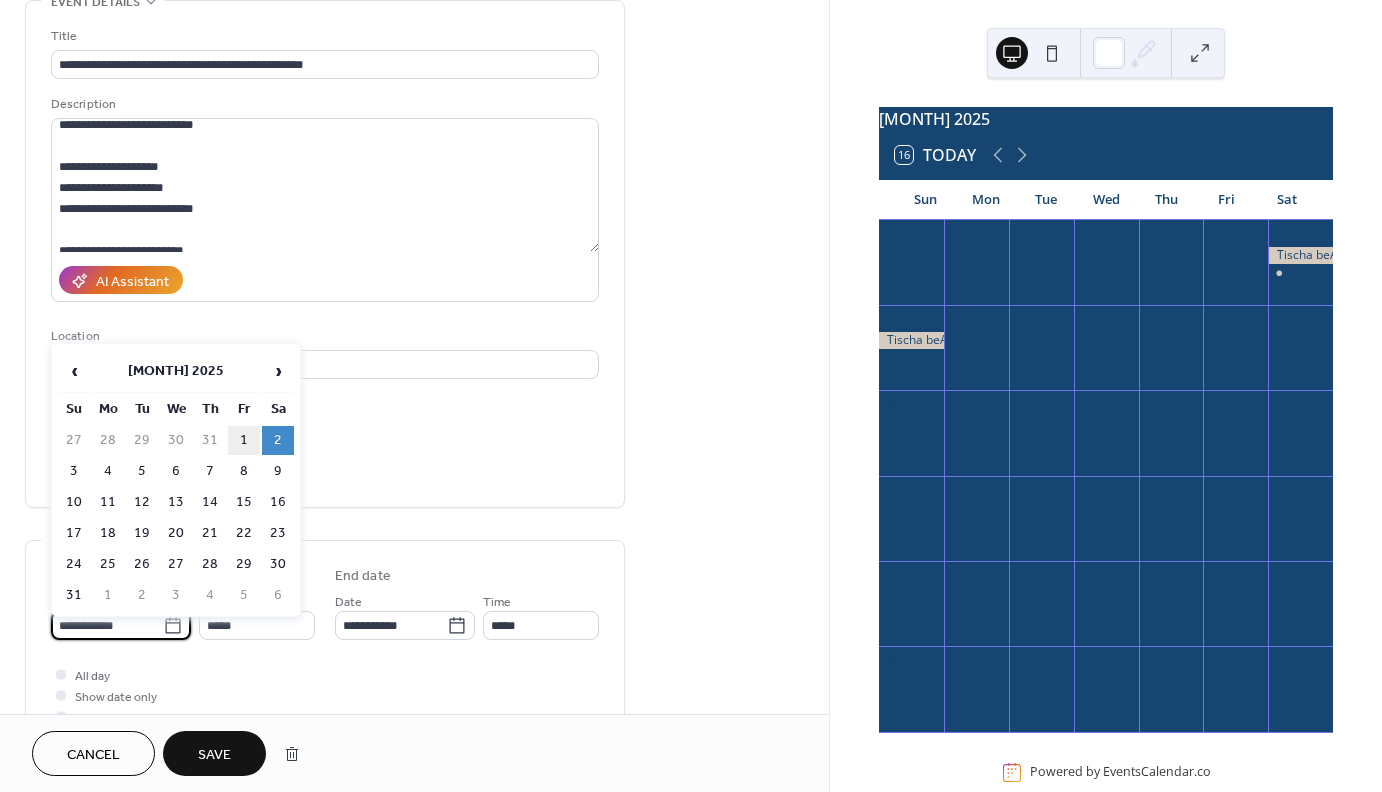click on "1" at bounding box center [244, 440] 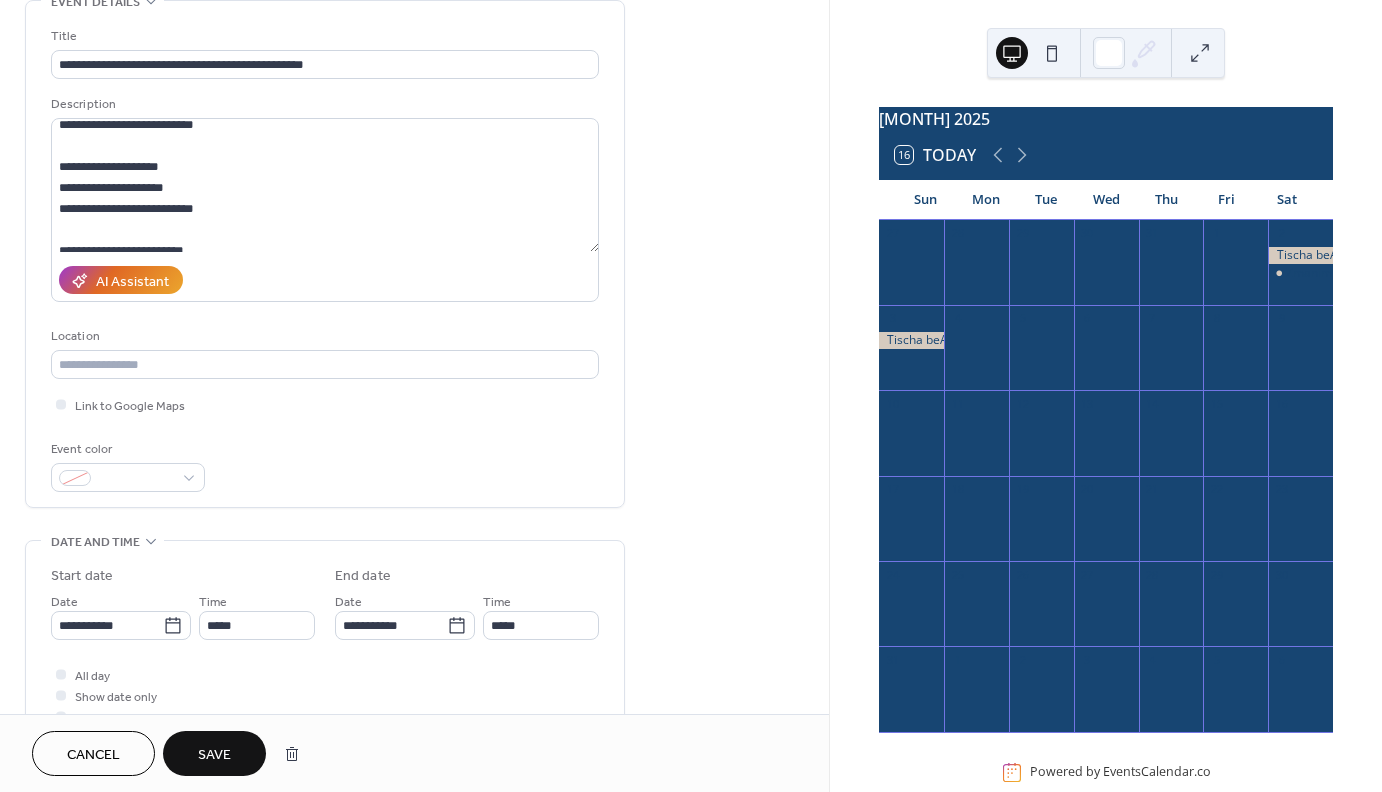 click on "**********" at bounding box center (414, 651) 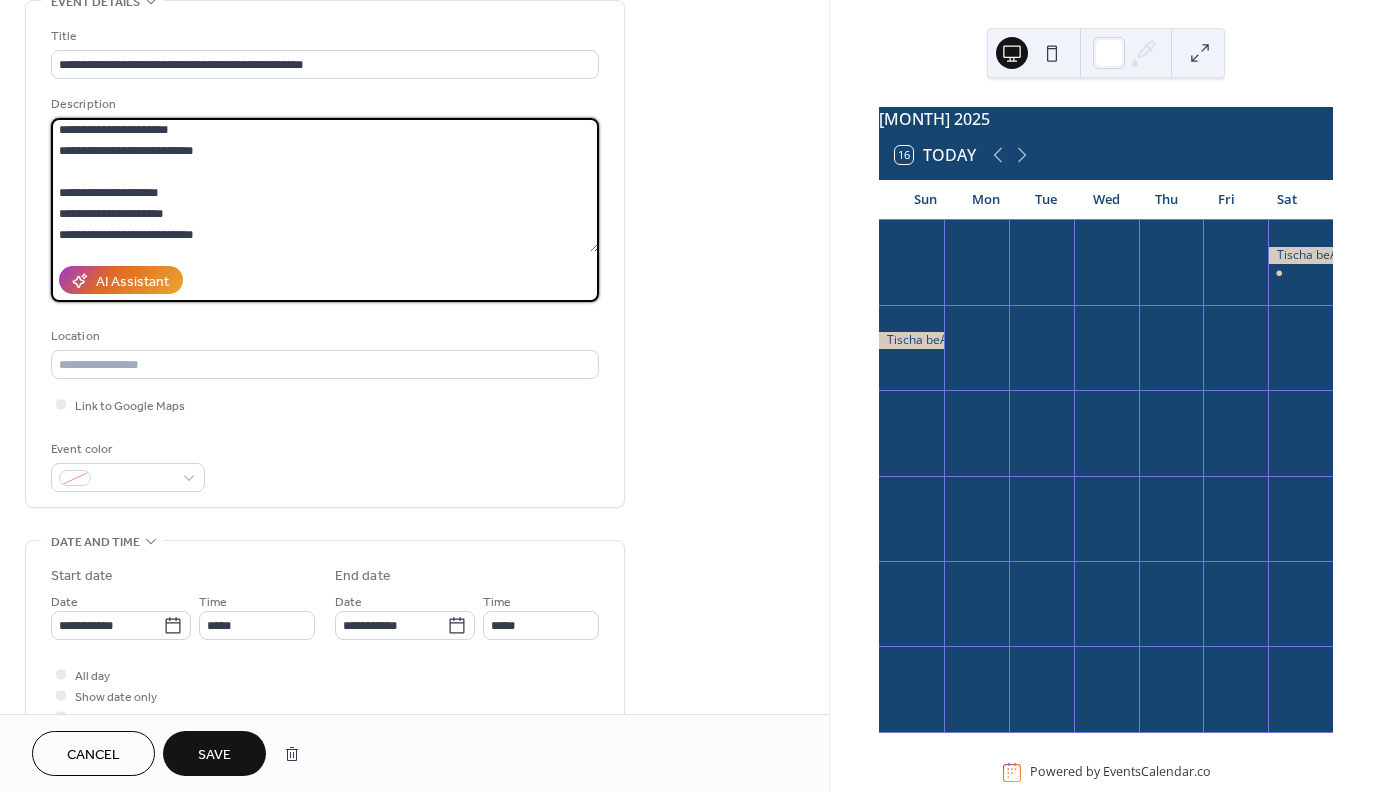 scroll, scrollTop: 63, scrollLeft: 0, axis: vertical 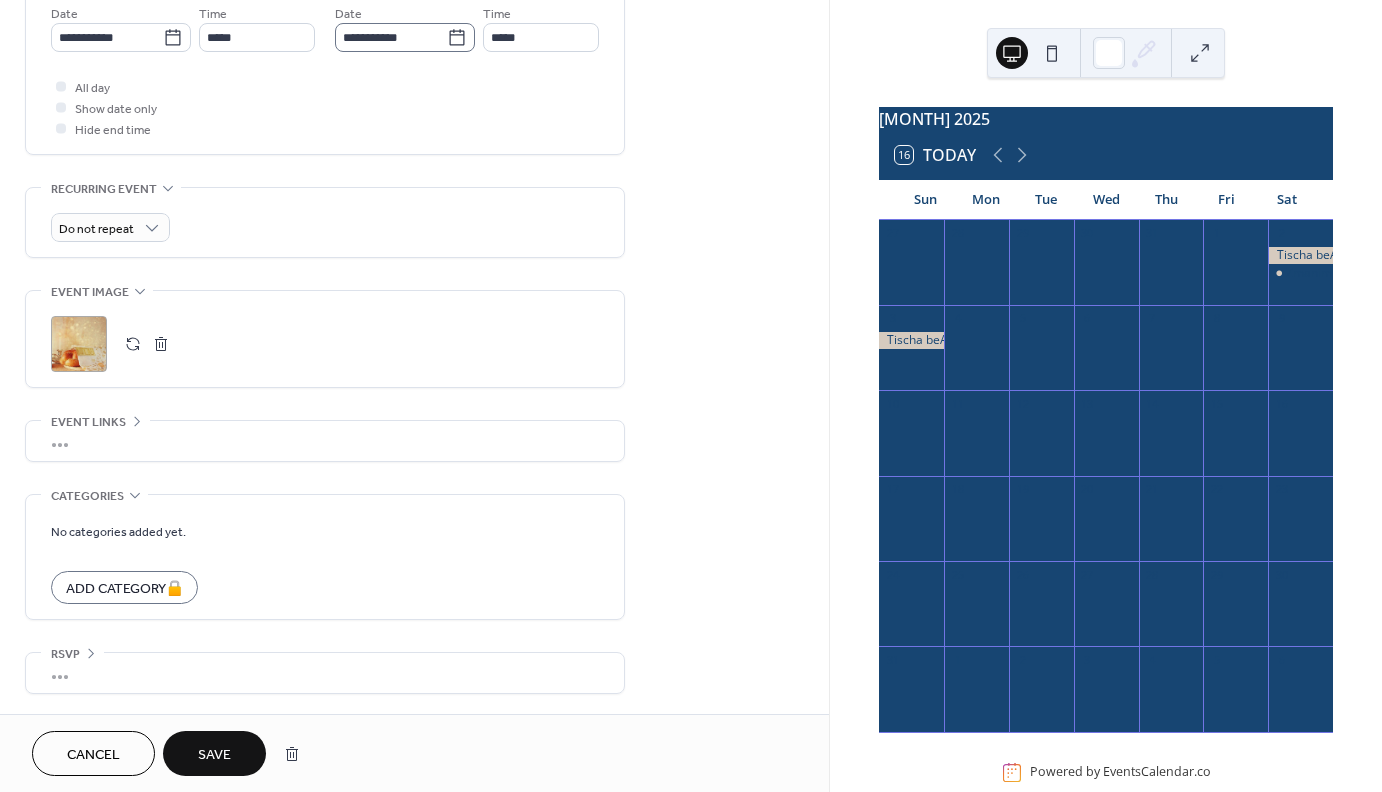 click 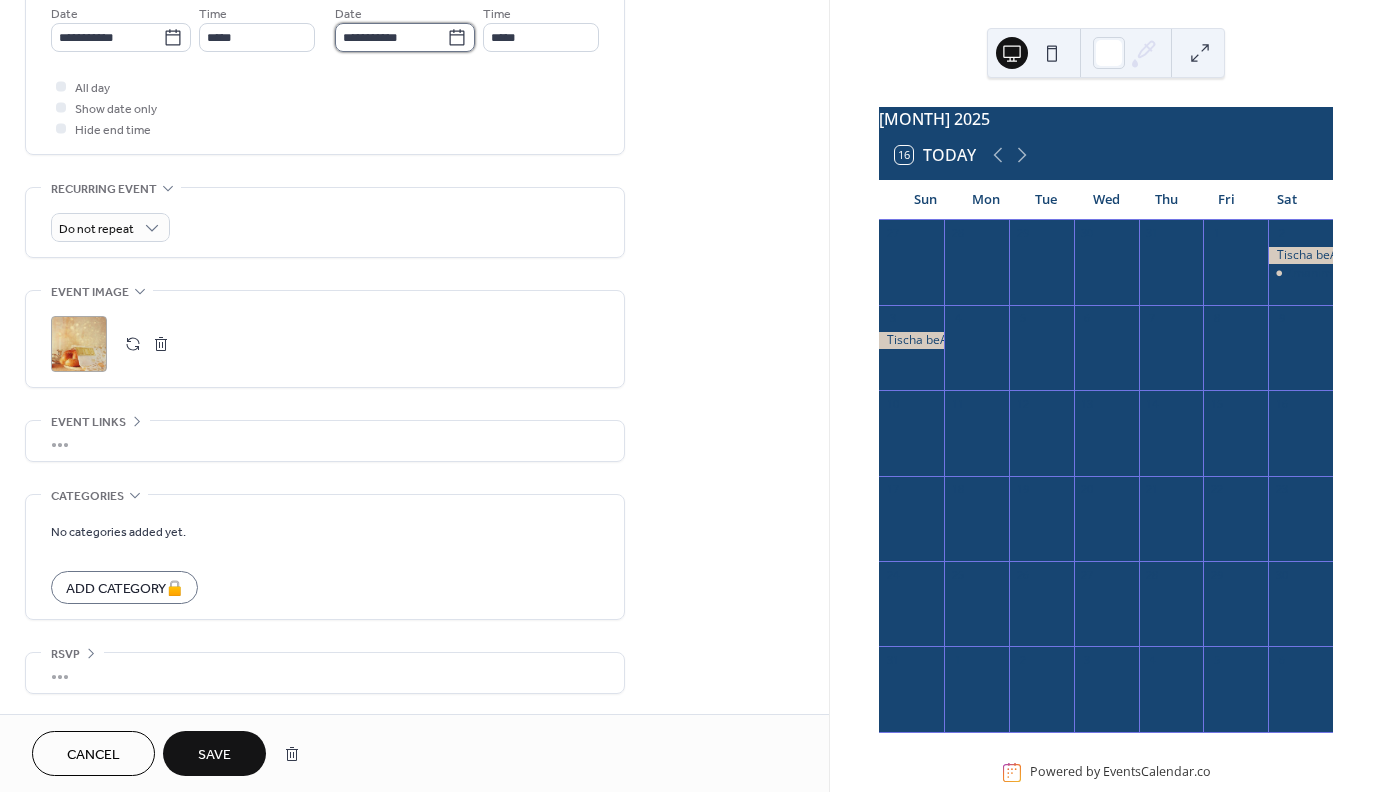 click on "**********" at bounding box center [391, 37] 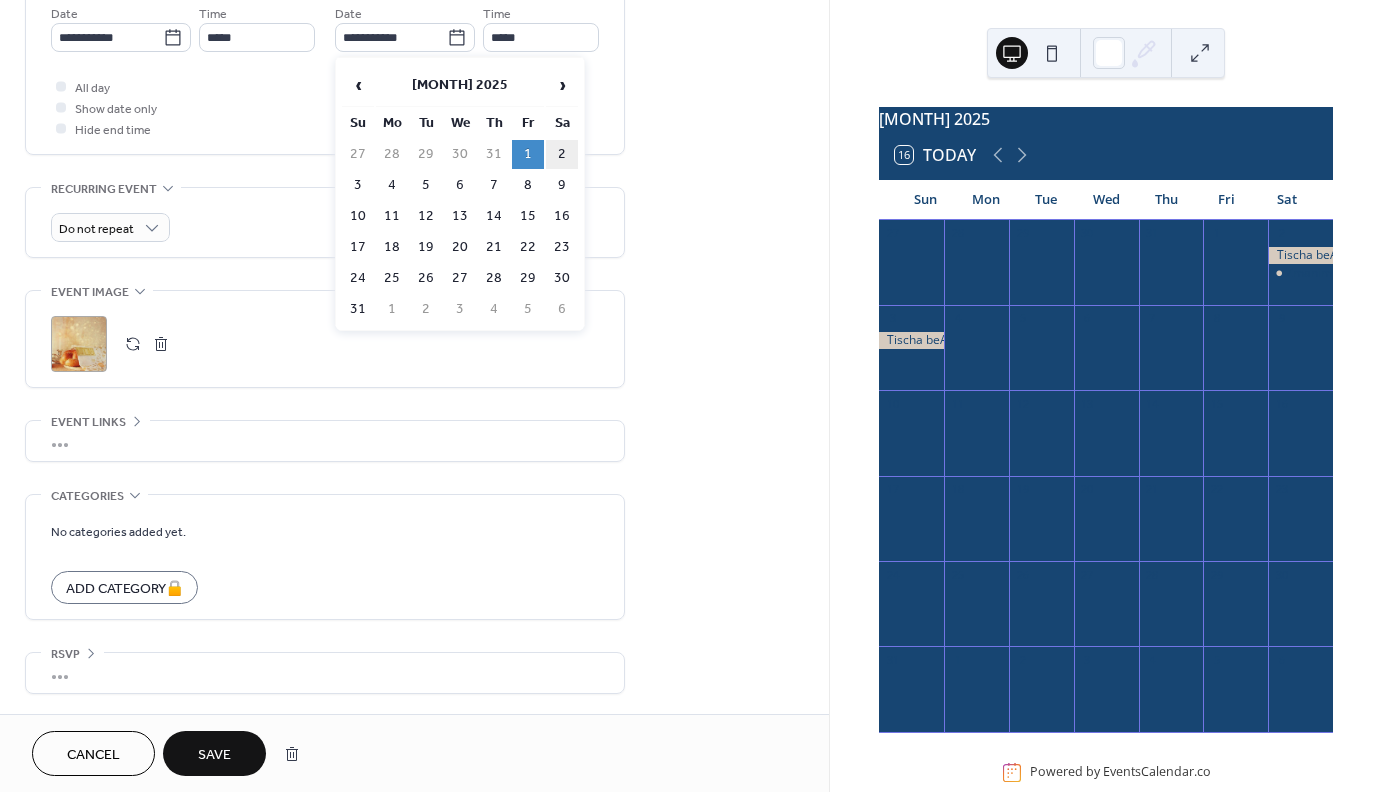 click on "2" at bounding box center (562, 154) 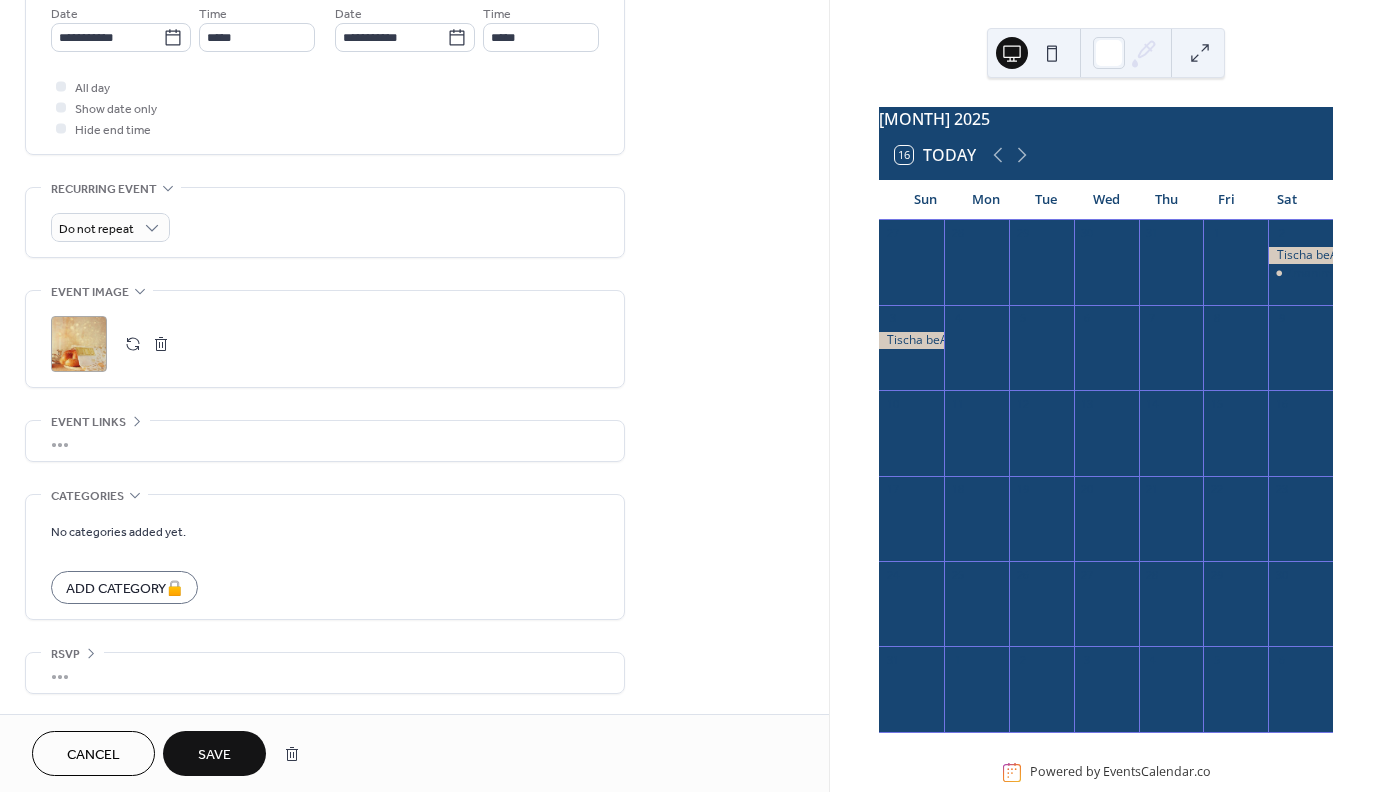 click on "**********" at bounding box center [414, 63] 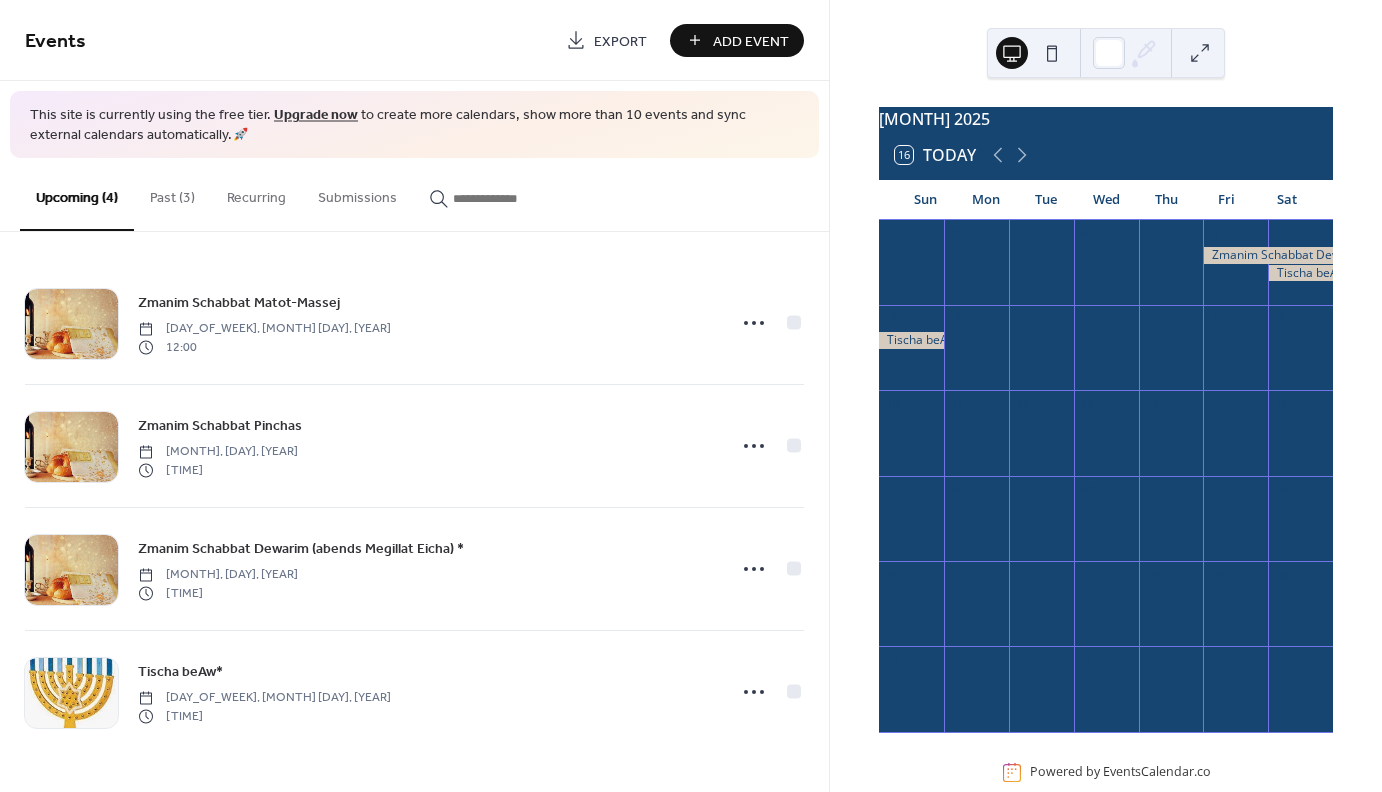 scroll, scrollTop: 45, scrollLeft: 0, axis: vertical 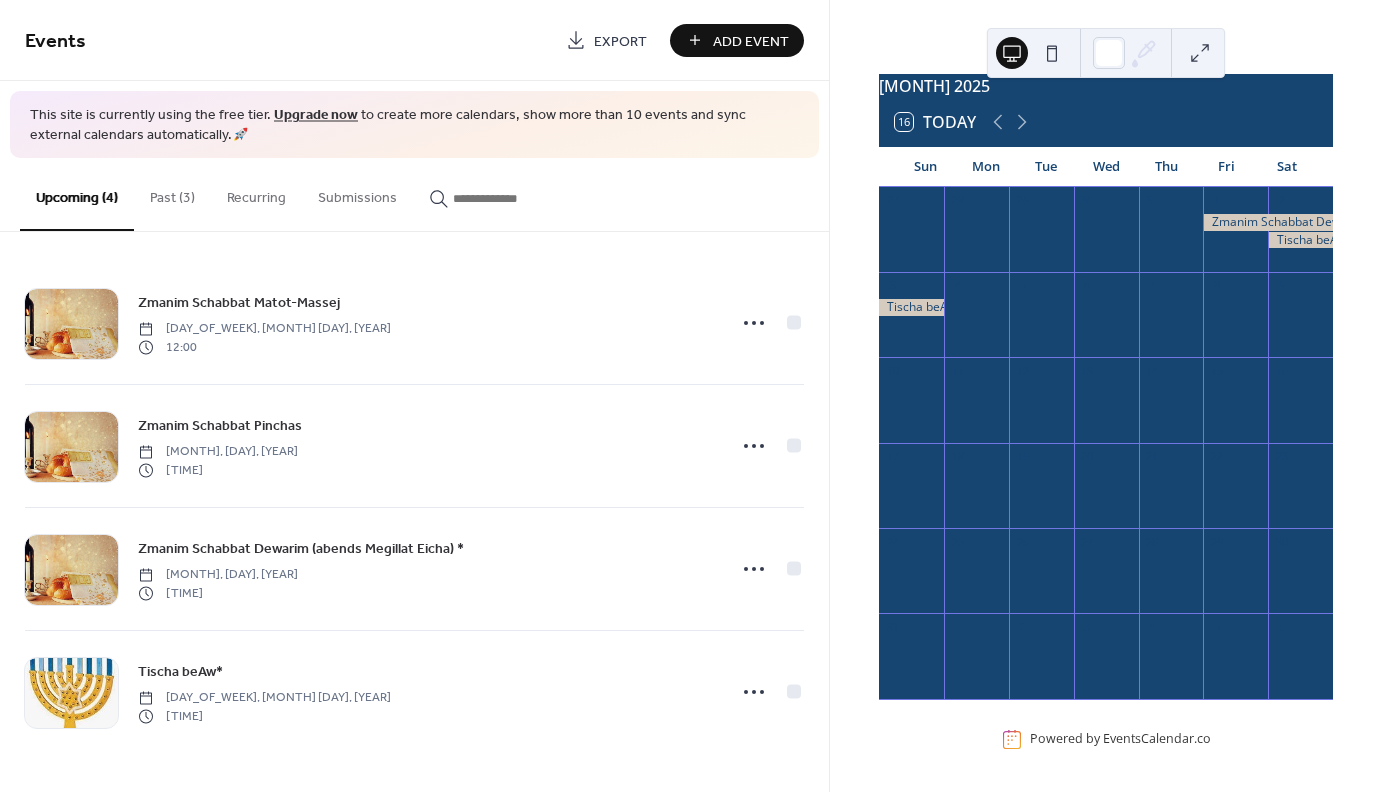 click on "Add Event" at bounding box center [751, 41] 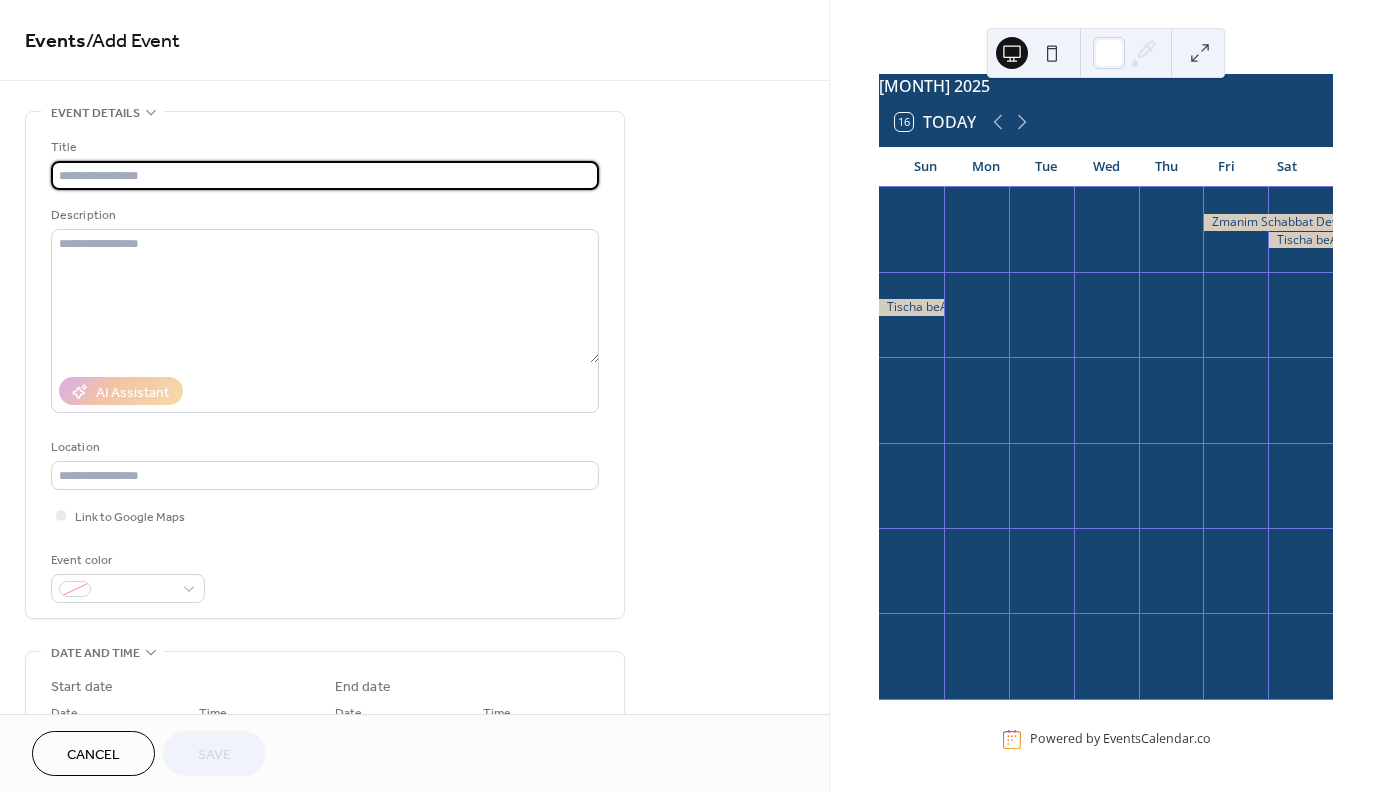 click at bounding box center (325, 175) 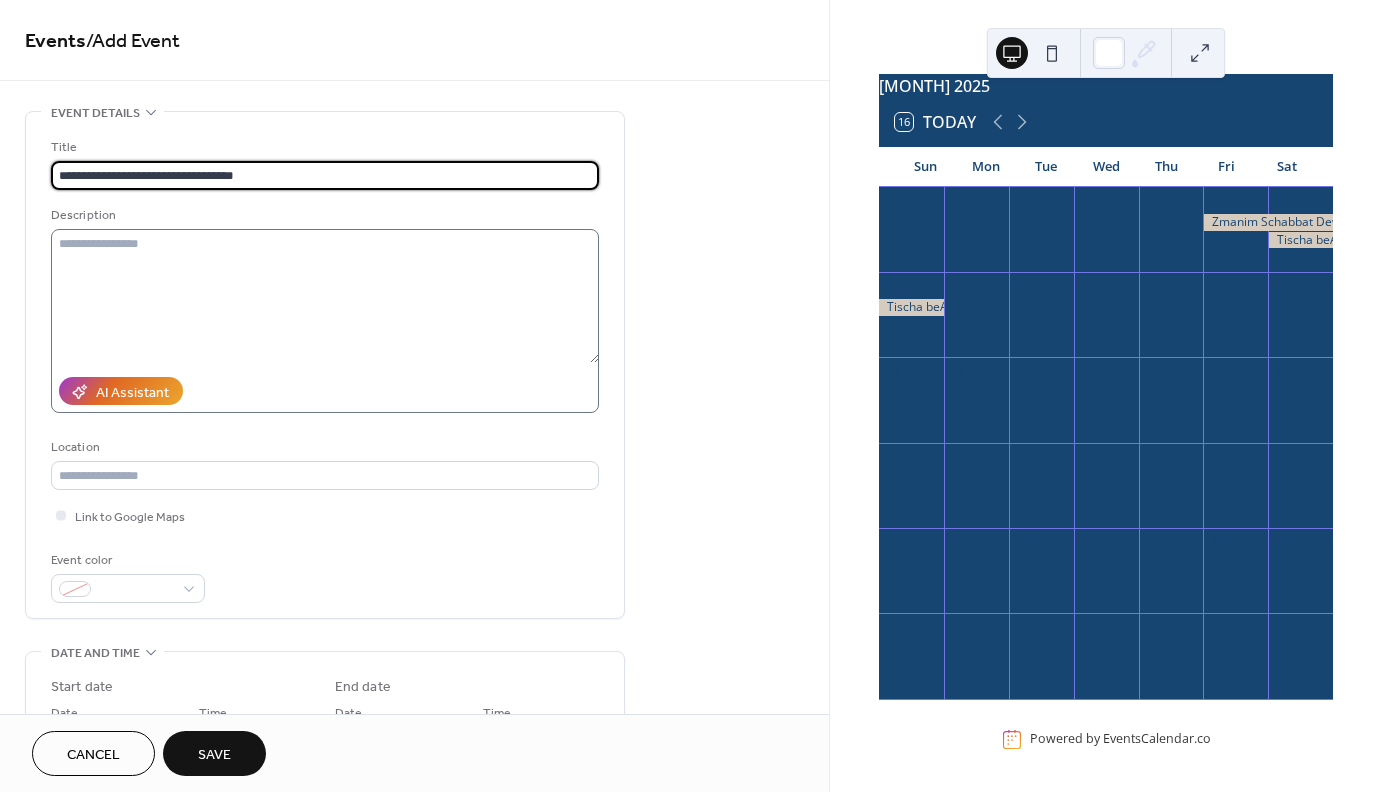 type on "**********" 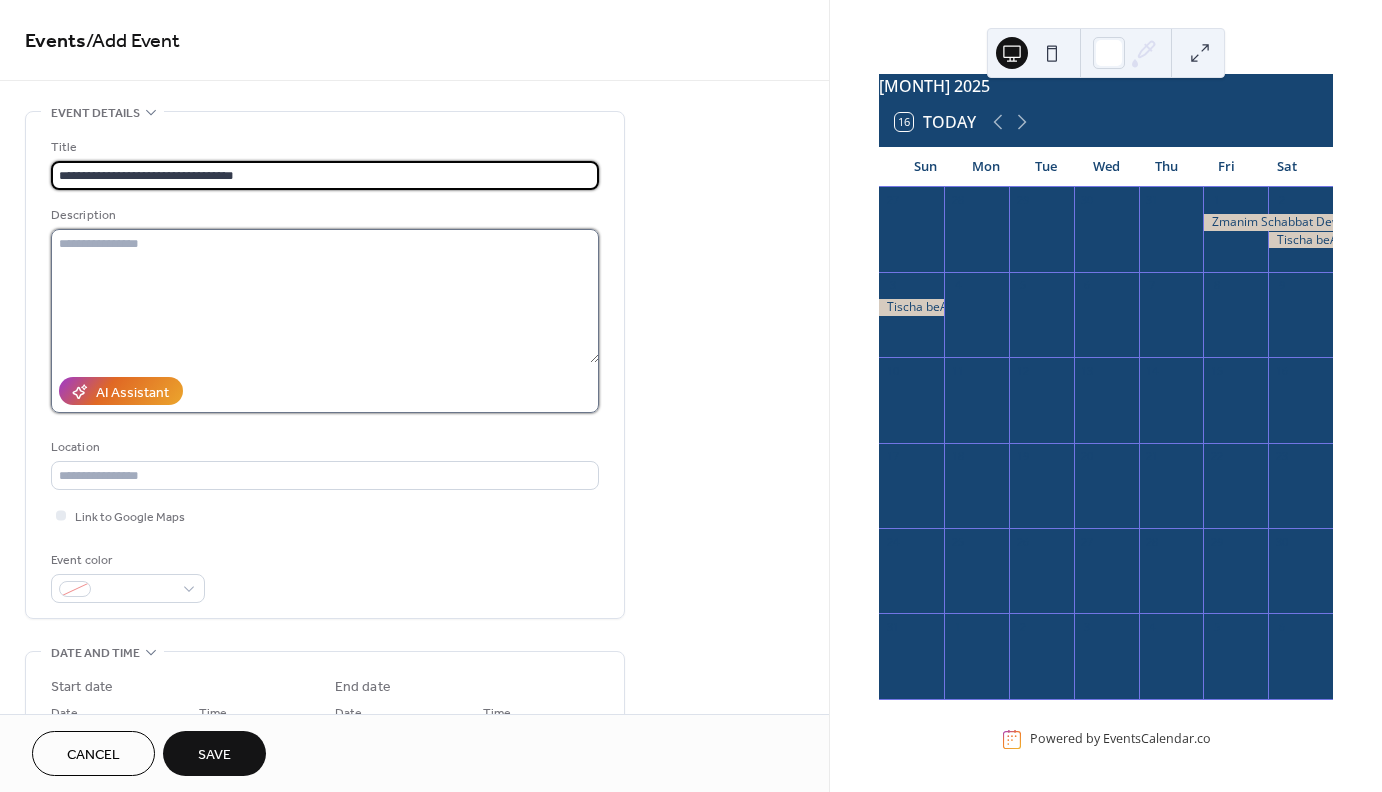 click at bounding box center (325, 296) 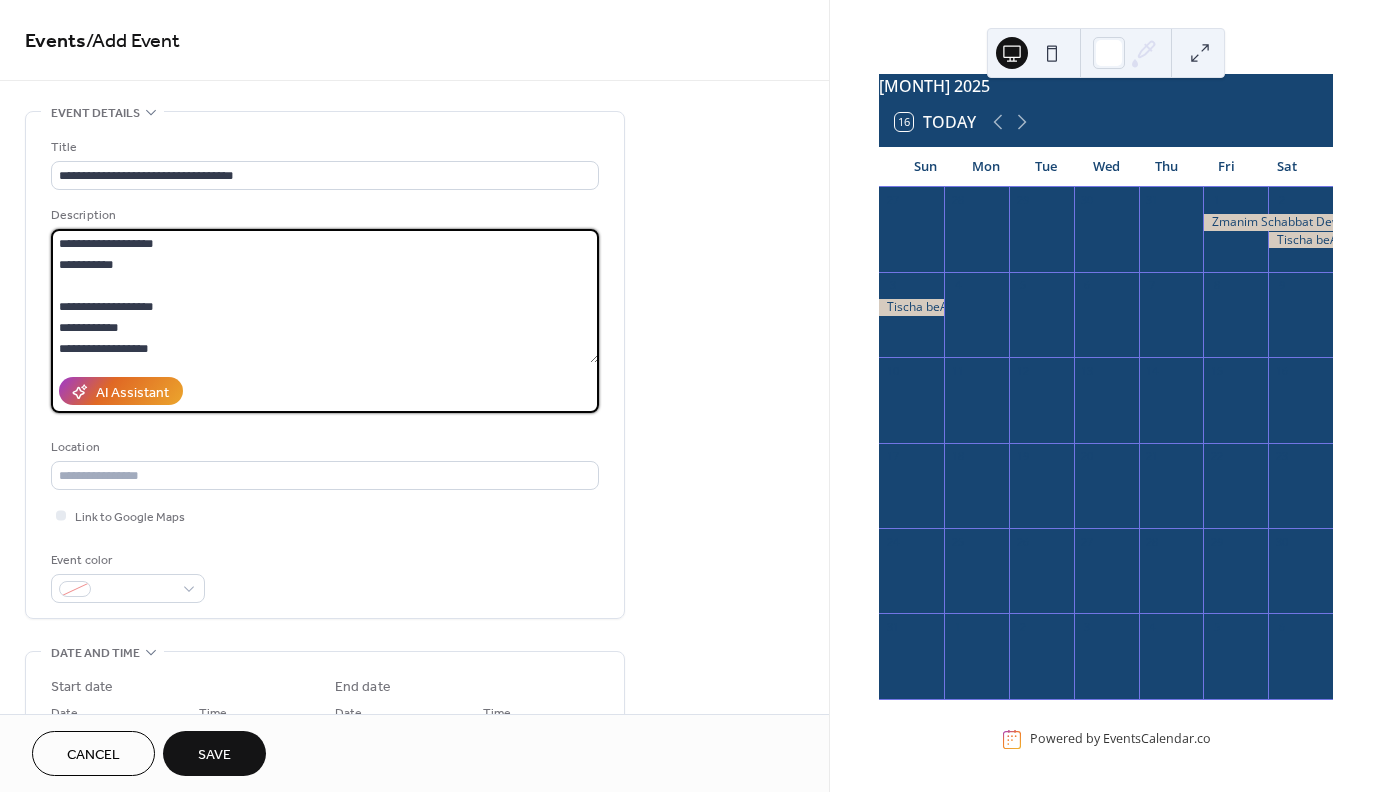 click on "**********" at bounding box center [325, 296] 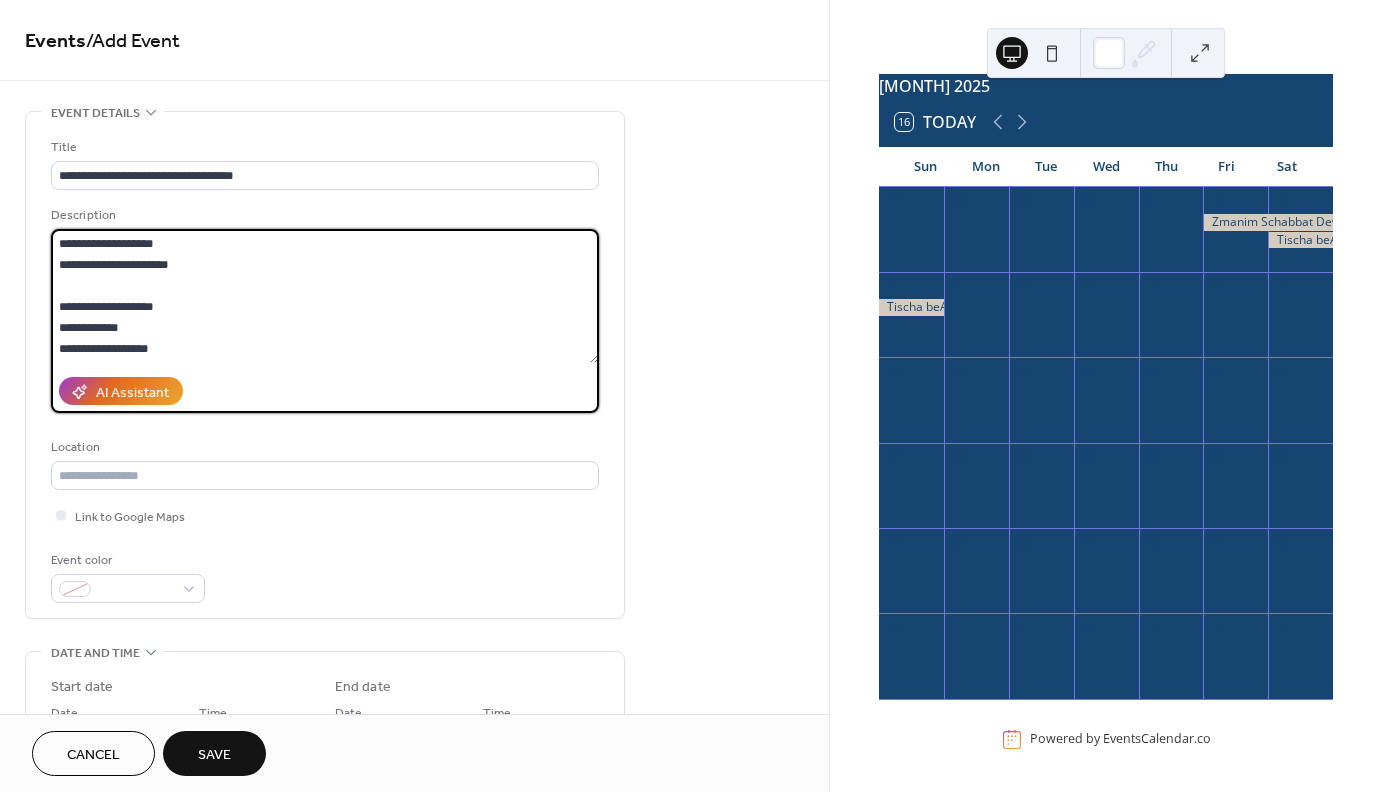 click on "**********" at bounding box center (325, 296) 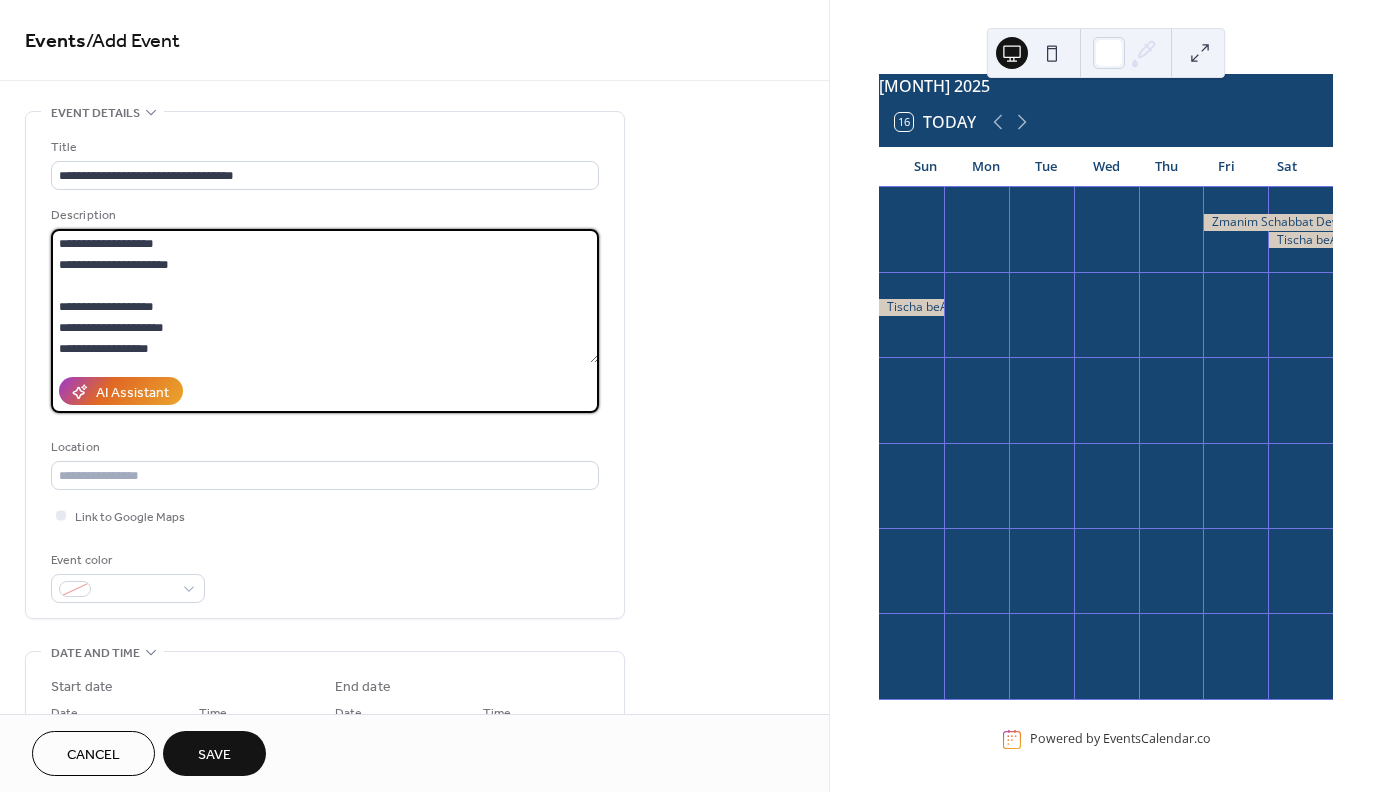 click on "**********" at bounding box center (325, 296) 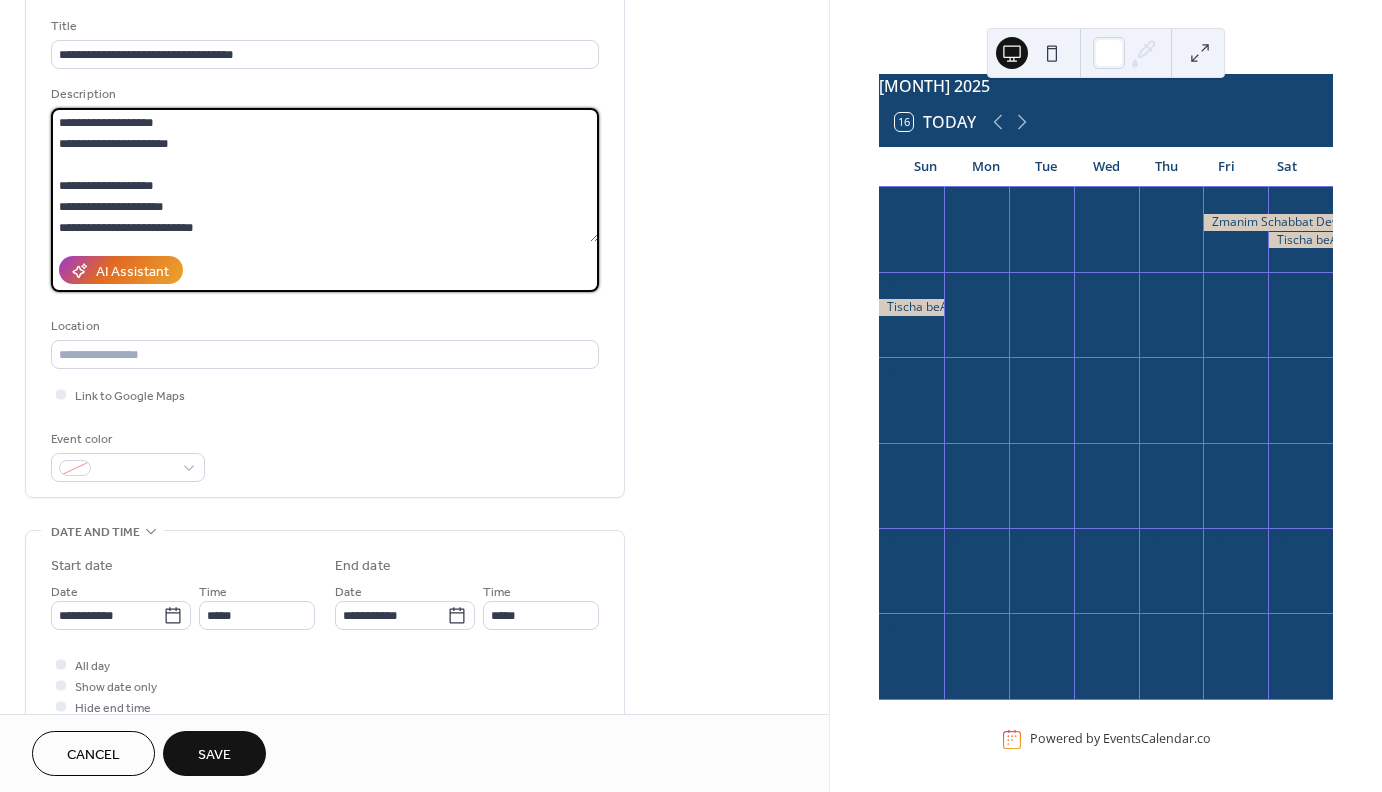 scroll, scrollTop: 258, scrollLeft: 0, axis: vertical 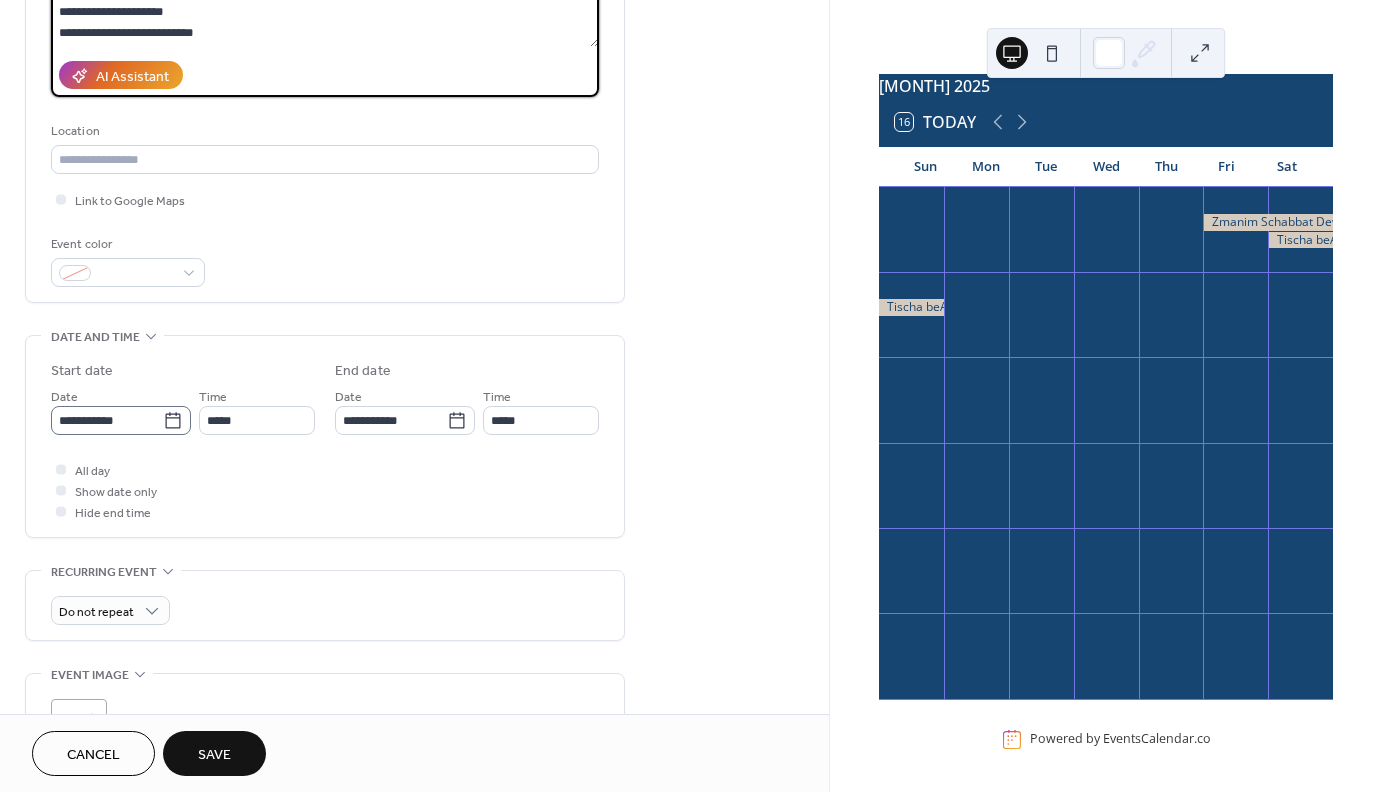 type on "**********" 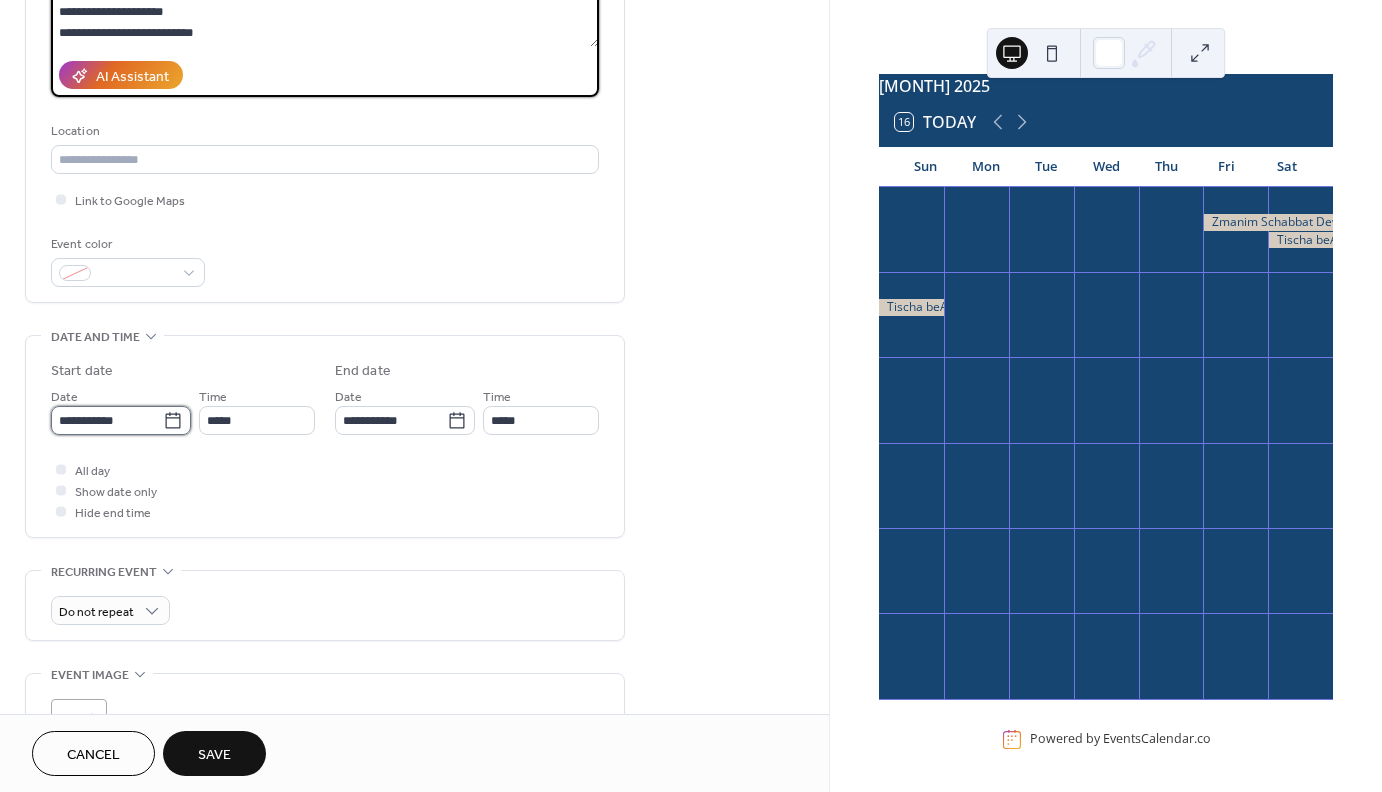 click on "**********" at bounding box center [107, 420] 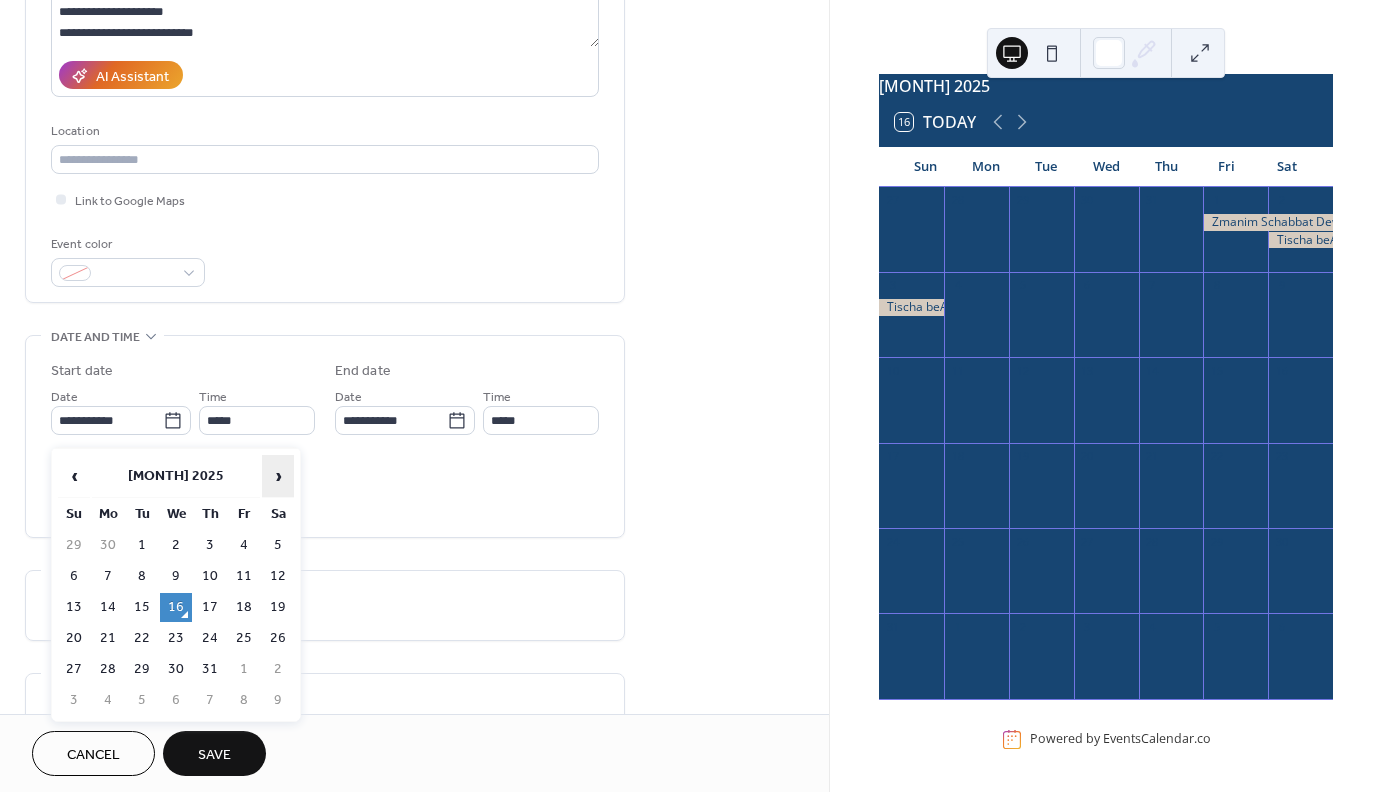 click on "›" at bounding box center (278, 476) 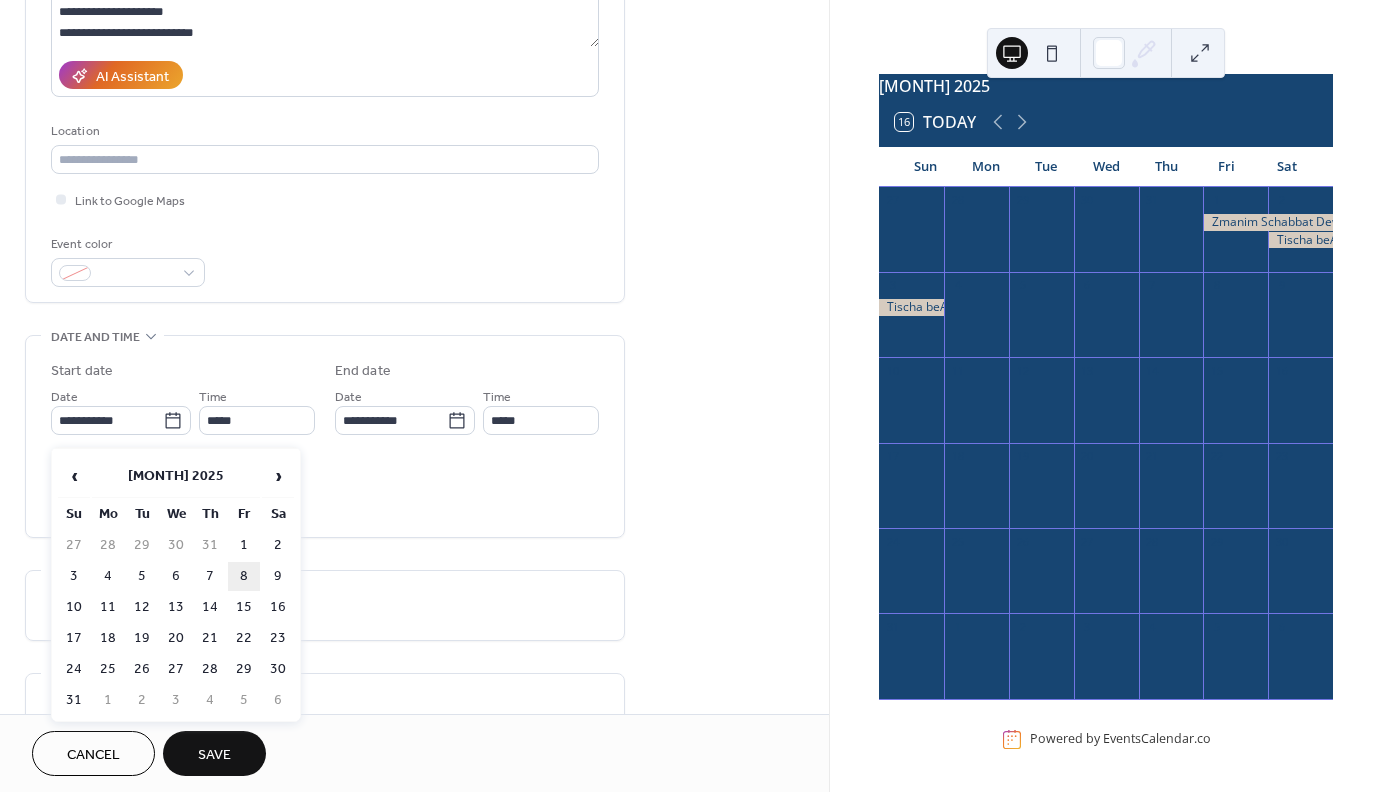 click on "8" at bounding box center (244, 576) 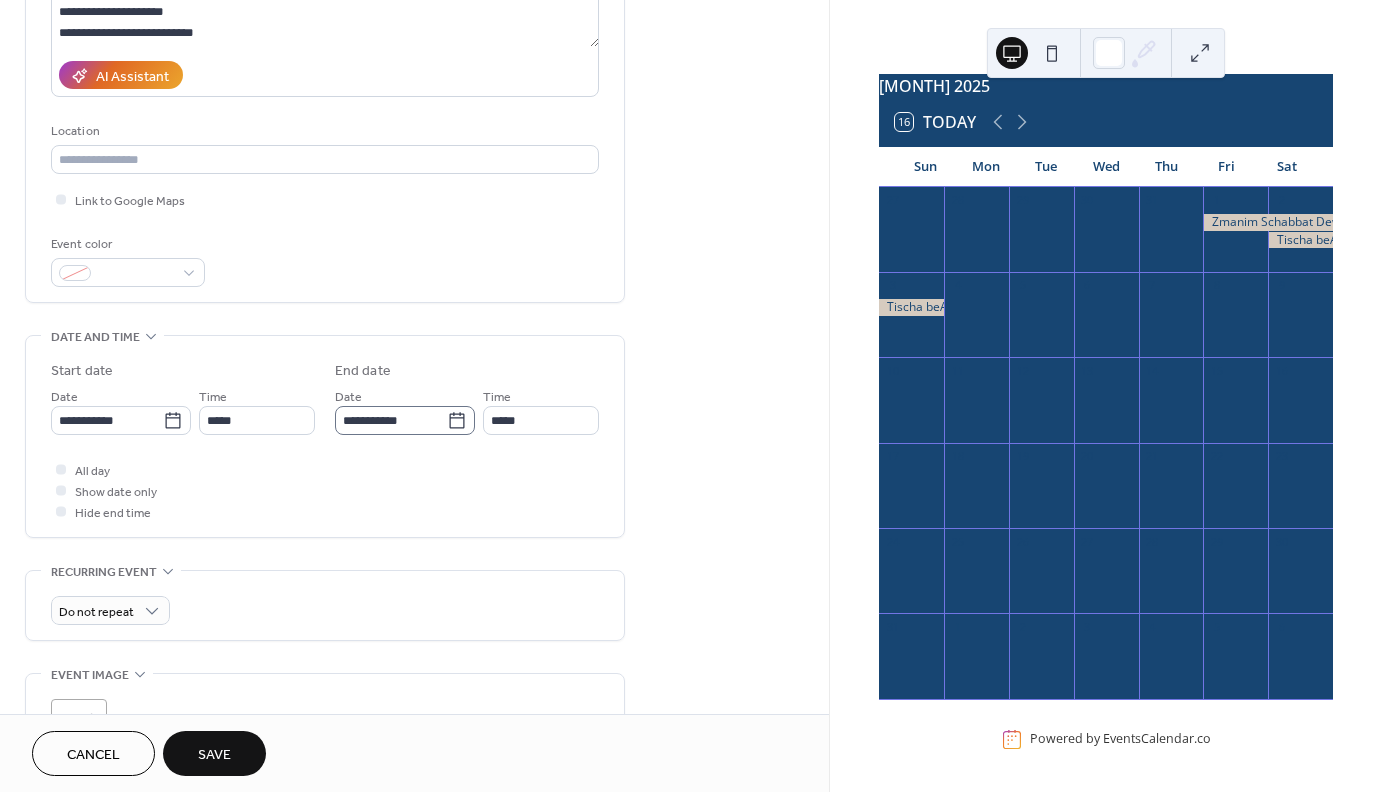 click 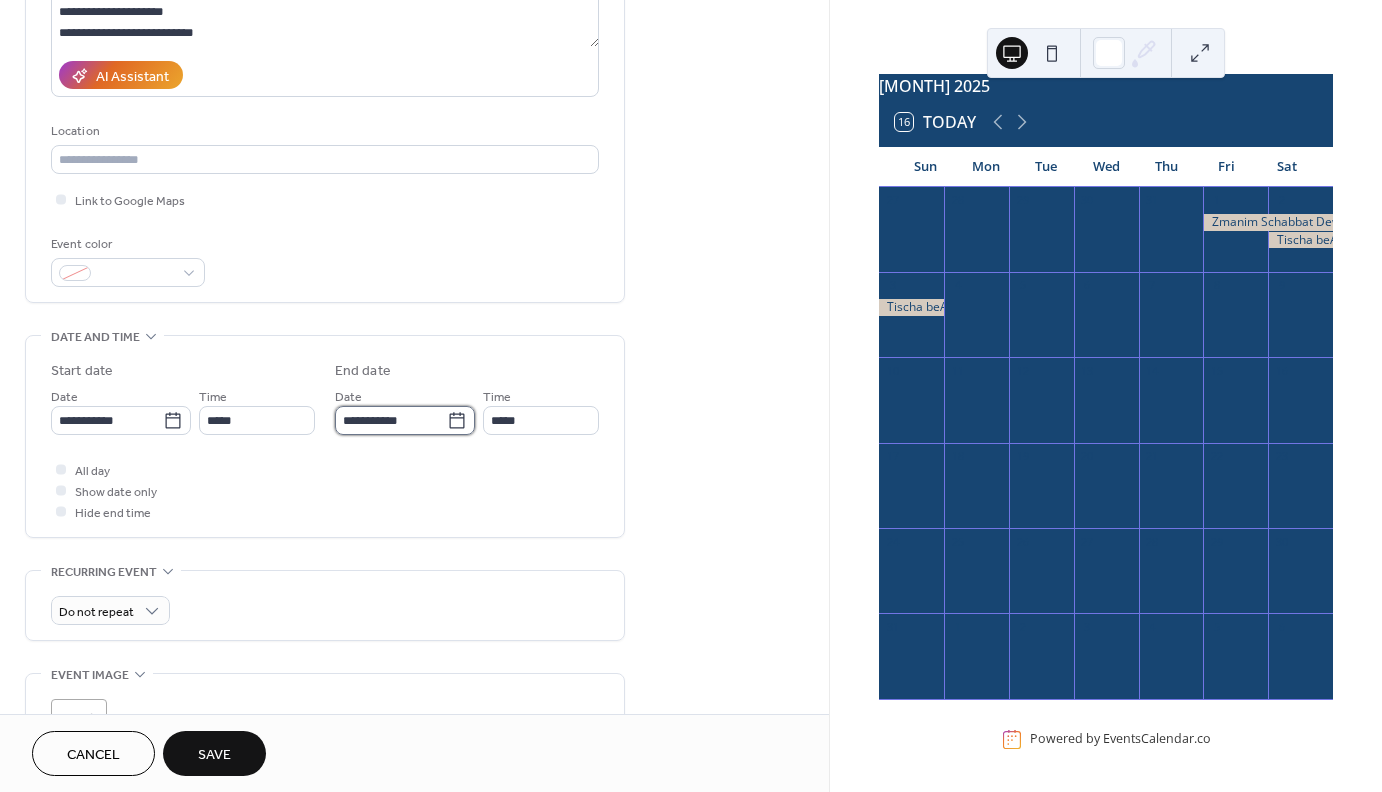 click on "**********" at bounding box center (391, 420) 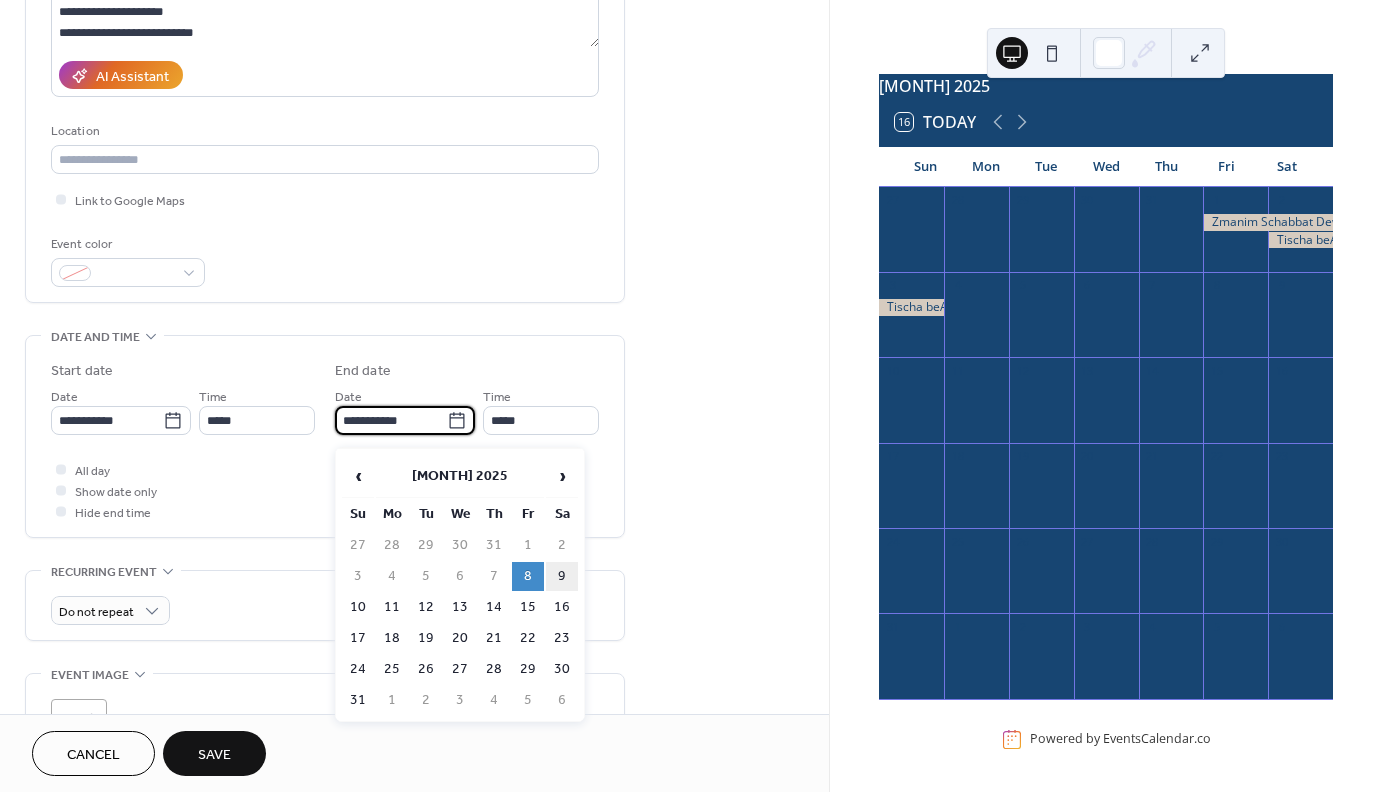 click on "9" at bounding box center (562, 576) 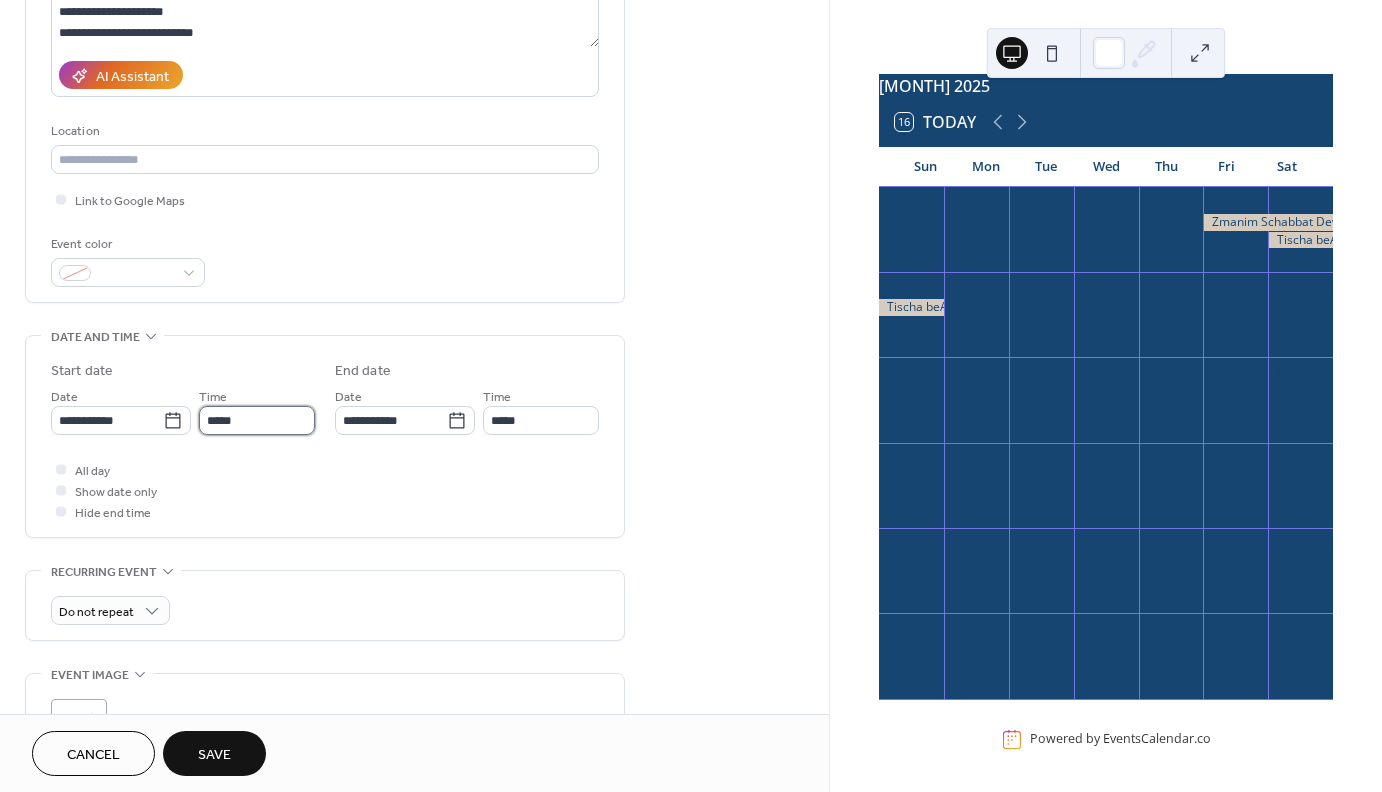 click on "*****" at bounding box center (257, 420) 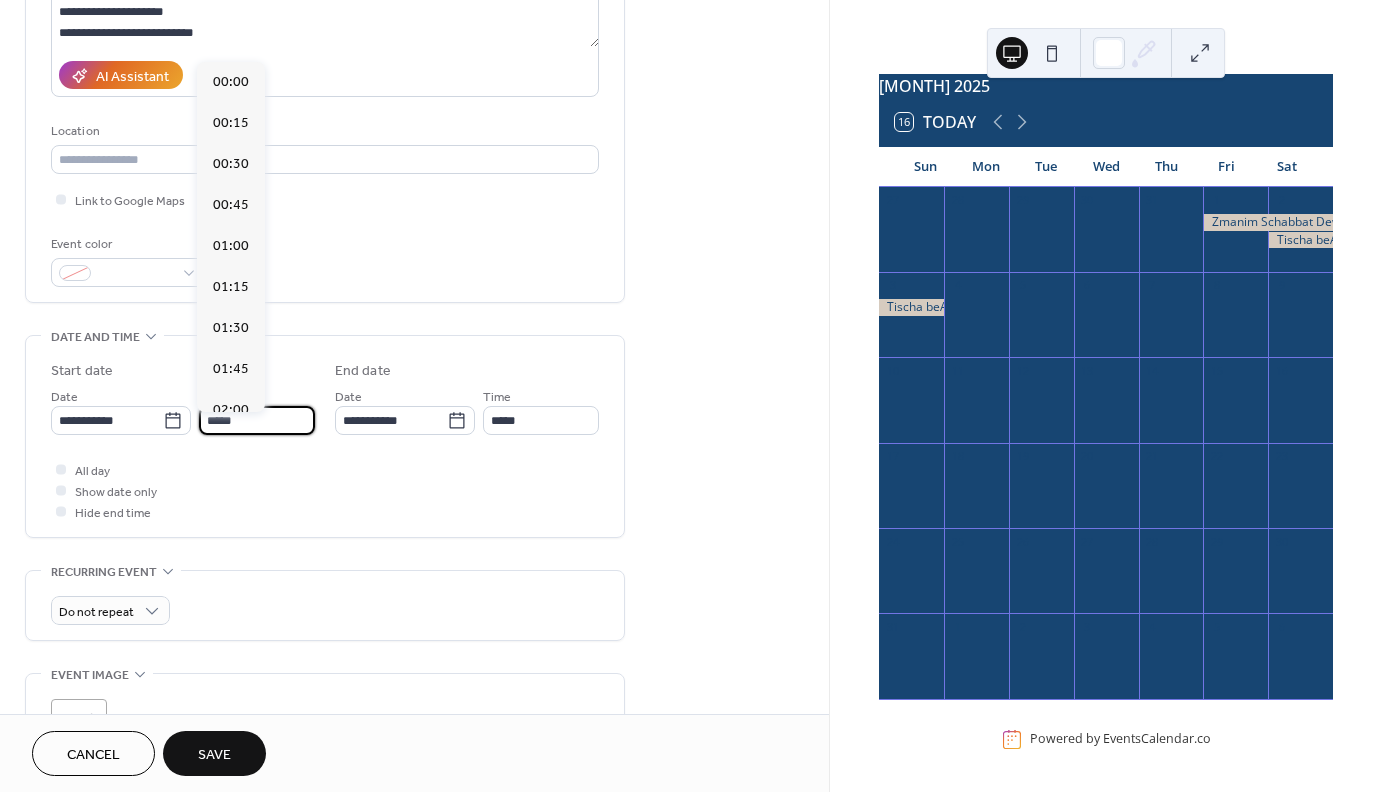 scroll, scrollTop: 1944, scrollLeft: 0, axis: vertical 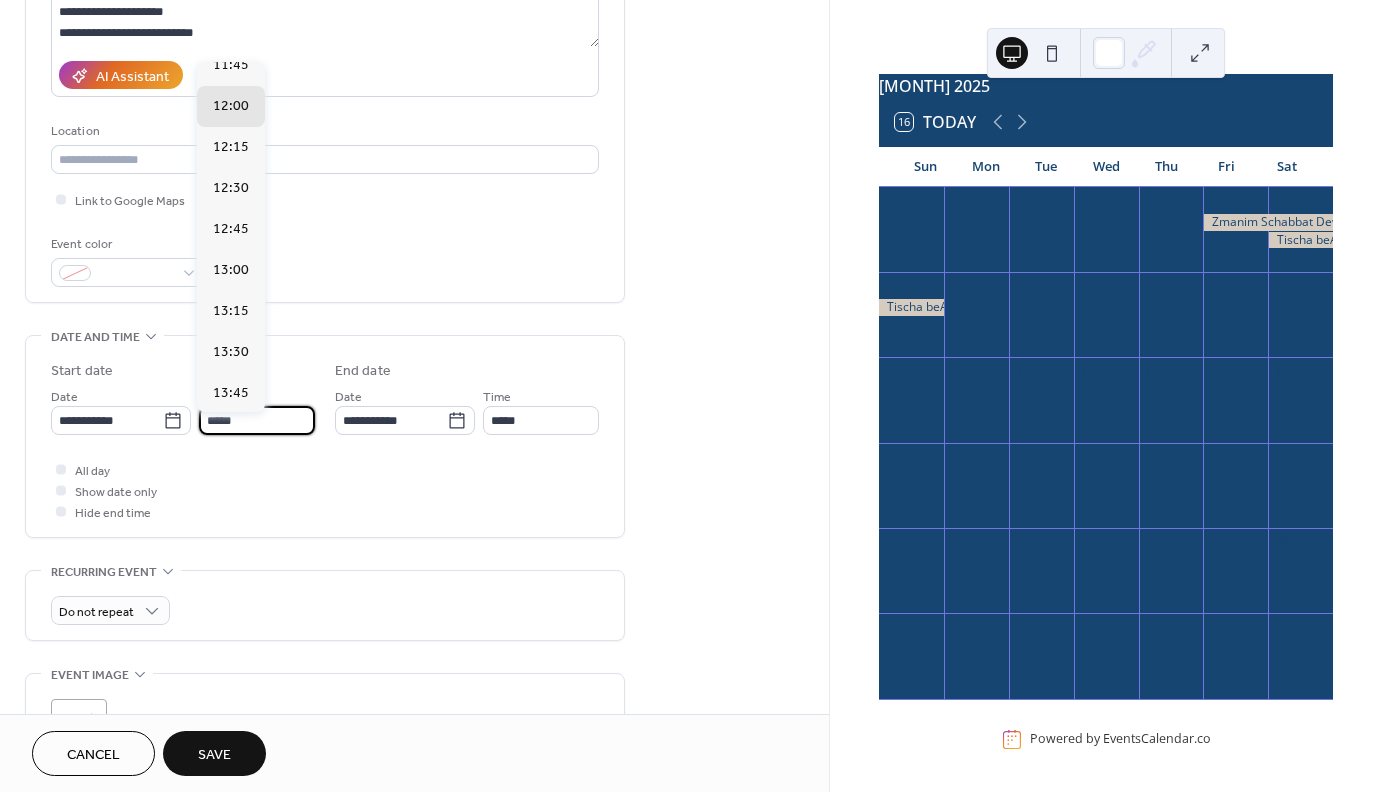drag, startPoint x: 257, startPoint y: 432, endPoint x: 183, endPoint y: 433, distance: 74.00676 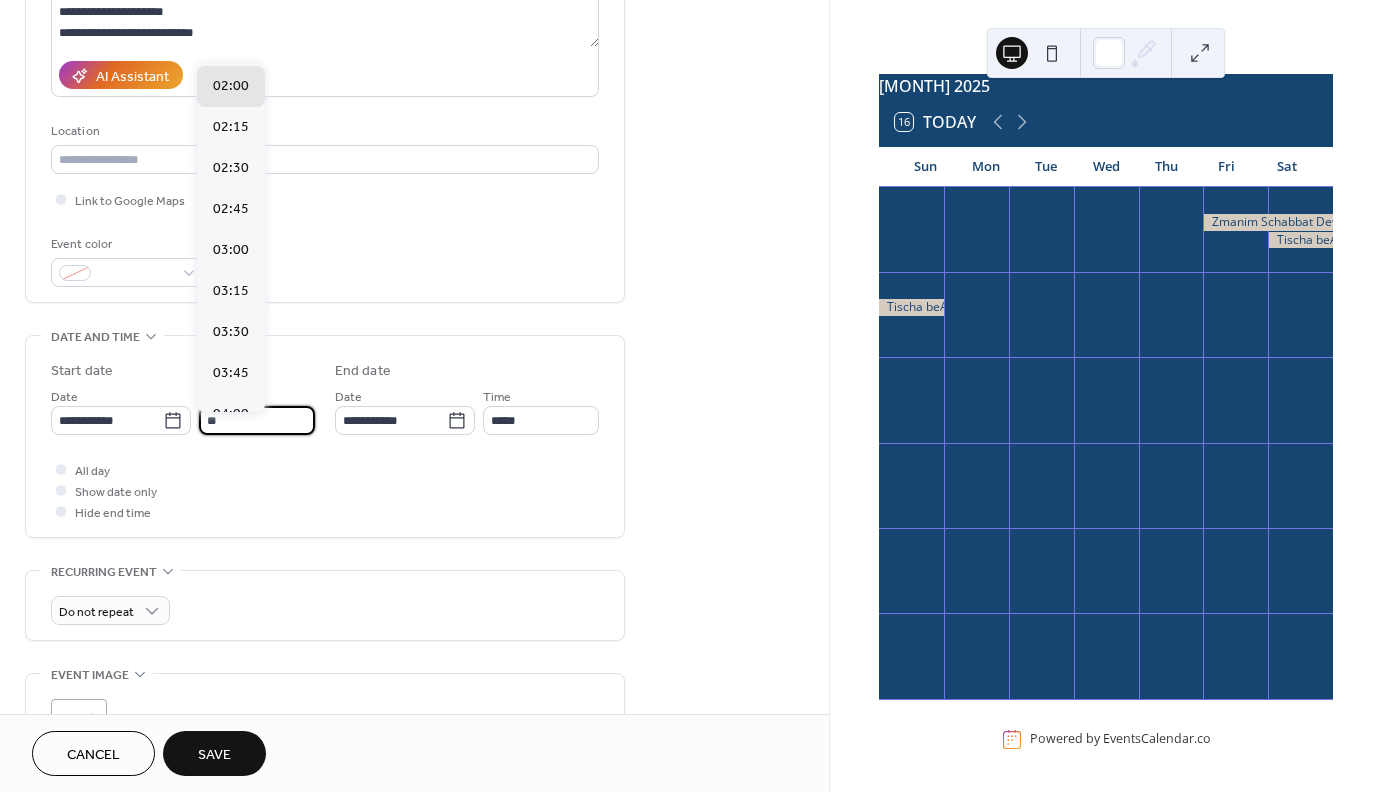 scroll, scrollTop: 3240, scrollLeft: 0, axis: vertical 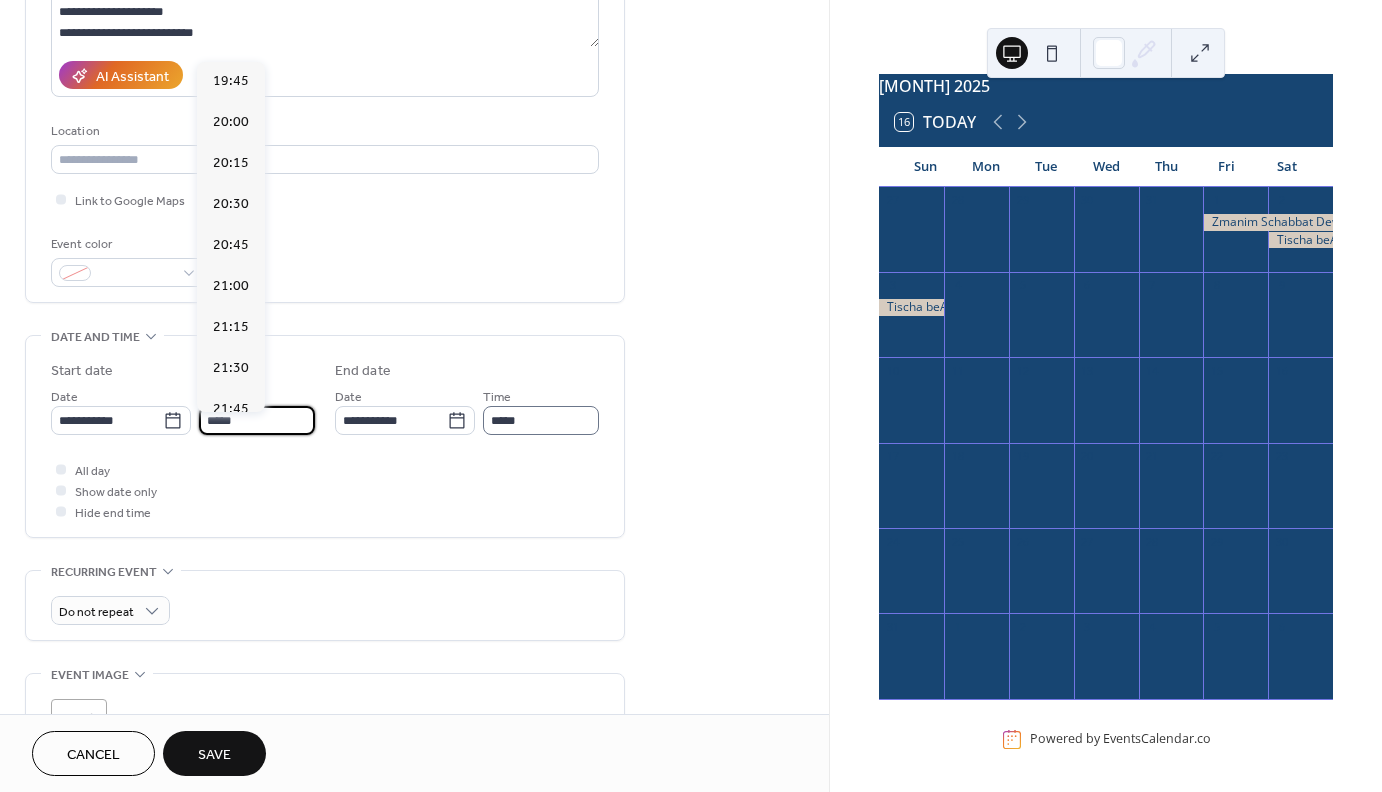 type on "*****" 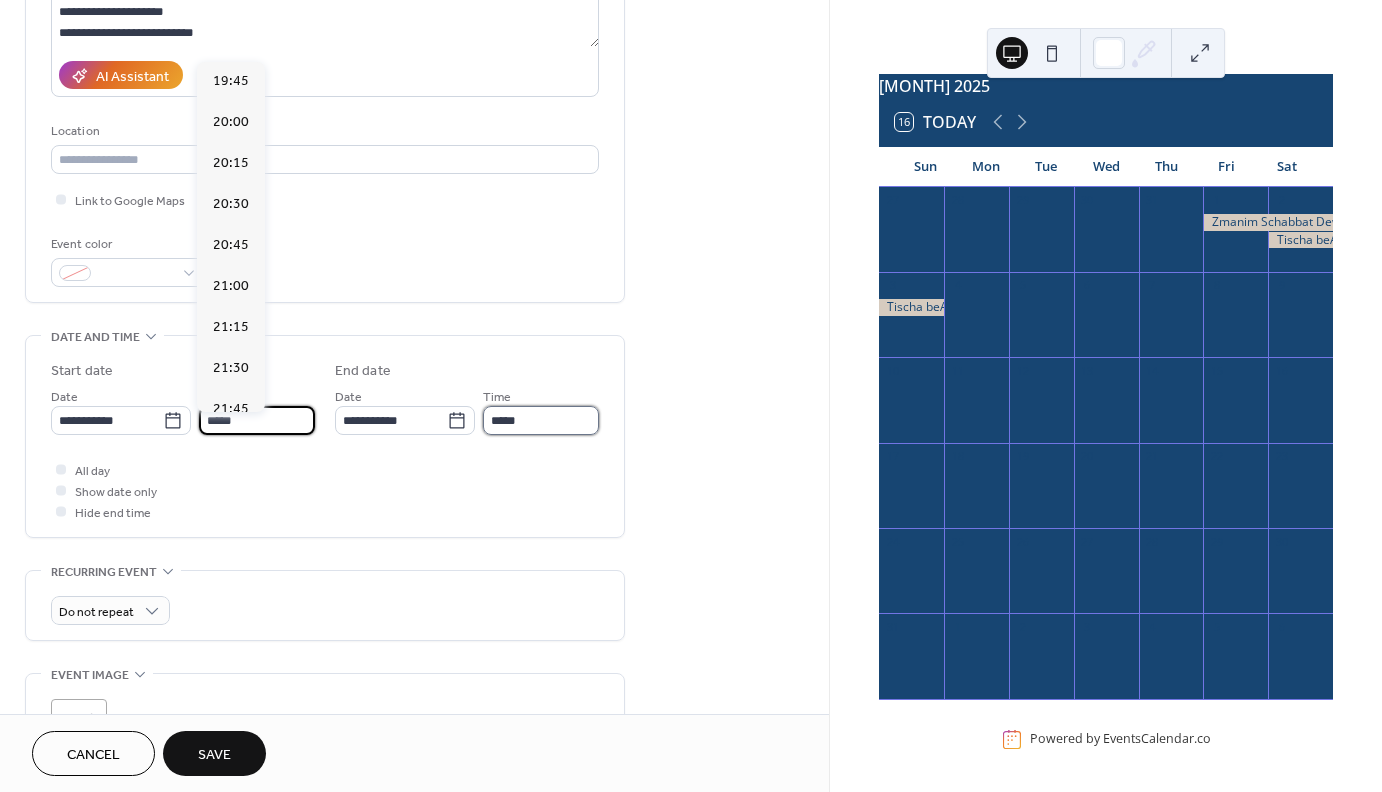 click on "*****" at bounding box center [541, 420] 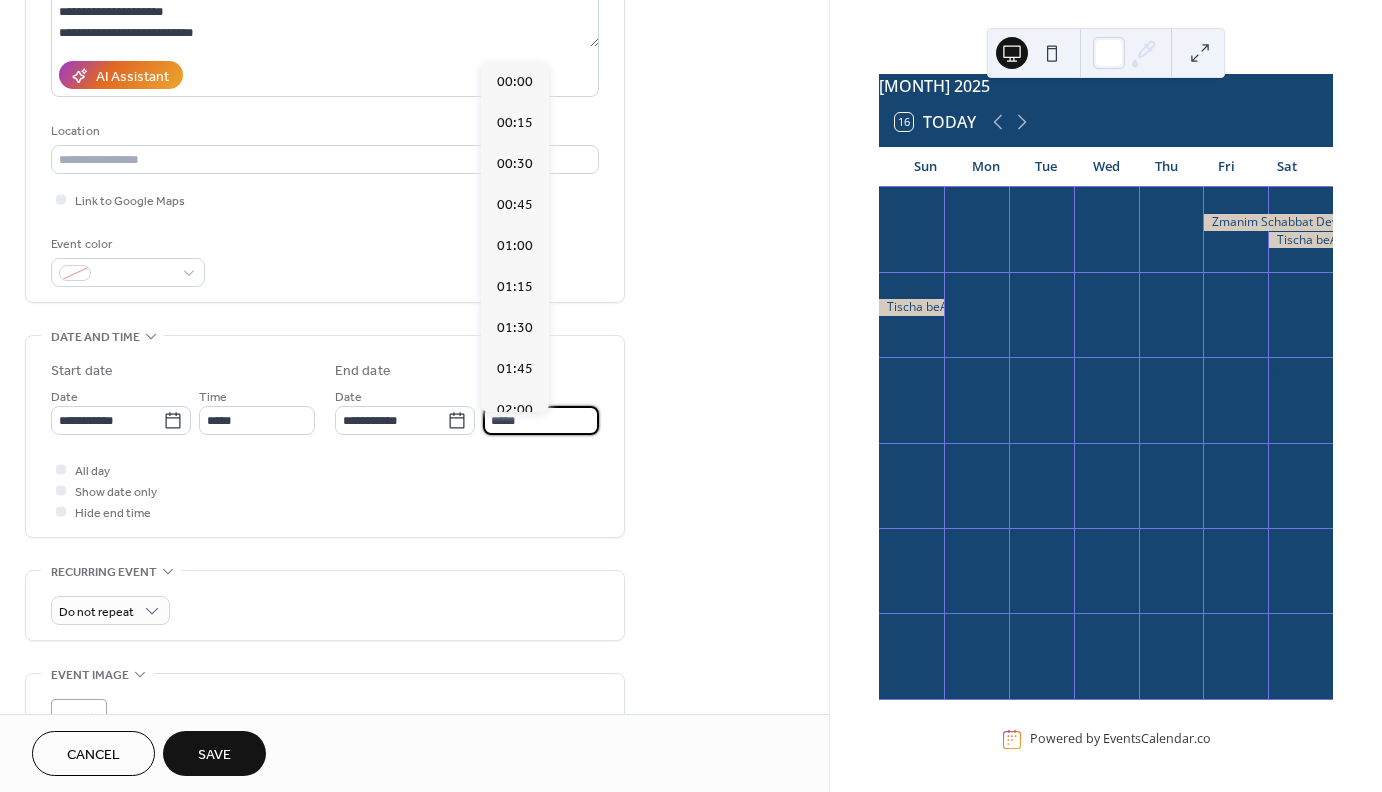 drag, startPoint x: 534, startPoint y: 435, endPoint x: 469, endPoint y: 446, distance: 65.9242 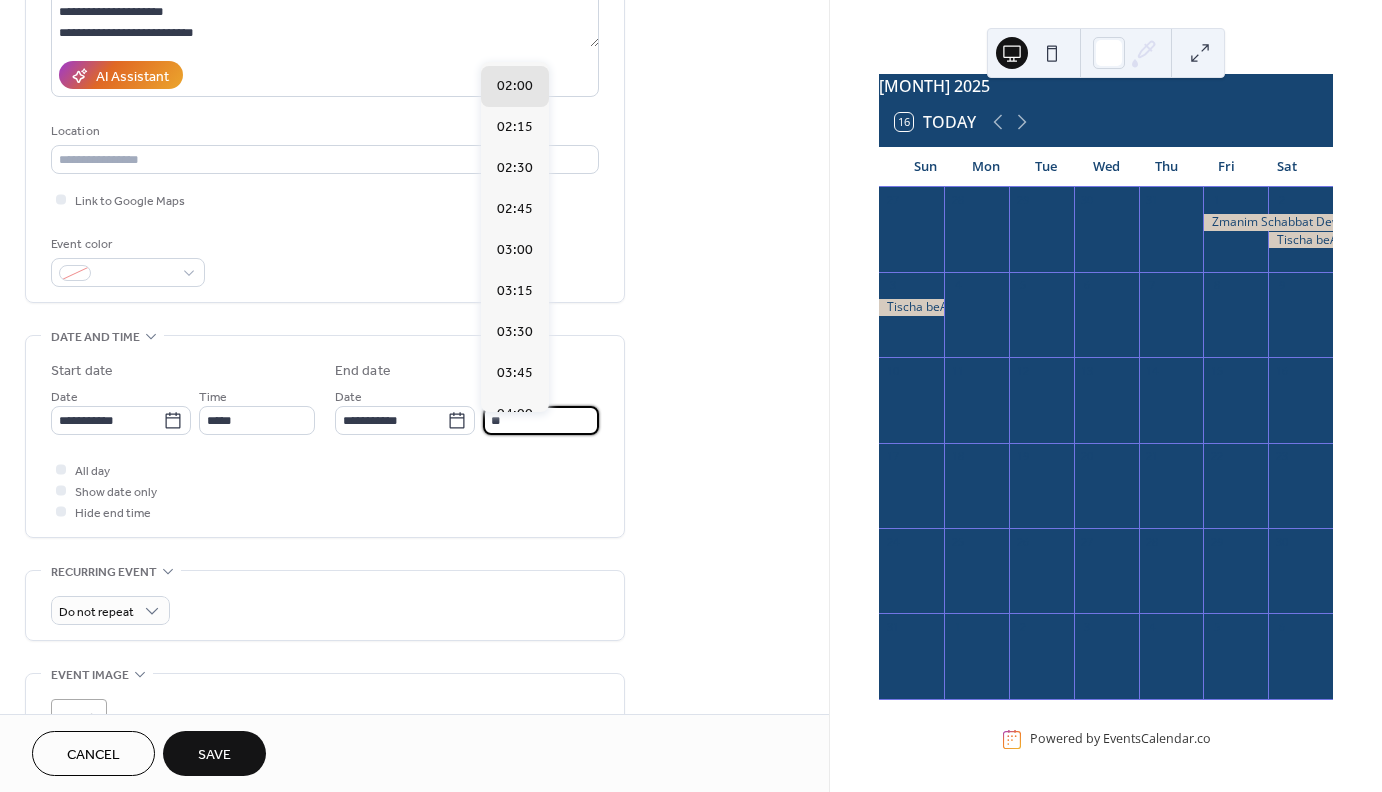 scroll, scrollTop: 3402, scrollLeft: 0, axis: vertical 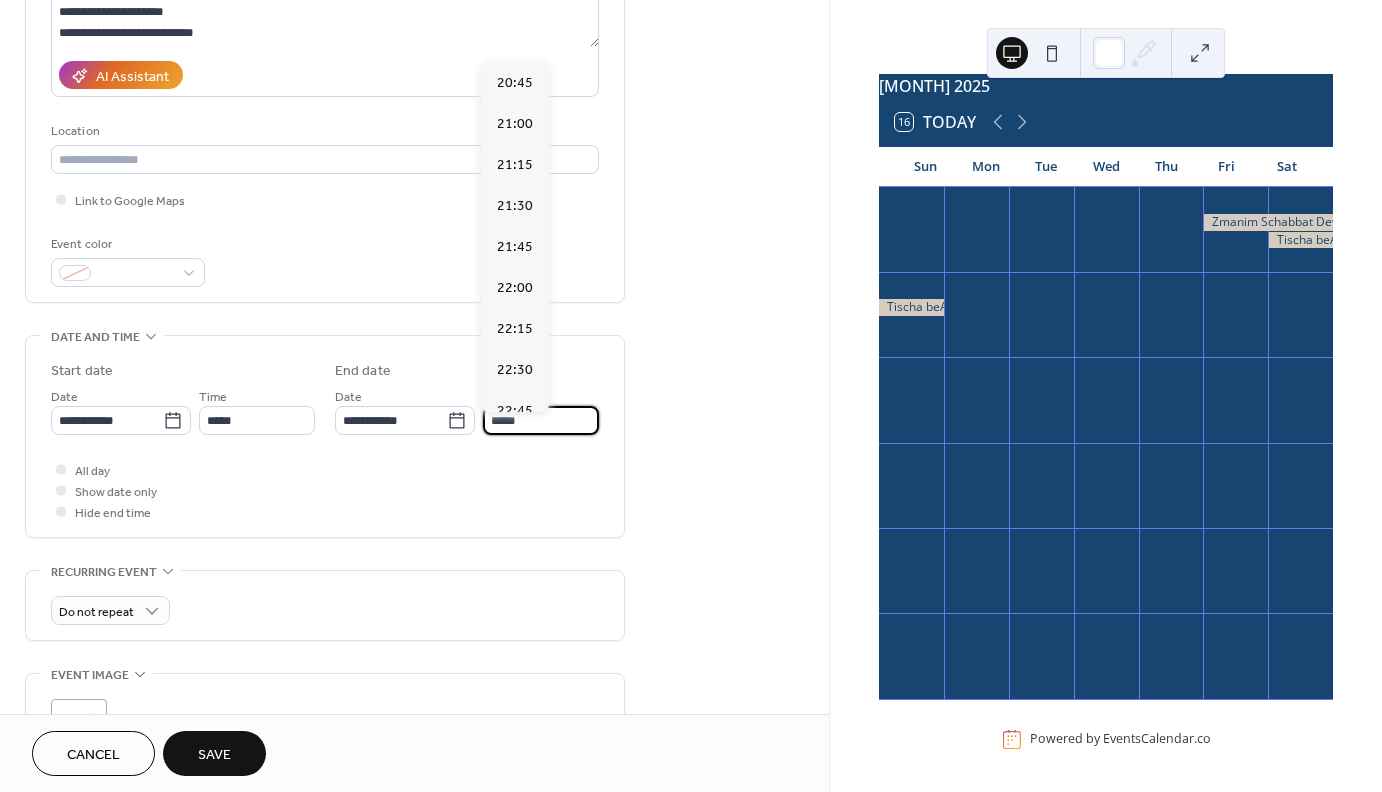 type on "*****" 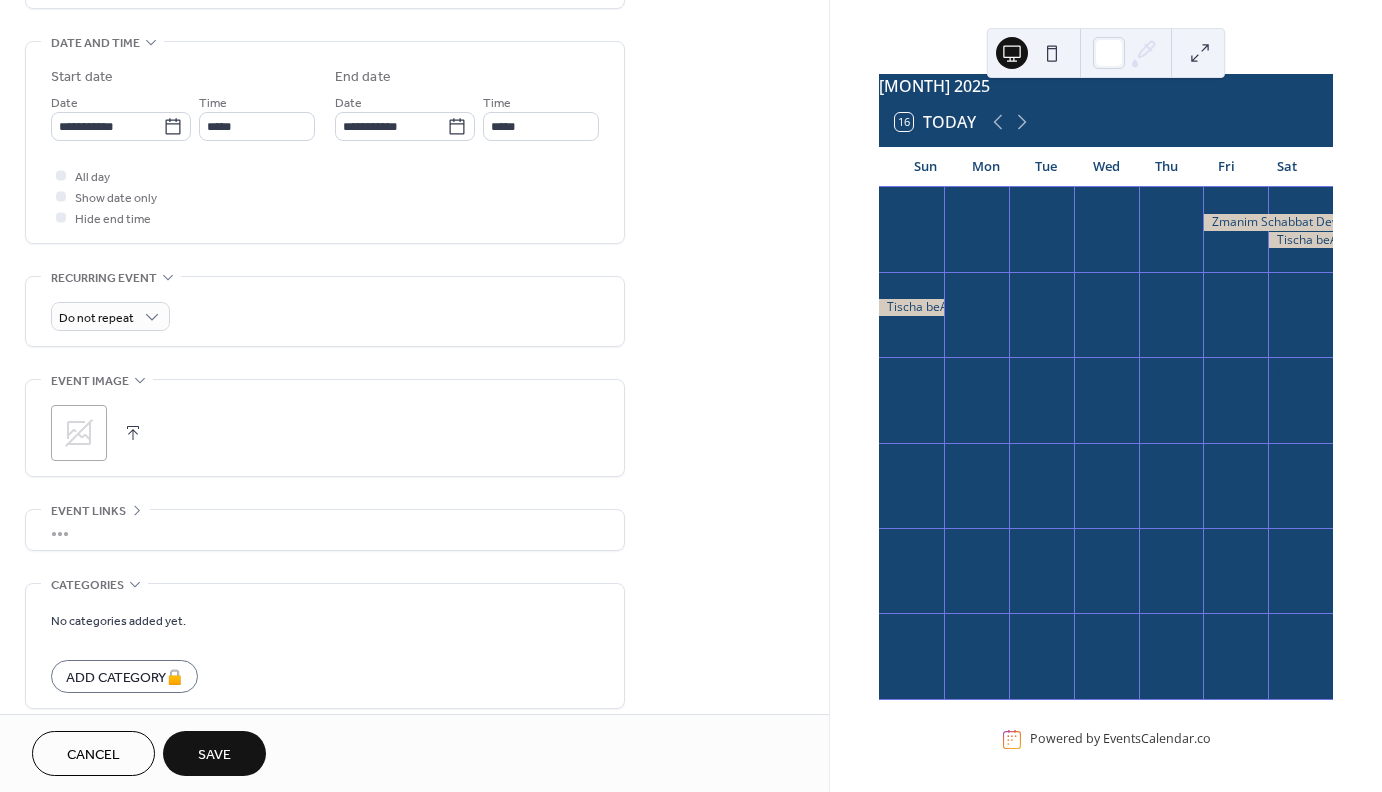 scroll, scrollTop: 647, scrollLeft: 0, axis: vertical 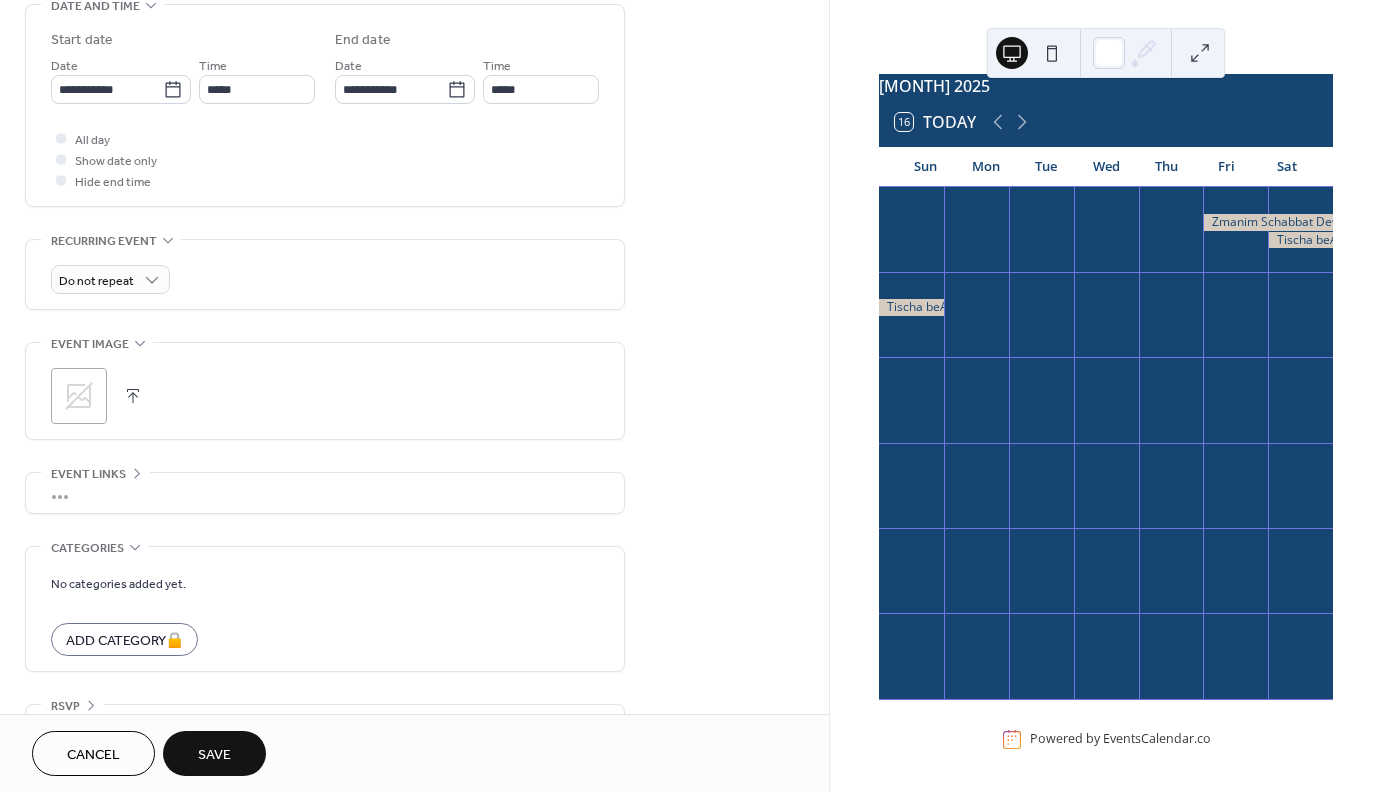 click 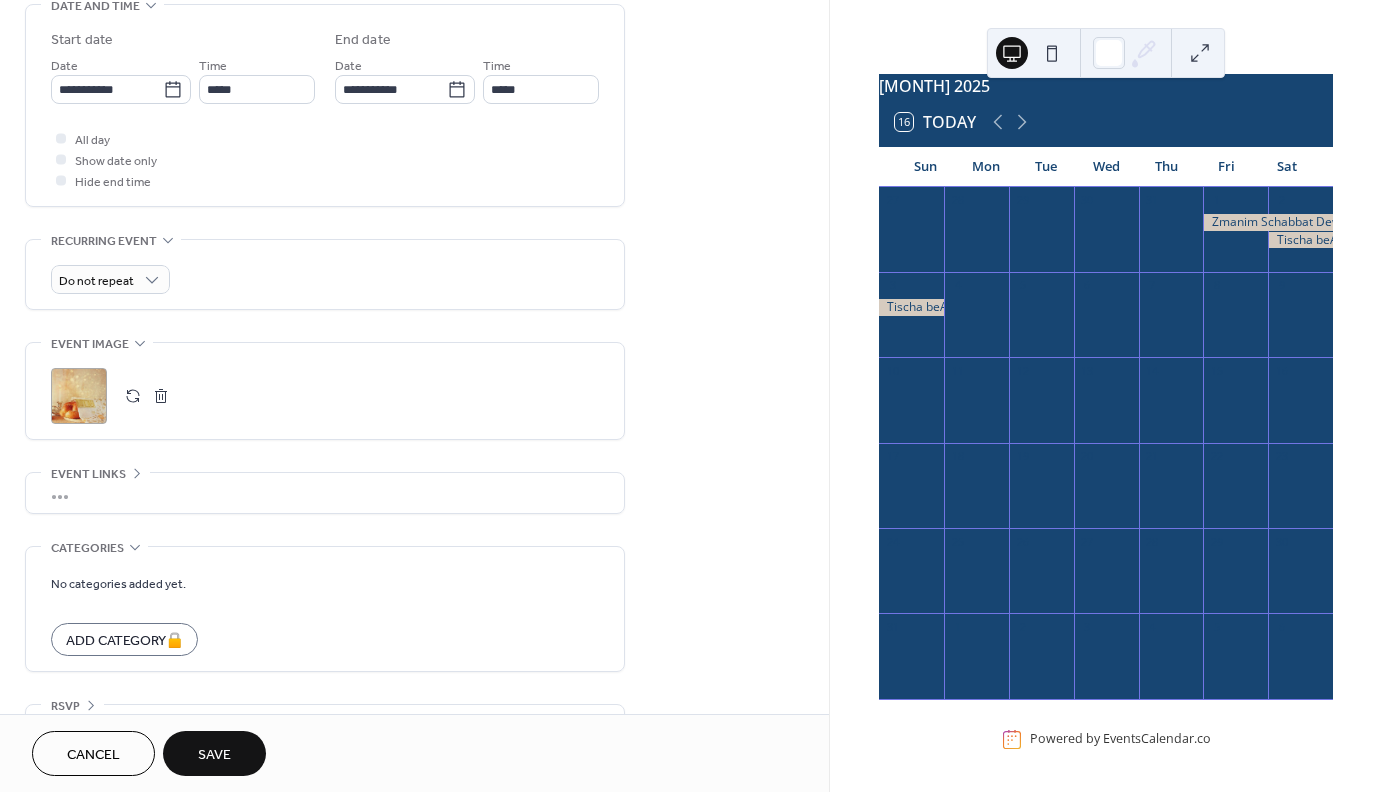 scroll, scrollTop: 707, scrollLeft: 0, axis: vertical 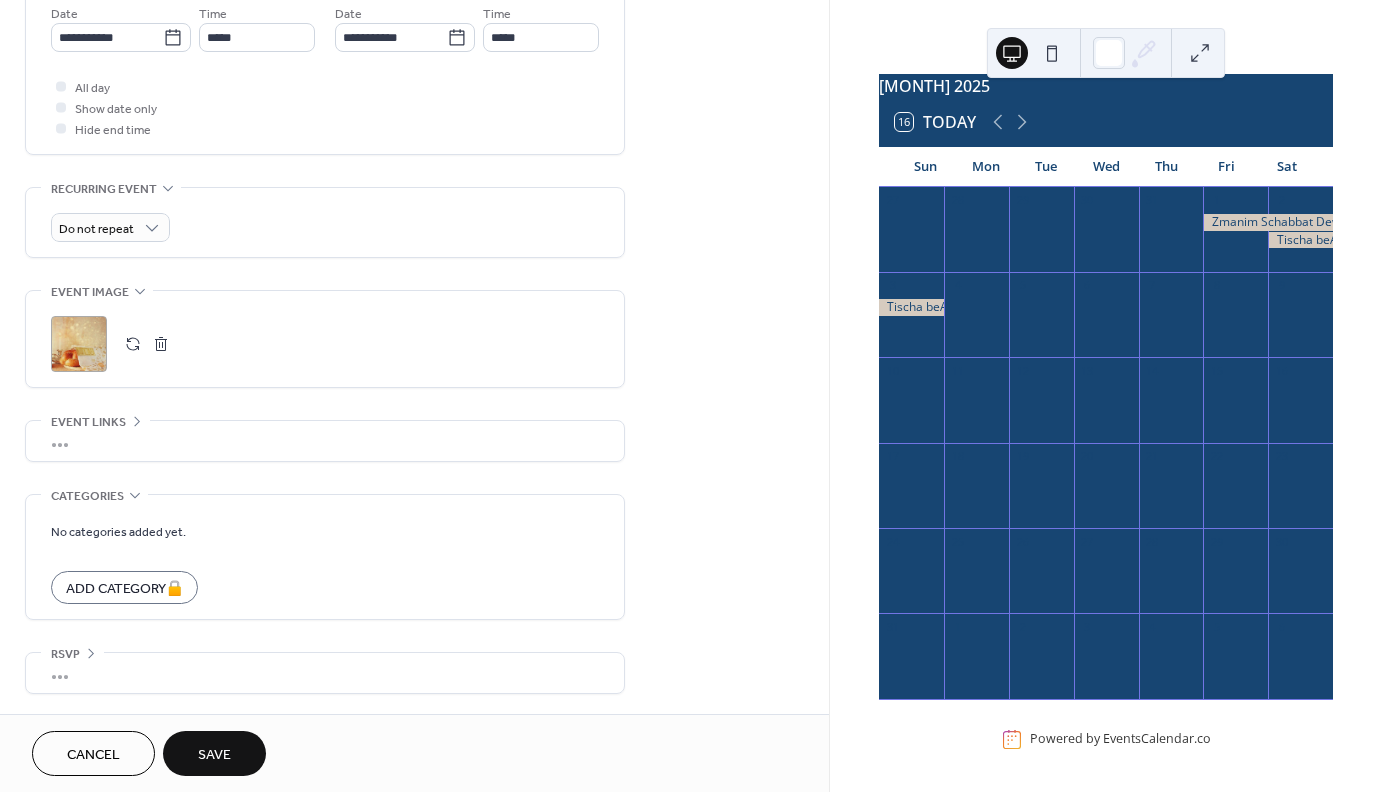 click on "Save" at bounding box center [214, 753] 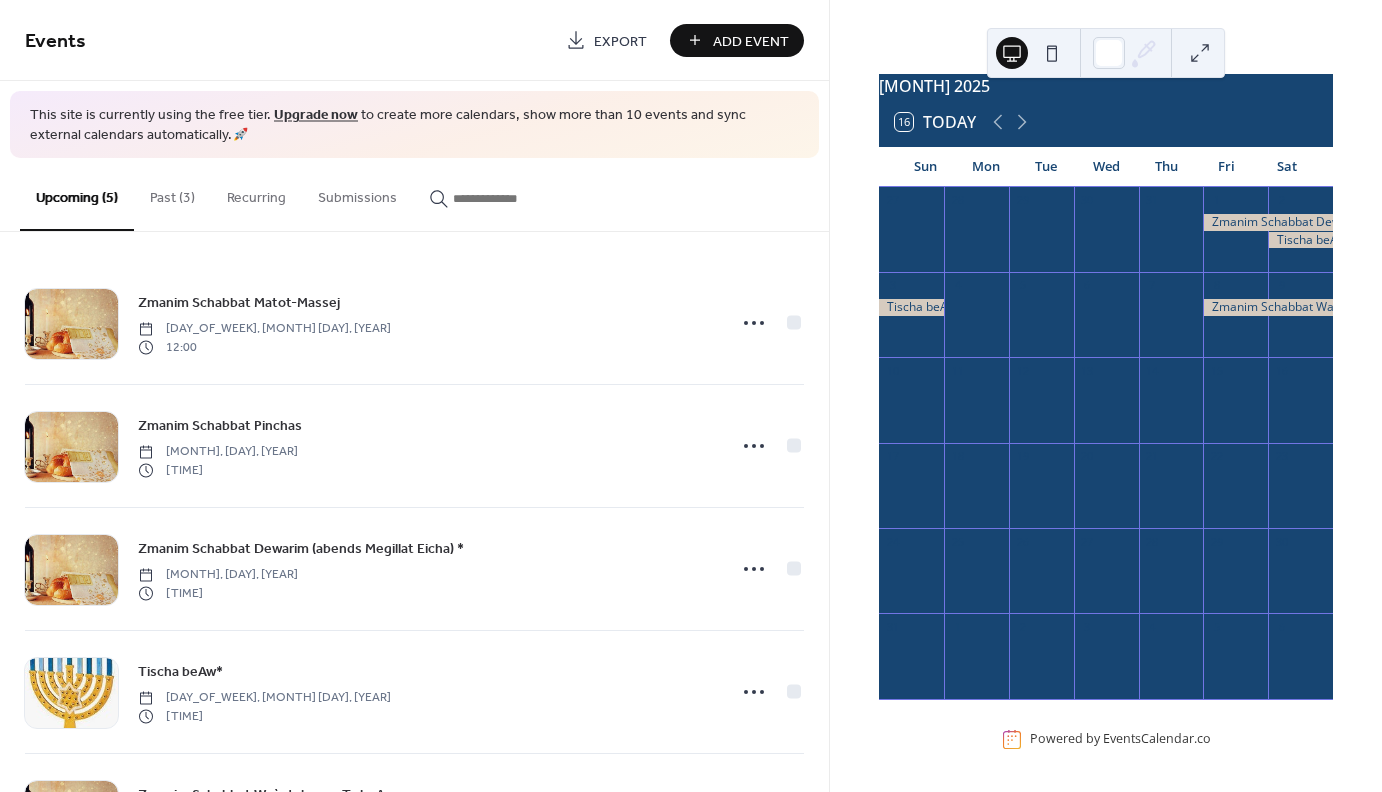 click on "Add Event" at bounding box center [751, 41] 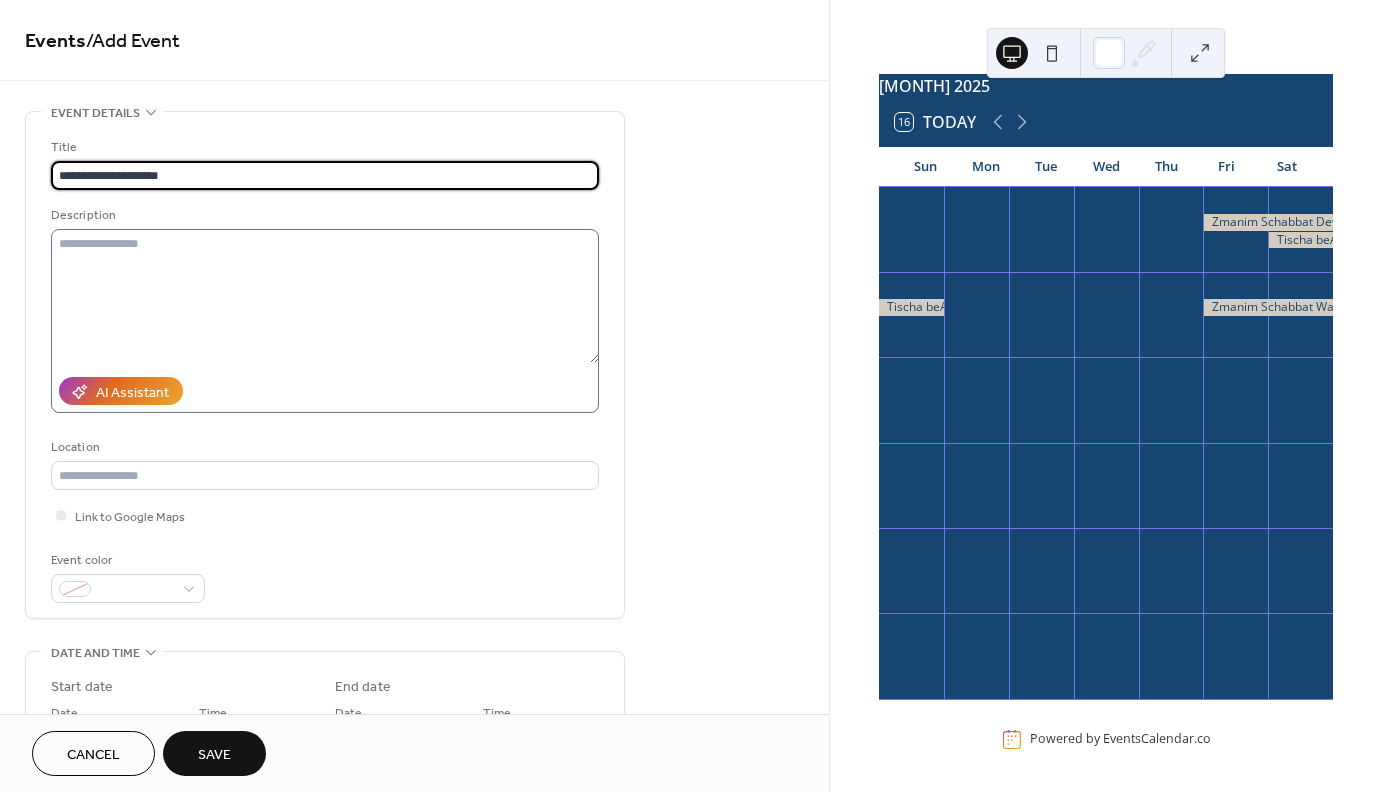 type on "**********" 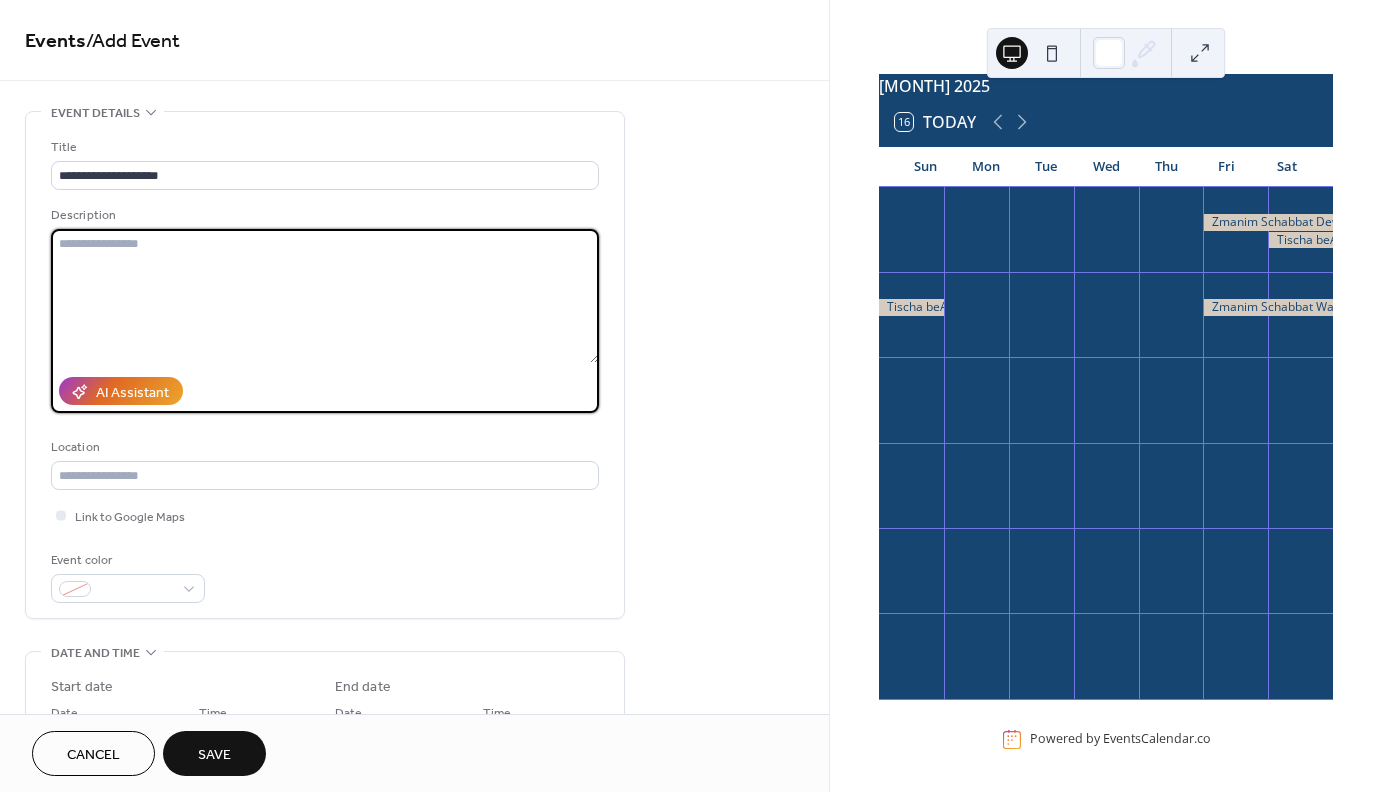 click at bounding box center (325, 296) 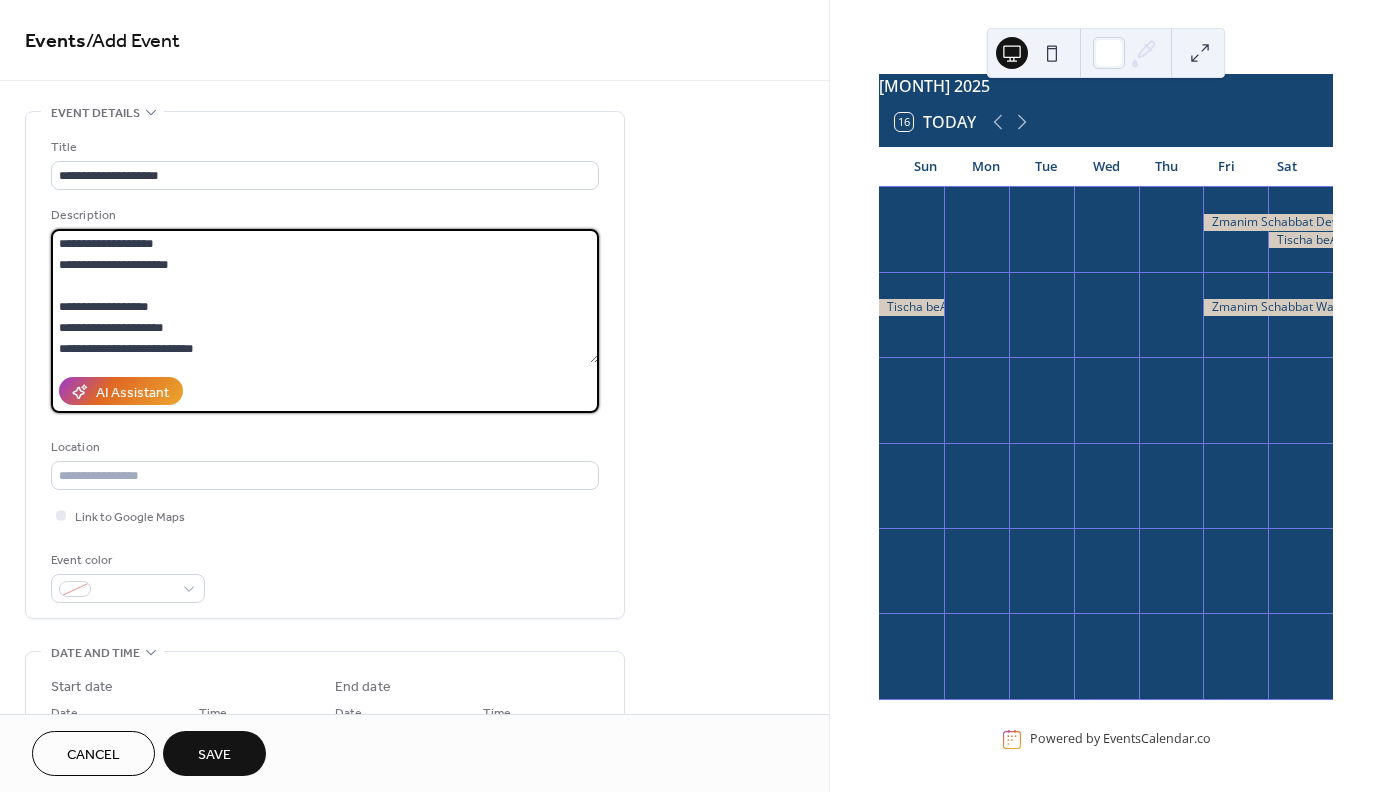 click on "**********" at bounding box center [325, 296] 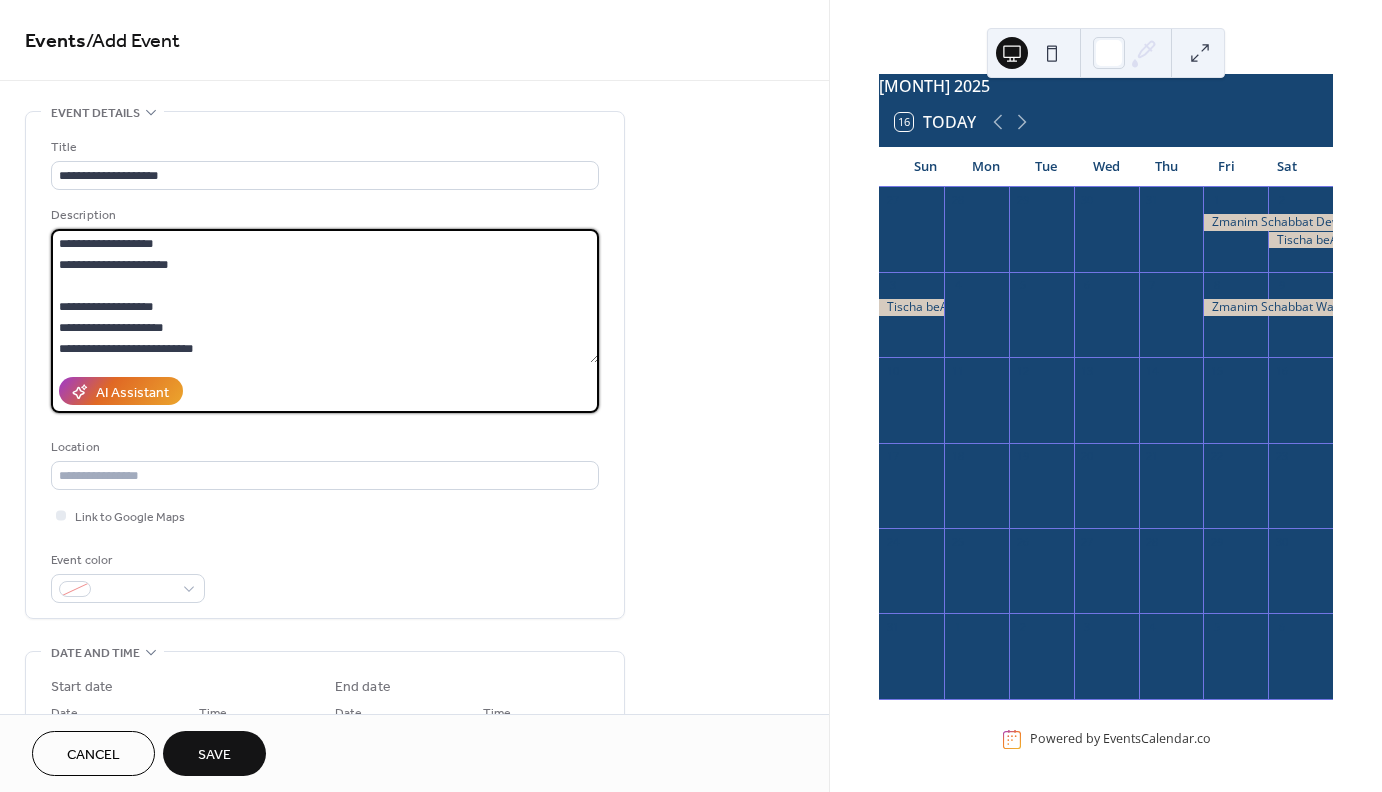 click on "**********" at bounding box center [325, 296] 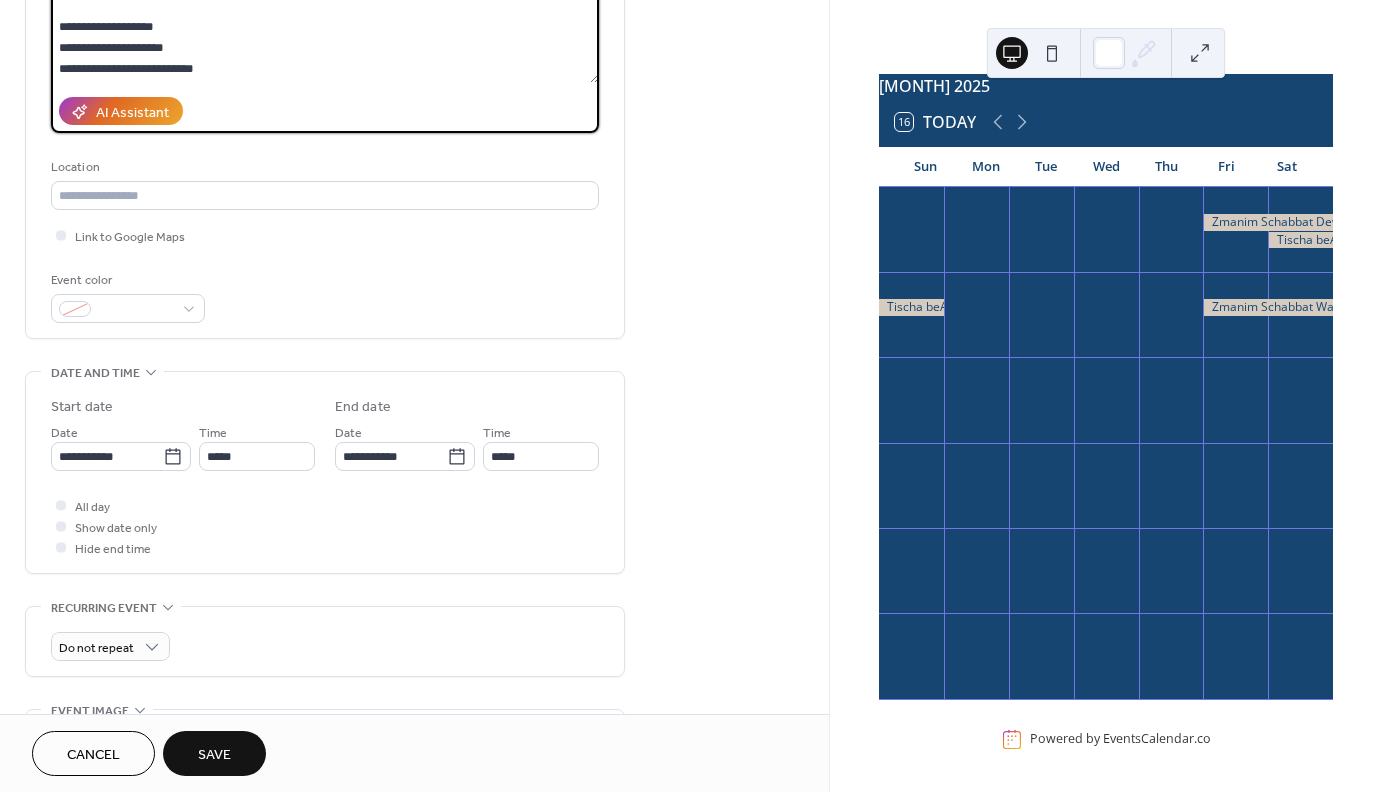 scroll, scrollTop: 290, scrollLeft: 0, axis: vertical 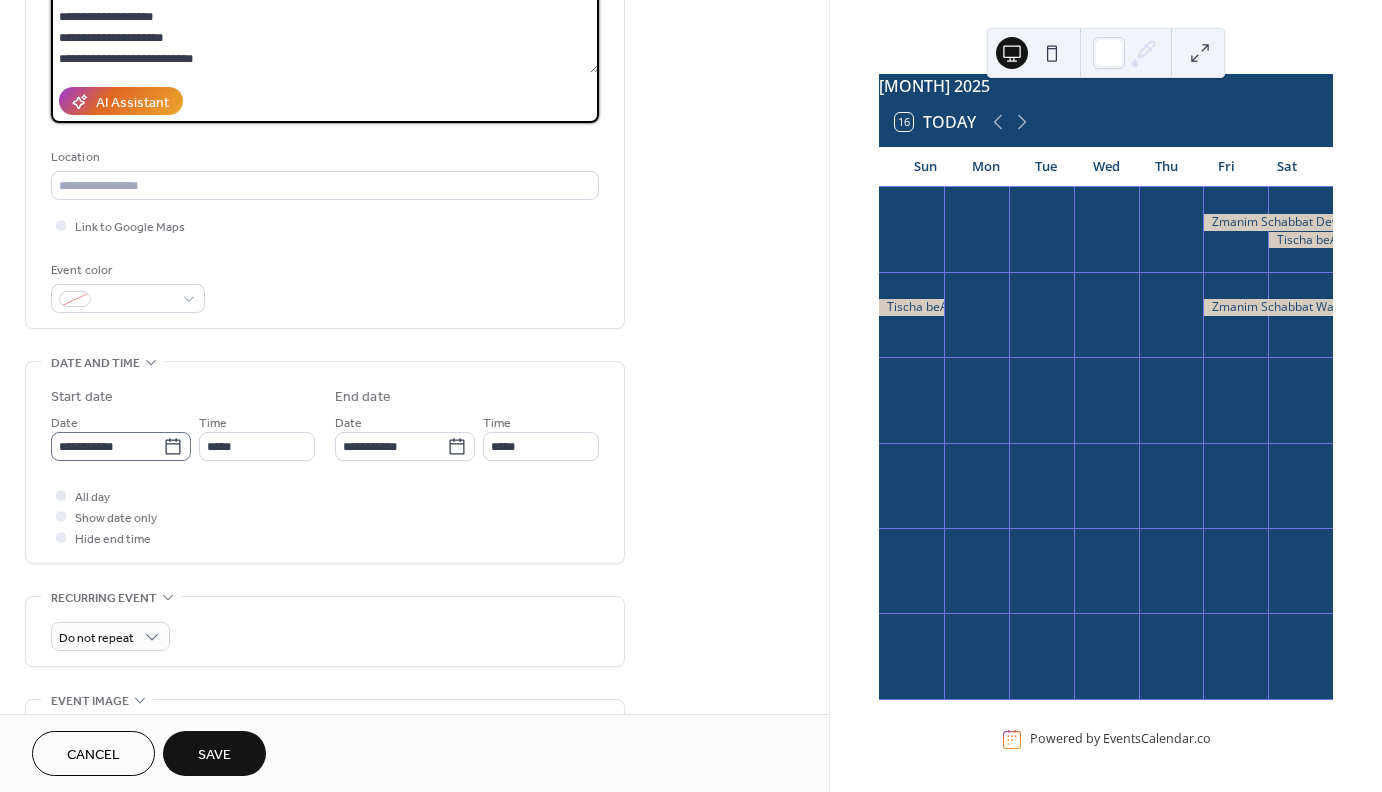 type on "**********" 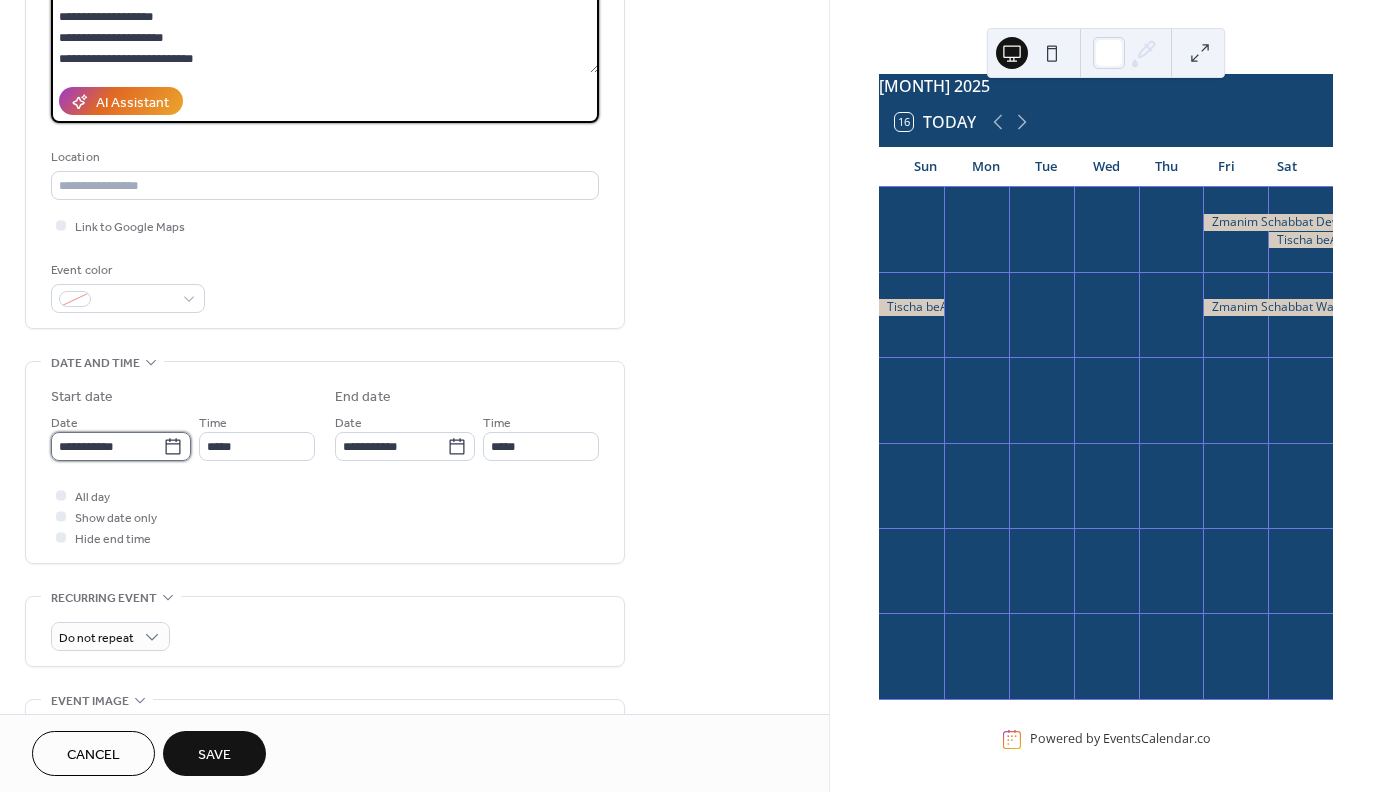 click on "**********" at bounding box center (107, 446) 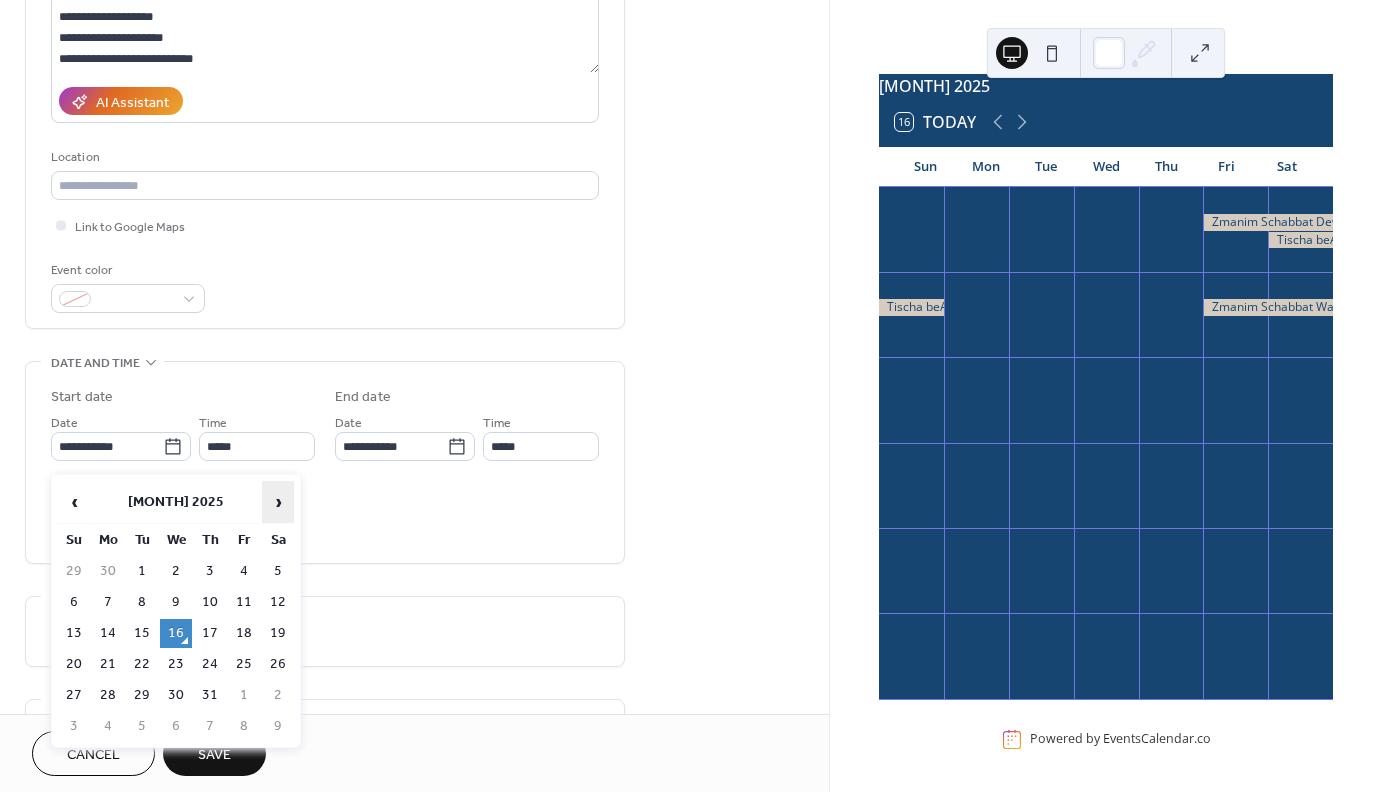 click on "›" at bounding box center (278, 502) 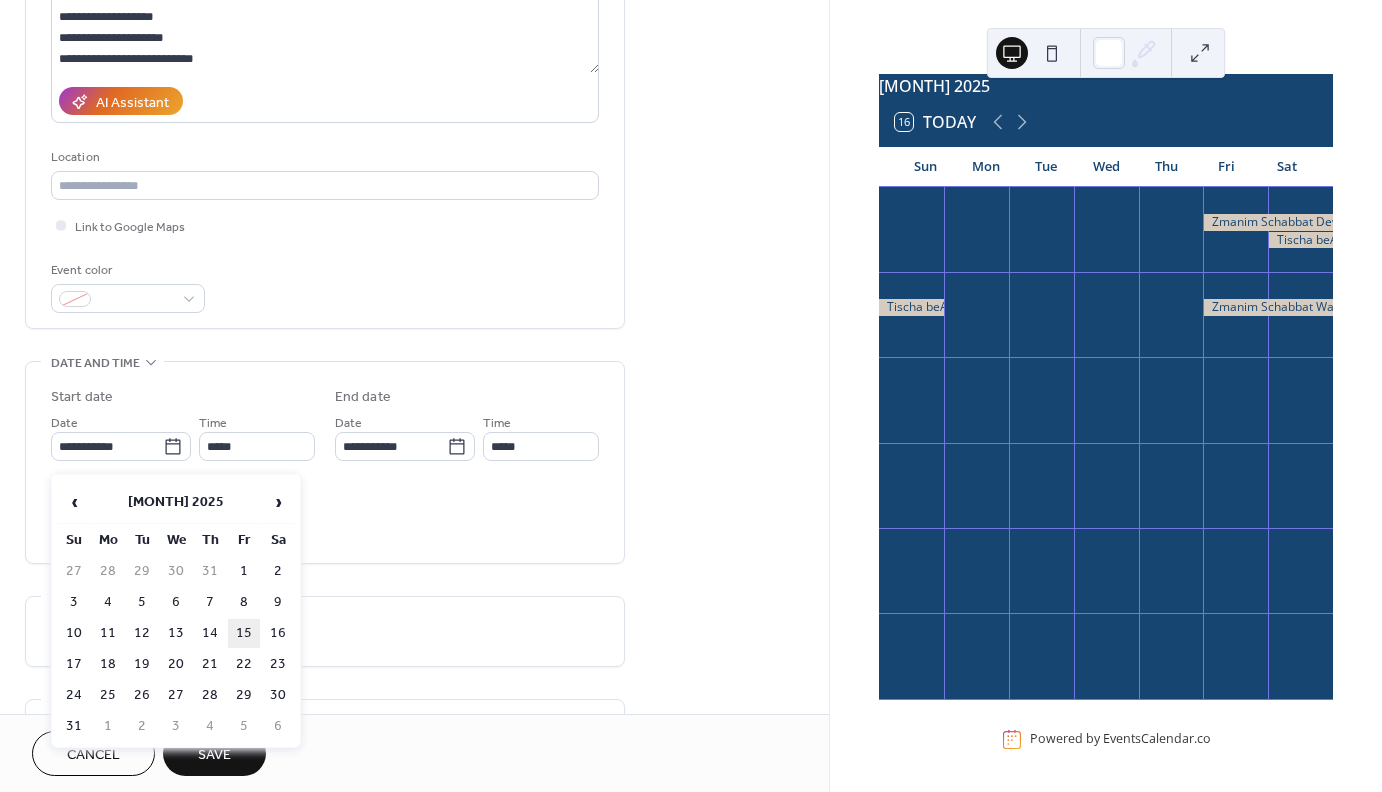 click on "15" at bounding box center (244, 633) 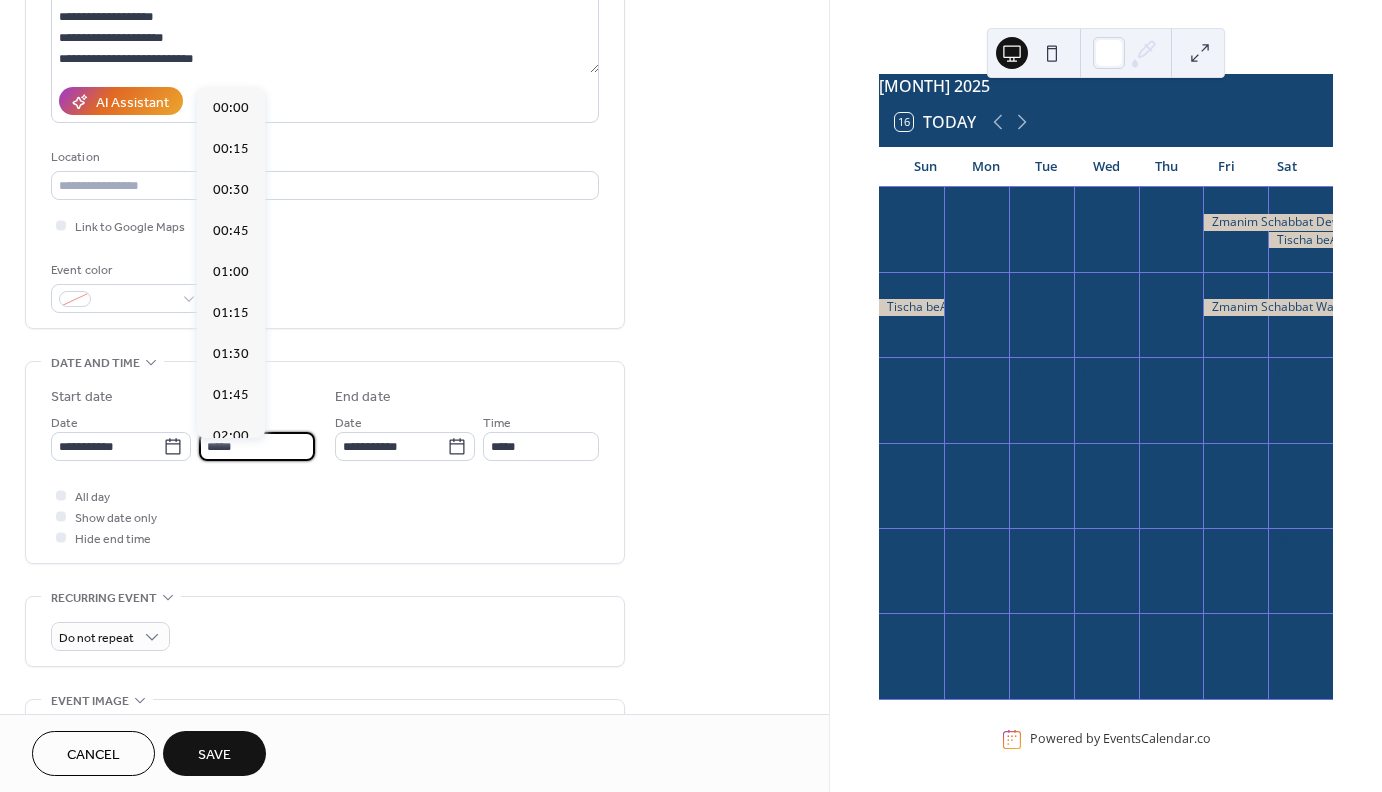 scroll, scrollTop: 1944, scrollLeft: 0, axis: vertical 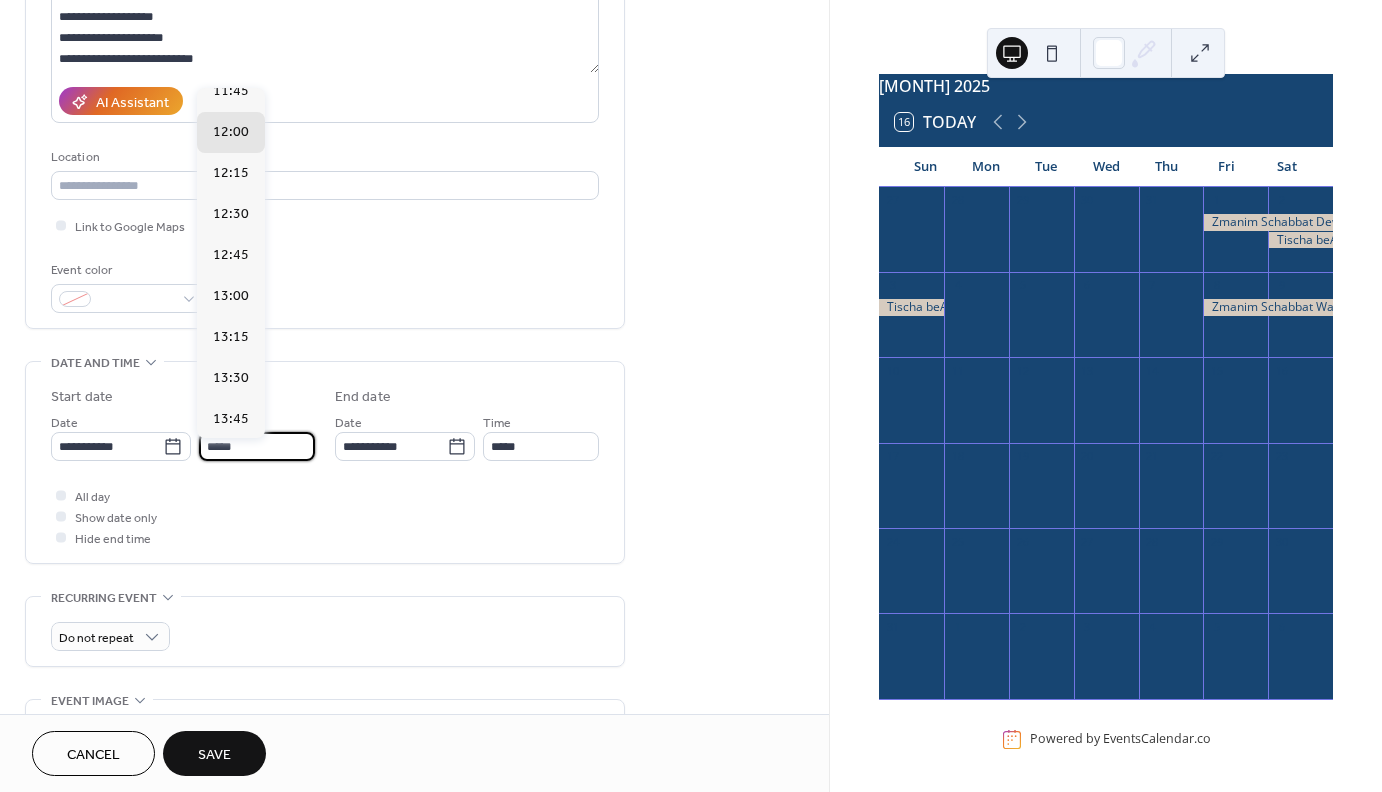 drag, startPoint x: 234, startPoint y: 456, endPoint x: 183, endPoint y: 449, distance: 51.47815 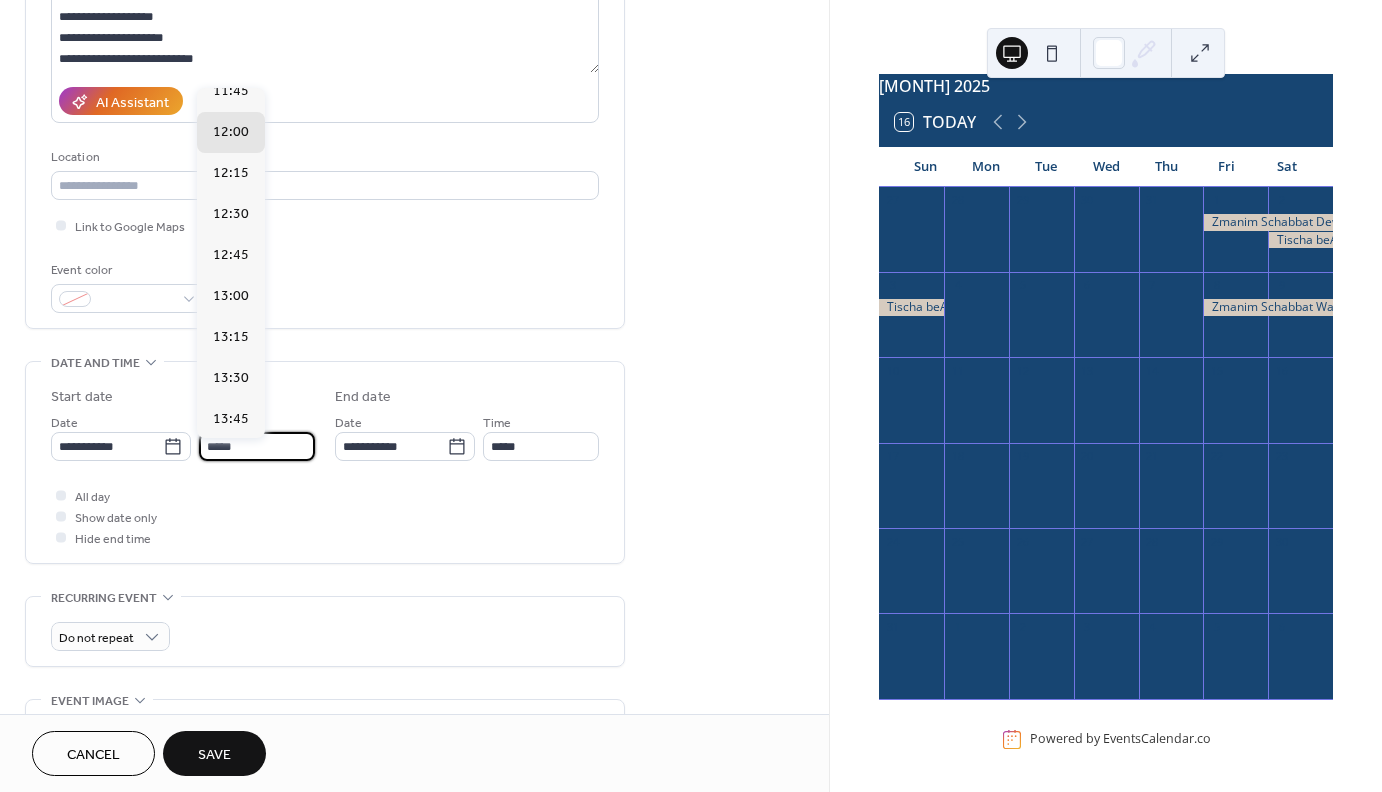 click on "*****" at bounding box center [257, 446] 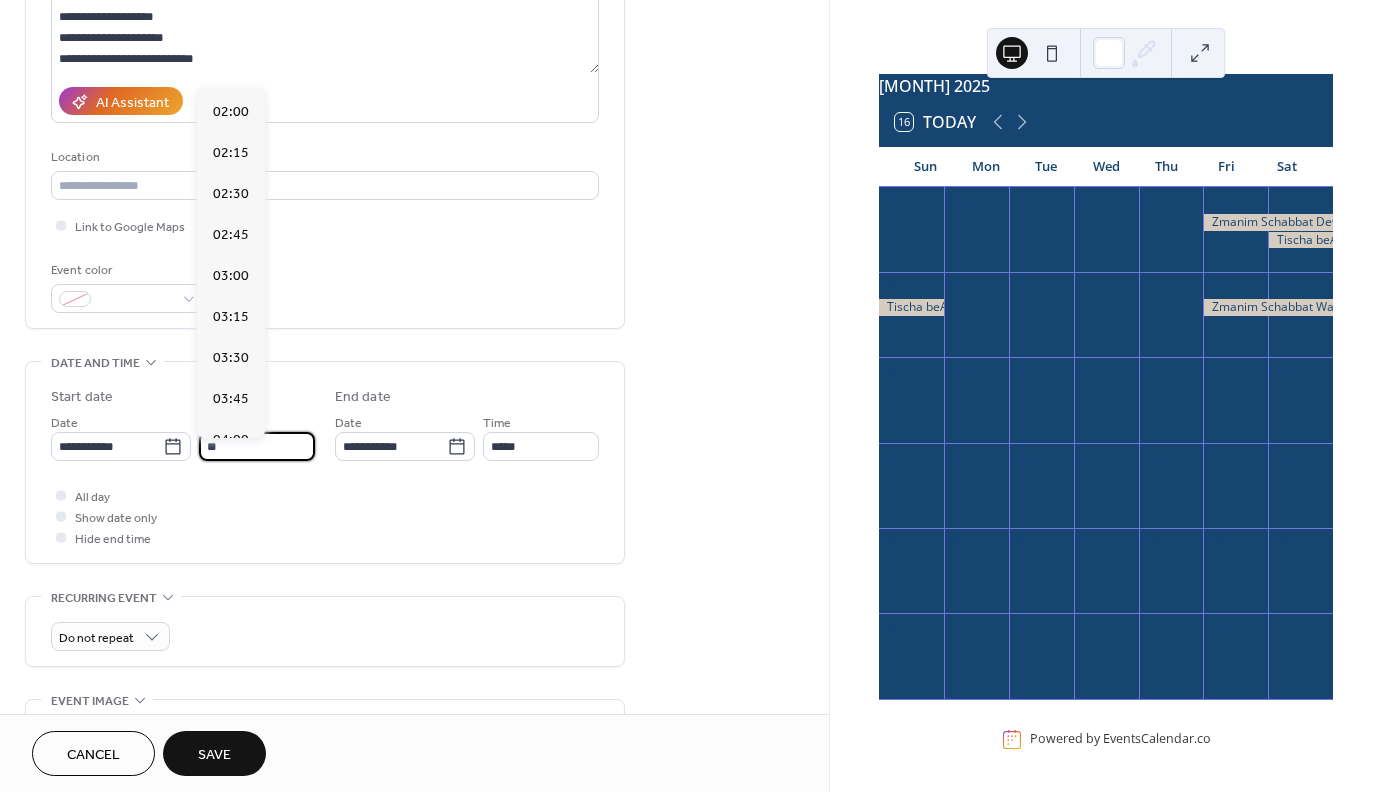 scroll, scrollTop: 3240, scrollLeft: 0, axis: vertical 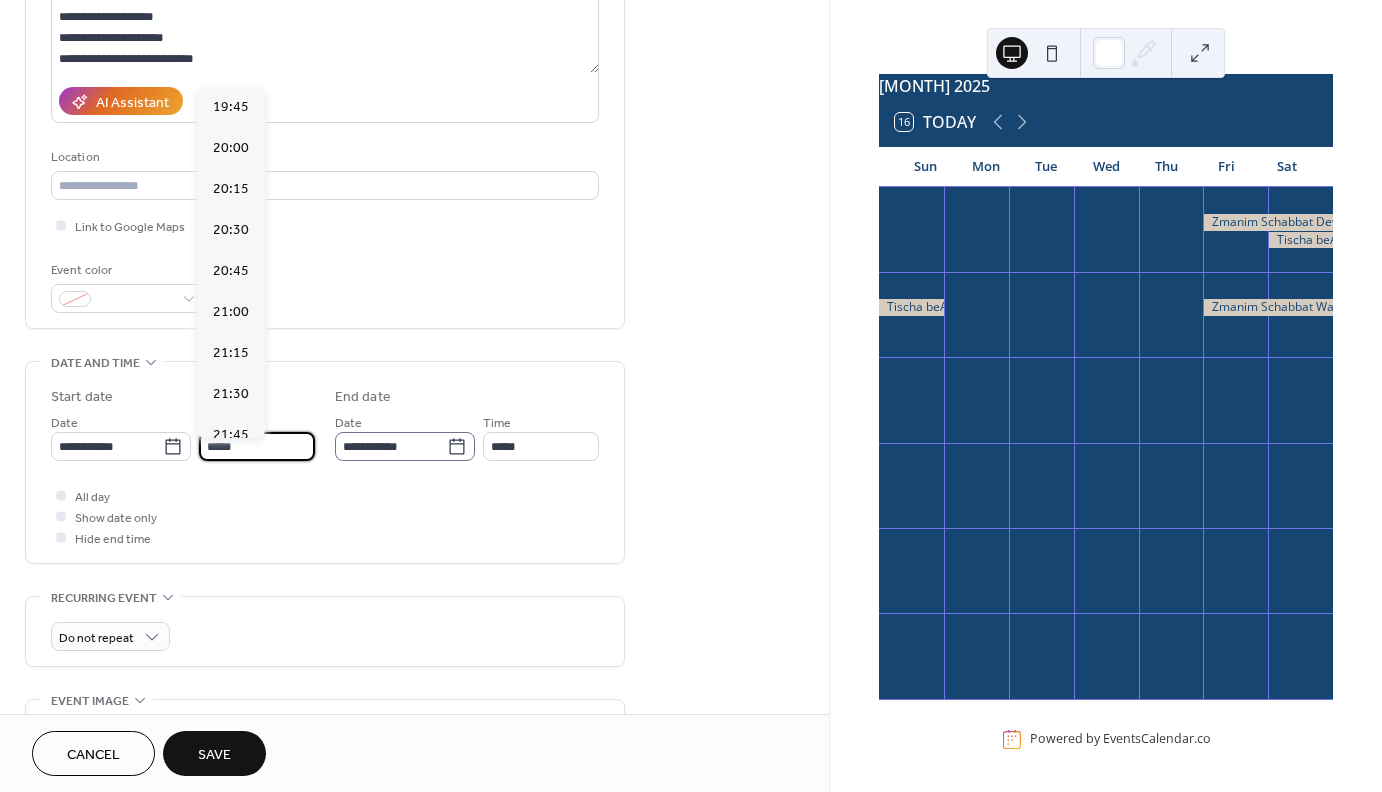 type on "*****" 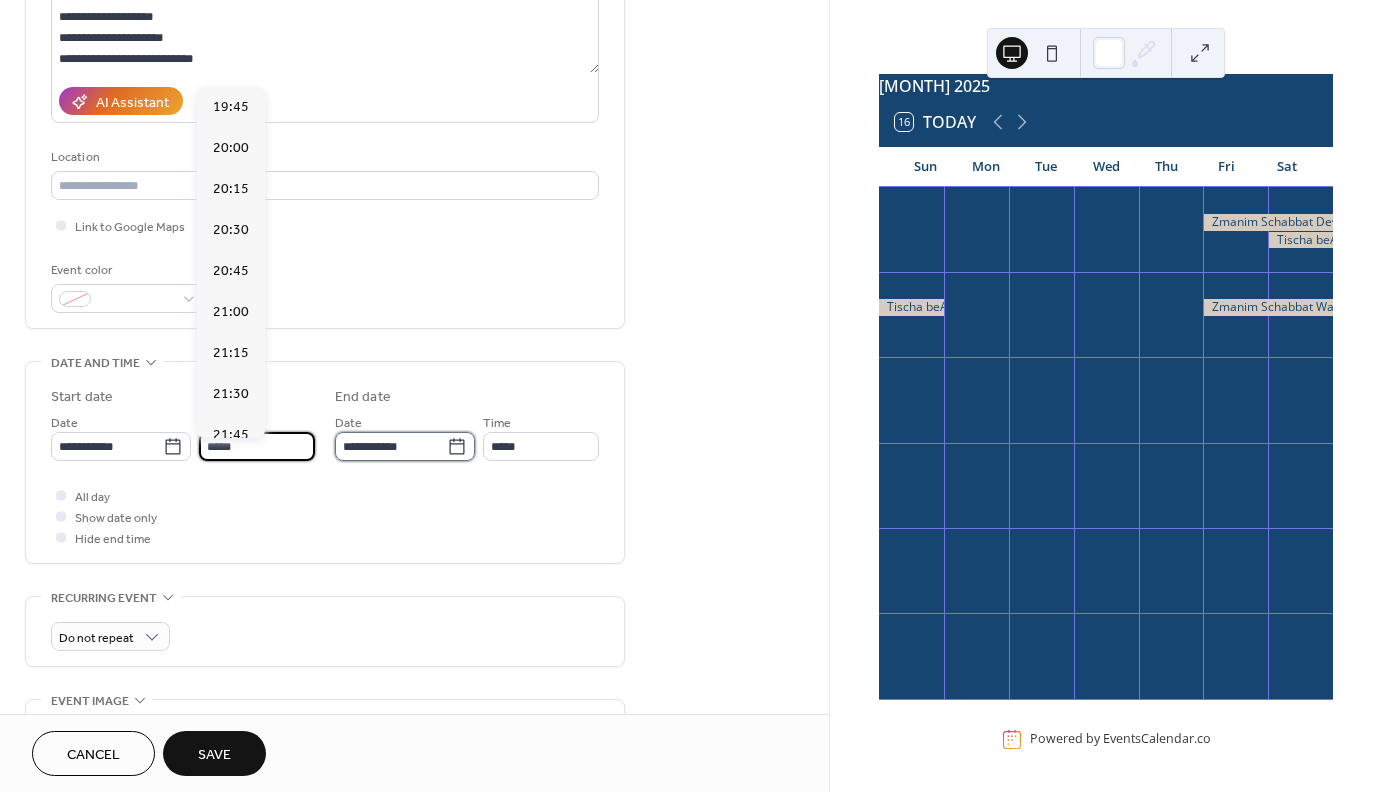 click on "**********" at bounding box center (391, 446) 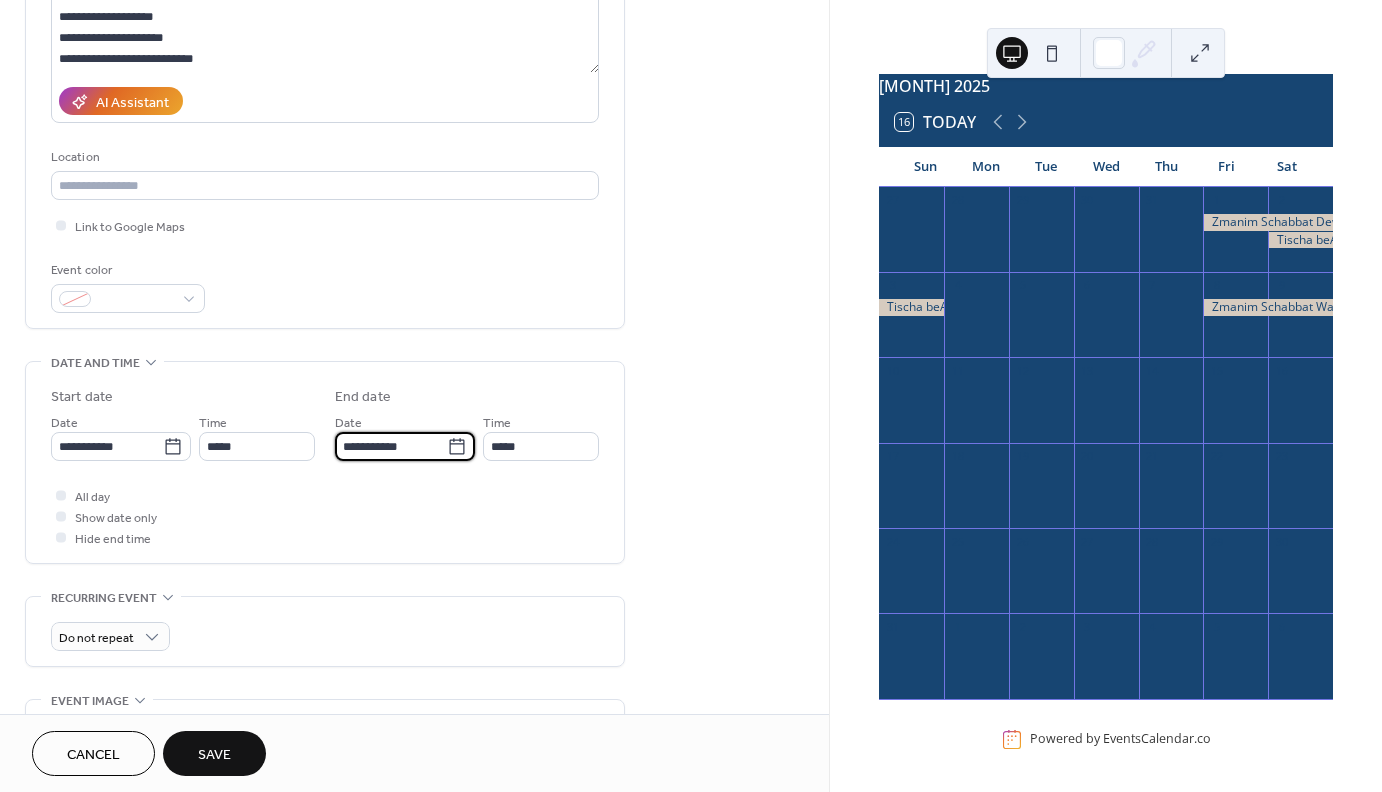 type on "*****" 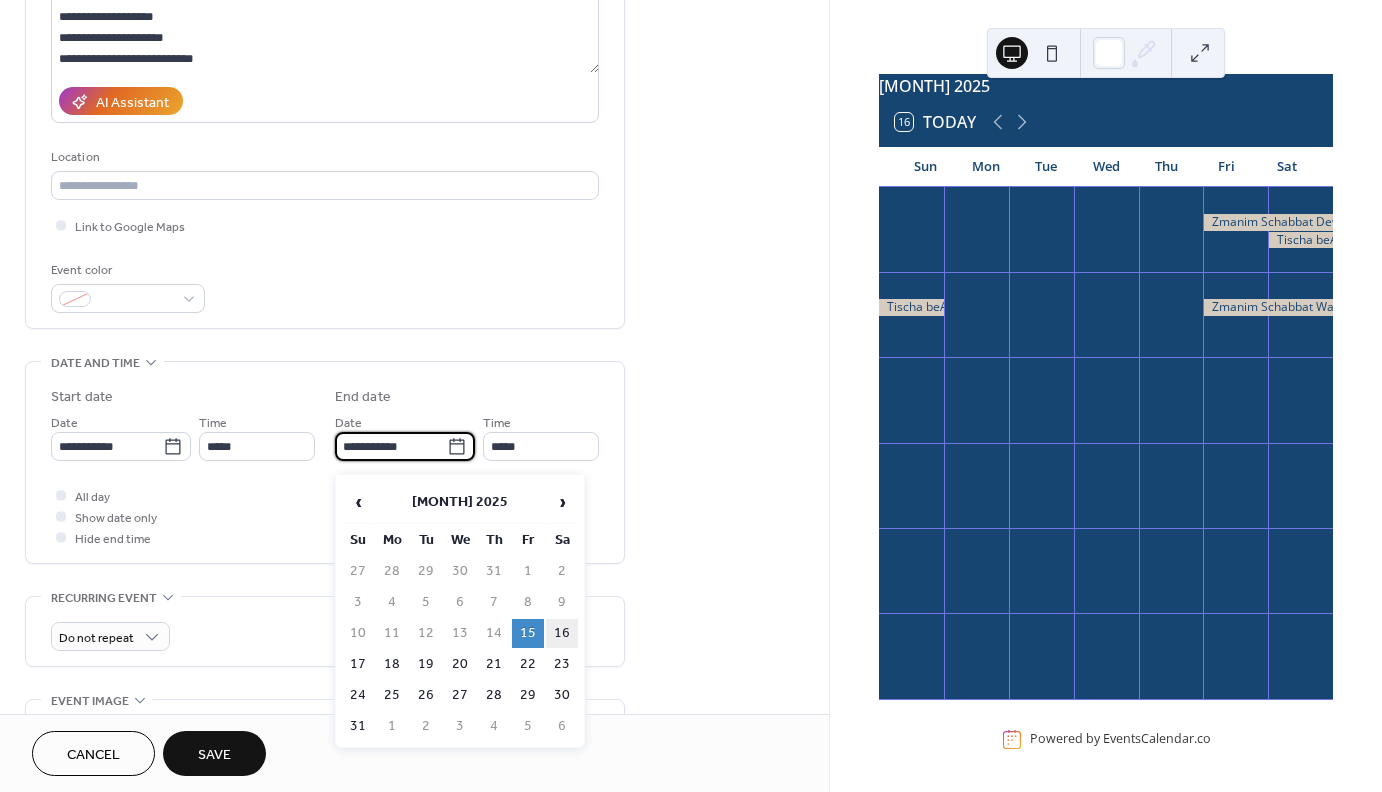 click on "16" at bounding box center [562, 633] 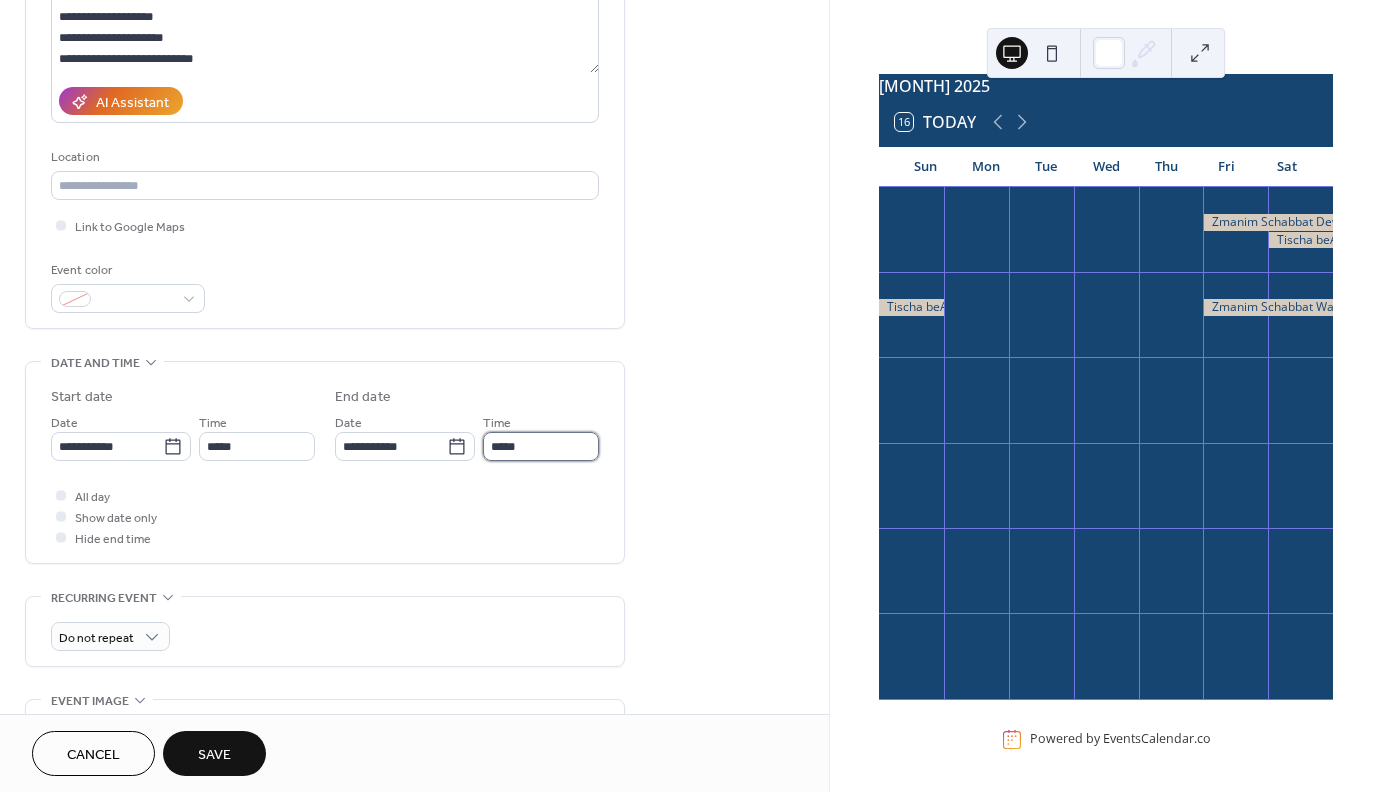 click on "*****" at bounding box center (541, 446) 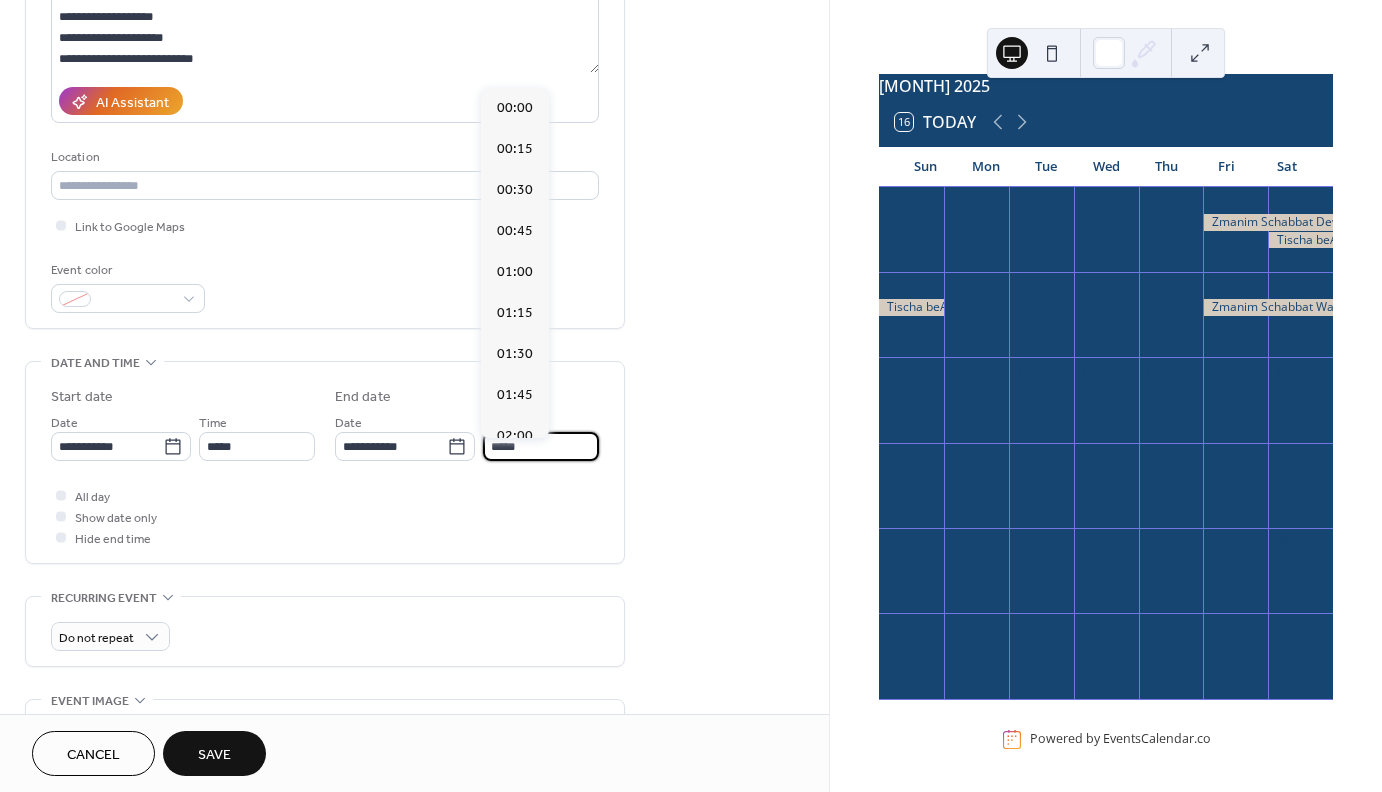 type on "*****" 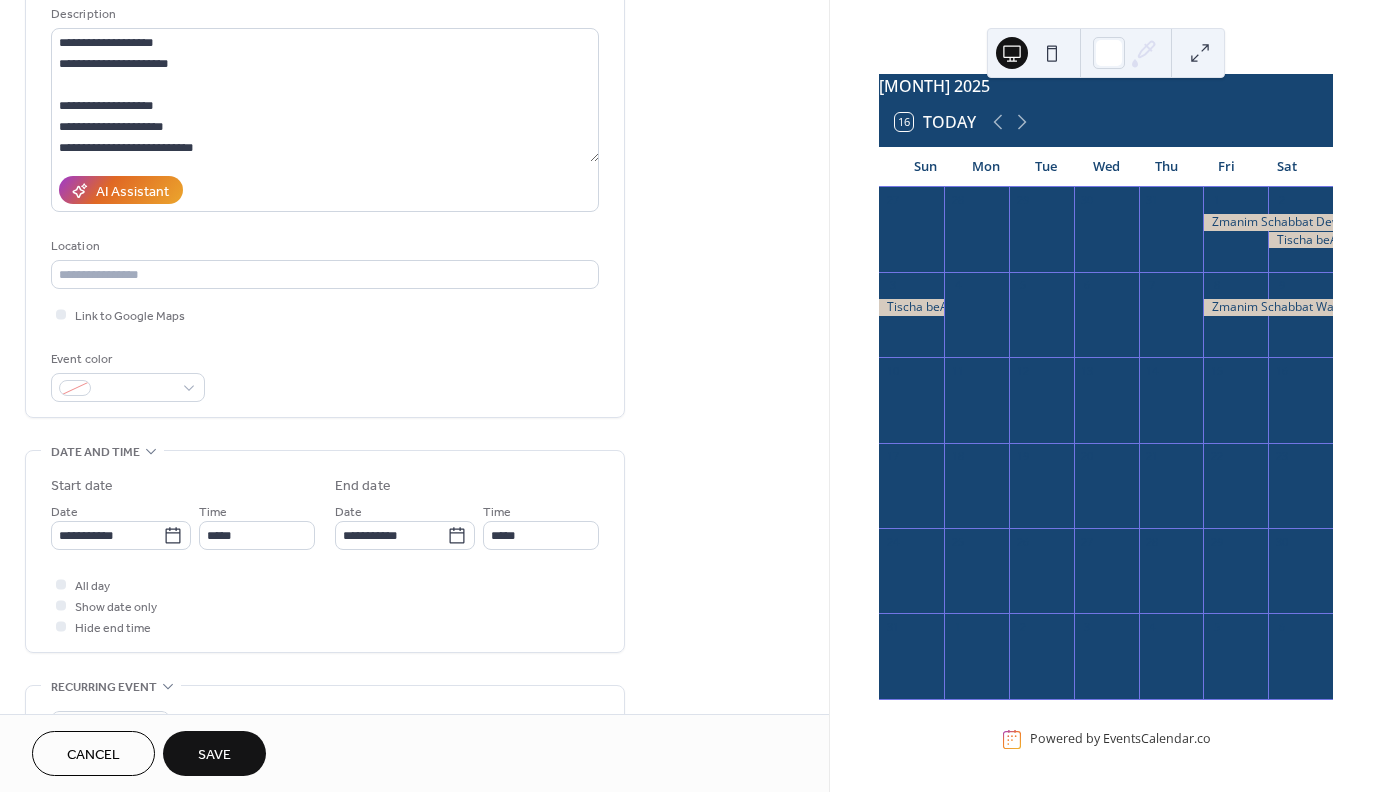 scroll, scrollTop: 197, scrollLeft: 0, axis: vertical 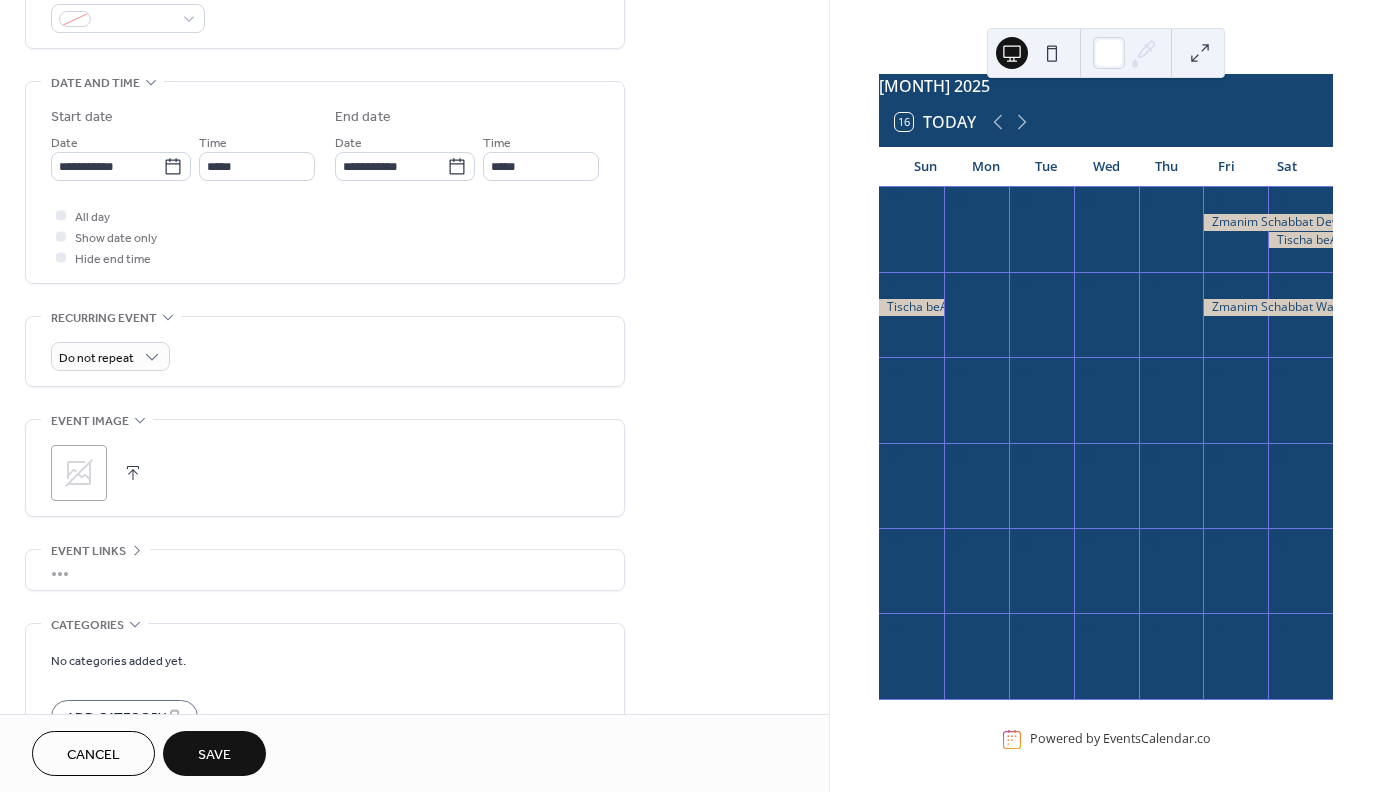 click 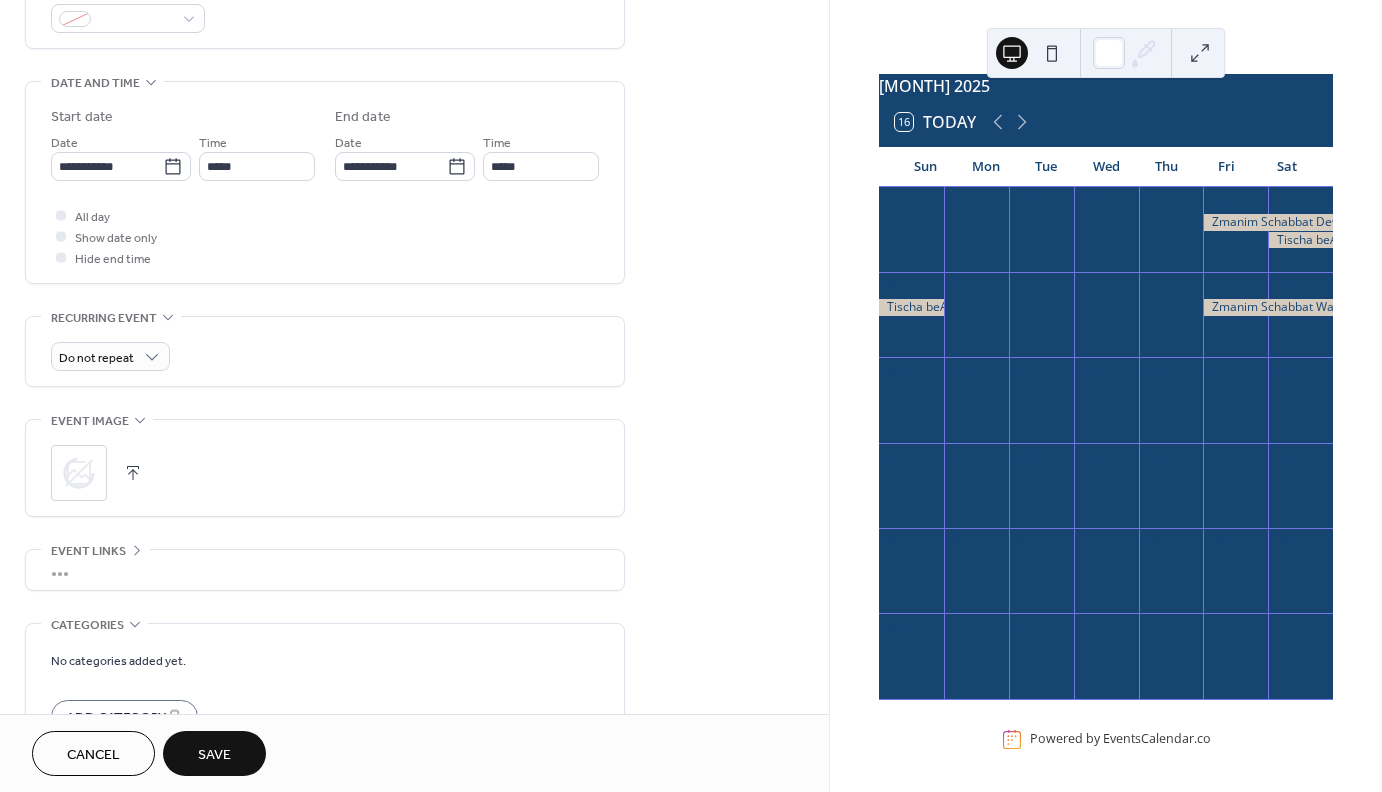 scroll, scrollTop: 707, scrollLeft: 0, axis: vertical 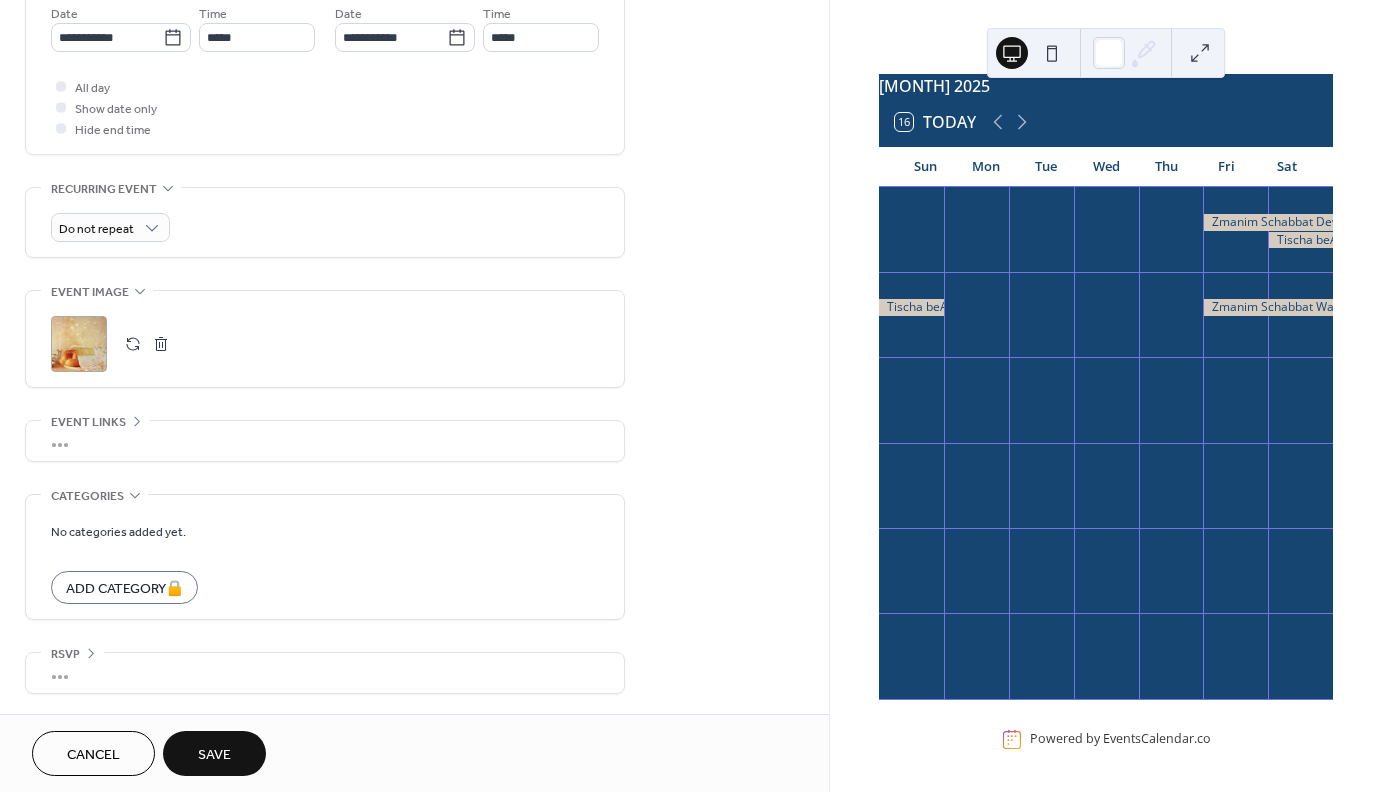 click on "Save" at bounding box center (214, 755) 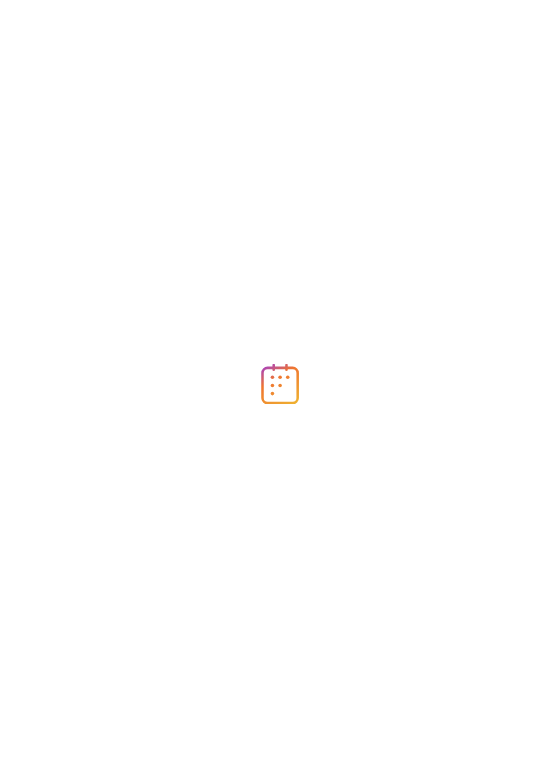 scroll, scrollTop: 0, scrollLeft: 0, axis: both 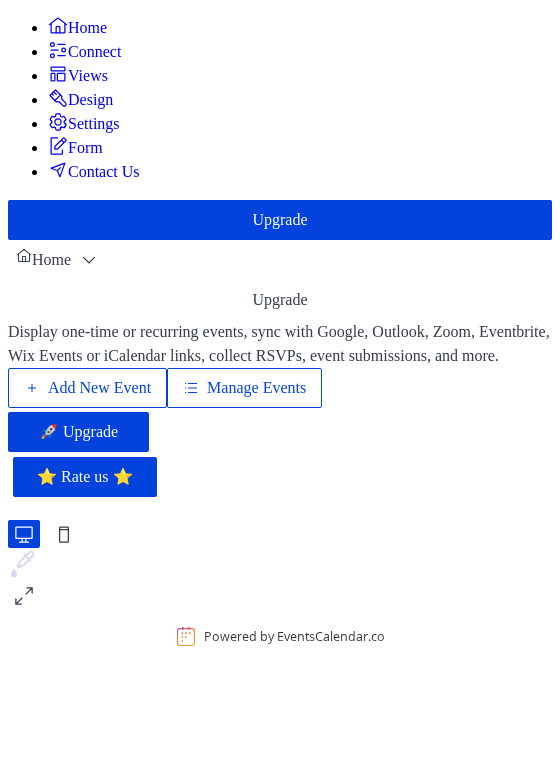 click on "Design" at bounding box center (90, 100) 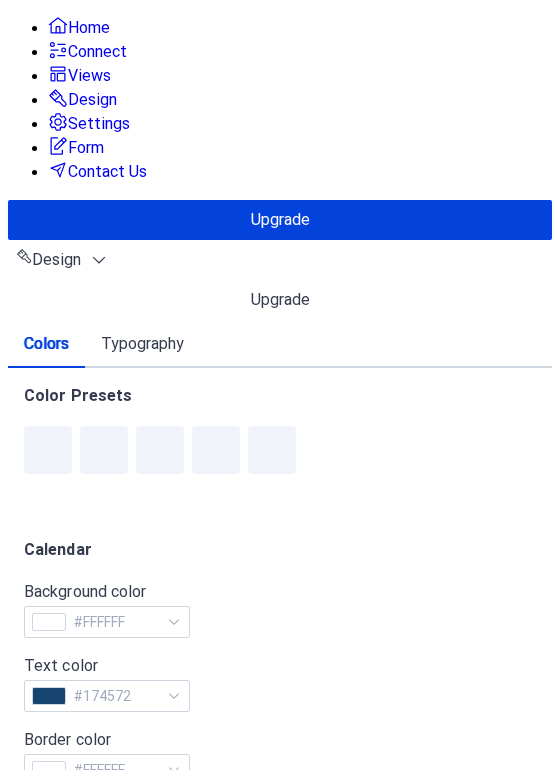 scroll, scrollTop: 856, scrollLeft: 0, axis: vertical 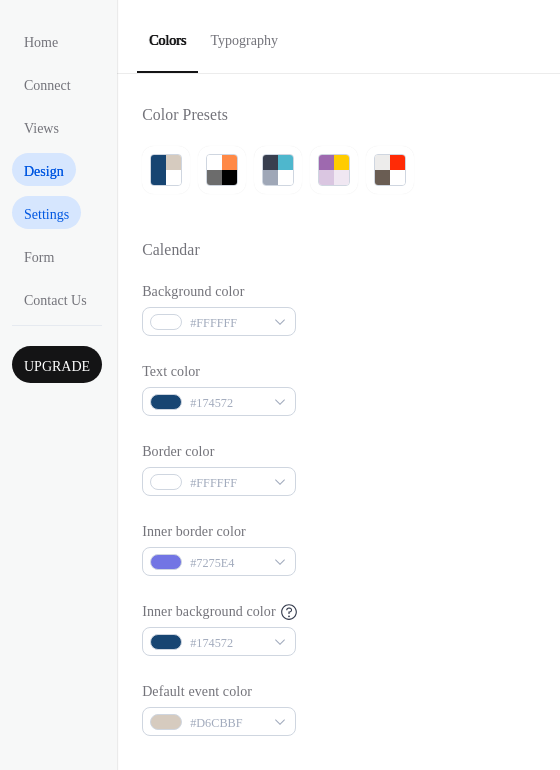 click on "Settings" at bounding box center [46, 214] 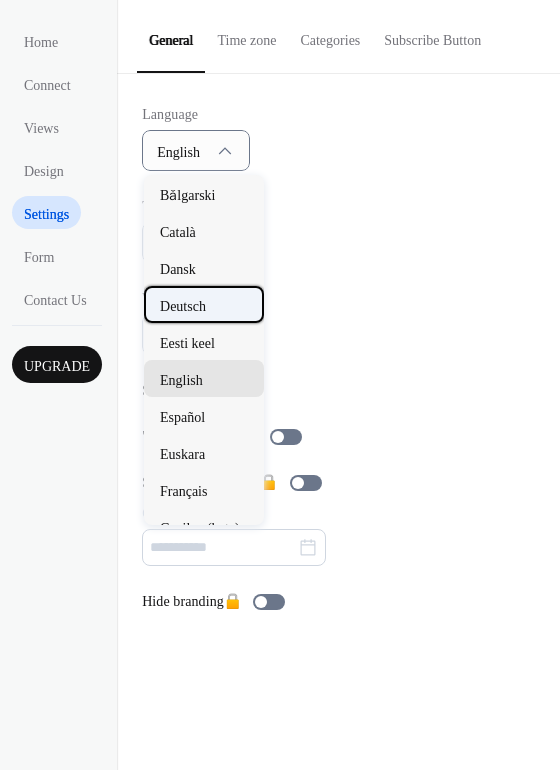 click on "Deutsch" at bounding box center [183, 306] 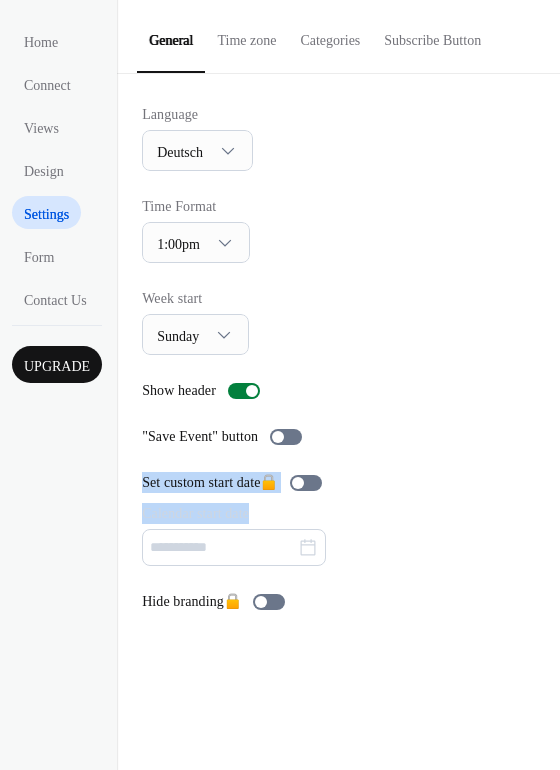 drag, startPoint x: 553, startPoint y: 438, endPoint x: 547, endPoint y: 516, distance: 78.23043 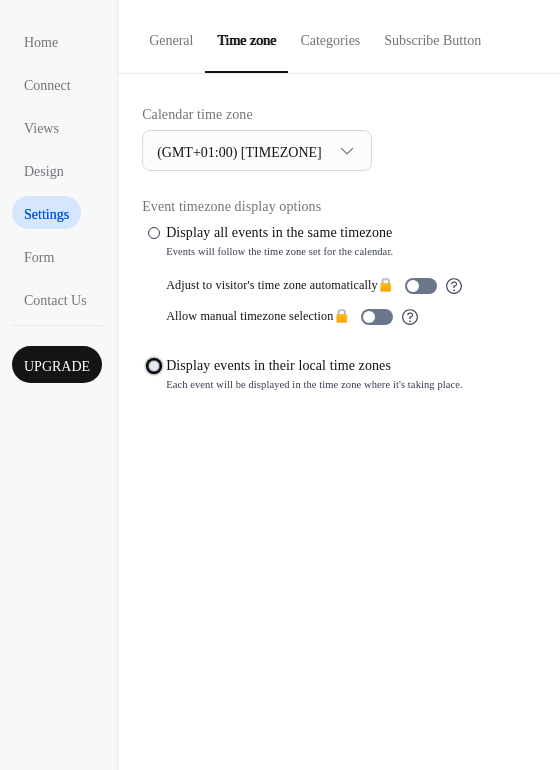 click at bounding box center (154, 366) 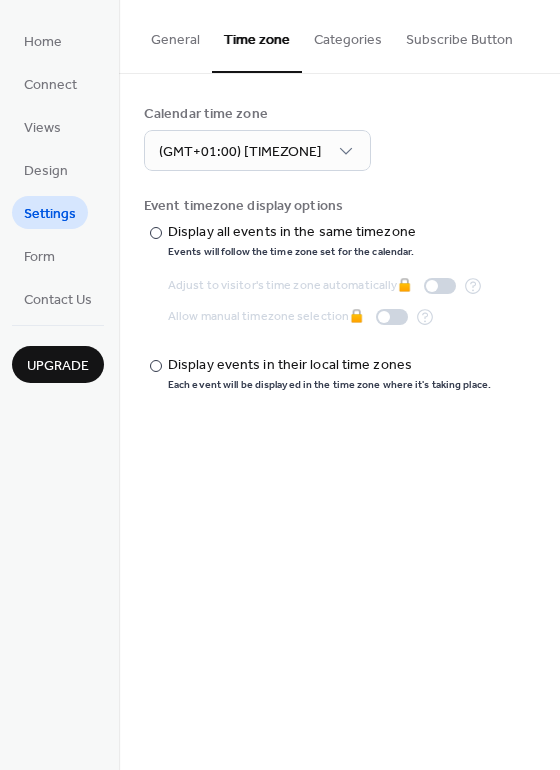 click on "Categories" at bounding box center [348, 35] 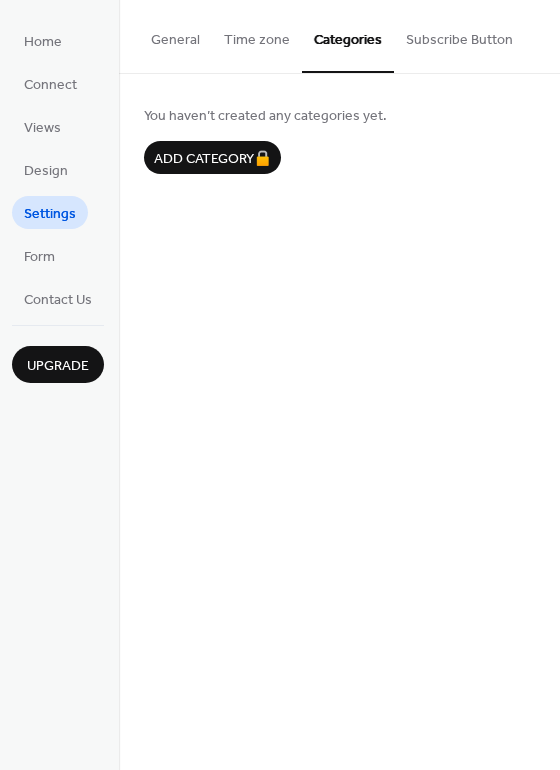 click on "Subscribe Button" at bounding box center [459, 35] 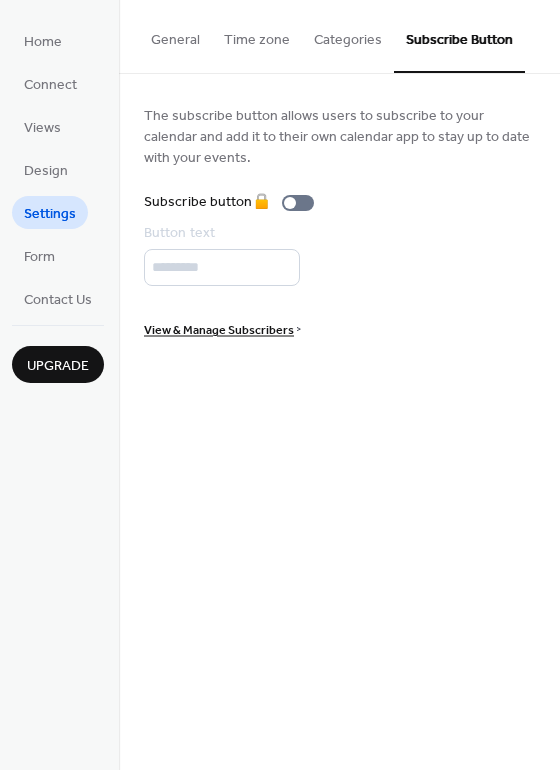 click on "Categories" at bounding box center [348, 35] 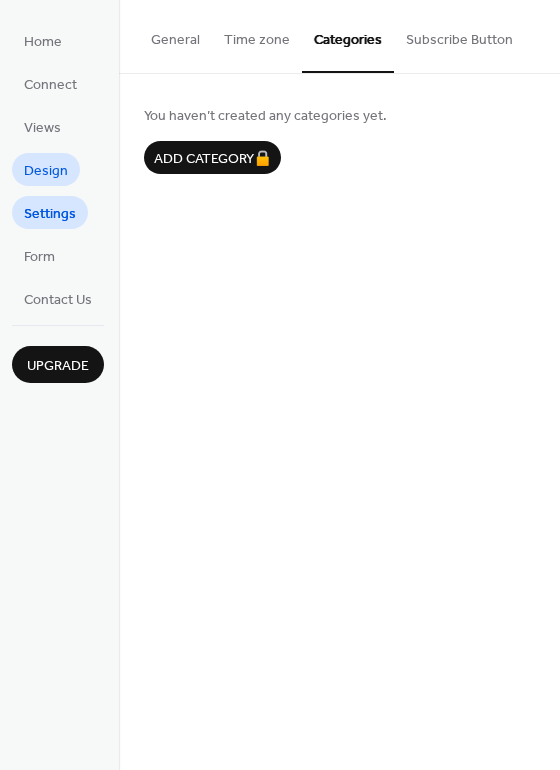 click on "Design" at bounding box center [46, 171] 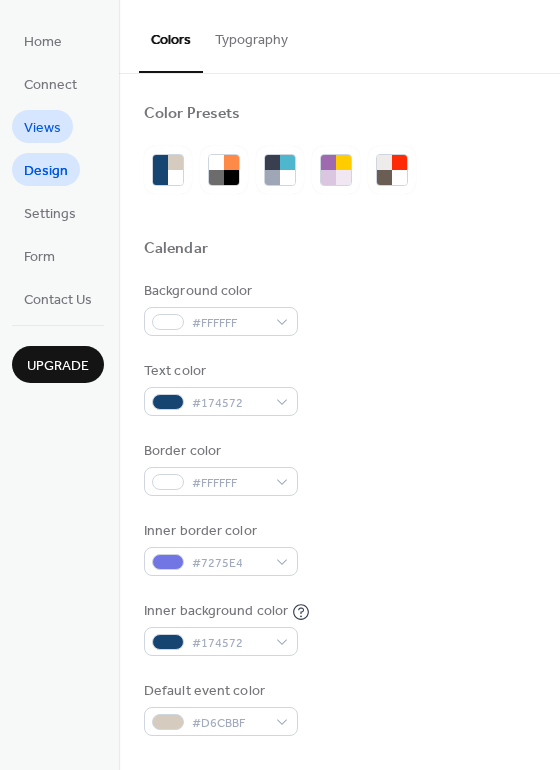 click on "Views" at bounding box center (42, 128) 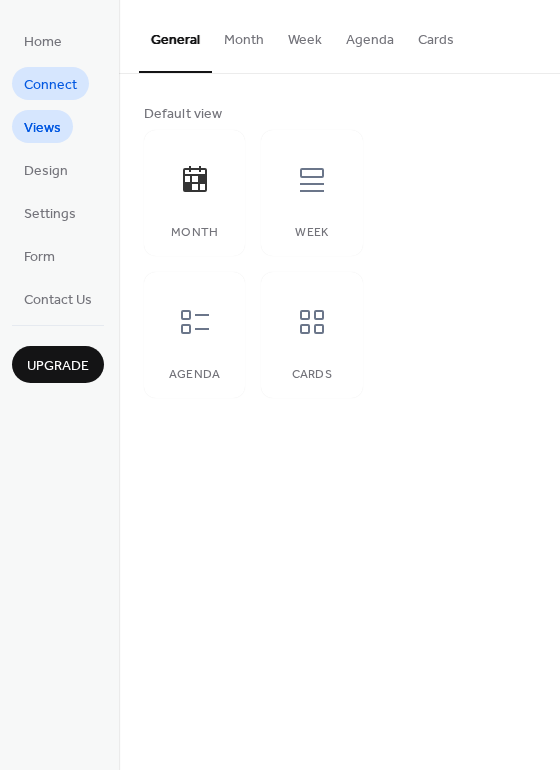 click on "Connect" at bounding box center [50, 83] 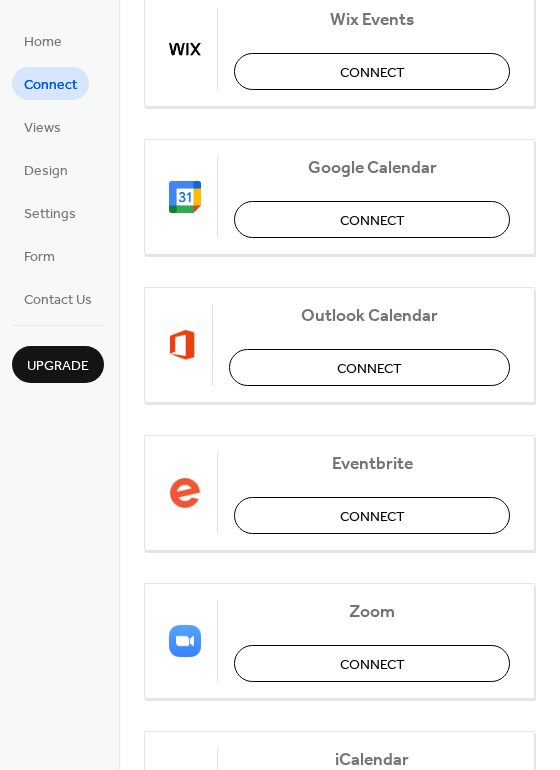scroll, scrollTop: 277, scrollLeft: 0, axis: vertical 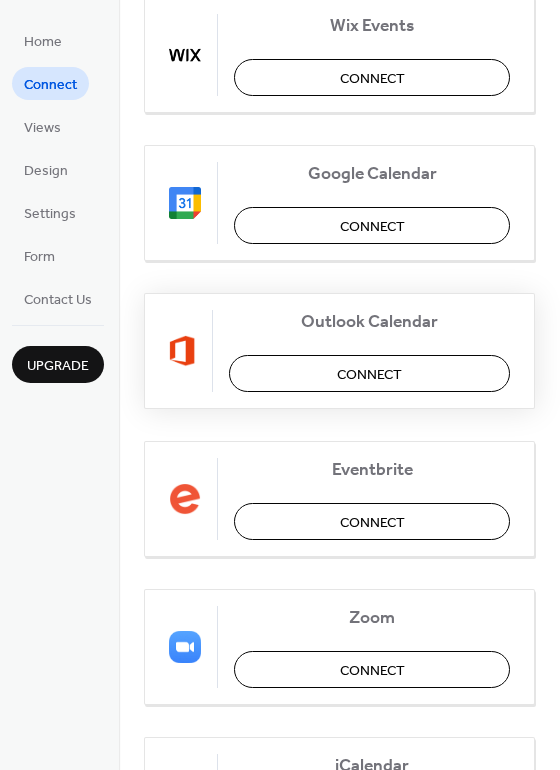 click on "Connect" at bounding box center [369, 374] 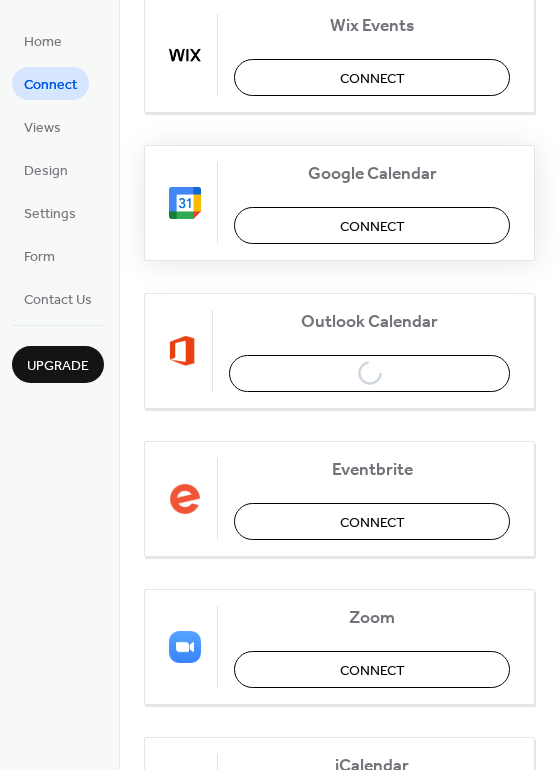 scroll, scrollTop: 0, scrollLeft: 0, axis: both 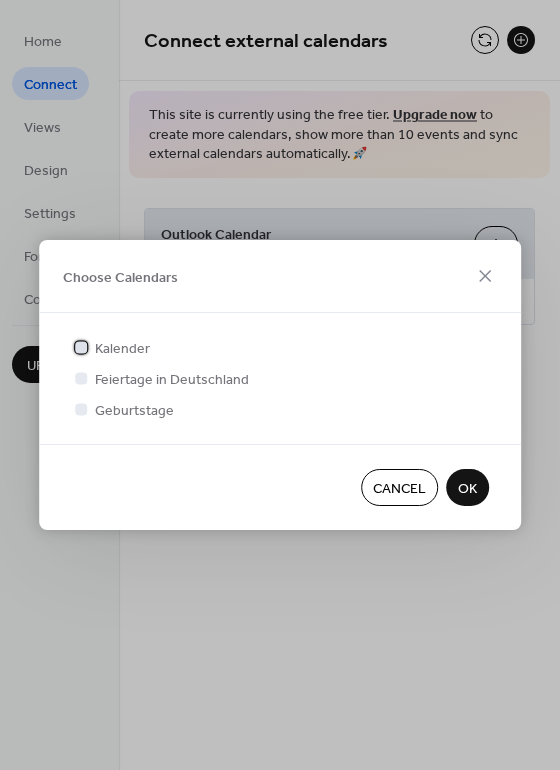 click at bounding box center (81, 347) 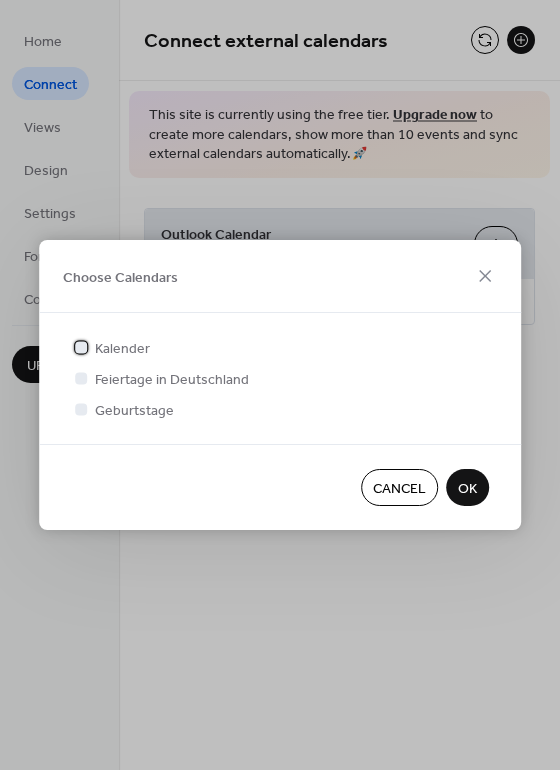 scroll, scrollTop: 5, scrollLeft: 0, axis: vertical 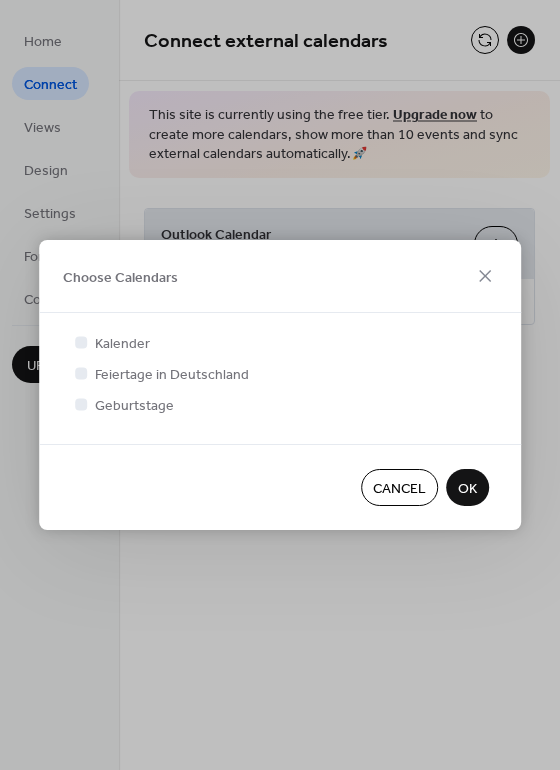 click on "OK" at bounding box center [467, 489] 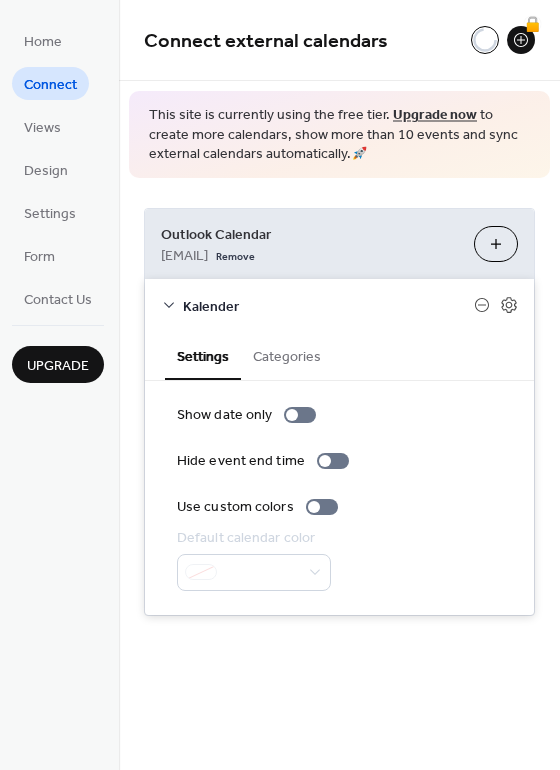 click on "Categories" at bounding box center [287, 355] 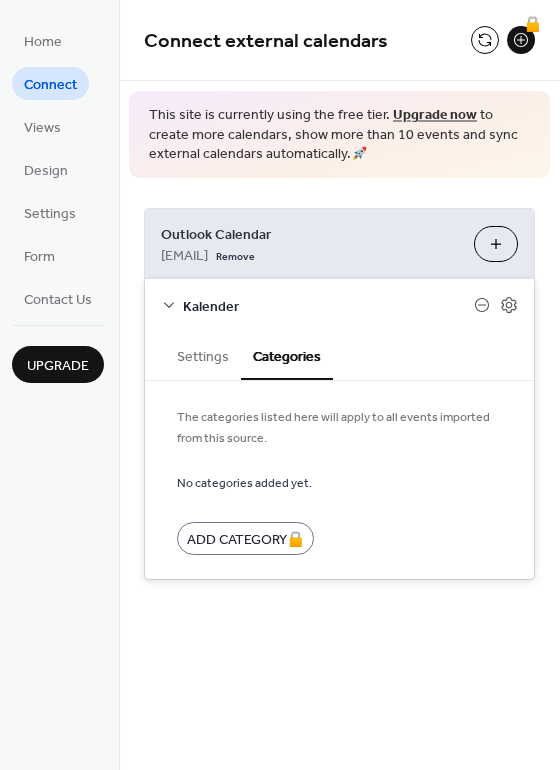 click on "Settings" at bounding box center (203, 355) 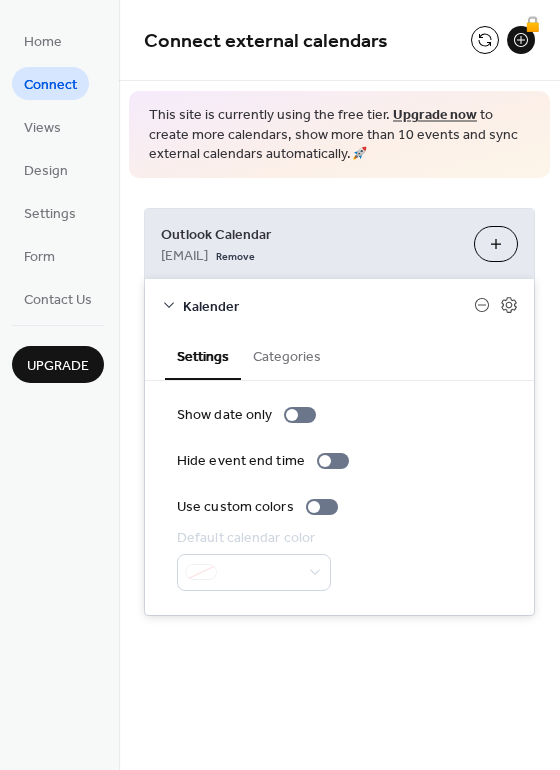 click on "Categories" at bounding box center [287, 355] 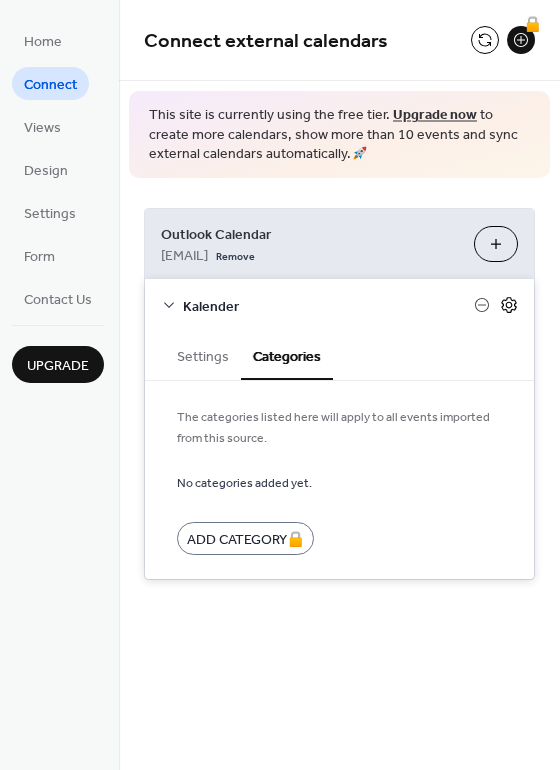 click 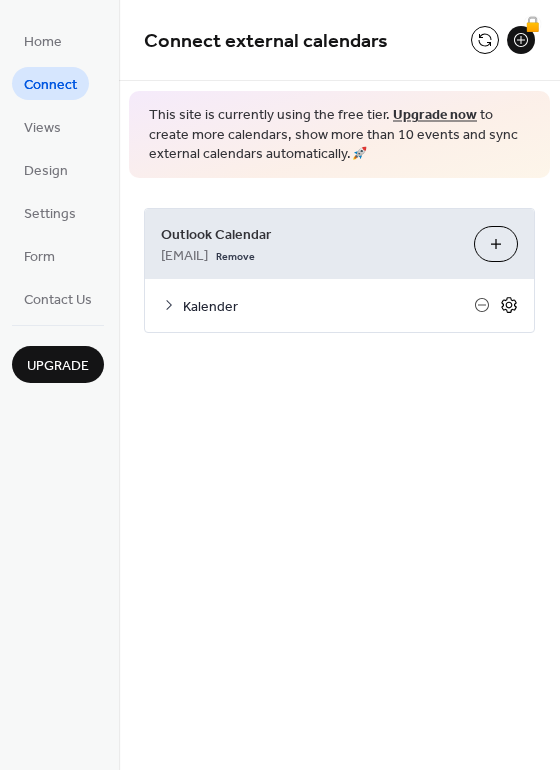 click 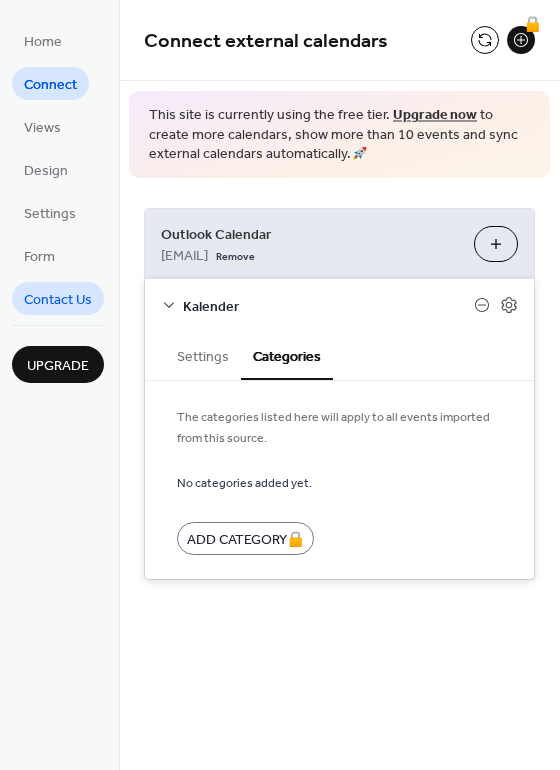 click on "Contact Us" at bounding box center (58, 300) 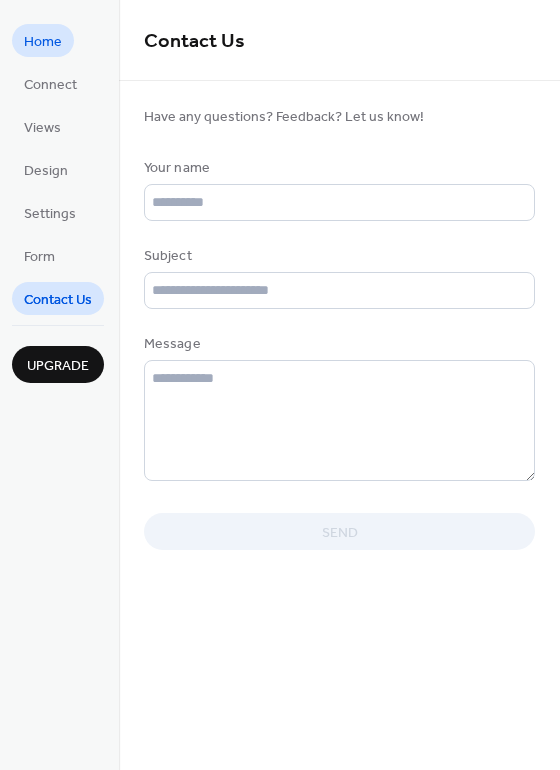 click on "Home" at bounding box center (43, 42) 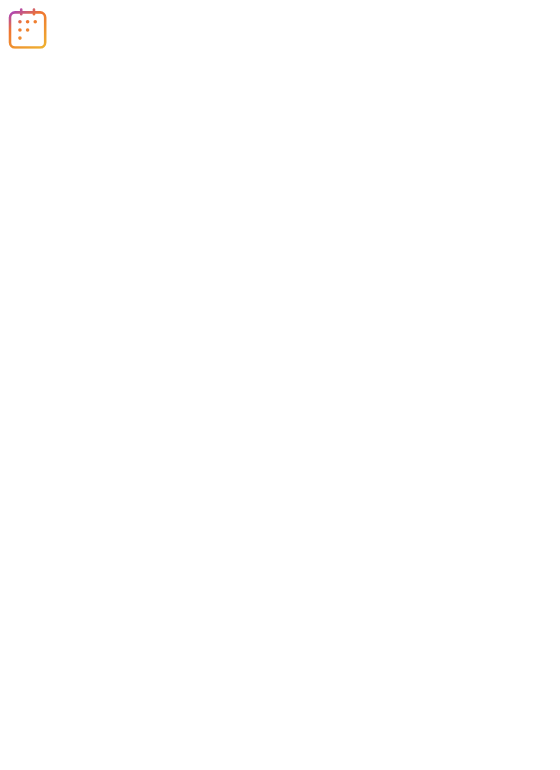 scroll, scrollTop: 0, scrollLeft: 0, axis: both 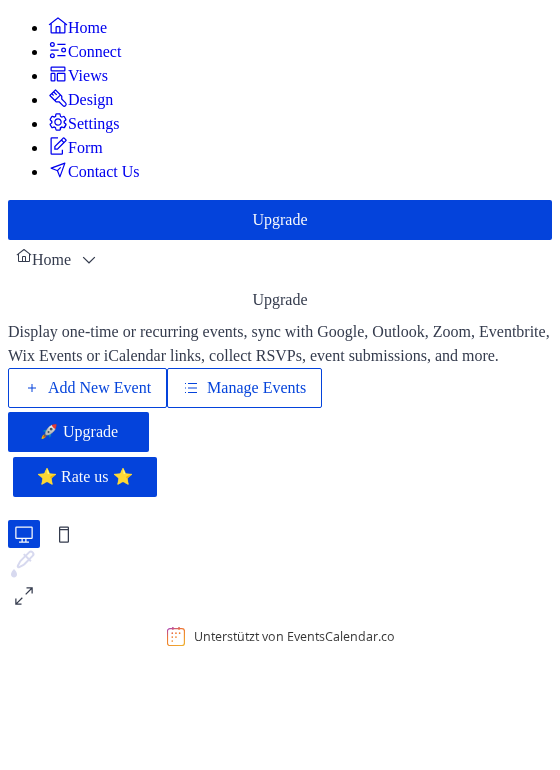 click on "Manage Events" at bounding box center [256, 388] 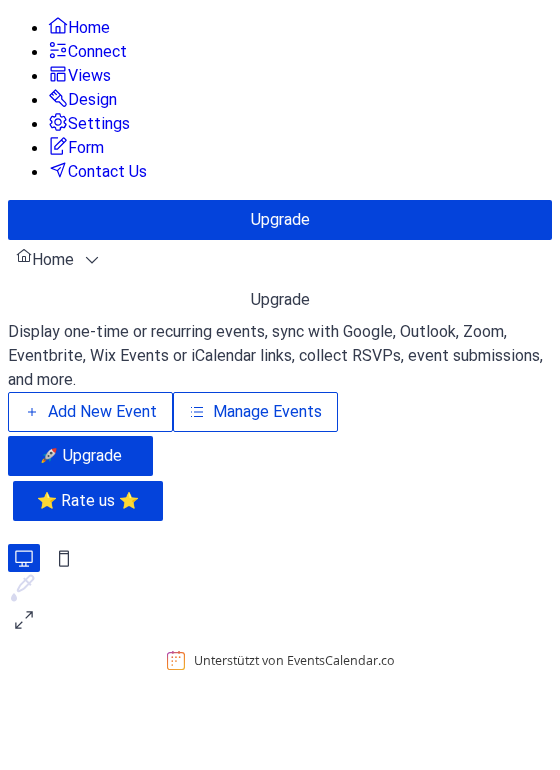click on "Manage Events" at bounding box center [267, 412] 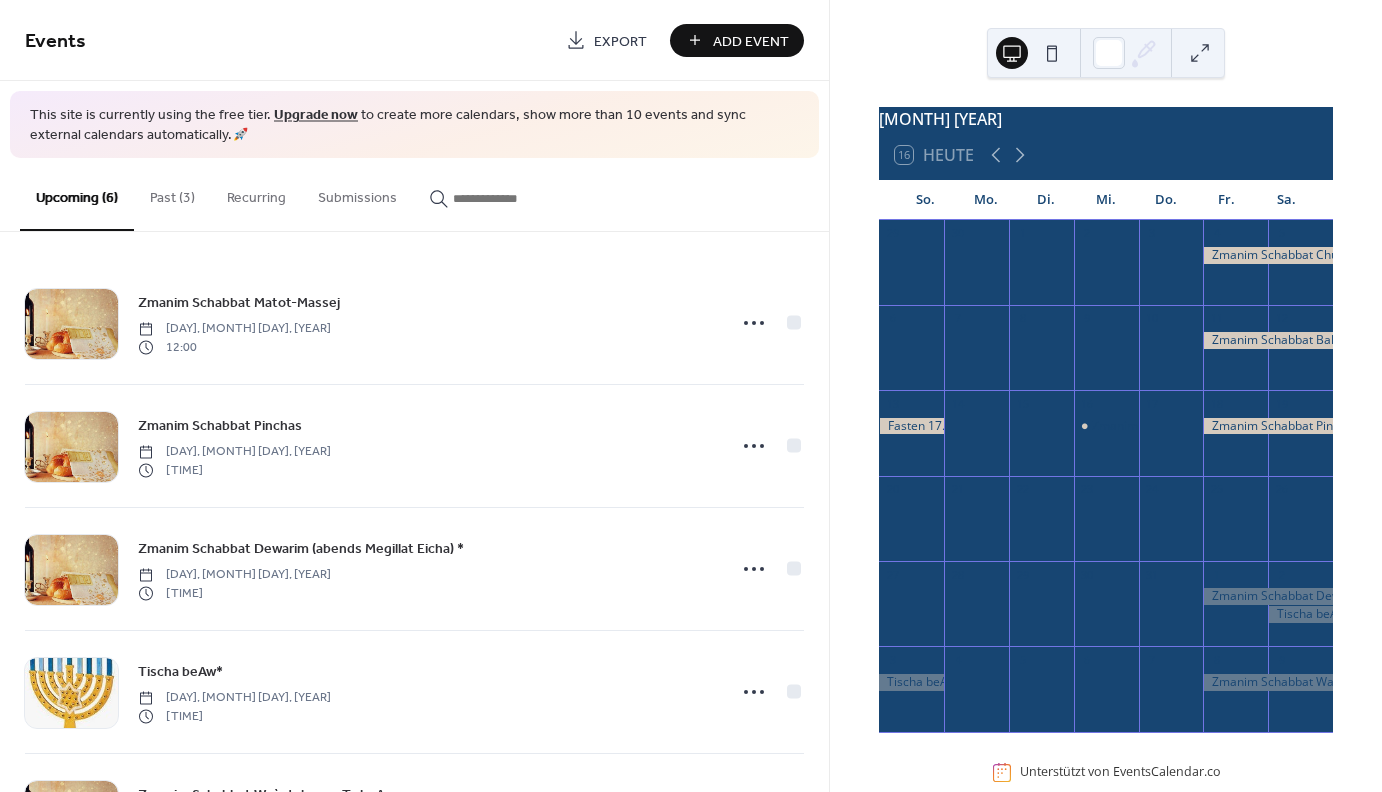 scroll, scrollTop: 0, scrollLeft: 0, axis: both 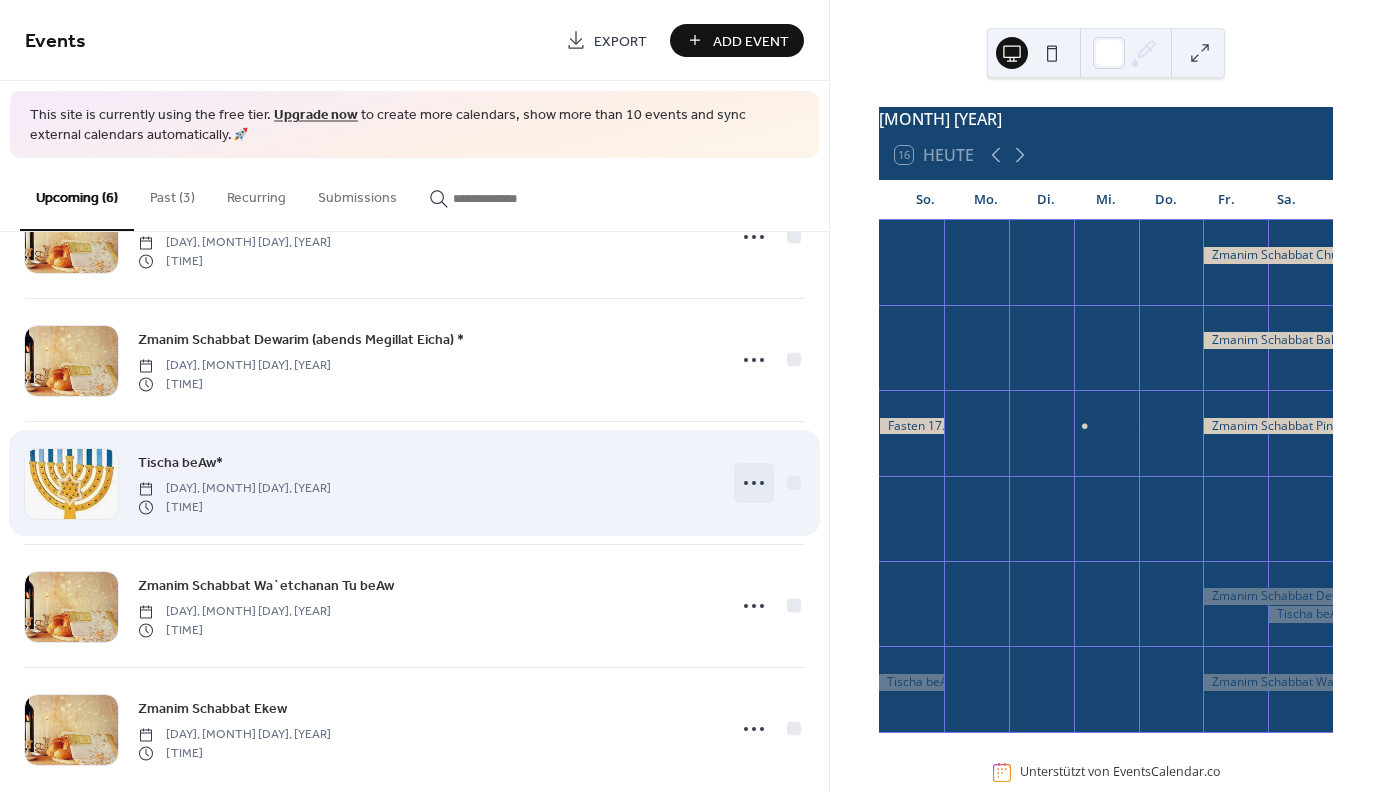 click 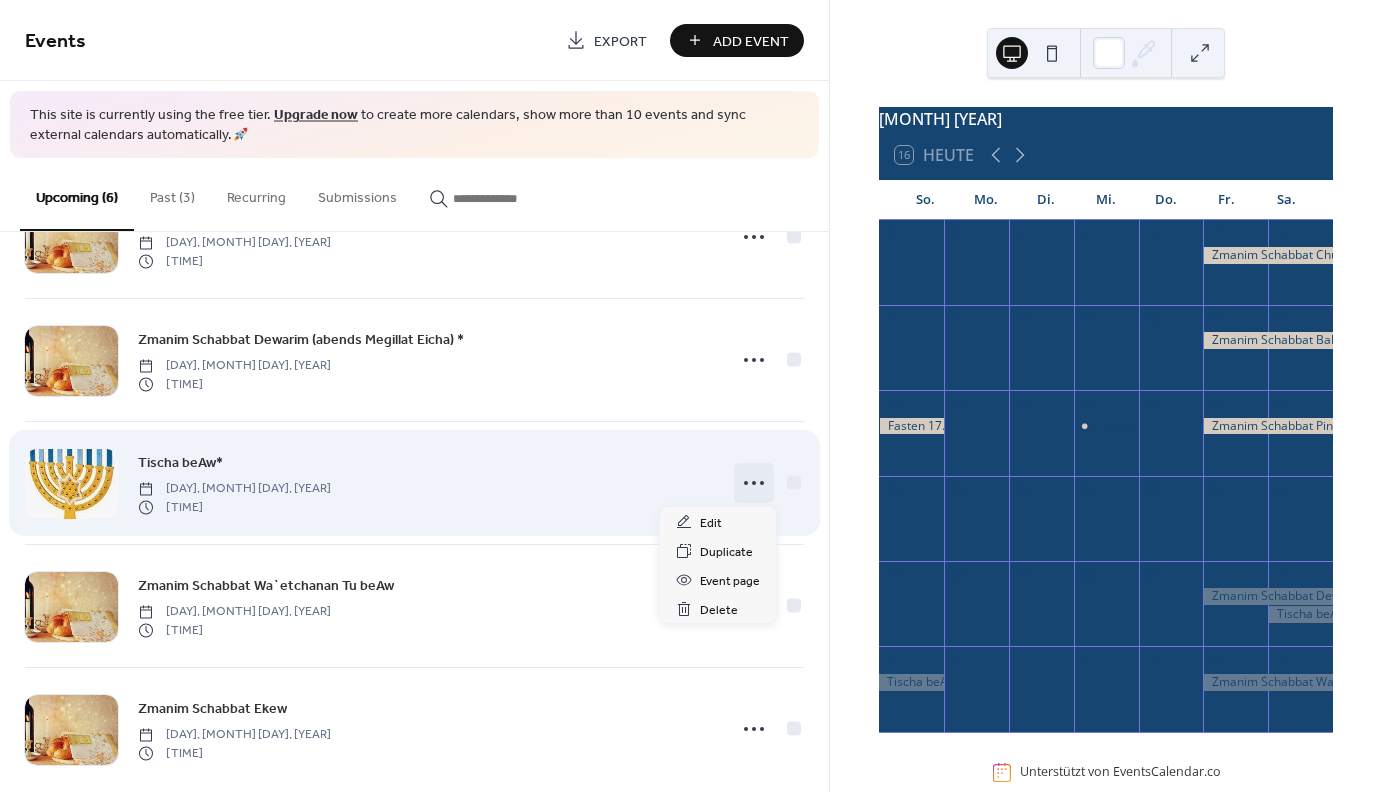 click at bounding box center (71, 484) 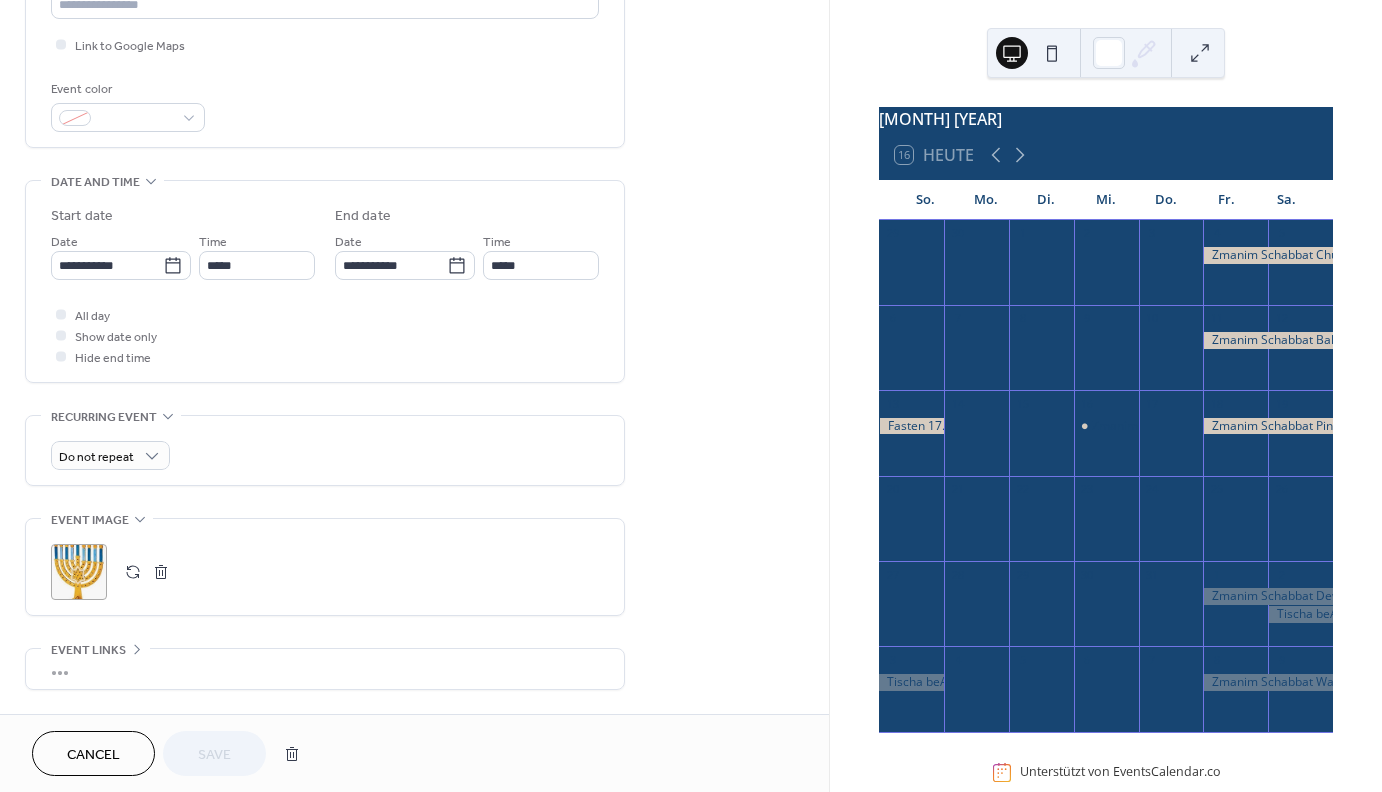 scroll, scrollTop: 628, scrollLeft: 0, axis: vertical 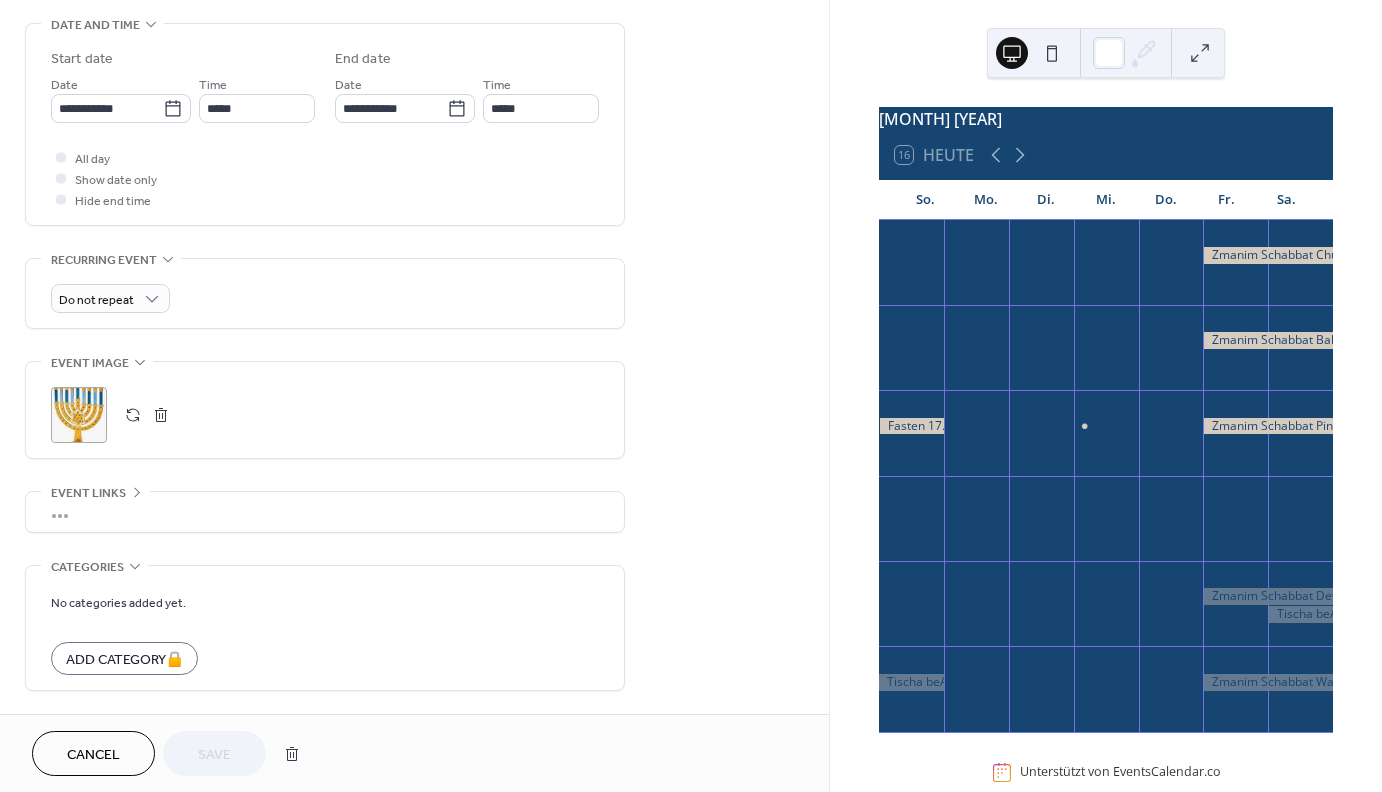 click on ";" at bounding box center [79, 415] 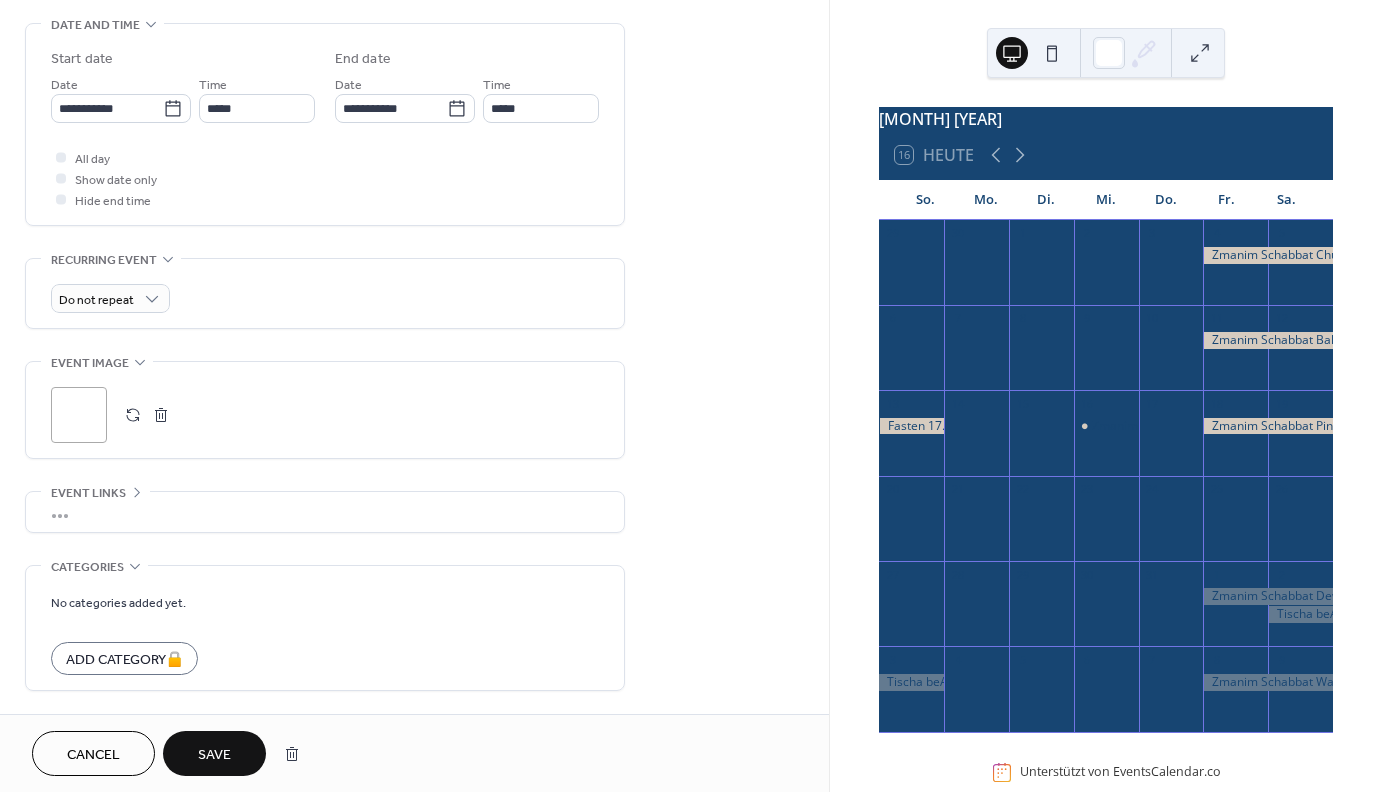 click on "Save" at bounding box center [214, 755] 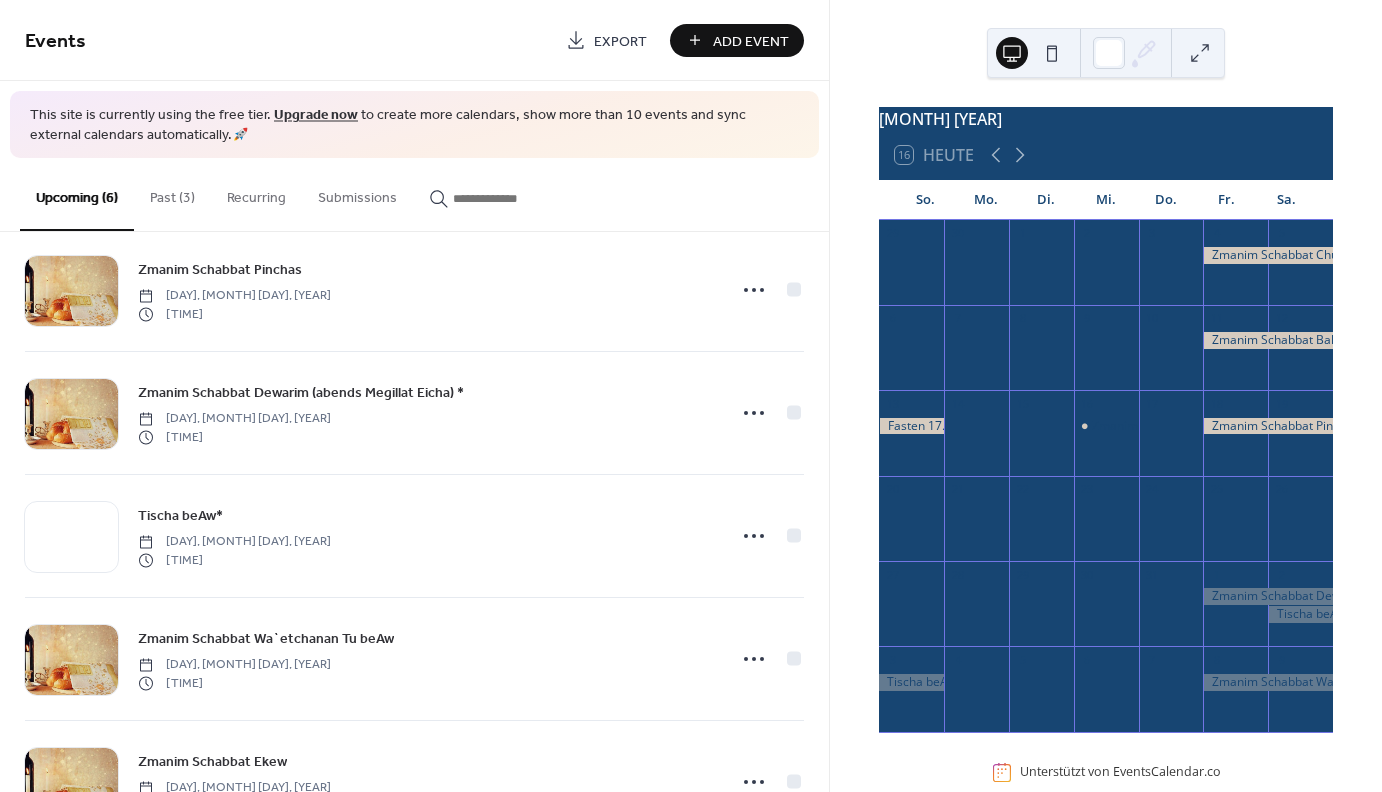scroll, scrollTop: 159, scrollLeft: 0, axis: vertical 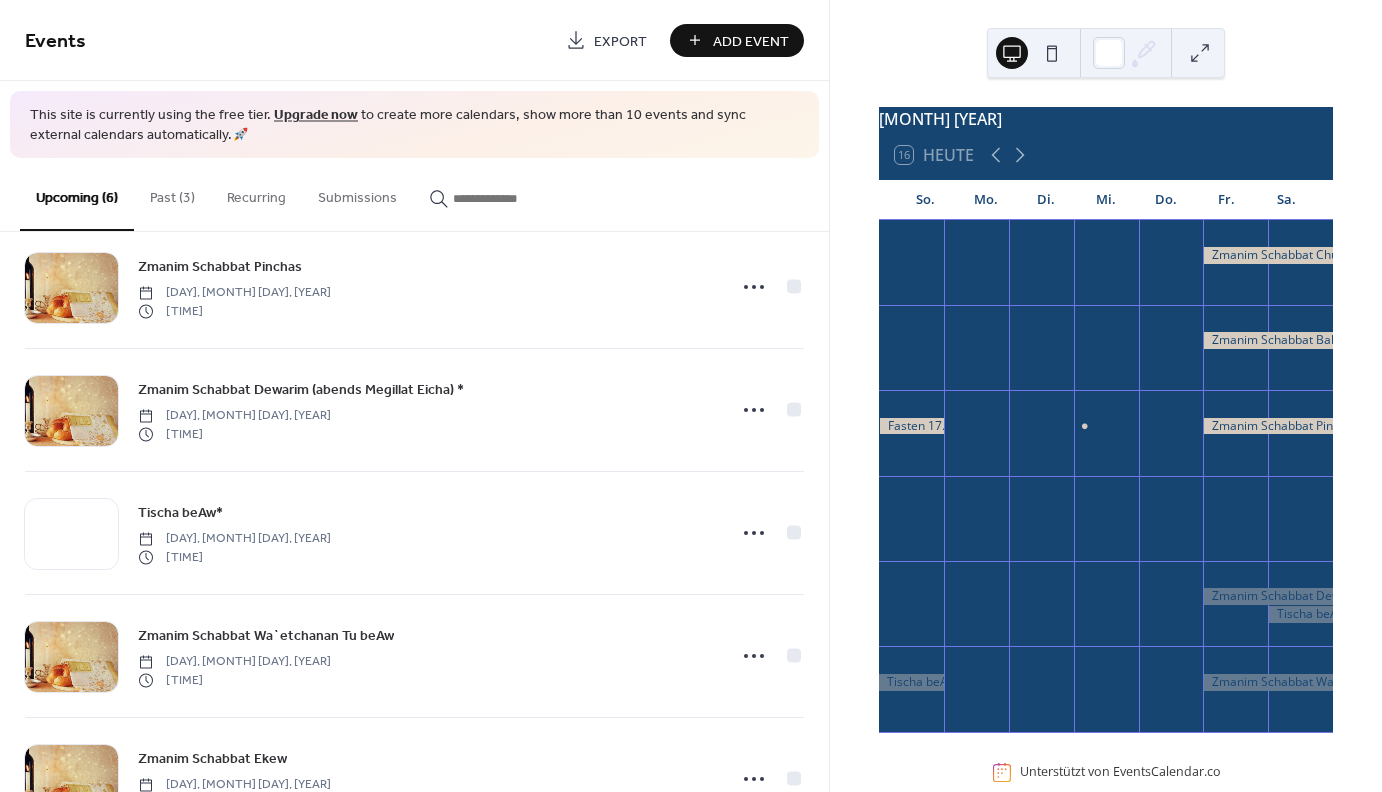 click at bounding box center (911, 426) 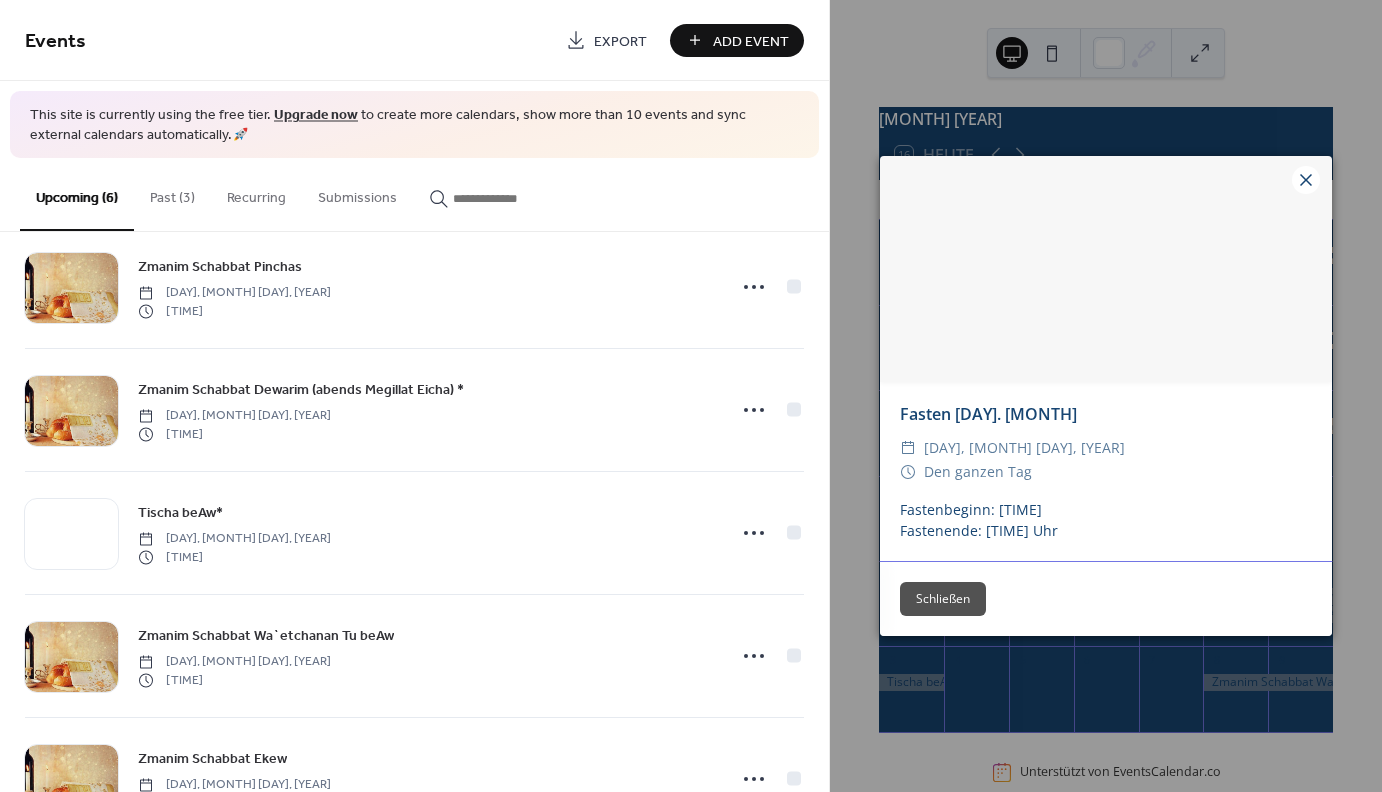 click 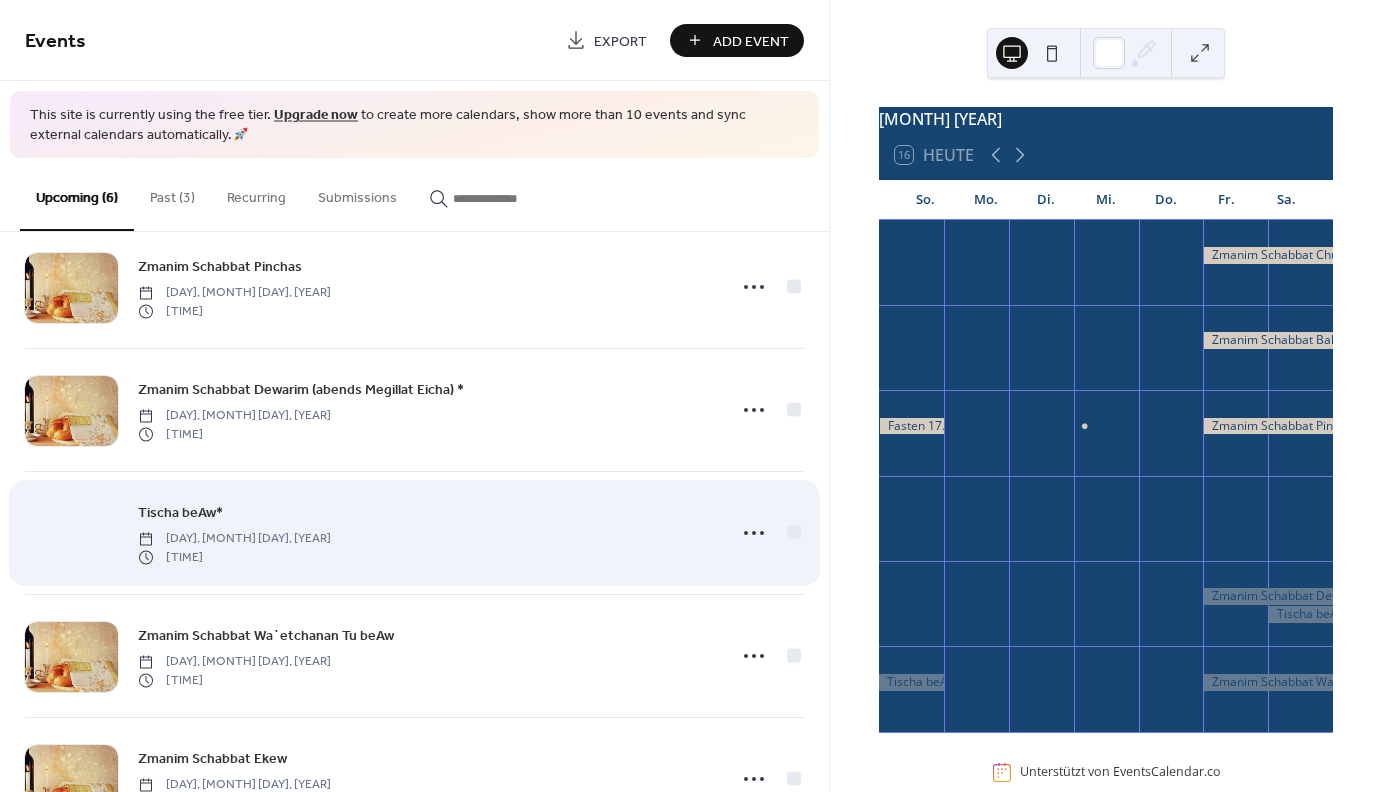 click at bounding box center (71, 534) 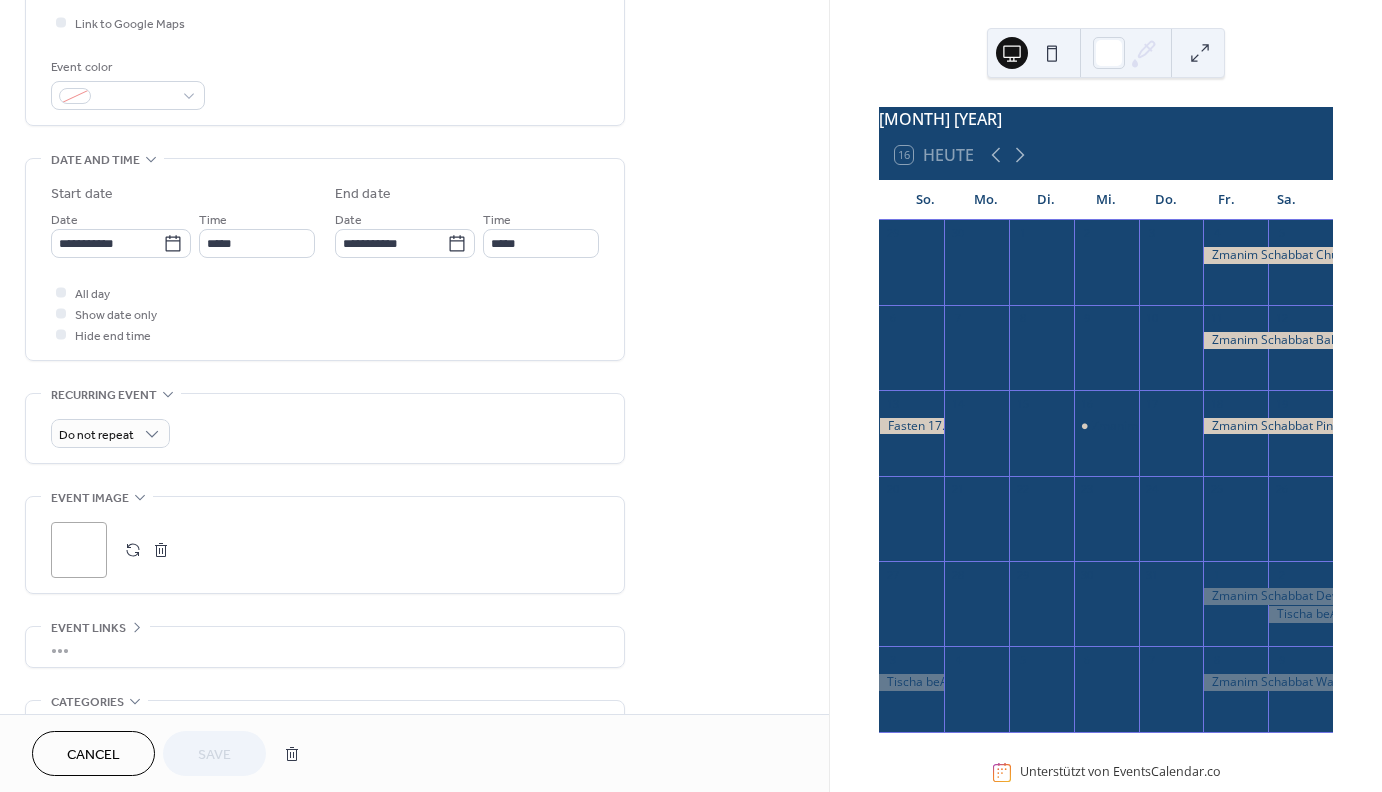 scroll, scrollTop: 612, scrollLeft: 0, axis: vertical 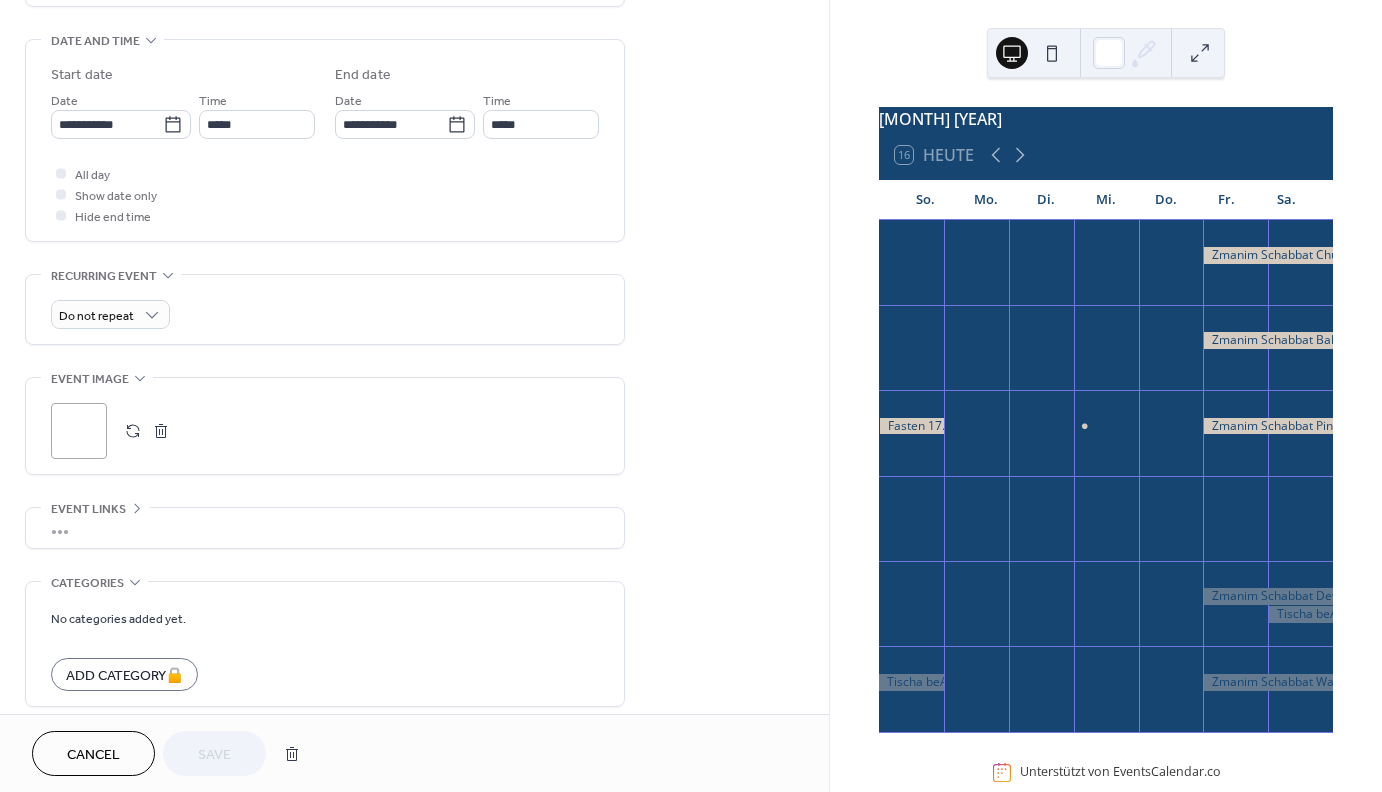 click on ";" at bounding box center (79, 431) 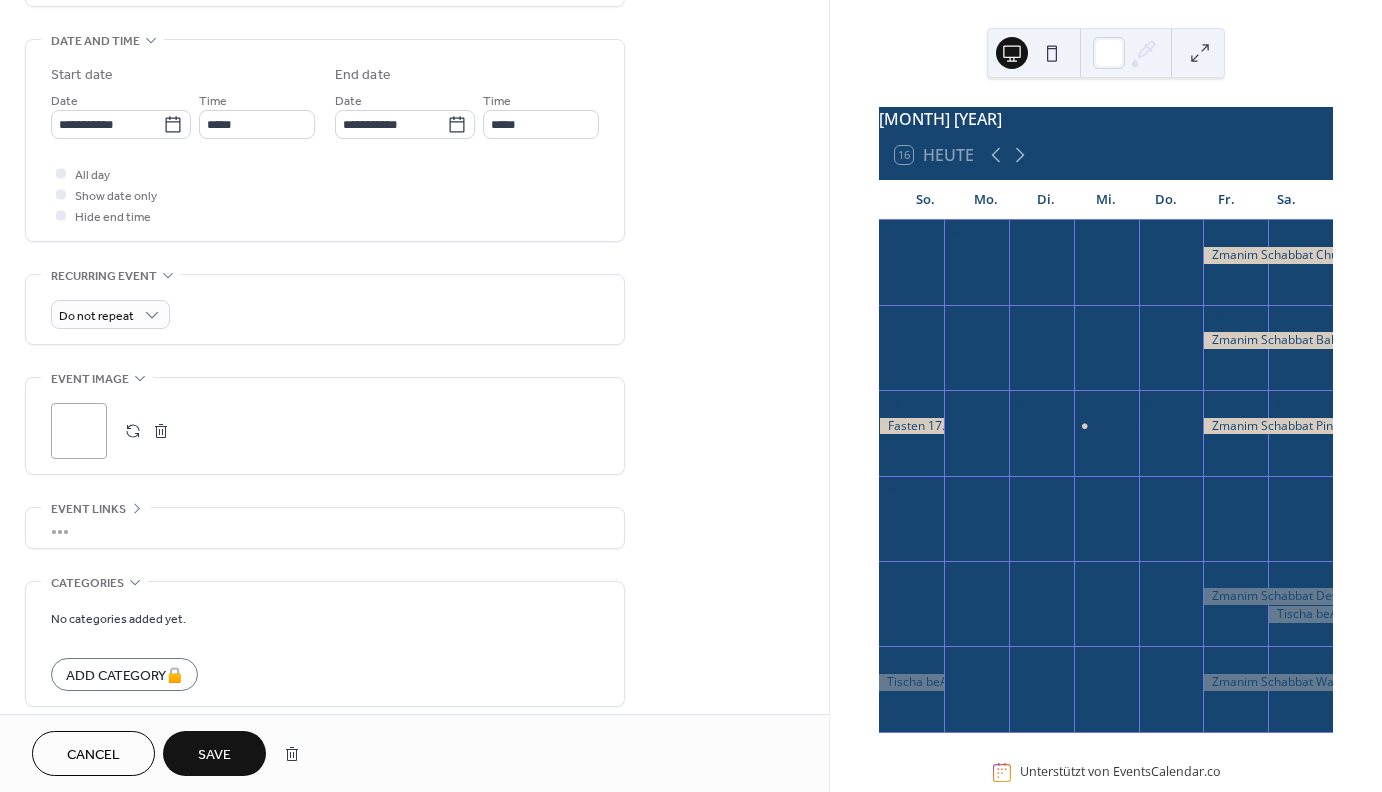 click on "Save" at bounding box center (214, 755) 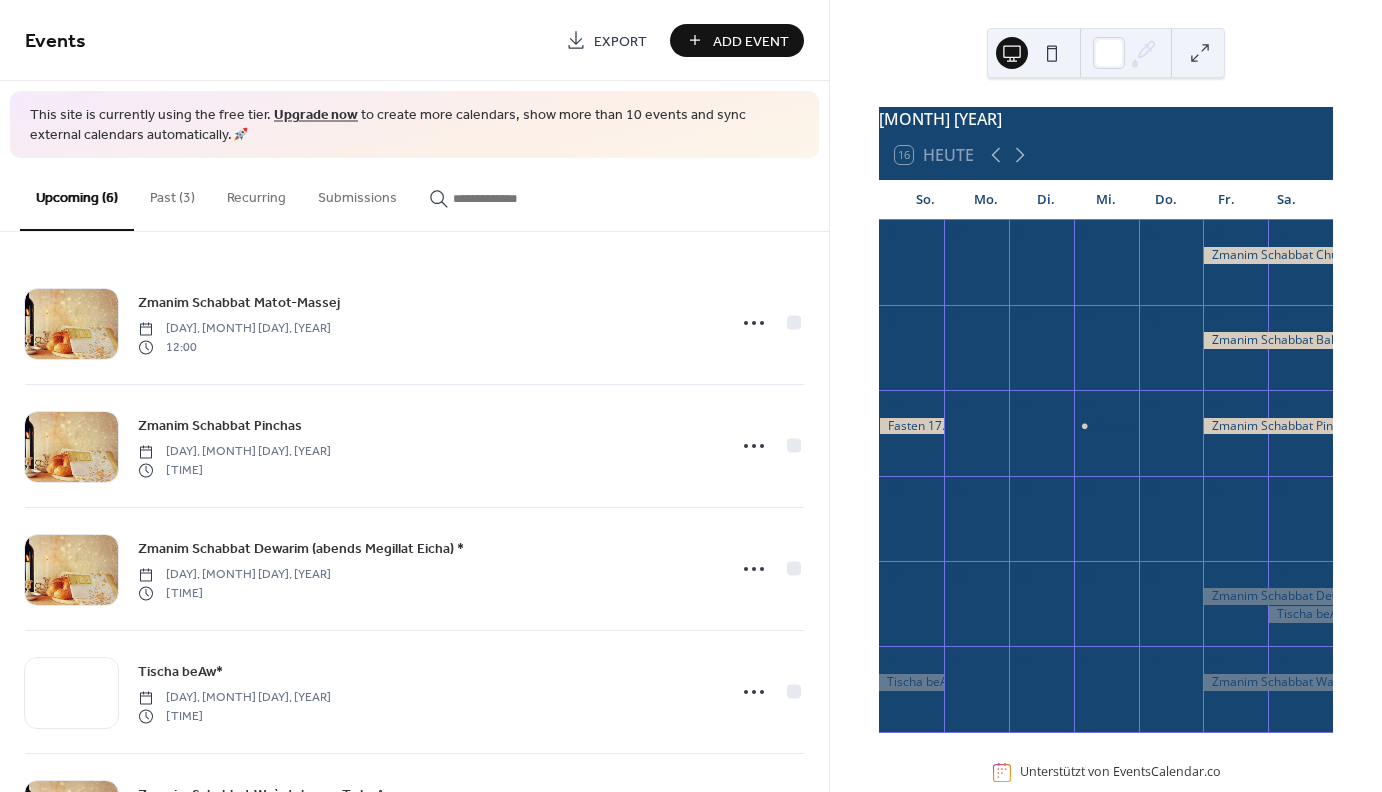 click at bounding box center (911, 682) 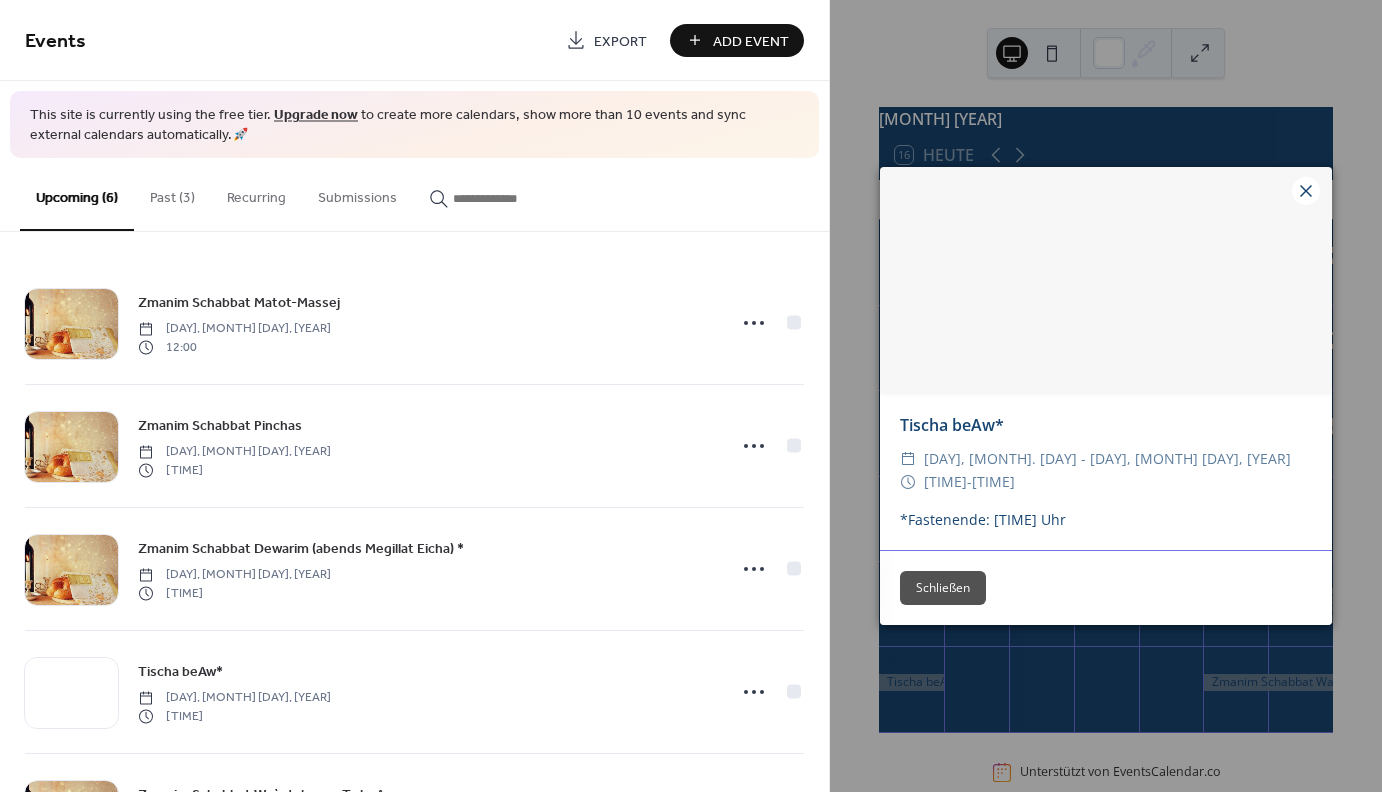 click 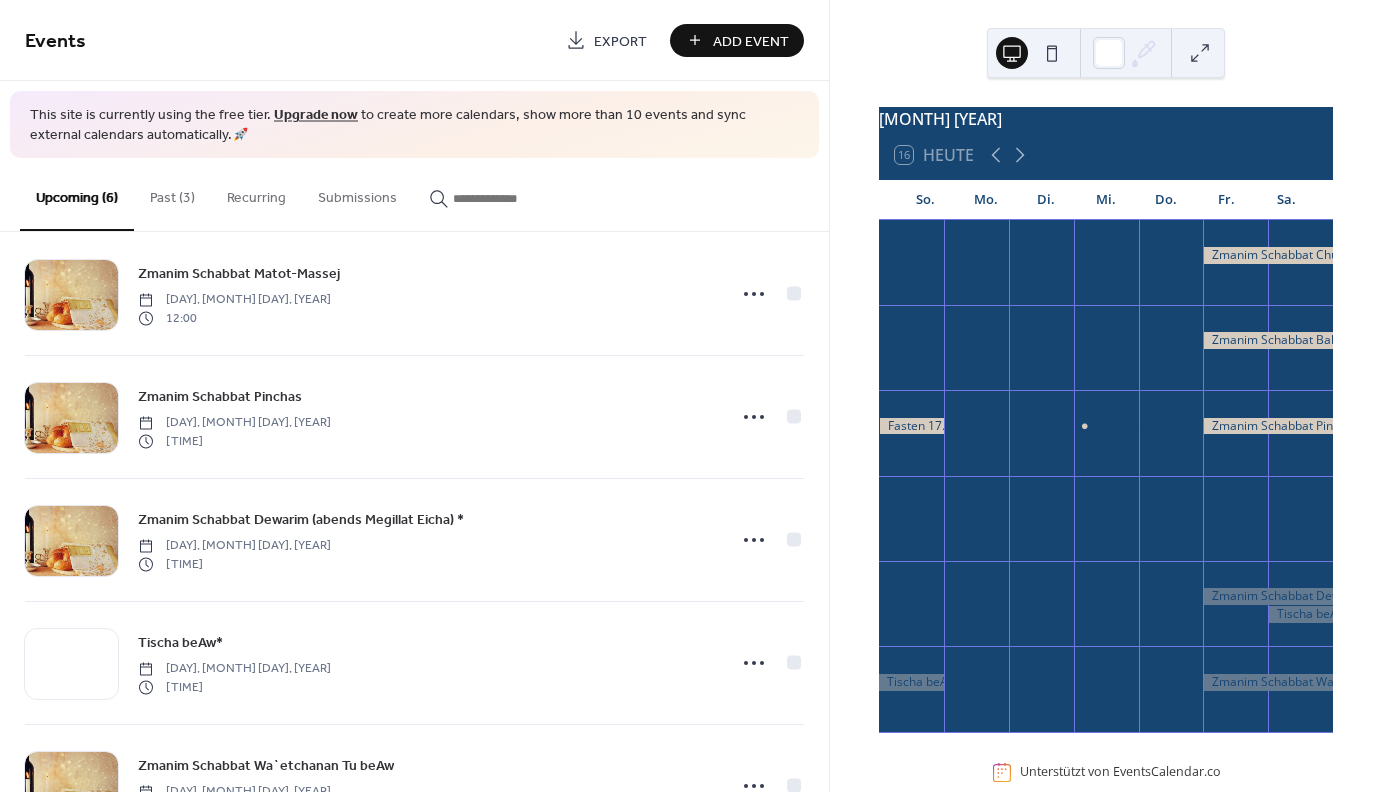 scroll, scrollTop: 0, scrollLeft: 0, axis: both 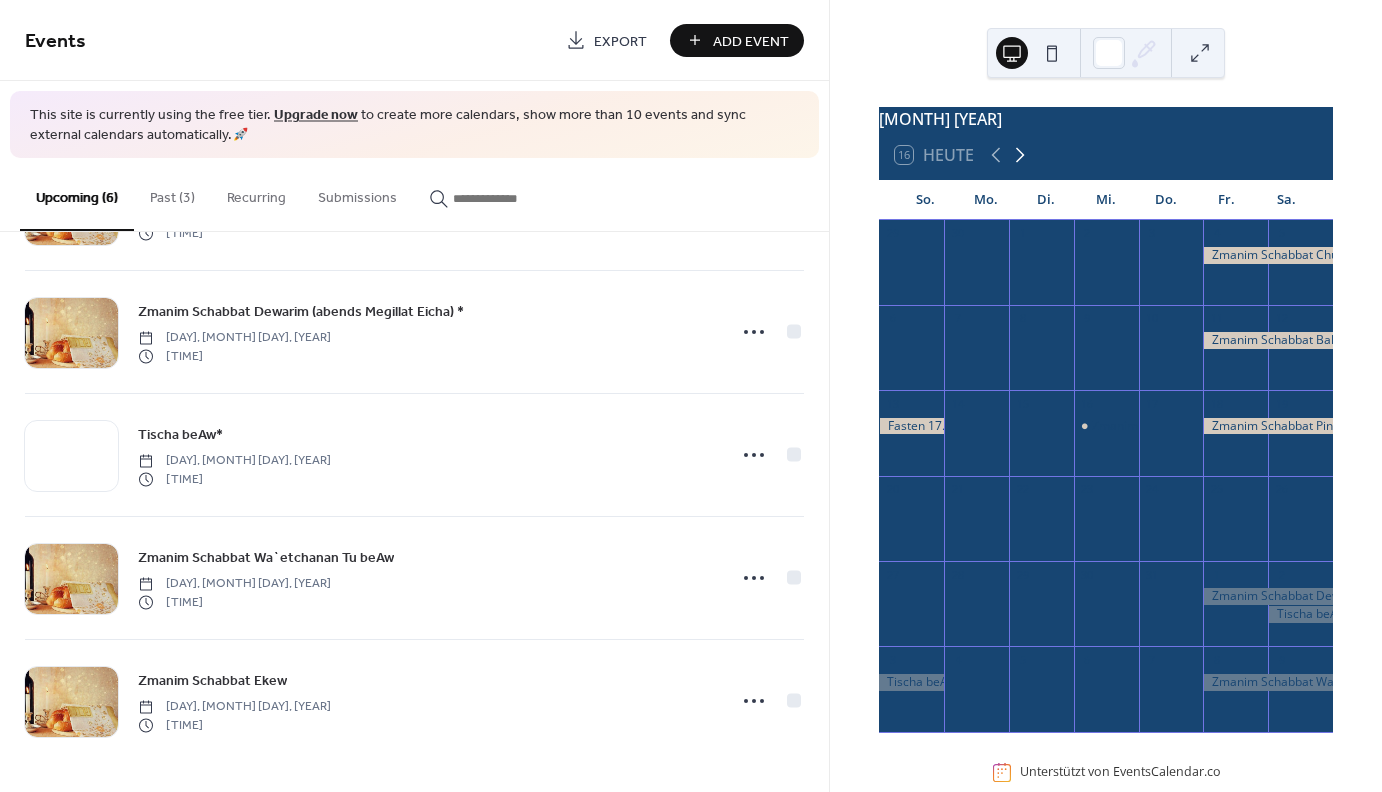 click 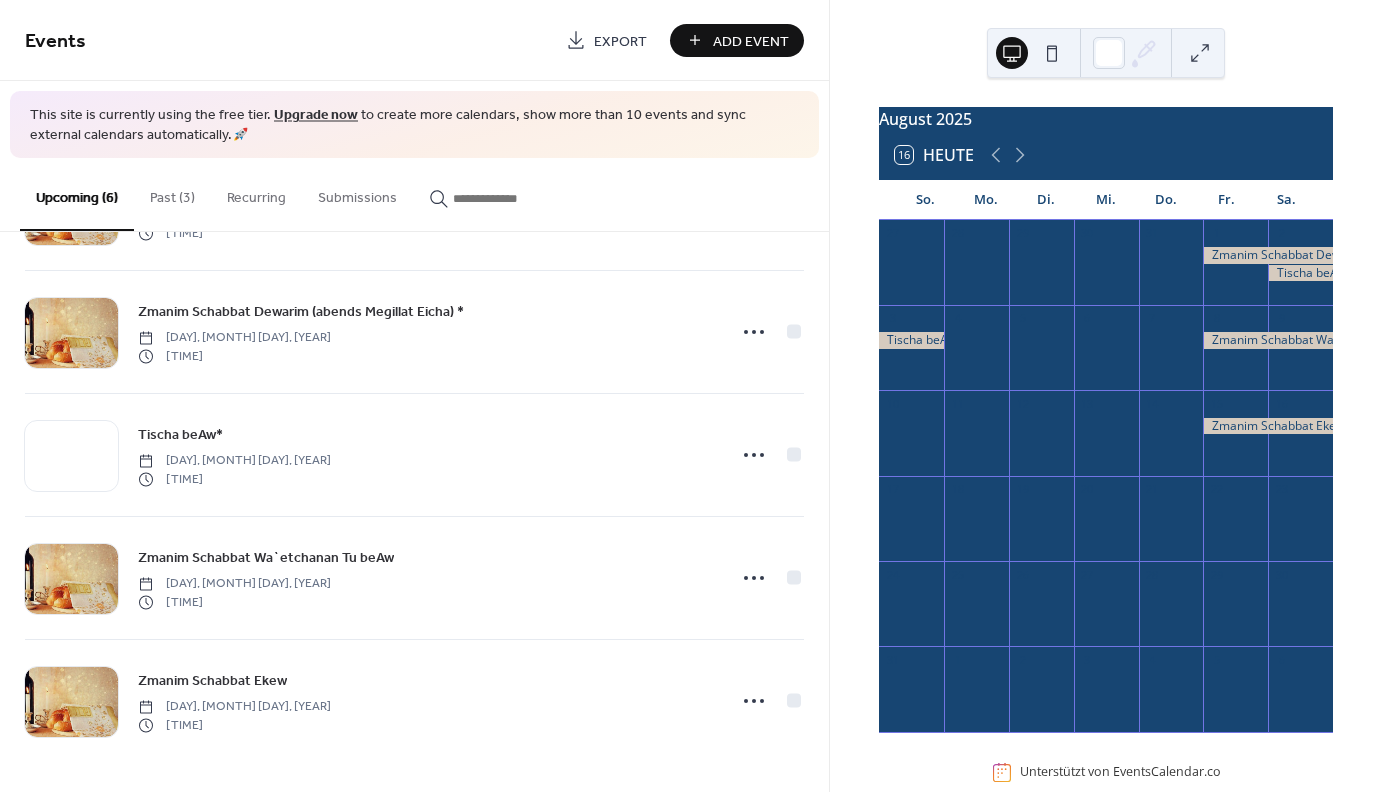 click at bounding box center (911, 340) 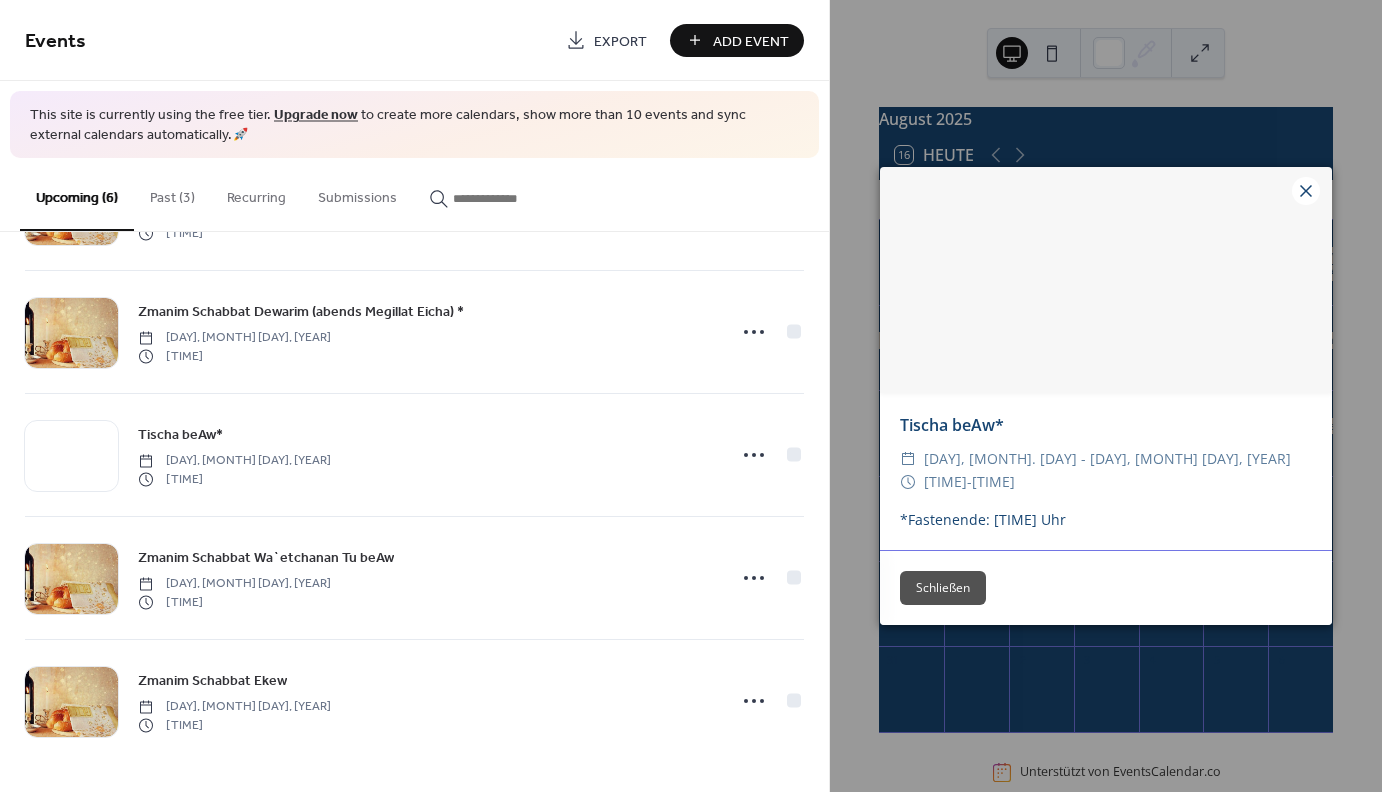 click 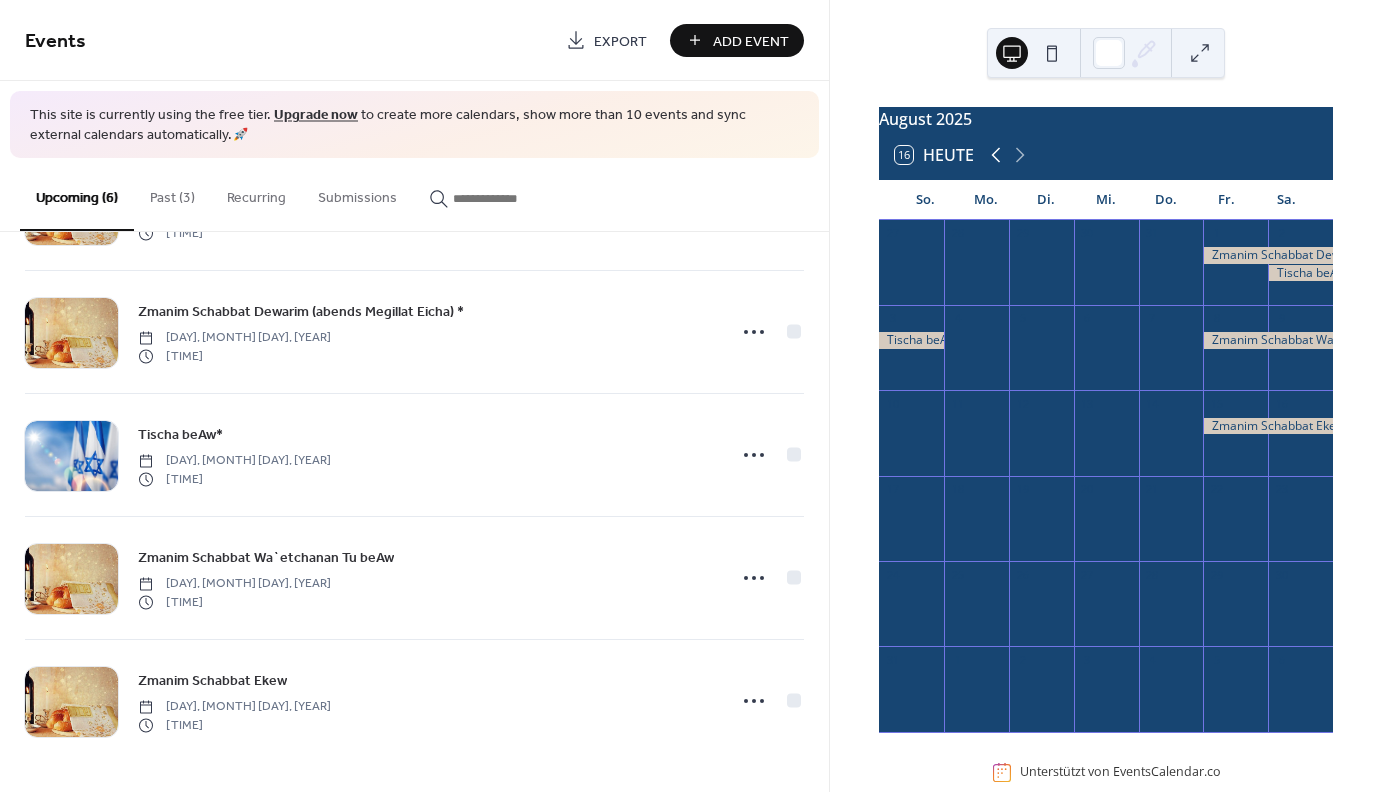 click 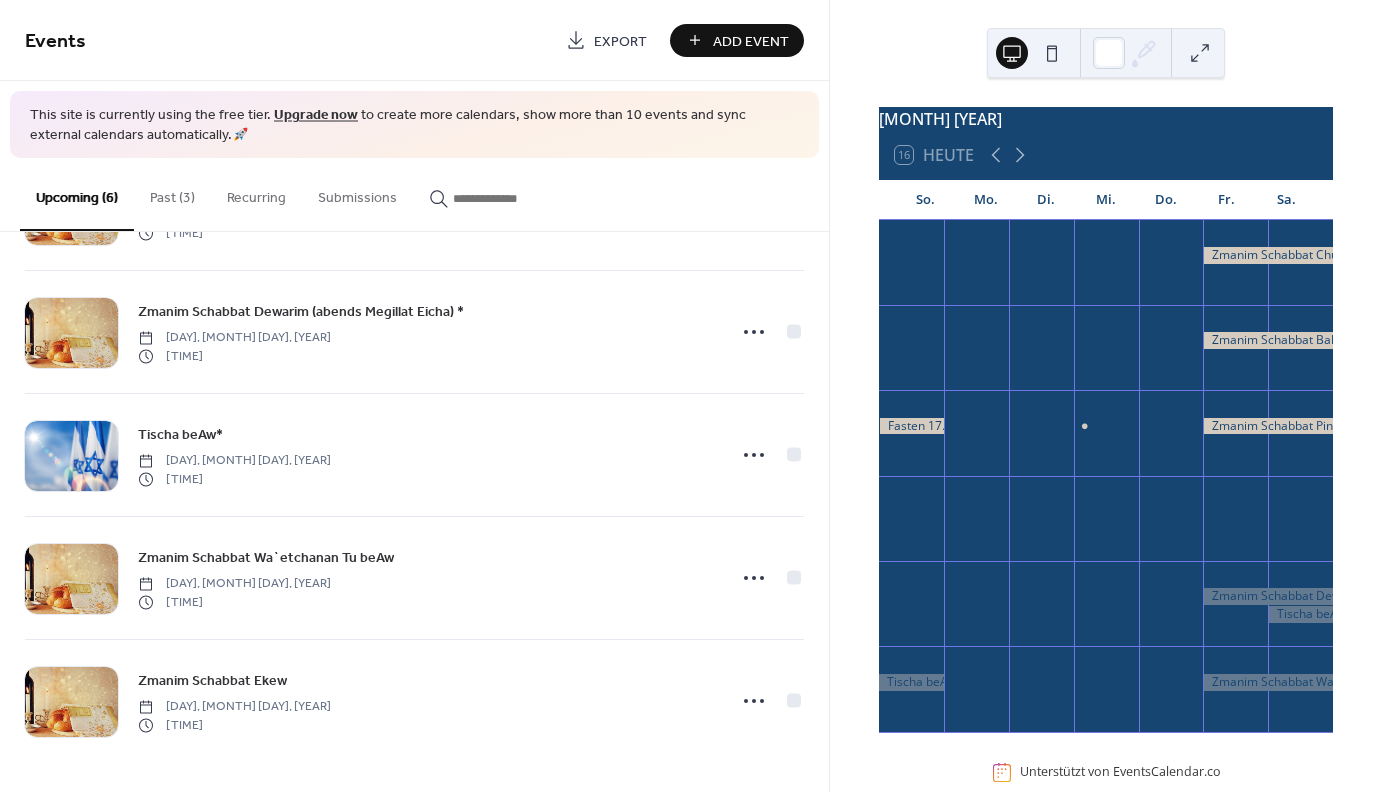 click at bounding box center (911, 426) 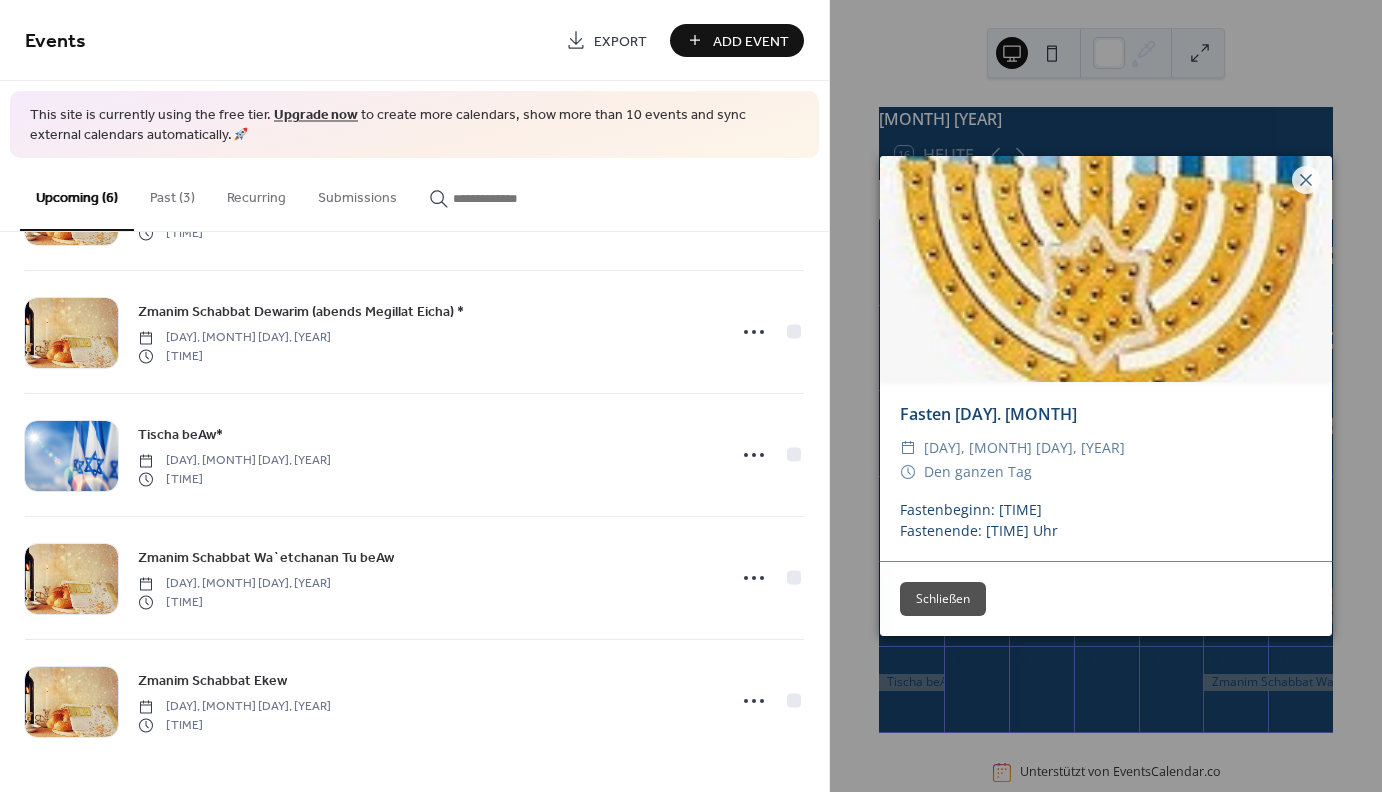 click on "Schließen" at bounding box center [943, 599] 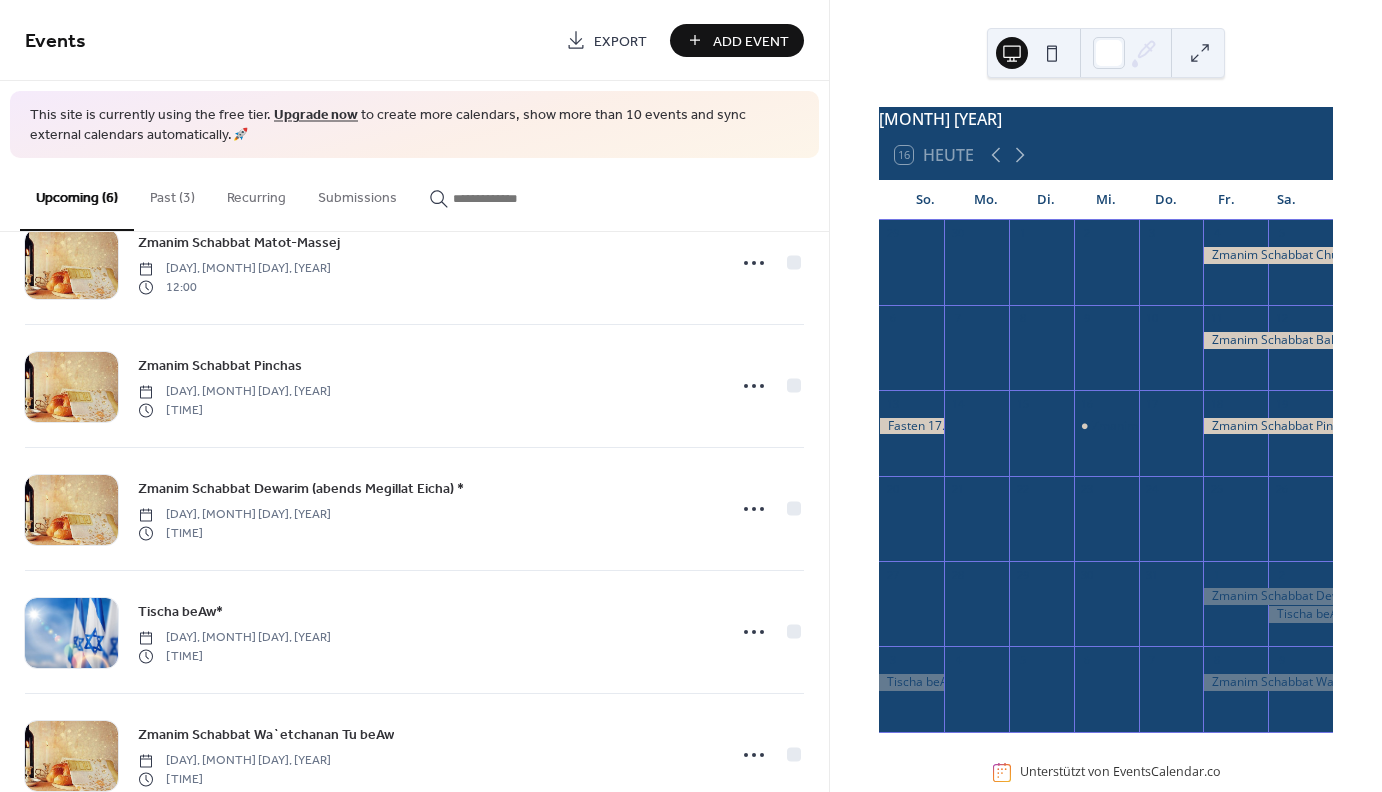 scroll, scrollTop: 0, scrollLeft: 0, axis: both 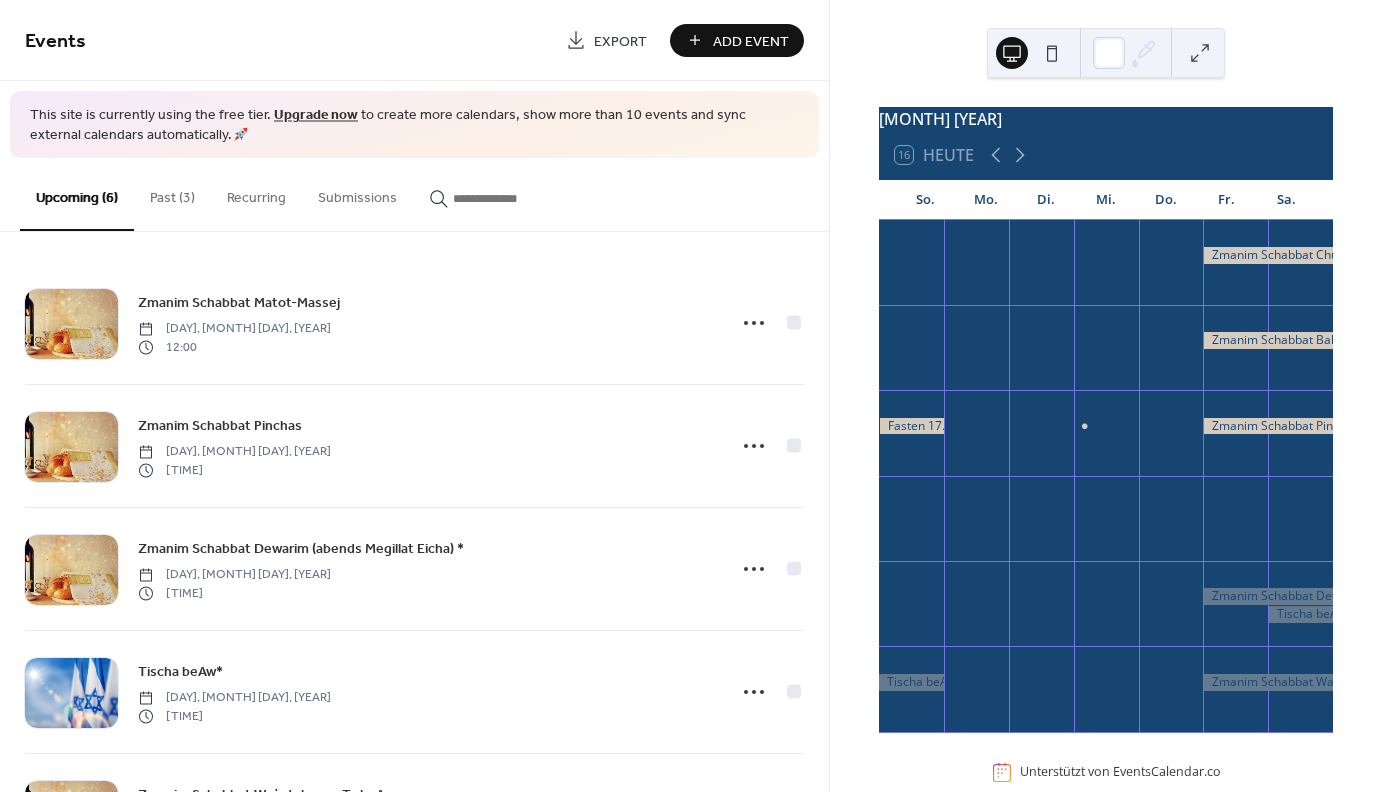 click on "Past (3)" at bounding box center [172, 193] 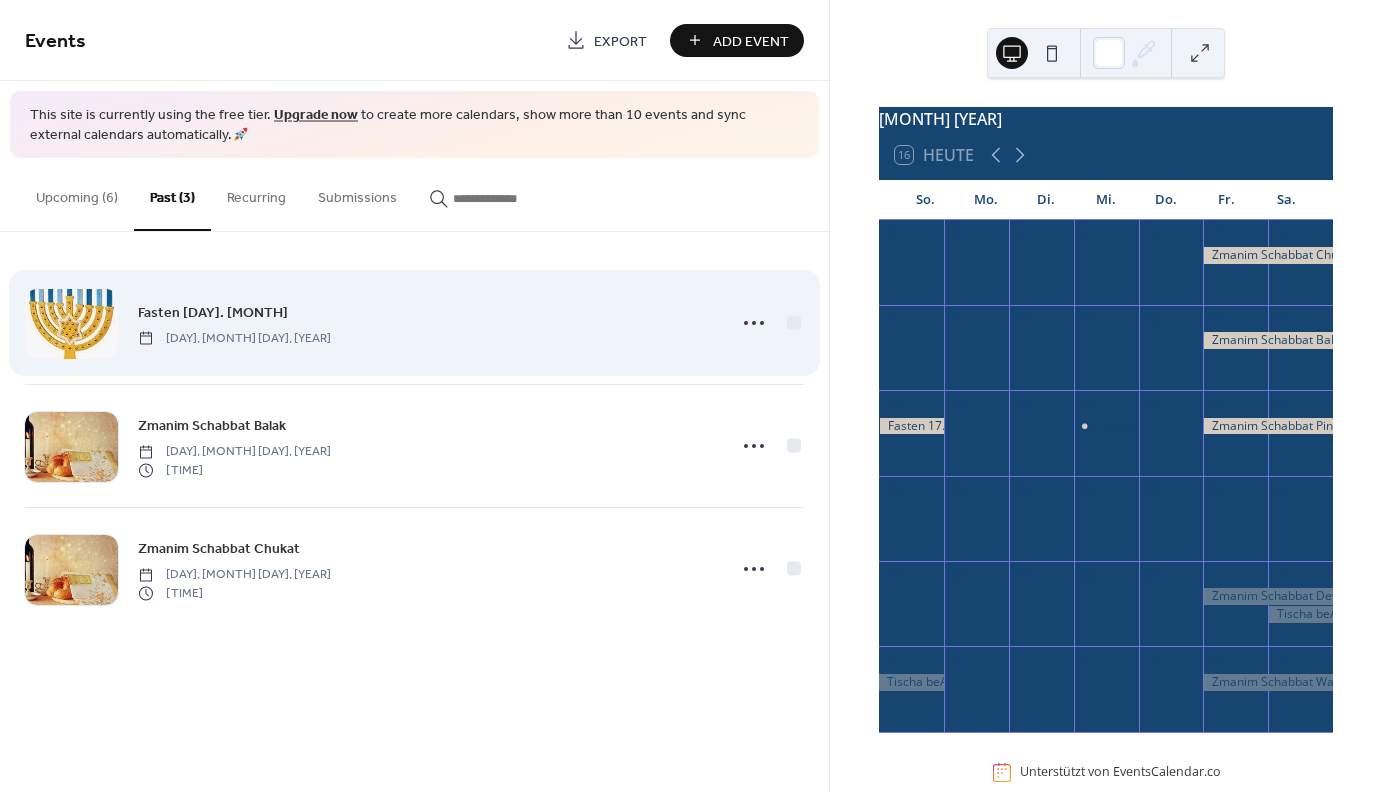 click at bounding box center [71, 324] 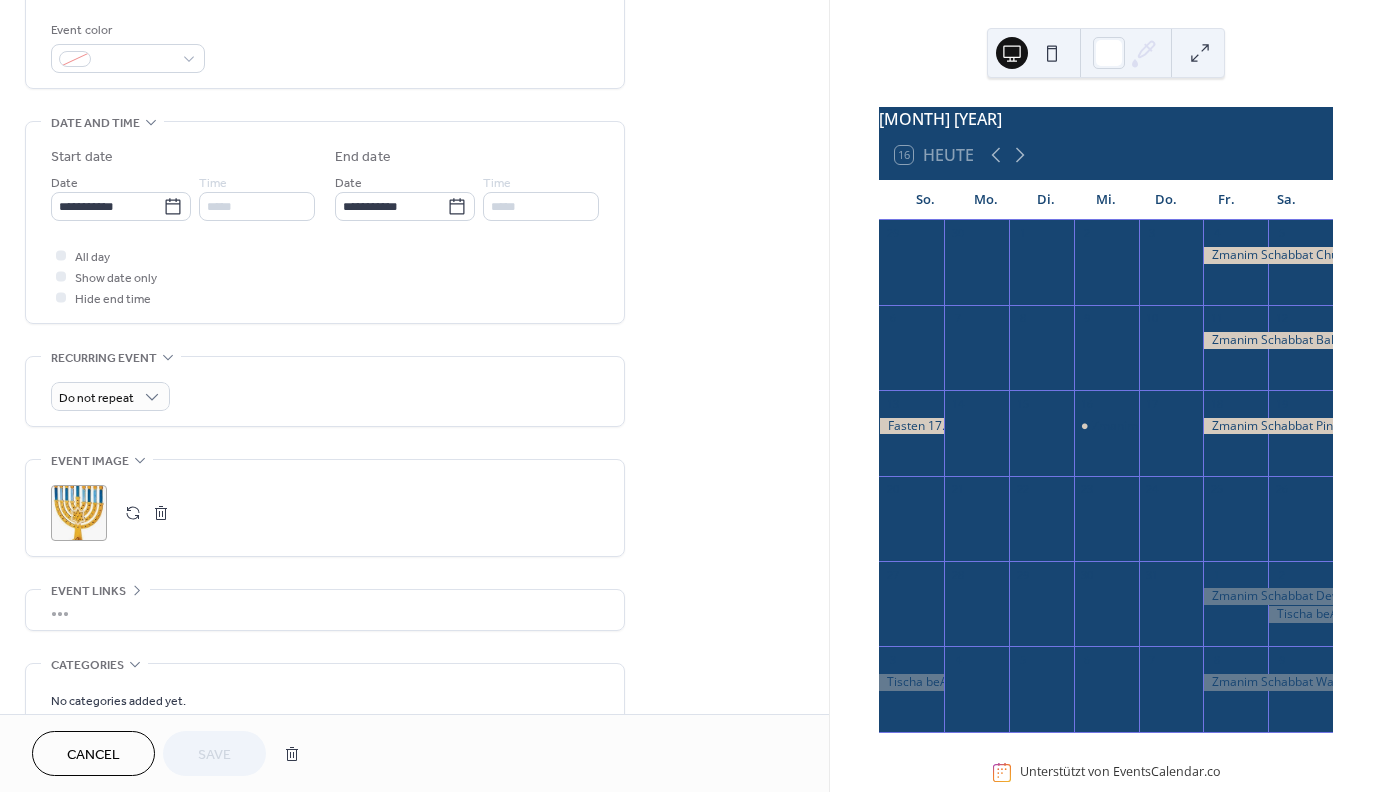 scroll, scrollTop: 630, scrollLeft: 0, axis: vertical 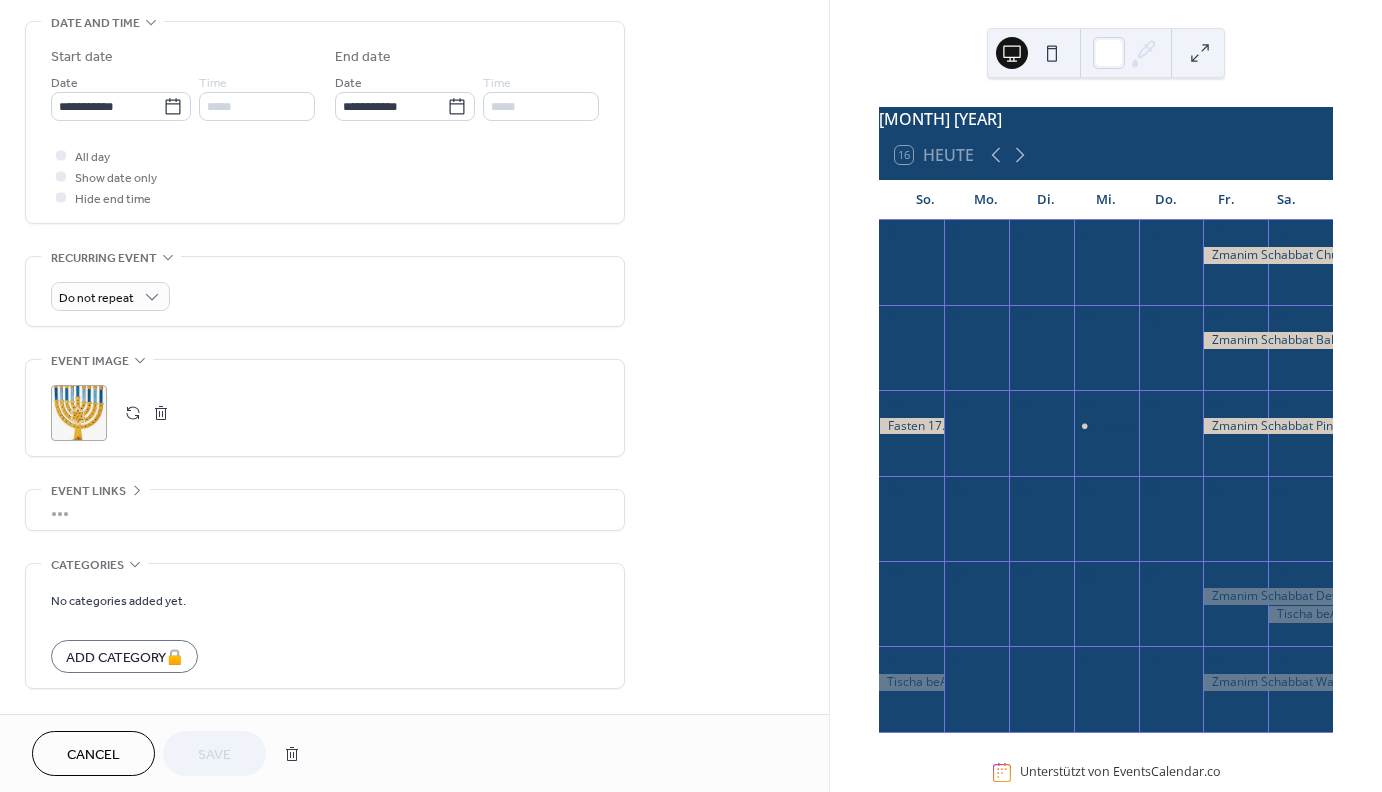 click on ";" at bounding box center (79, 413) 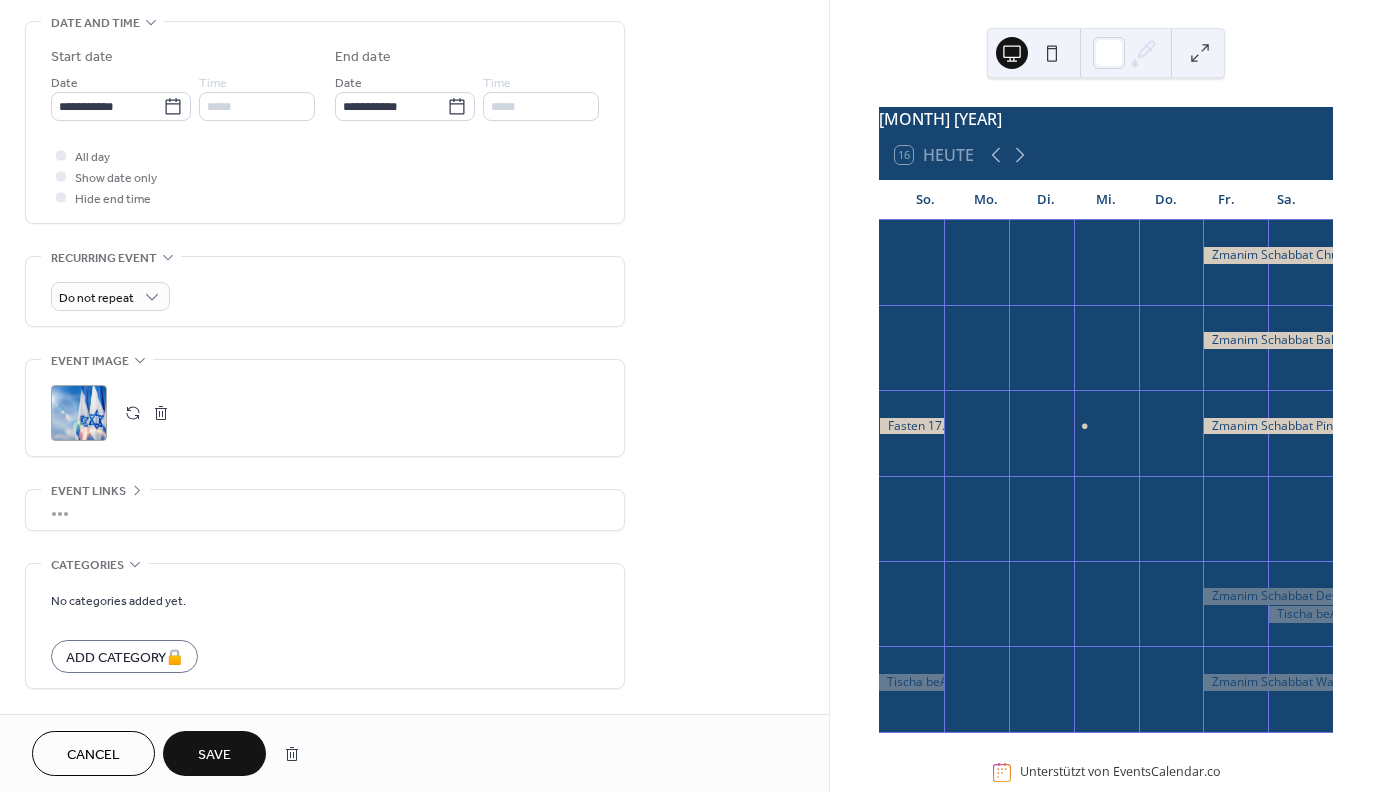 click on "Save" at bounding box center (214, 753) 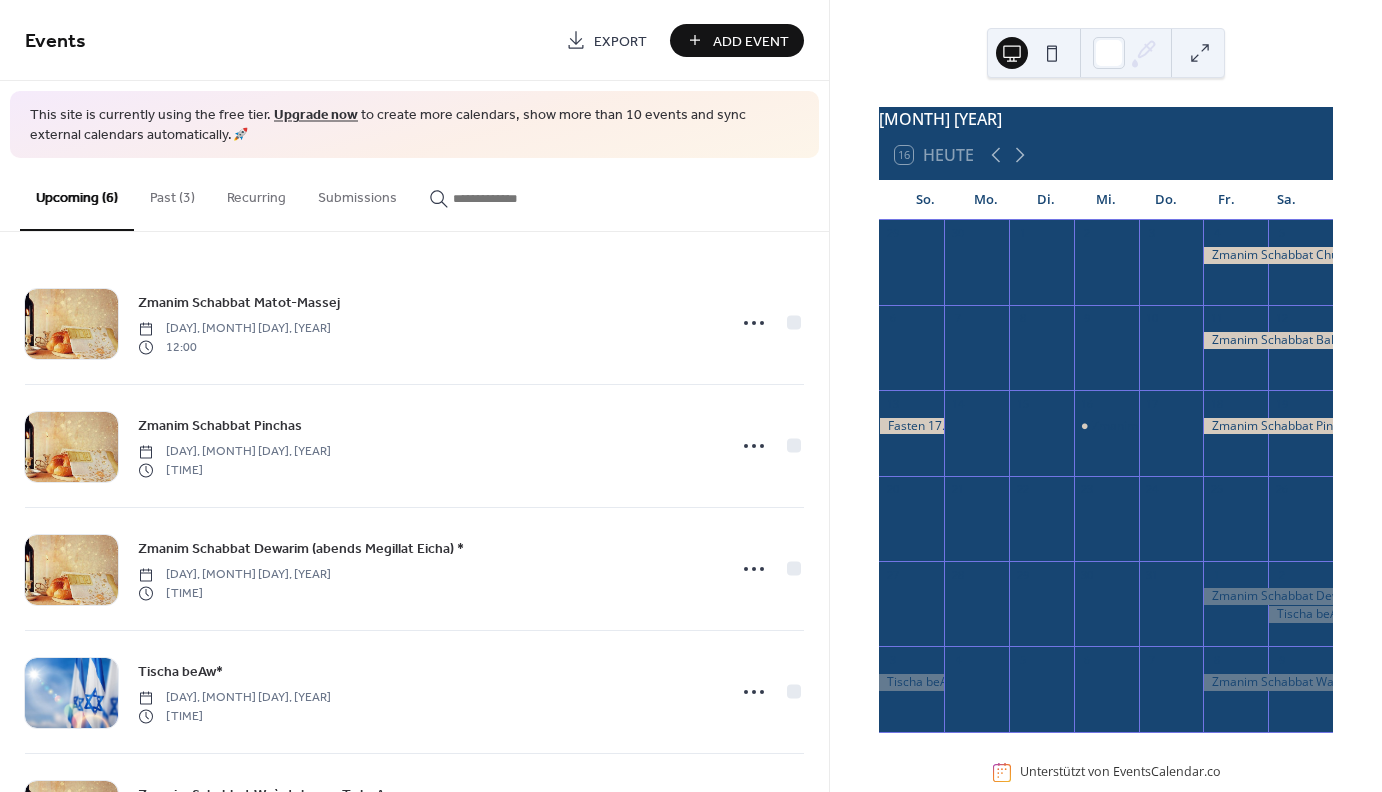 click on "Past (3)" at bounding box center (172, 193) 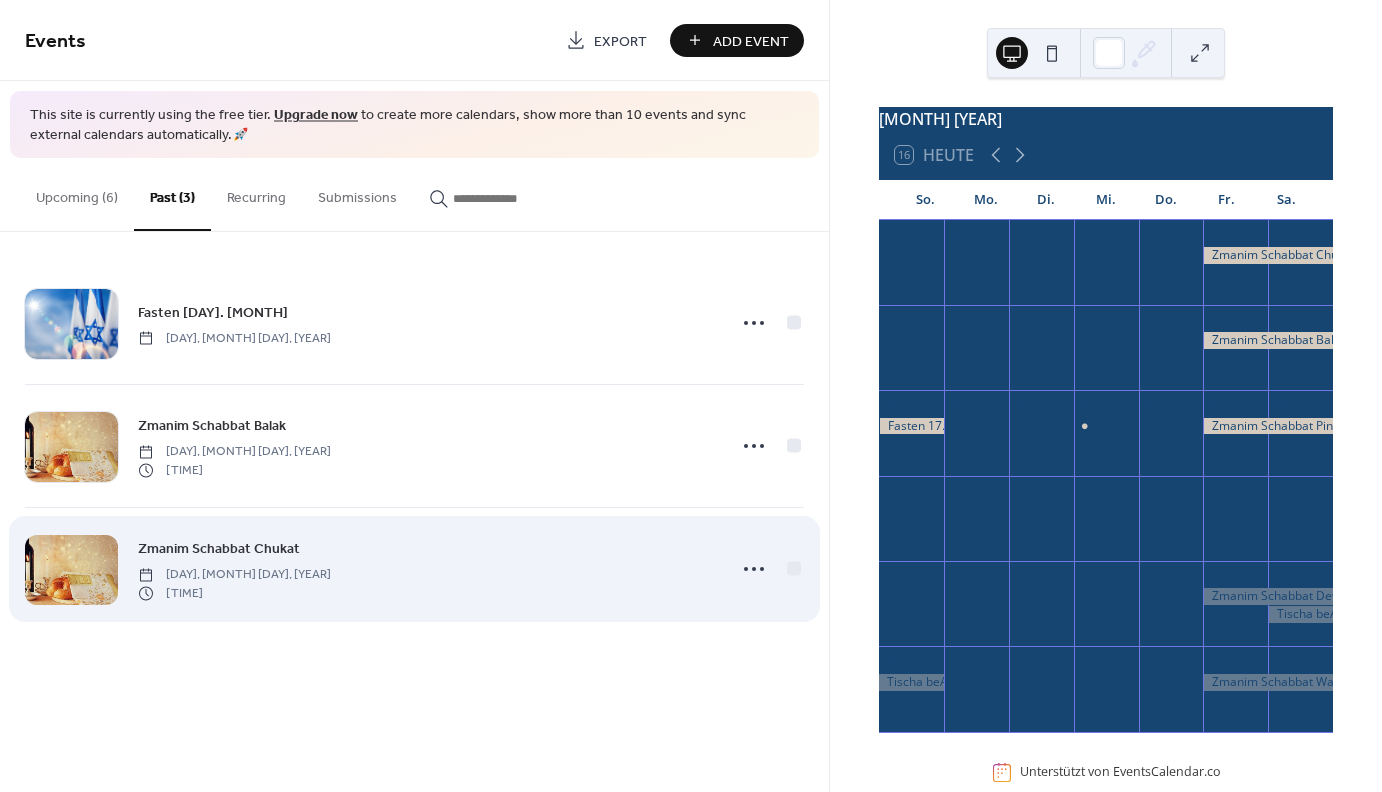 click at bounding box center [71, 570] 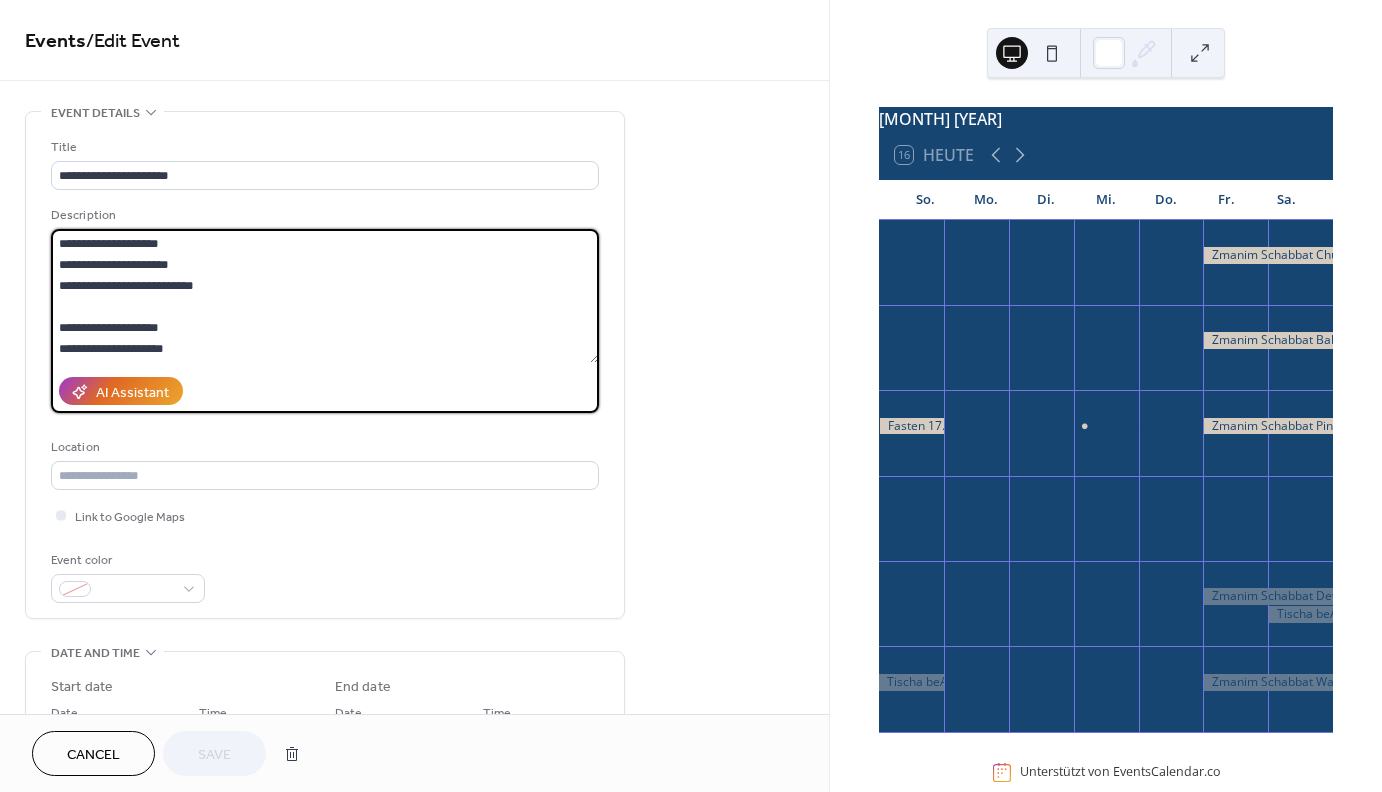 scroll, scrollTop: 21, scrollLeft: 0, axis: vertical 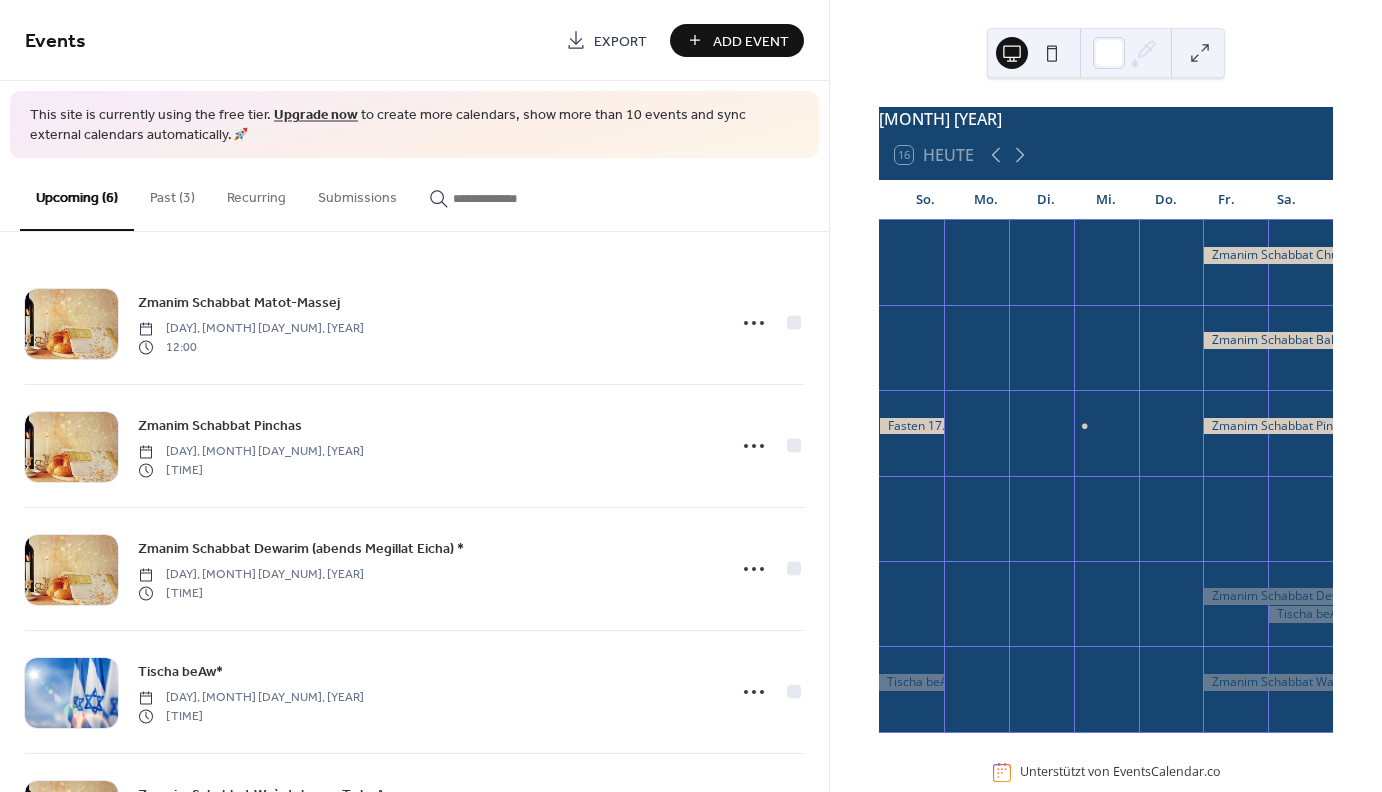 click on "Past (3)" at bounding box center [172, 193] 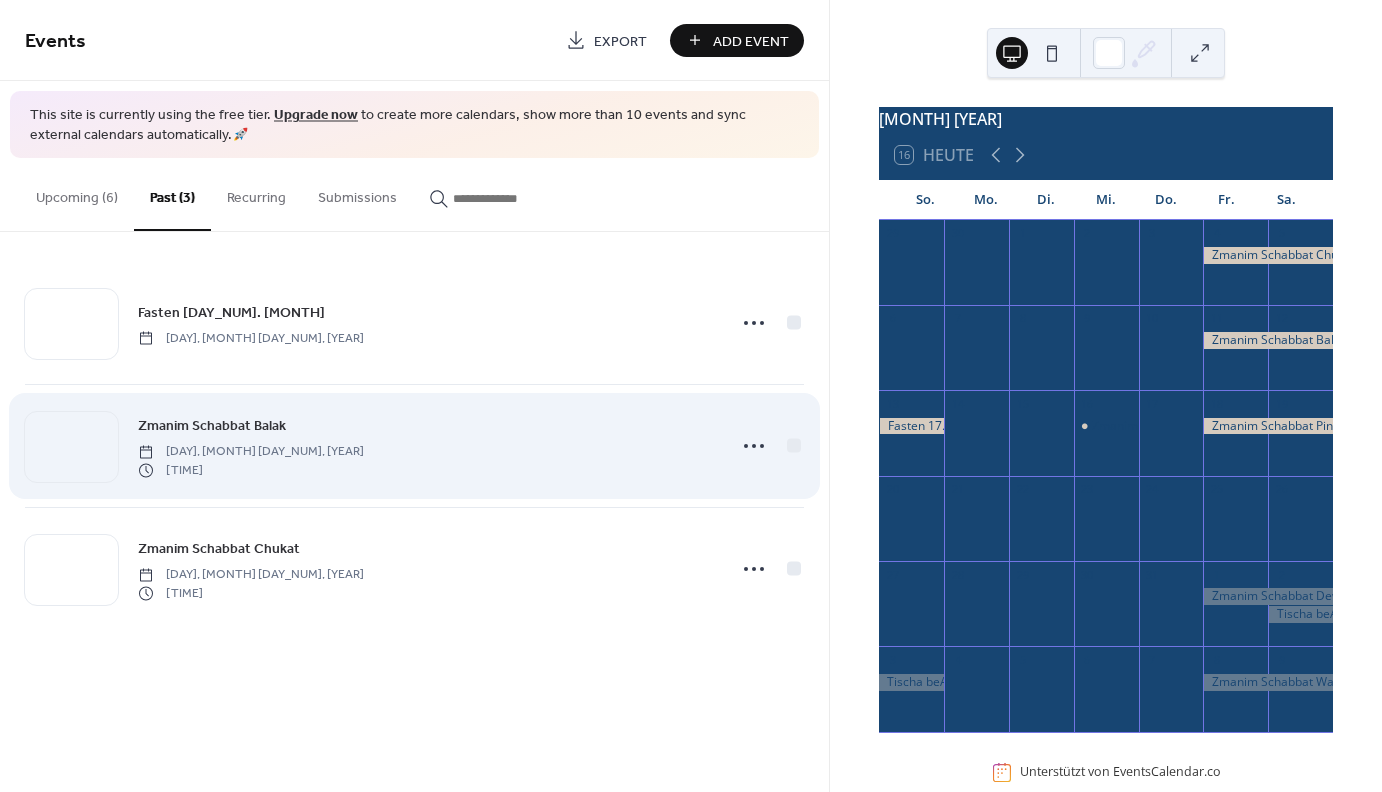 click on "[DAY], [MONTH] [DAY_NUM], [YEAR]" at bounding box center [251, 452] 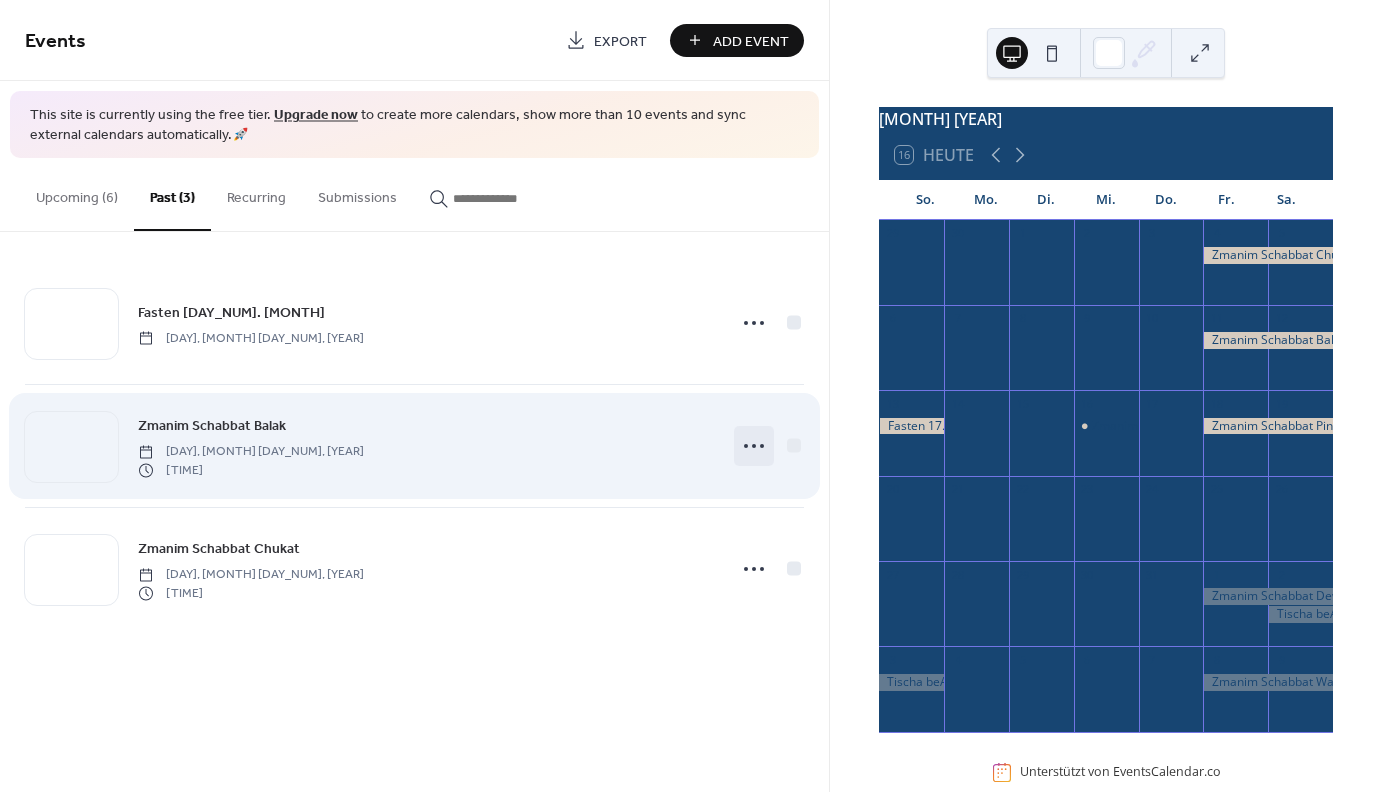 click 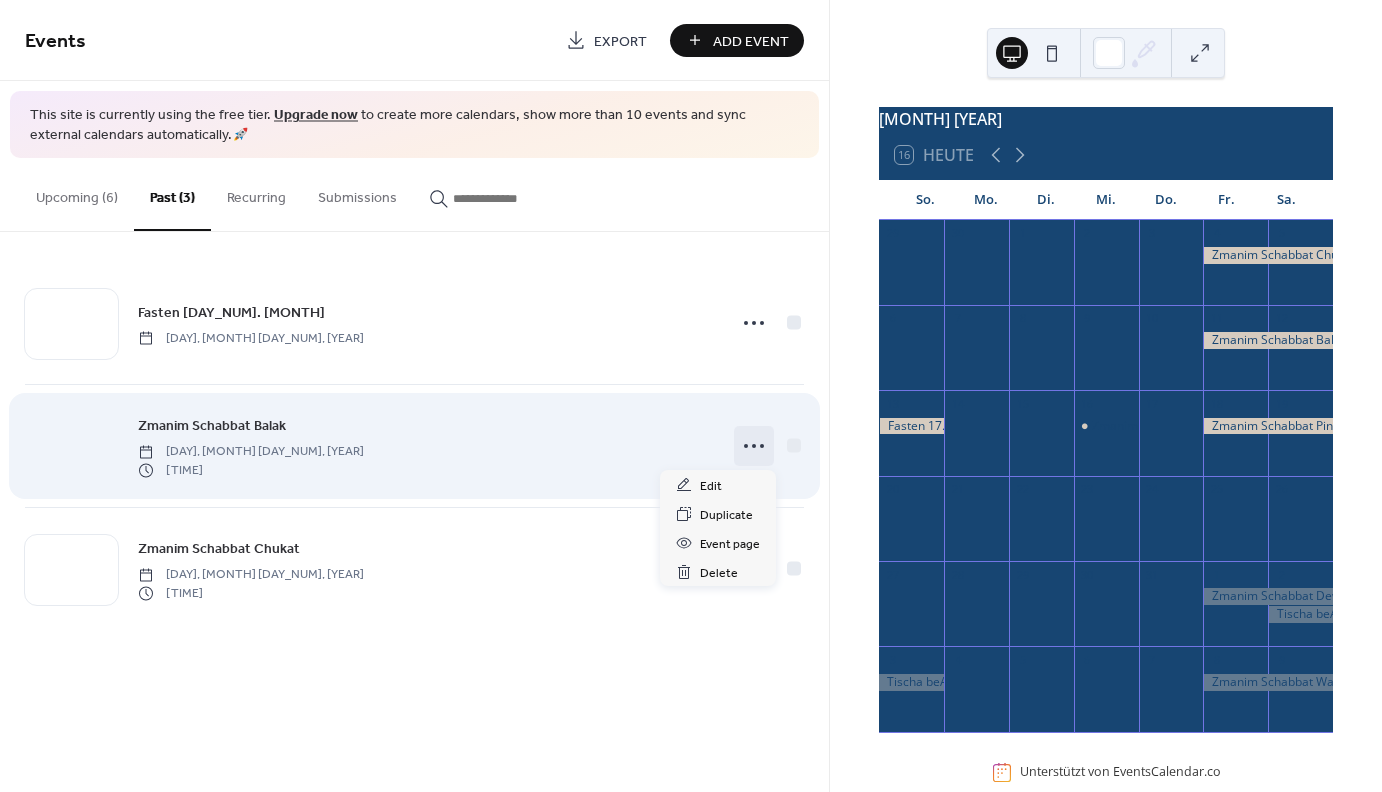click at bounding box center [71, 447] 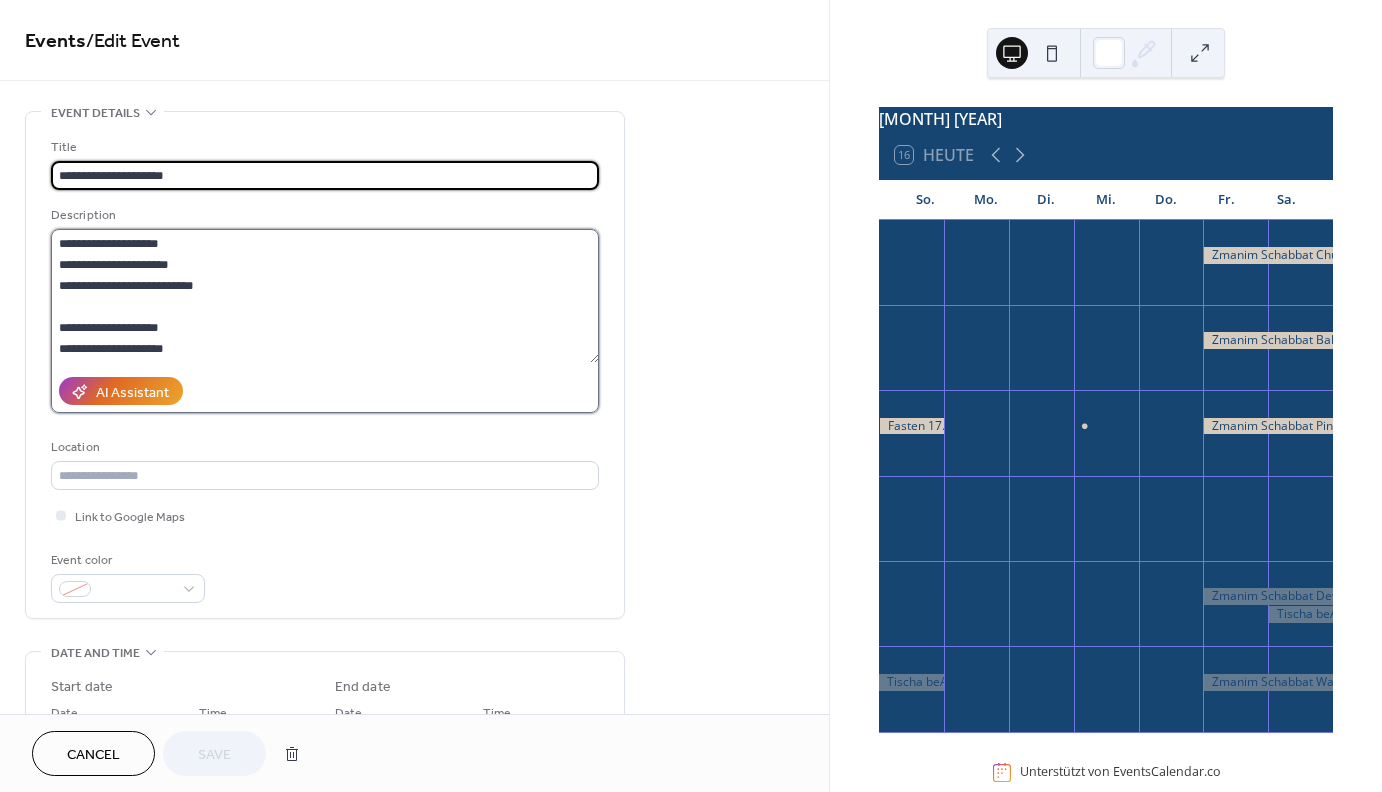 click on "**********" at bounding box center [325, 296] 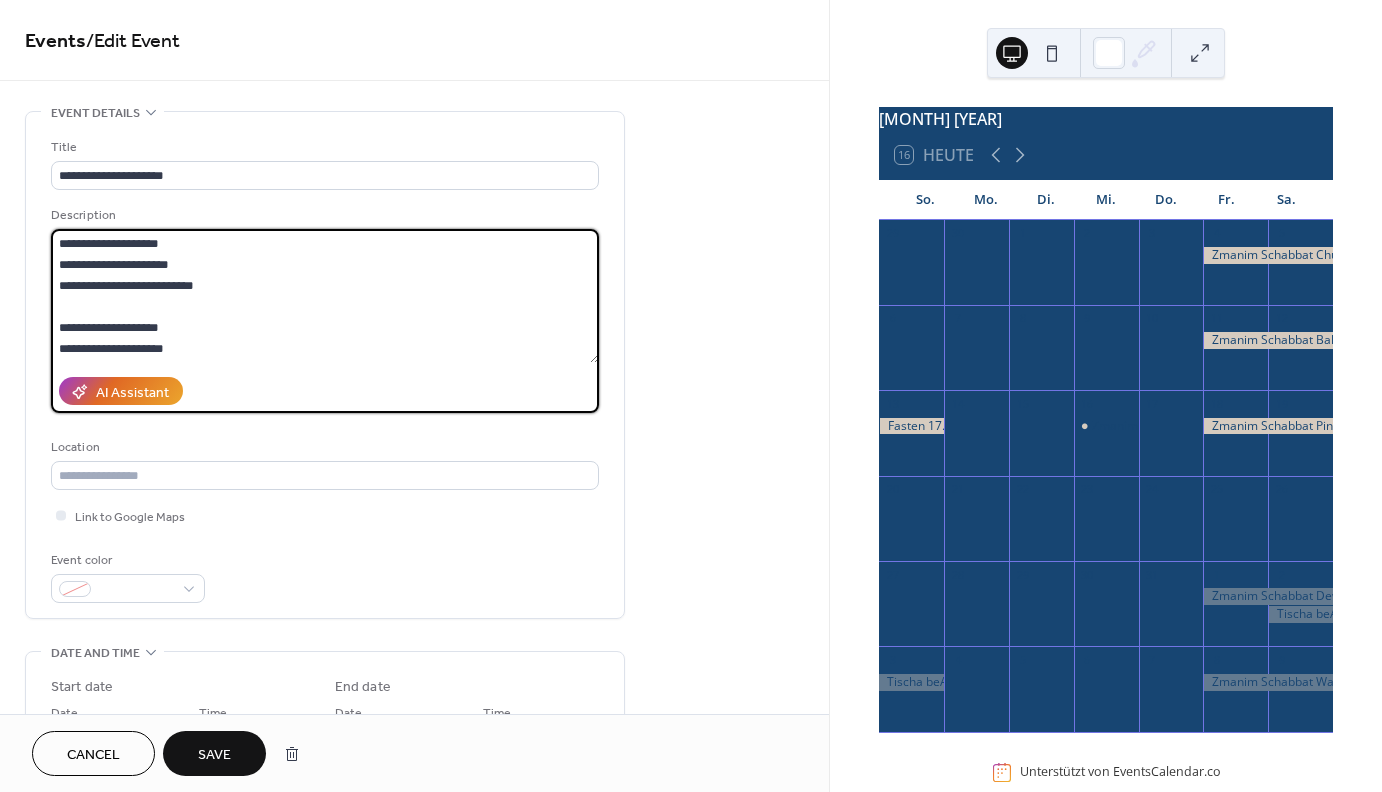 click on "**********" at bounding box center [325, 296] 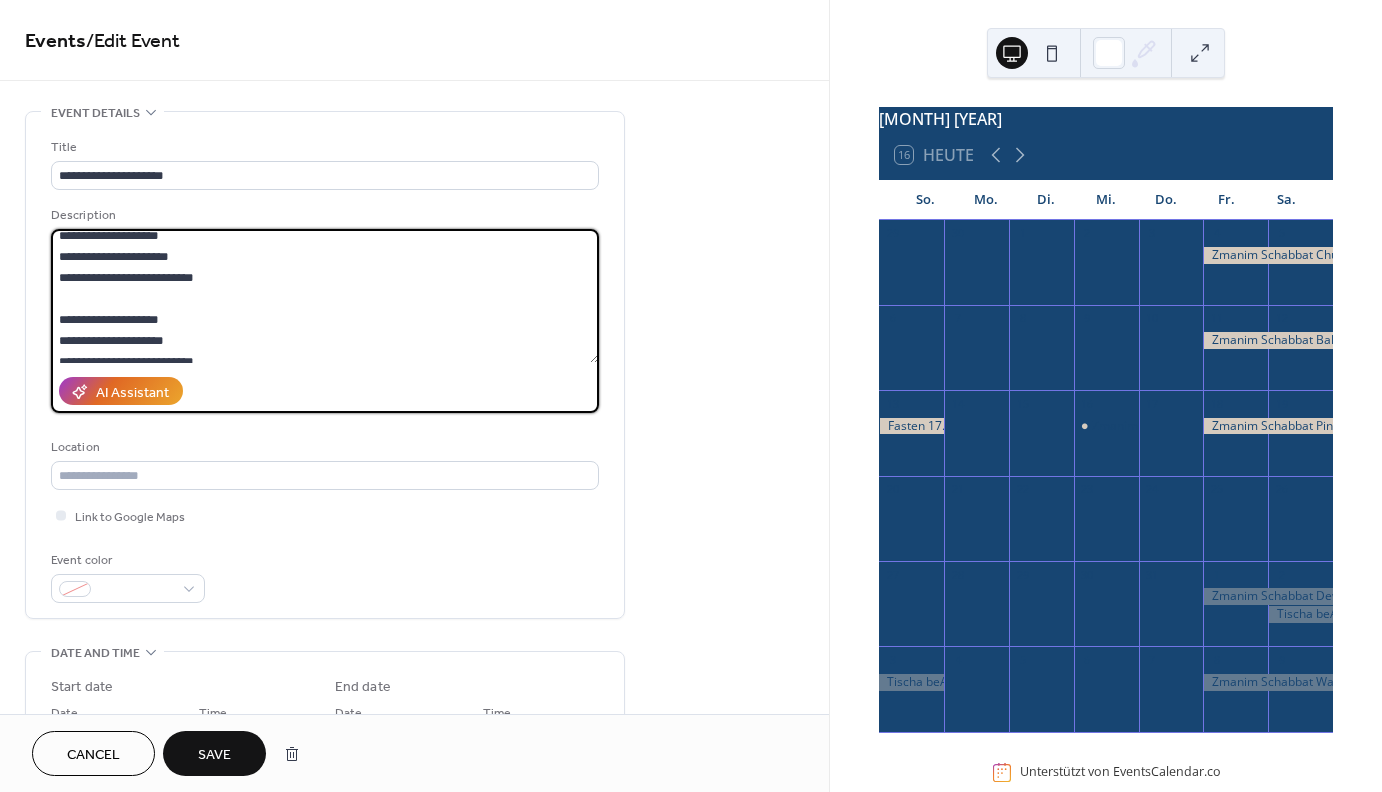 scroll, scrollTop: 0, scrollLeft: 0, axis: both 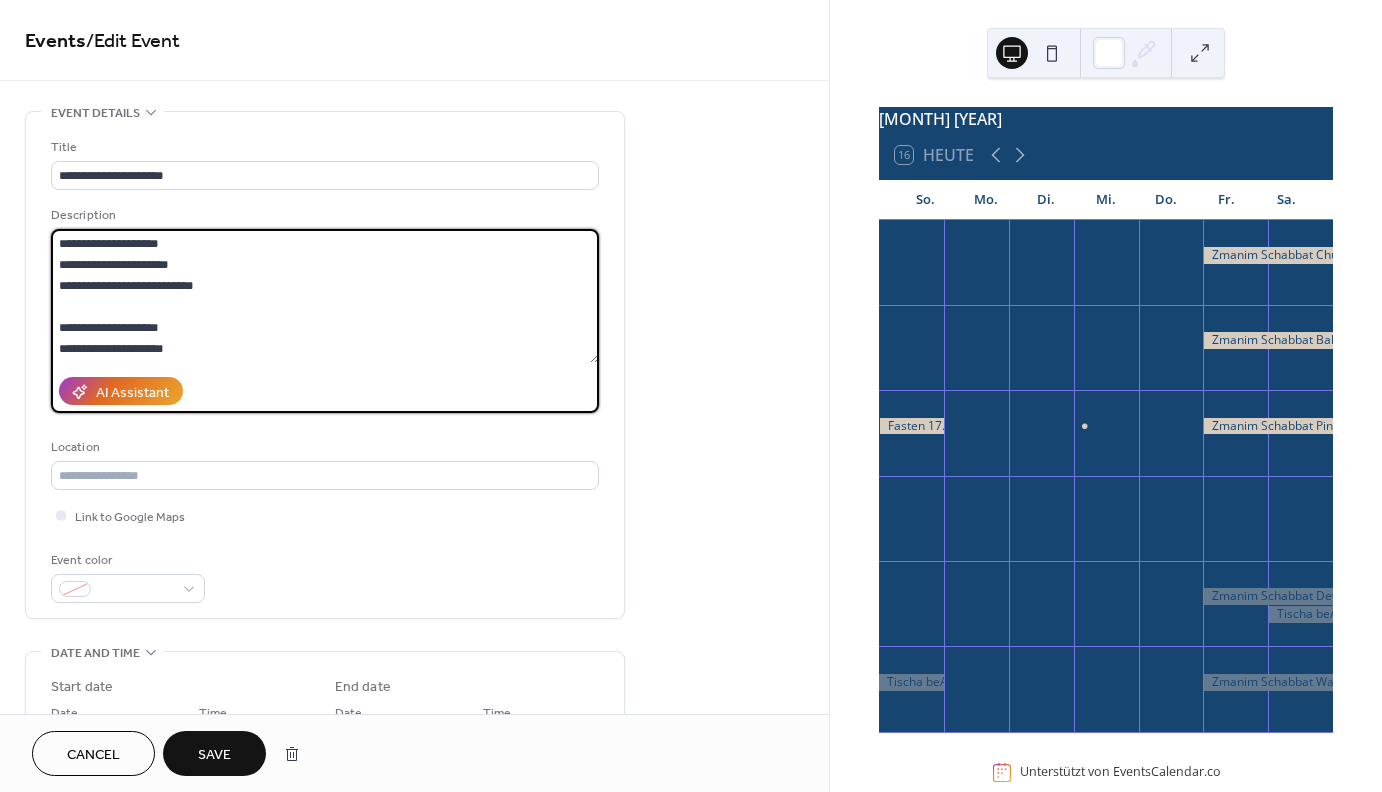 drag, startPoint x: 249, startPoint y: 363, endPoint x: 53, endPoint y: 234, distance: 234.64229 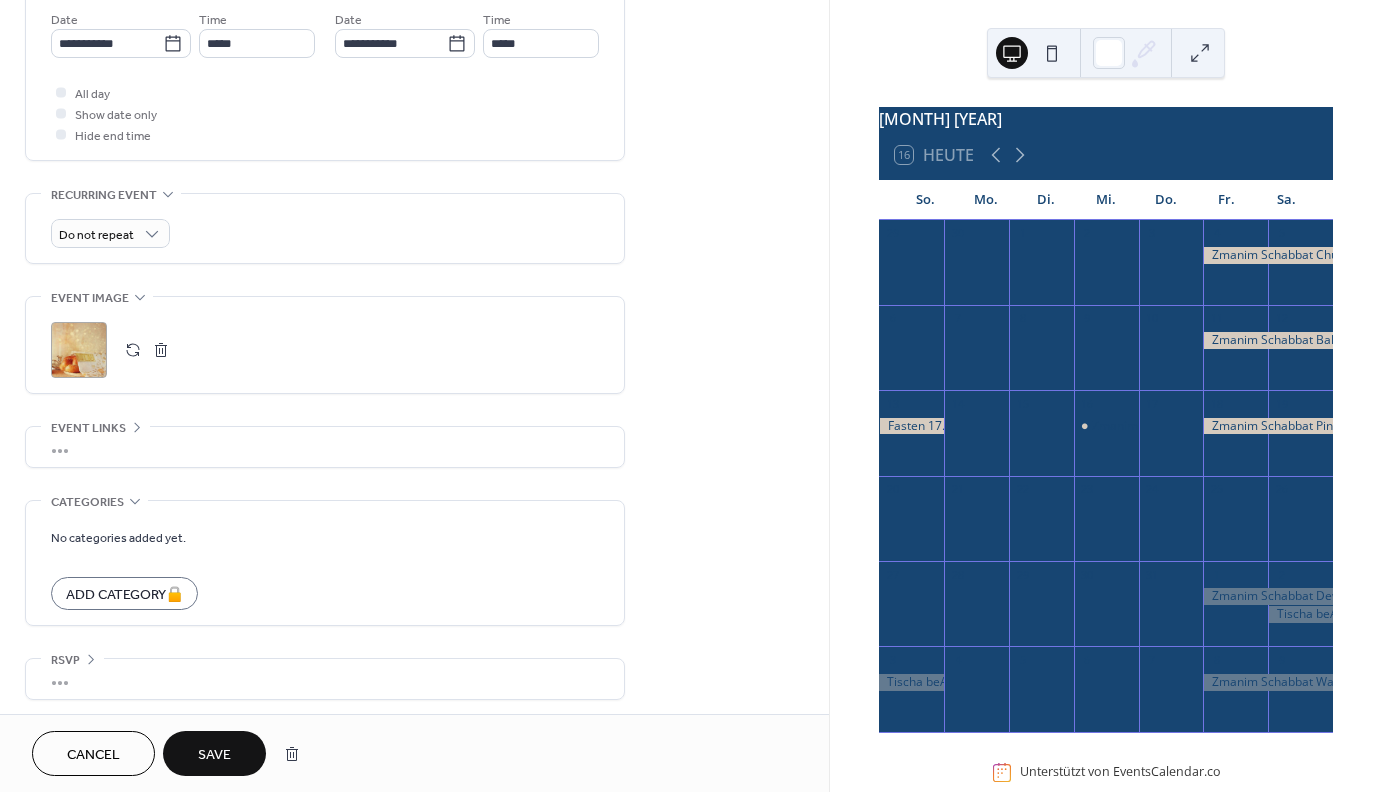 scroll, scrollTop: 707, scrollLeft: 0, axis: vertical 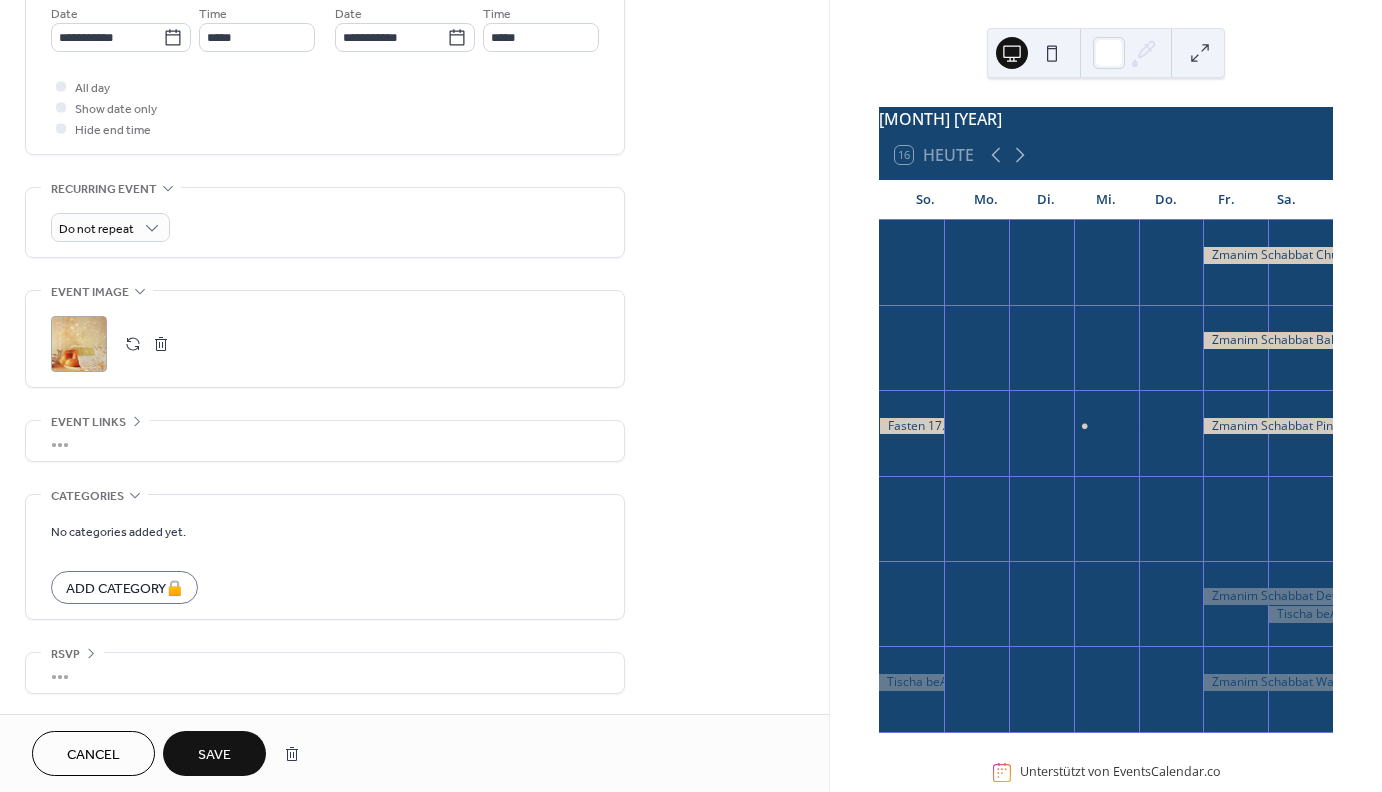 type on "**********" 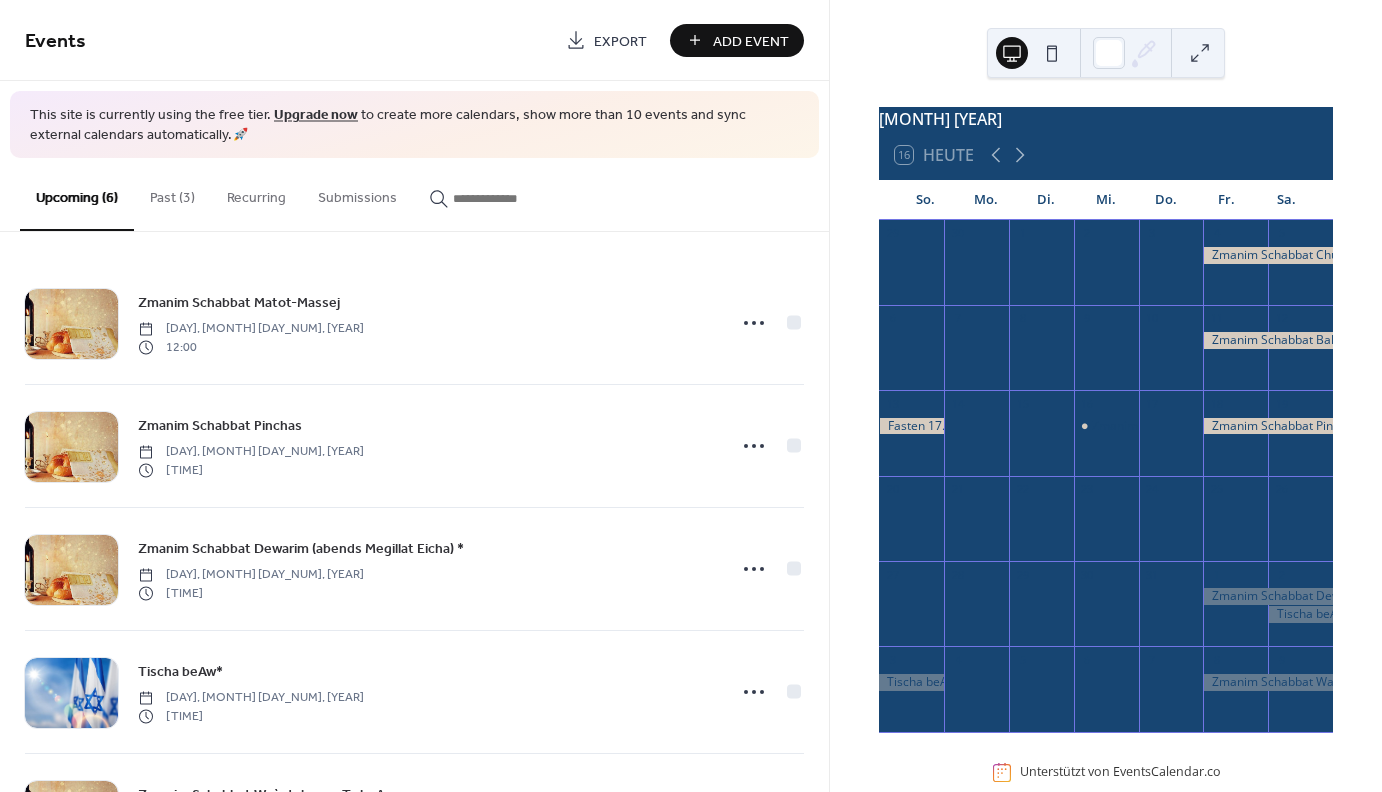 click on "Past (3)" at bounding box center (172, 193) 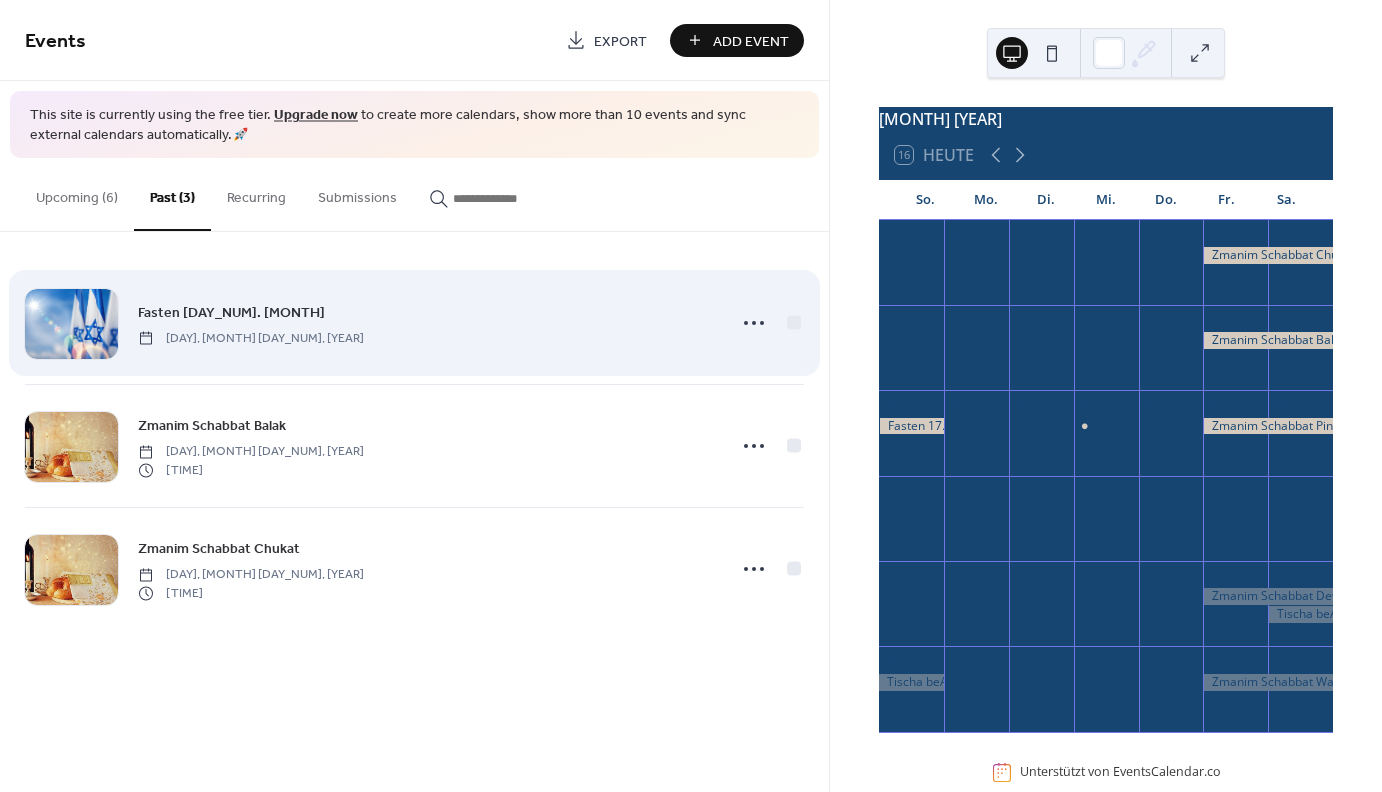 click on "[DAY], [MONTH] [DAY_NUM], [YEAR]" at bounding box center [251, 338] 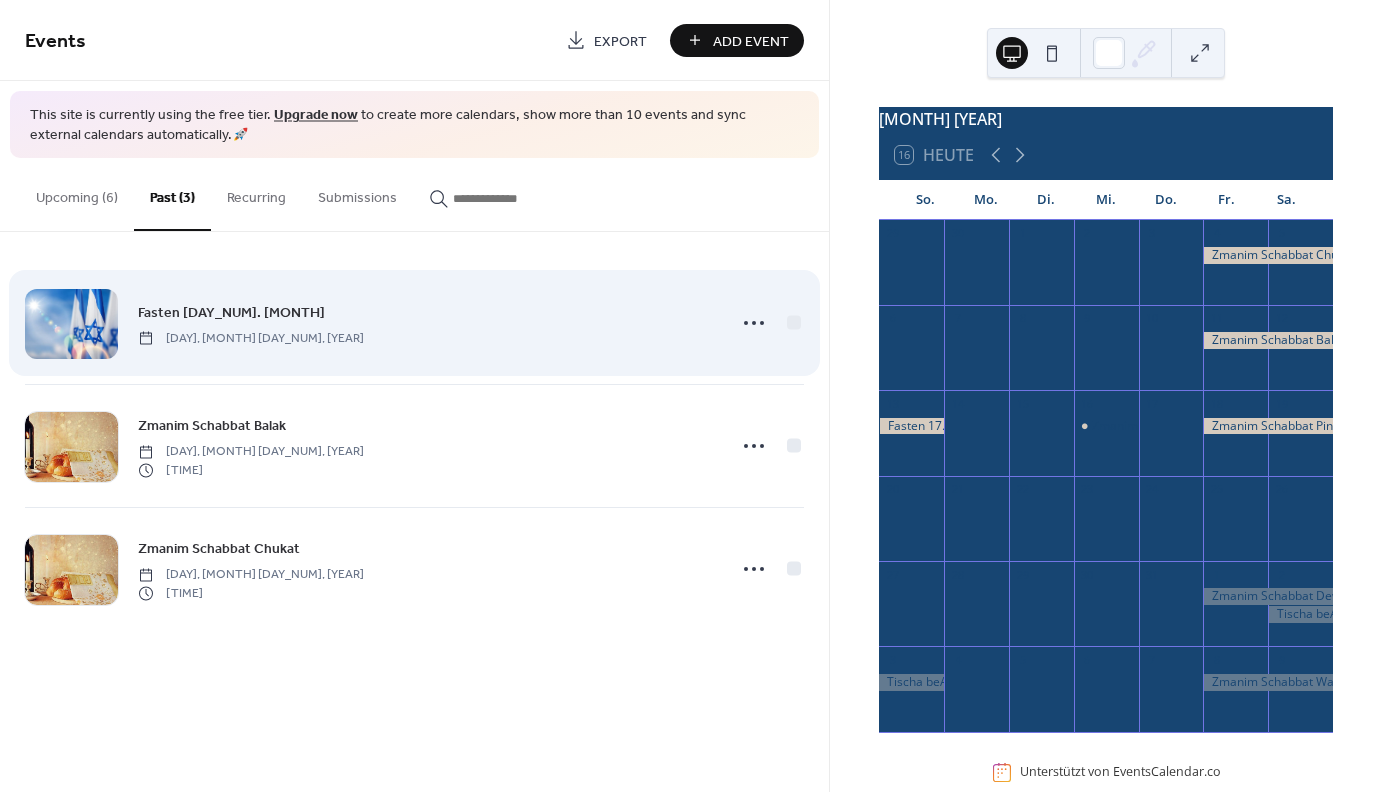 click at bounding box center [71, 324] 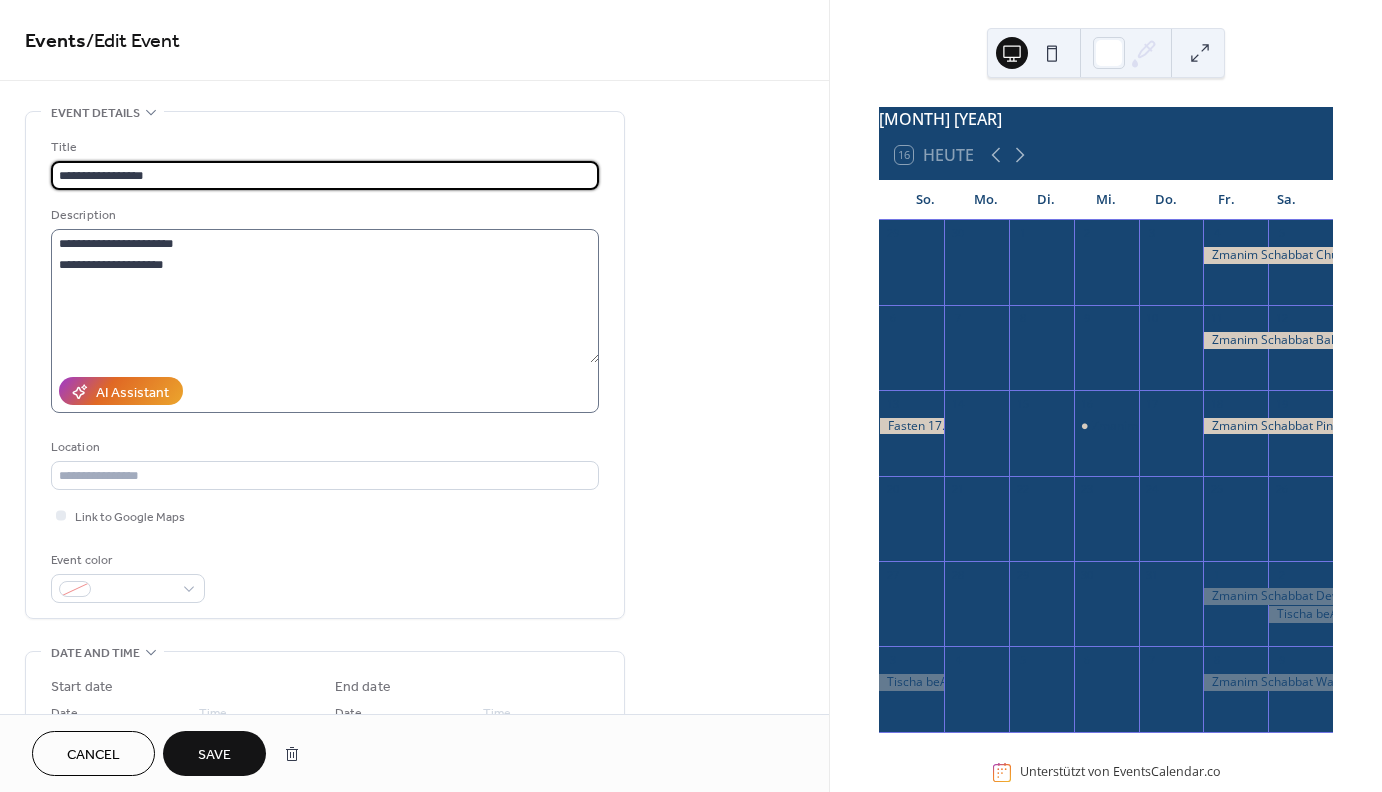 type on "**********" 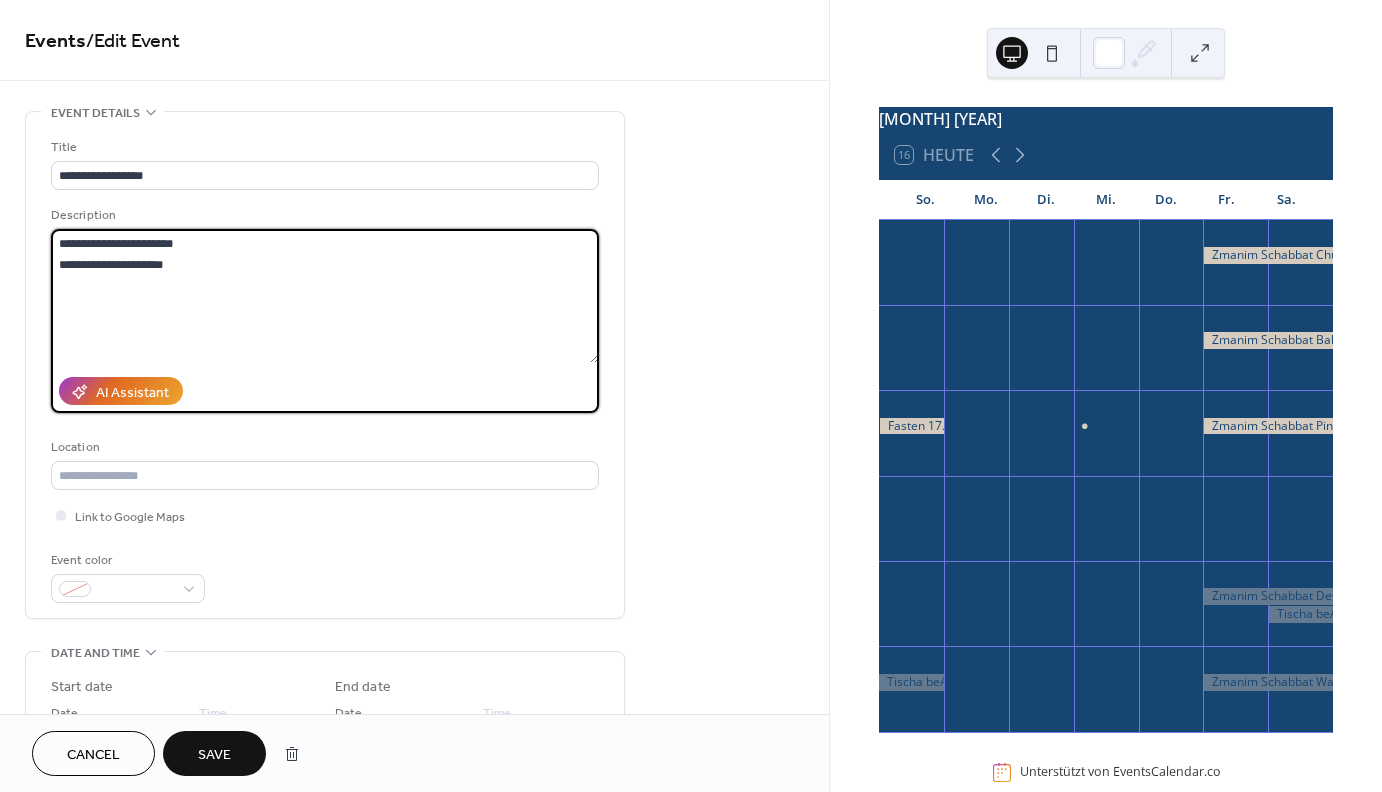 click on "**********" at bounding box center [325, 296] 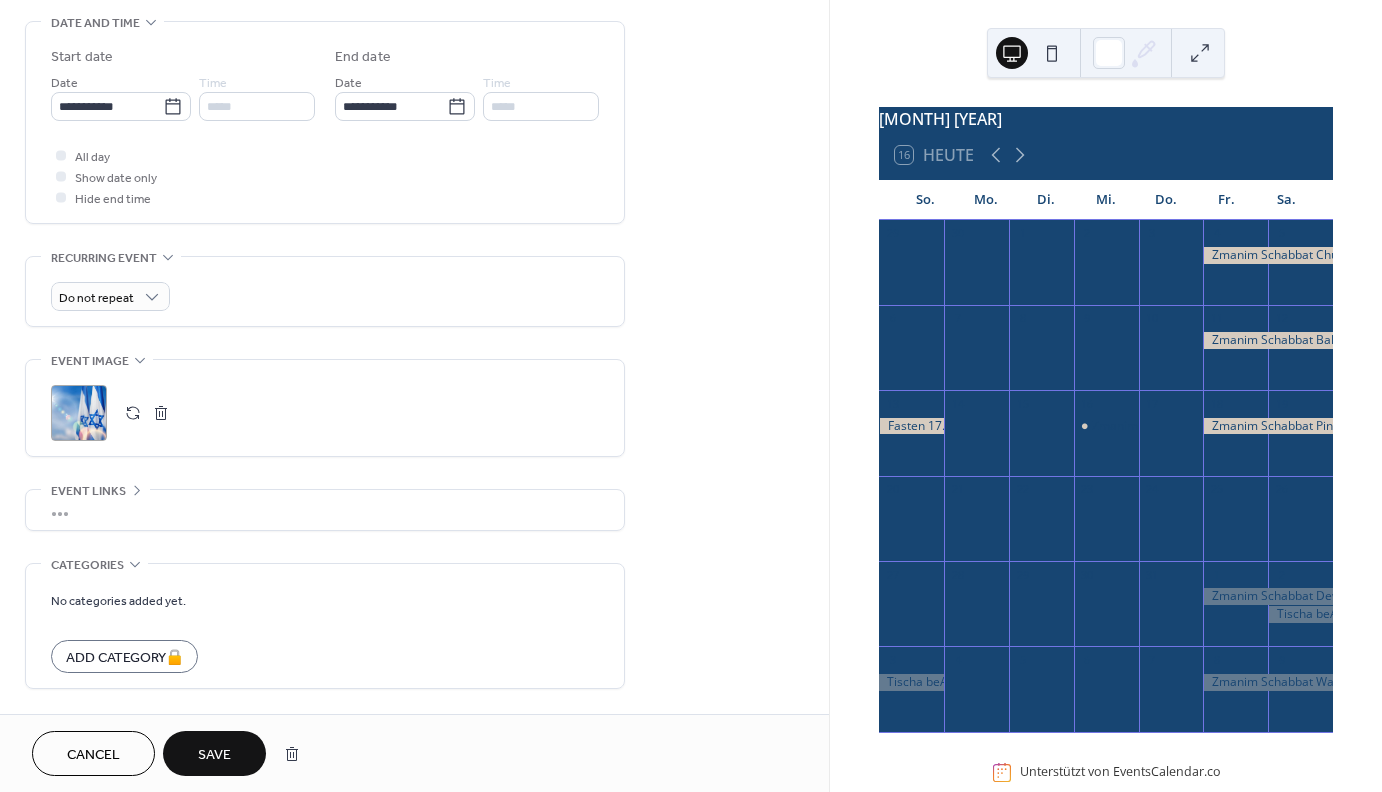scroll, scrollTop: 634, scrollLeft: 0, axis: vertical 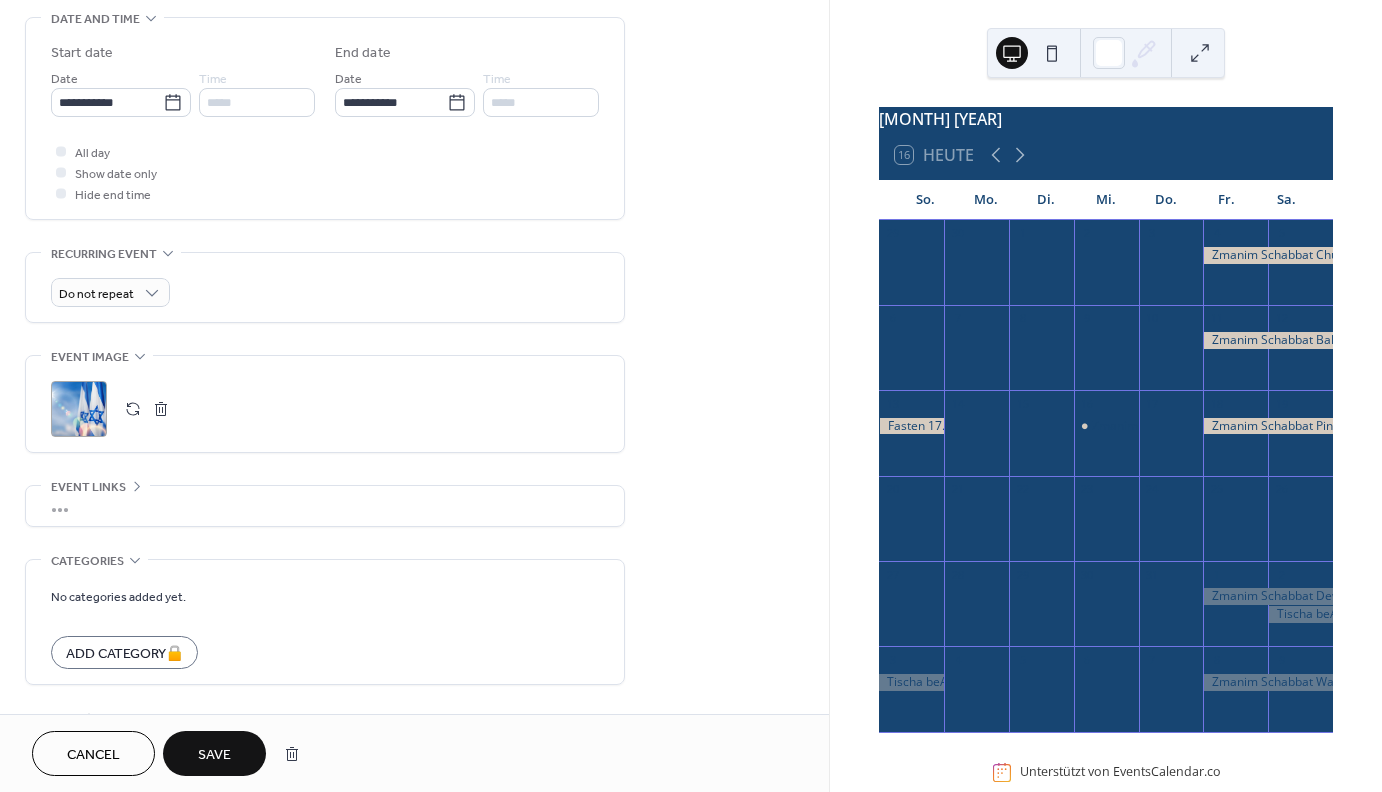 click on "Save" at bounding box center (214, 755) 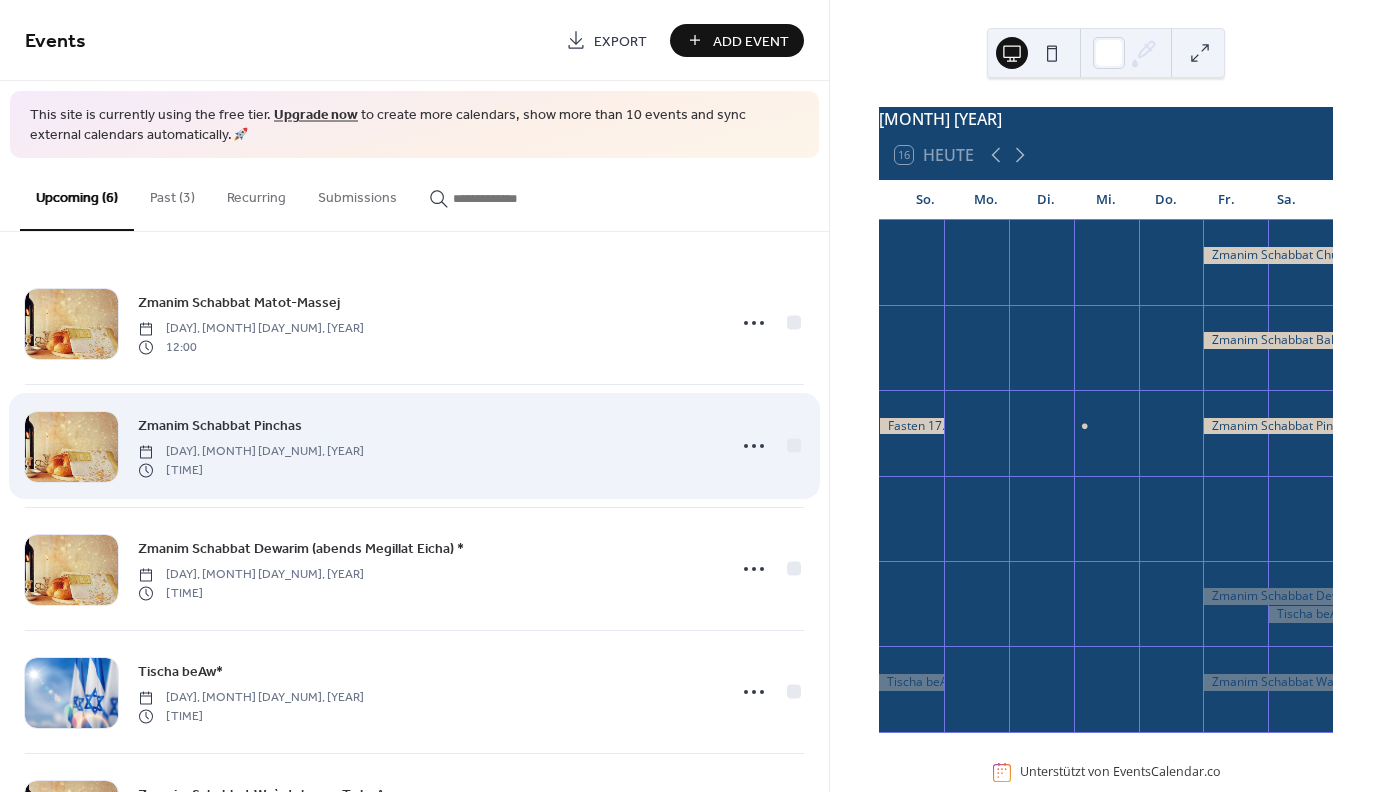 click on "Zmanim Schabbat Pinchas [DAY], [MONTH] [DAY_NUM], [YEAR] [TIME]" at bounding box center (426, 446) 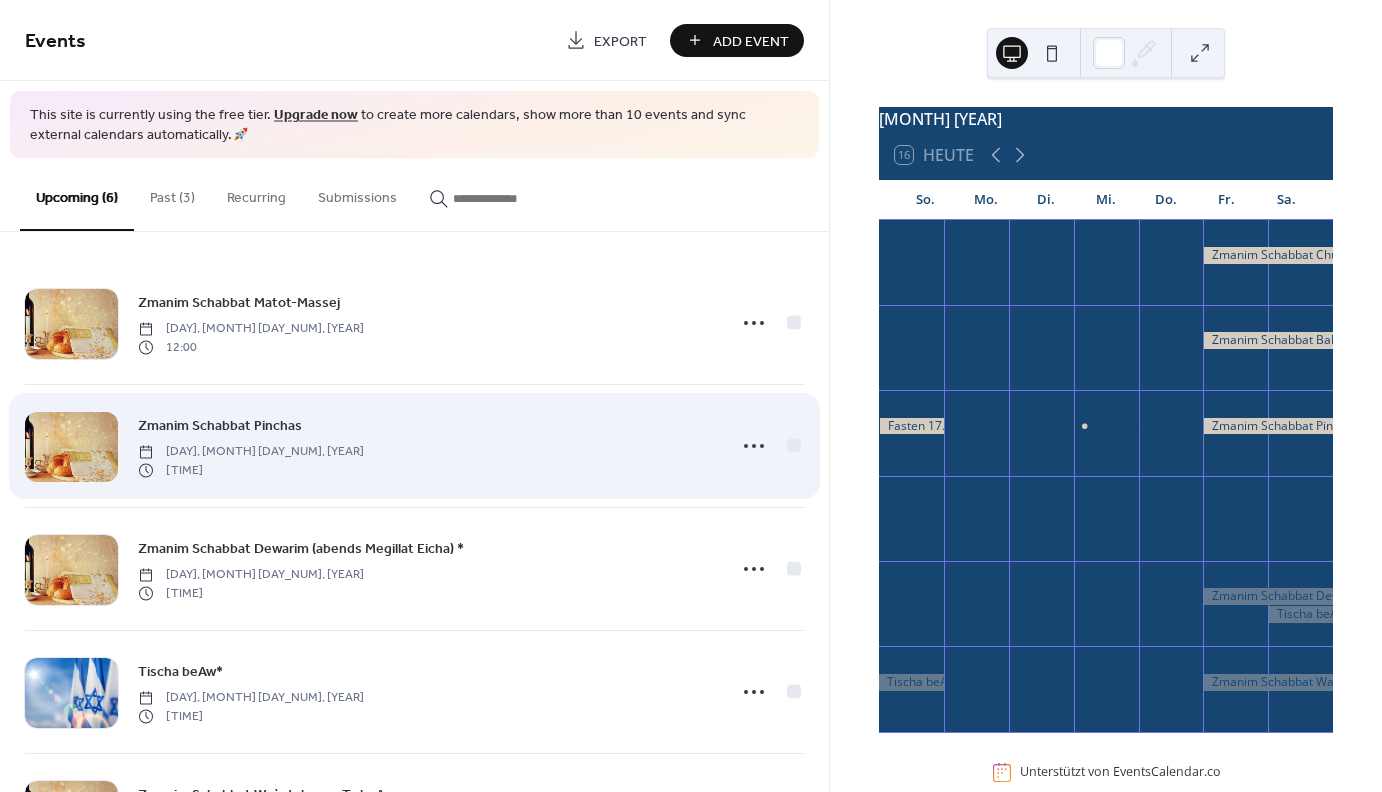 click at bounding box center [71, 447] 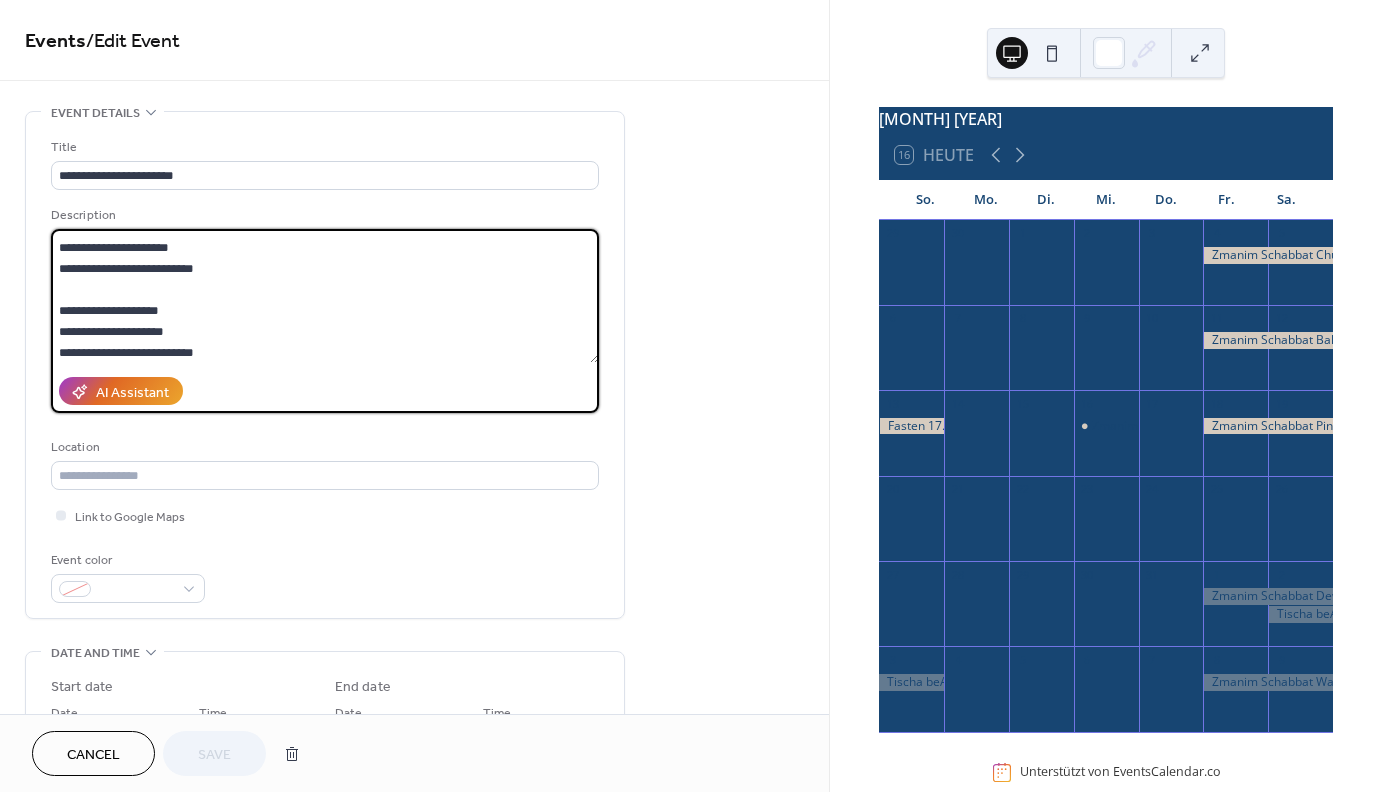 scroll, scrollTop: 21, scrollLeft: 0, axis: vertical 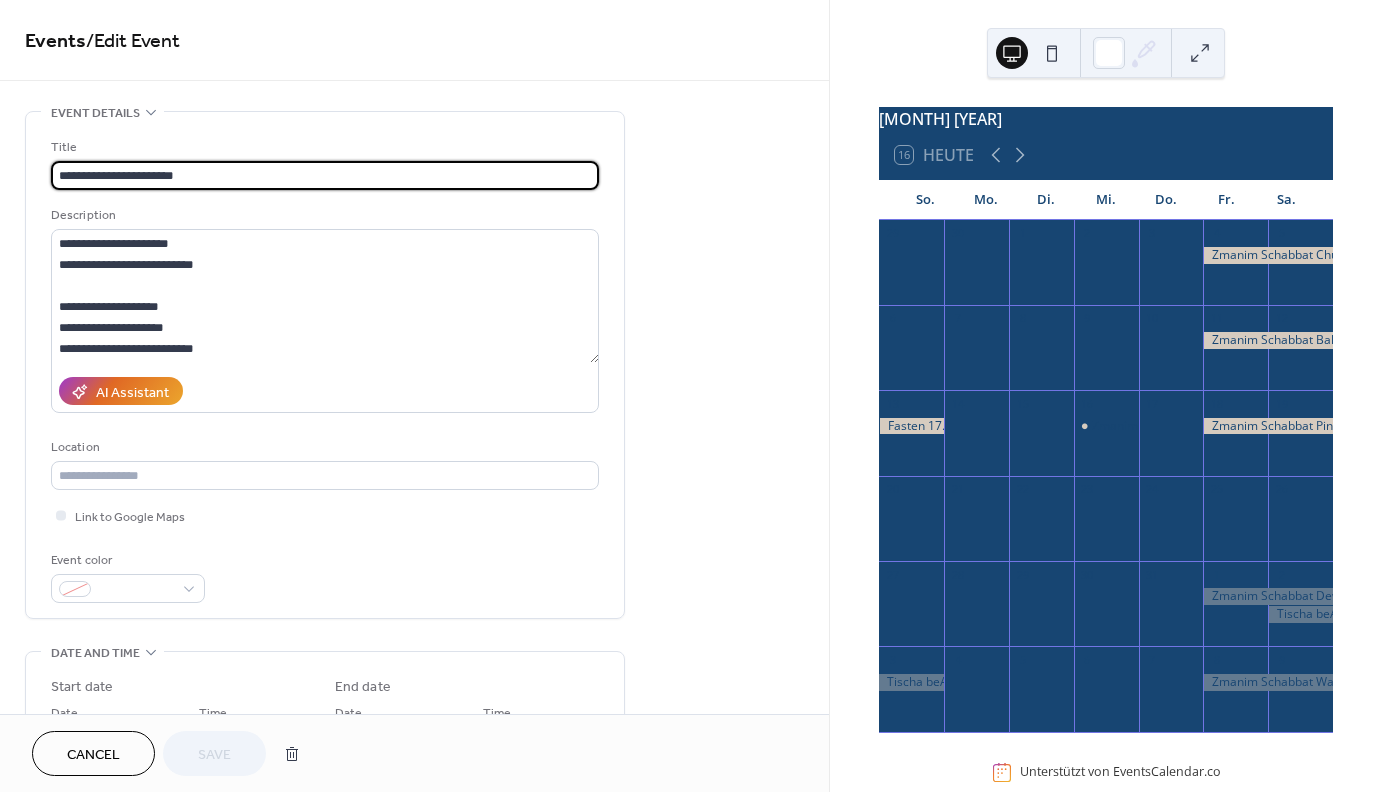 click on "**********" at bounding box center [325, 175] 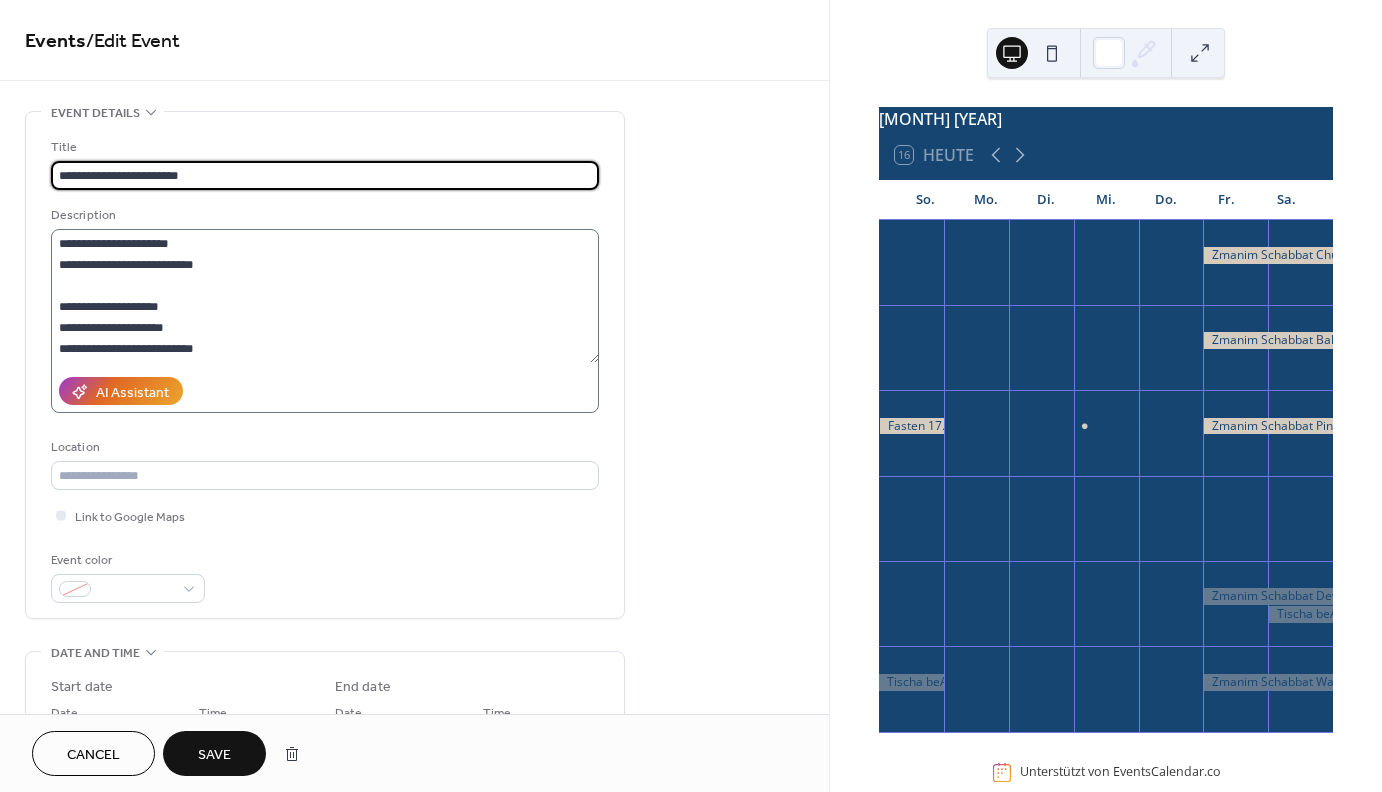 type on "**********" 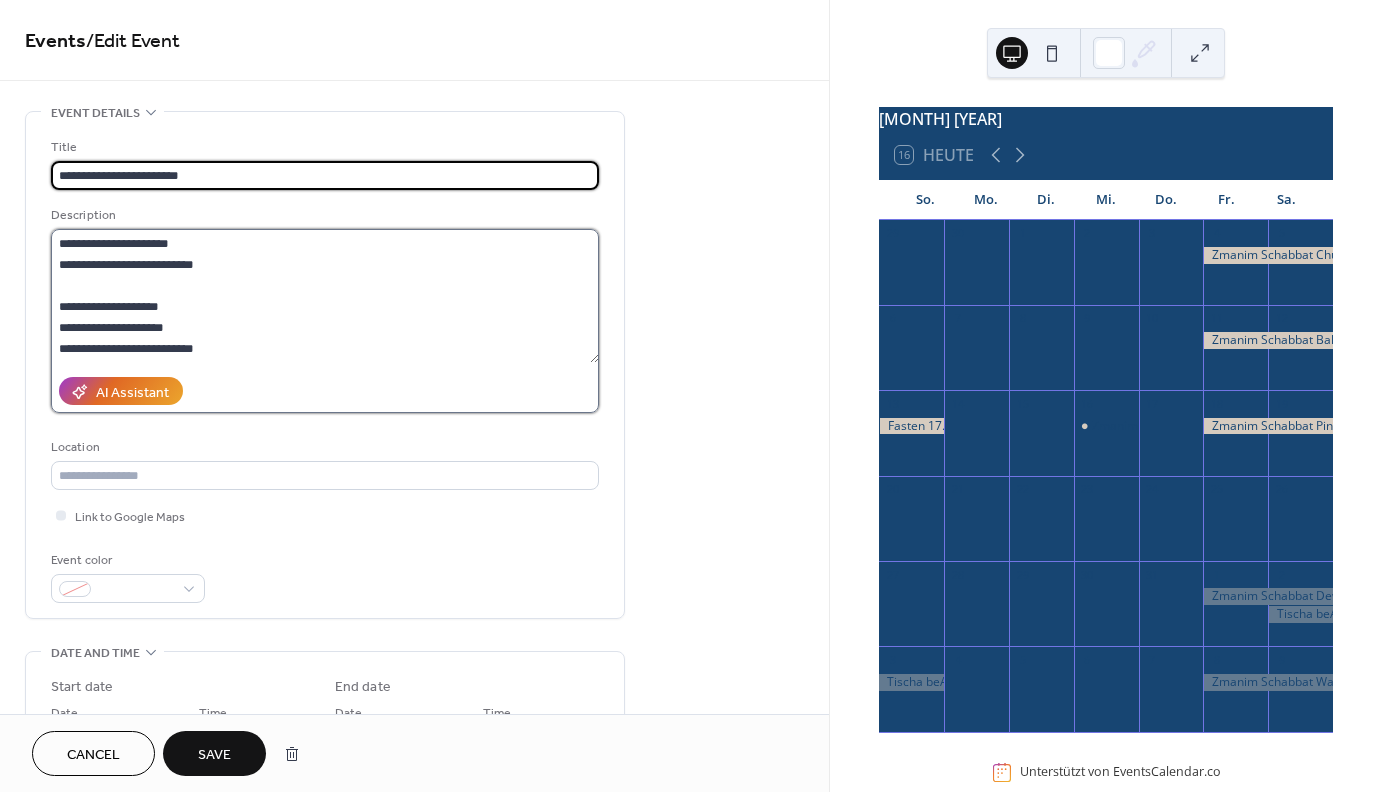 click on "**********" at bounding box center (325, 296) 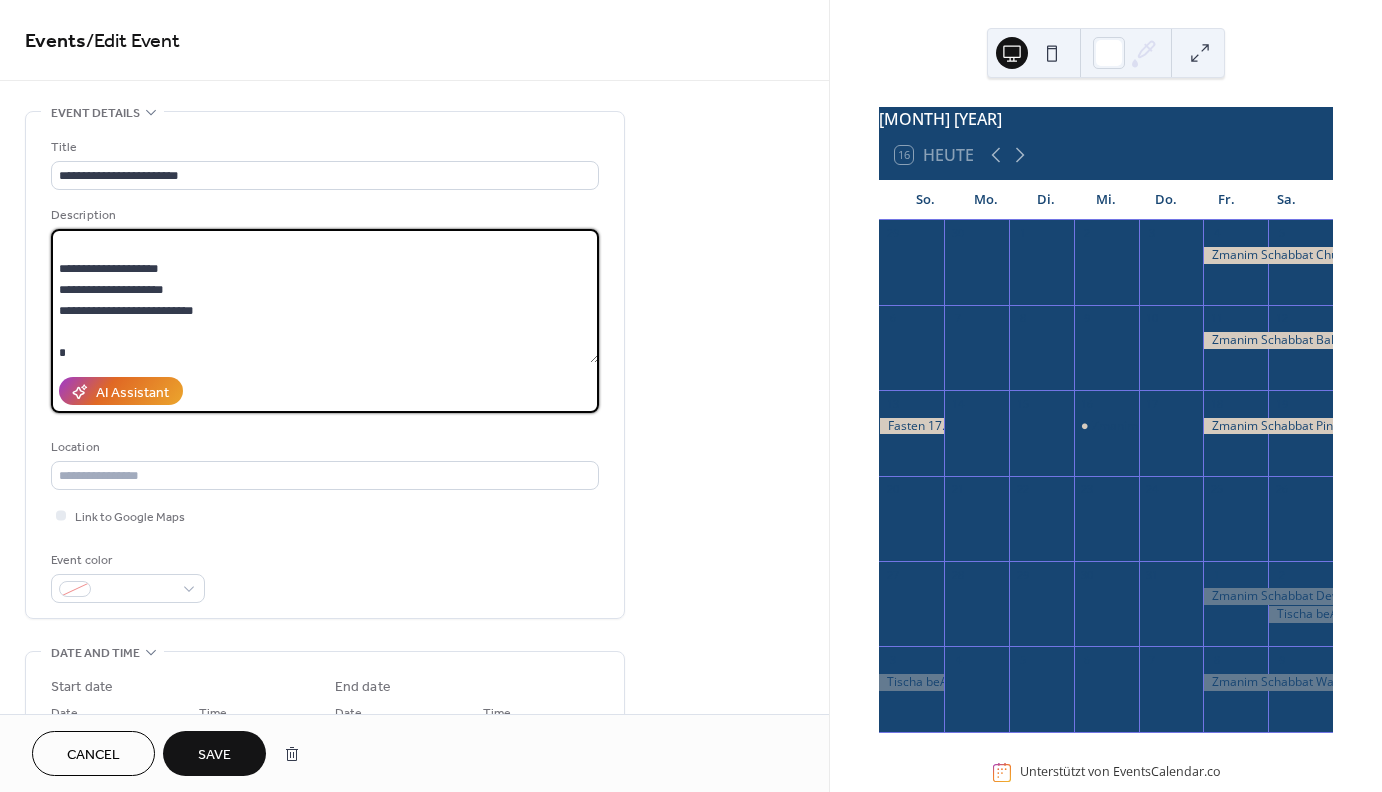 scroll, scrollTop: 60, scrollLeft: 0, axis: vertical 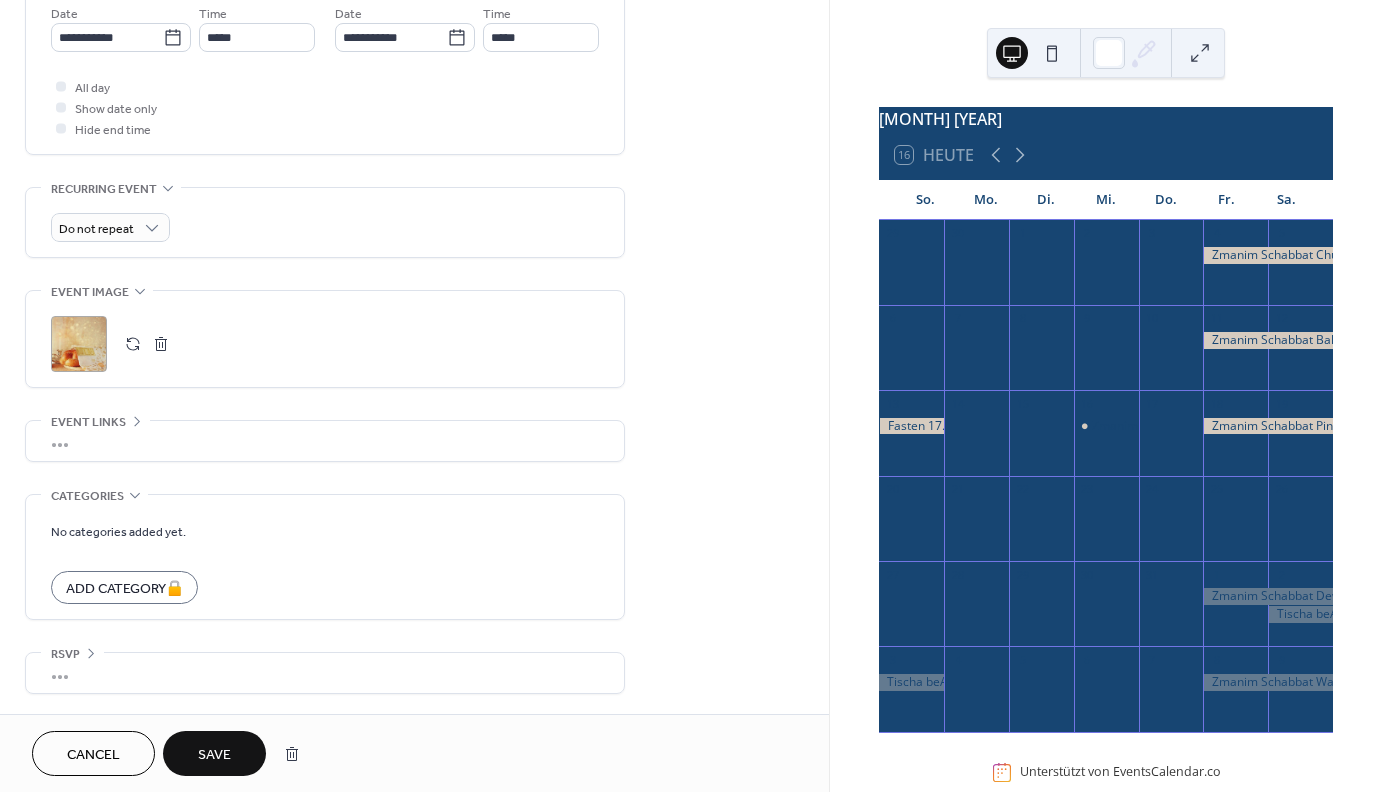 type on "**********" 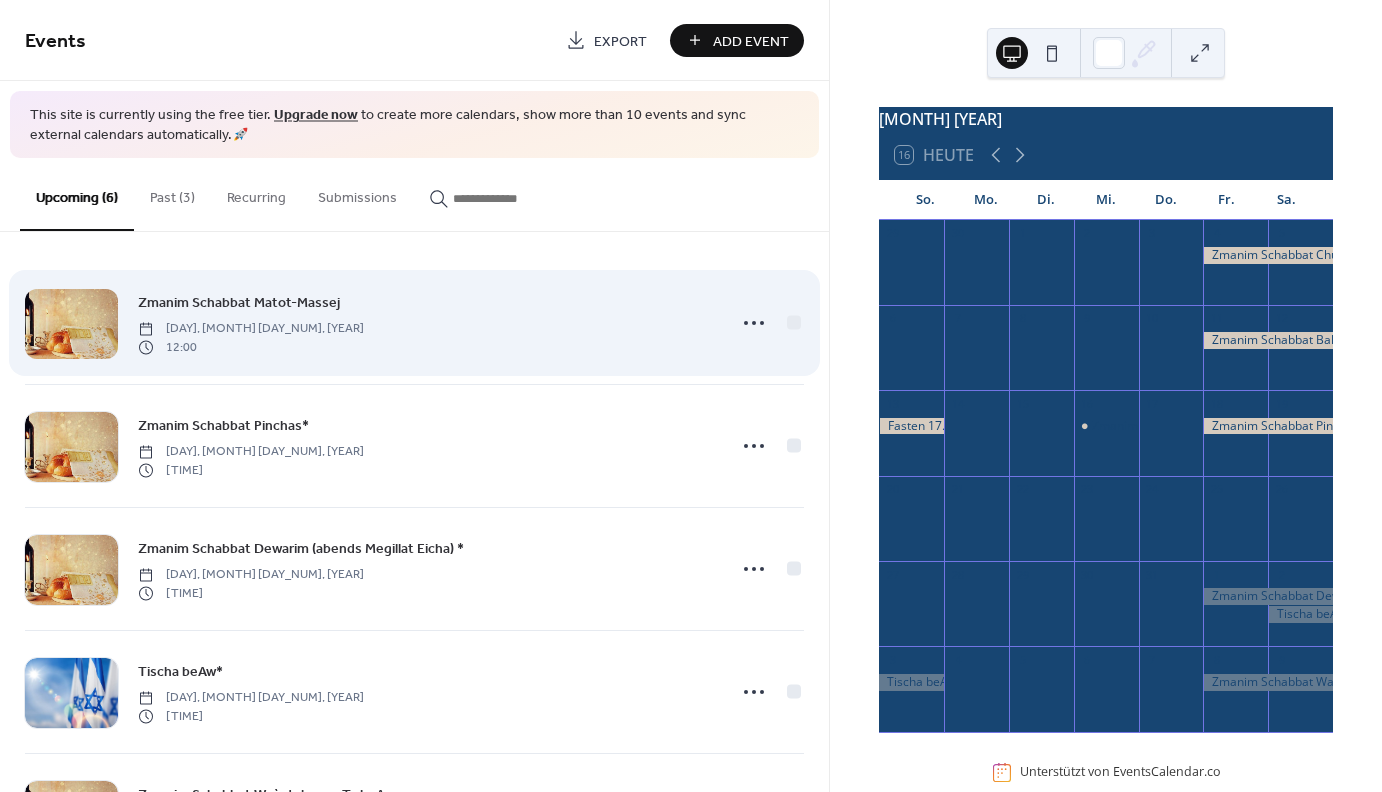 click at bounding box center [71, 324] 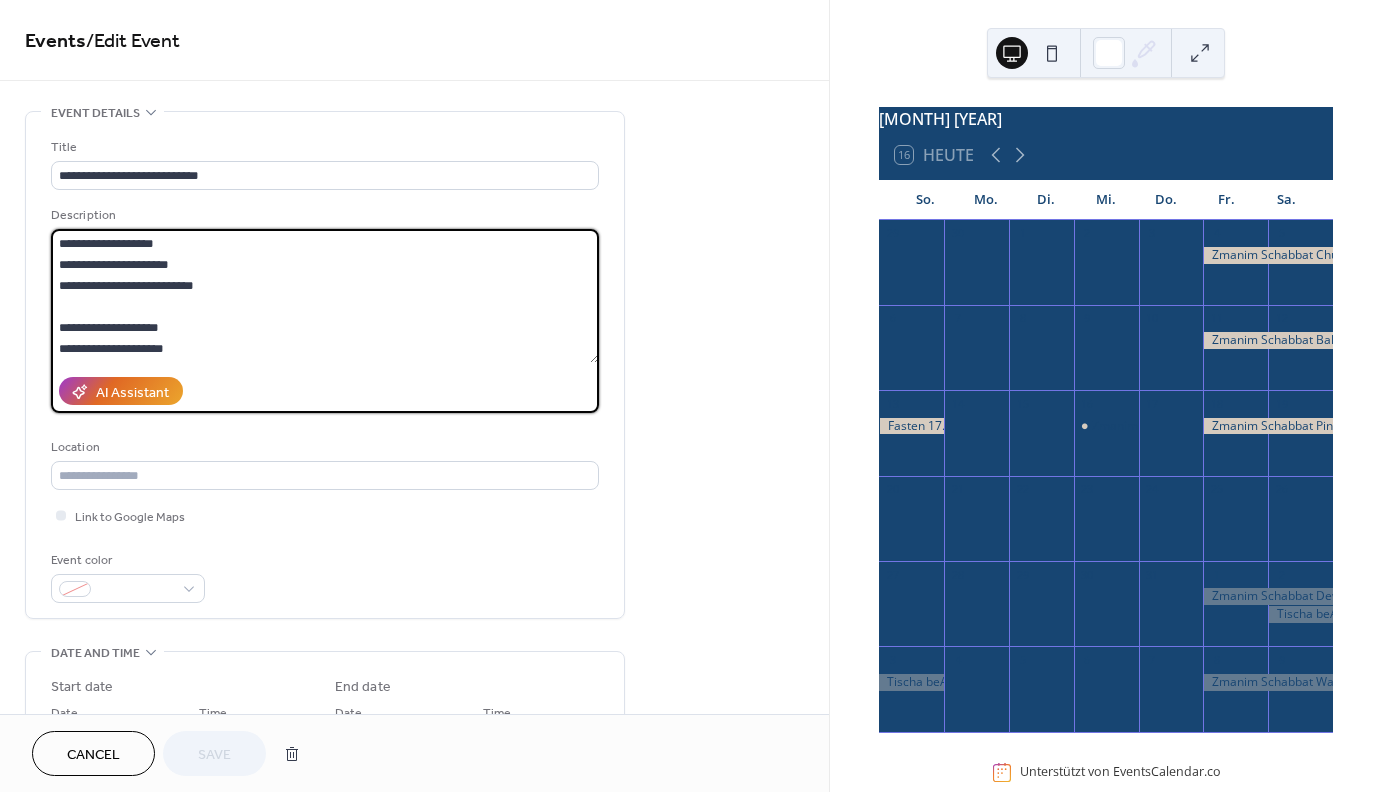 click on "**********" at bounding box center [325, 296] 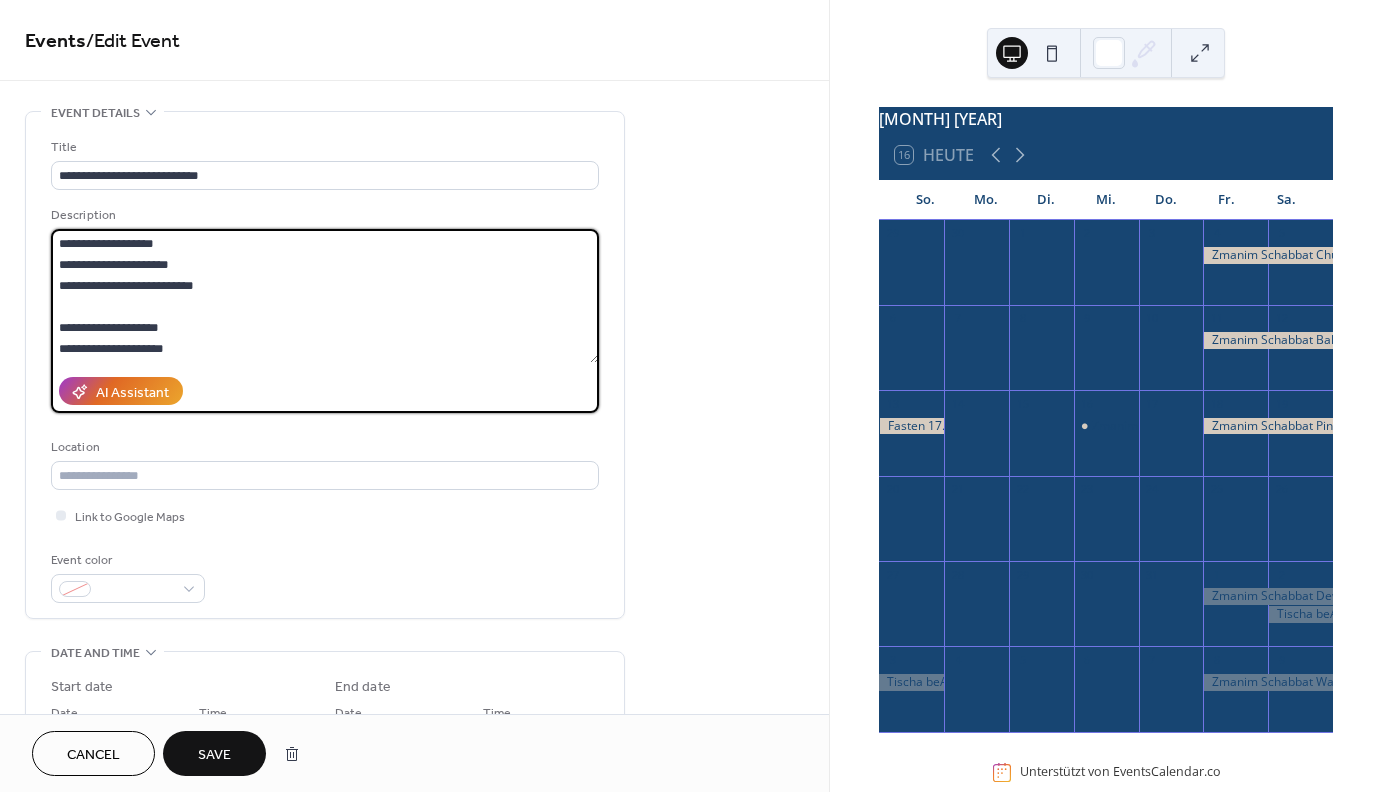 click on "**********" at bounding box center (325, 296) 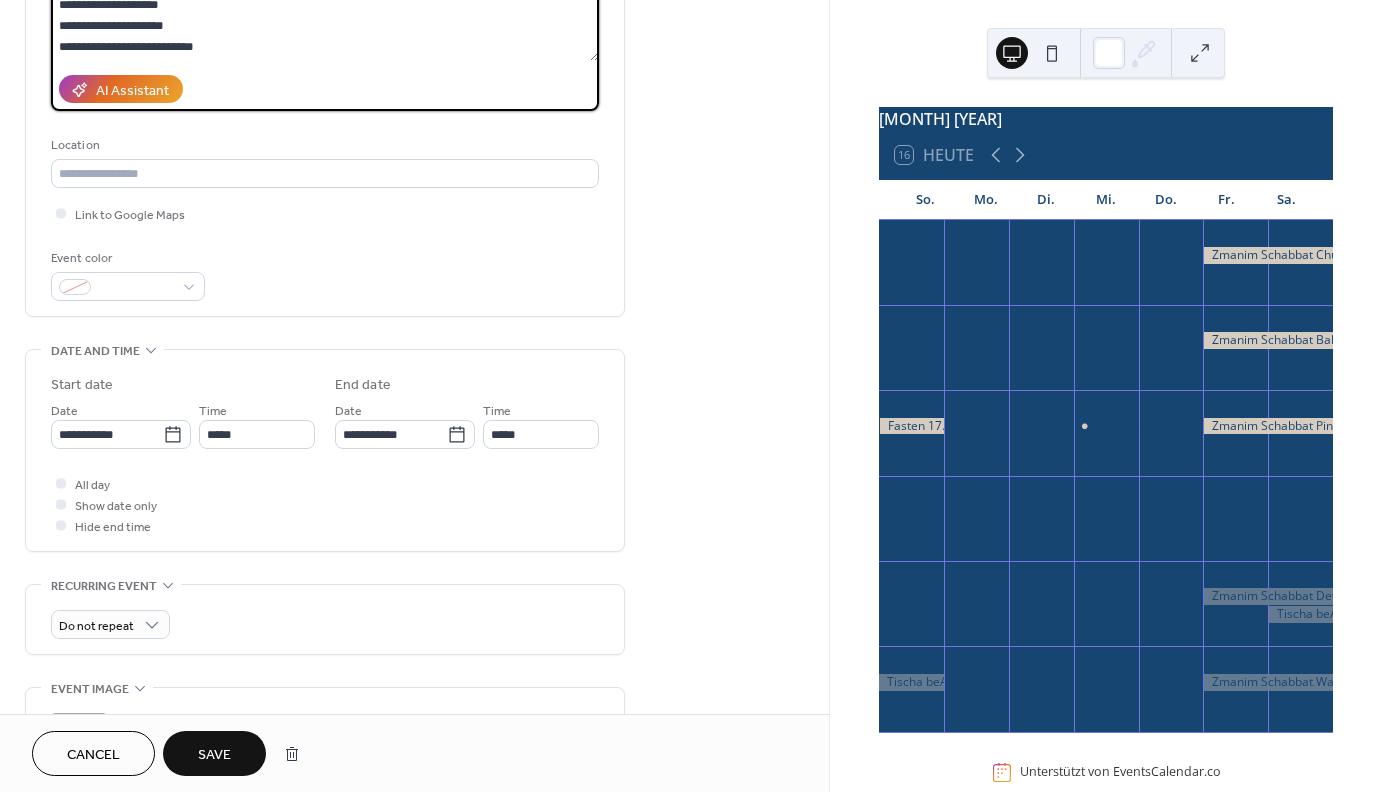 scroll, scrollTop: 318, scrollLeft: 0, axis: vertical 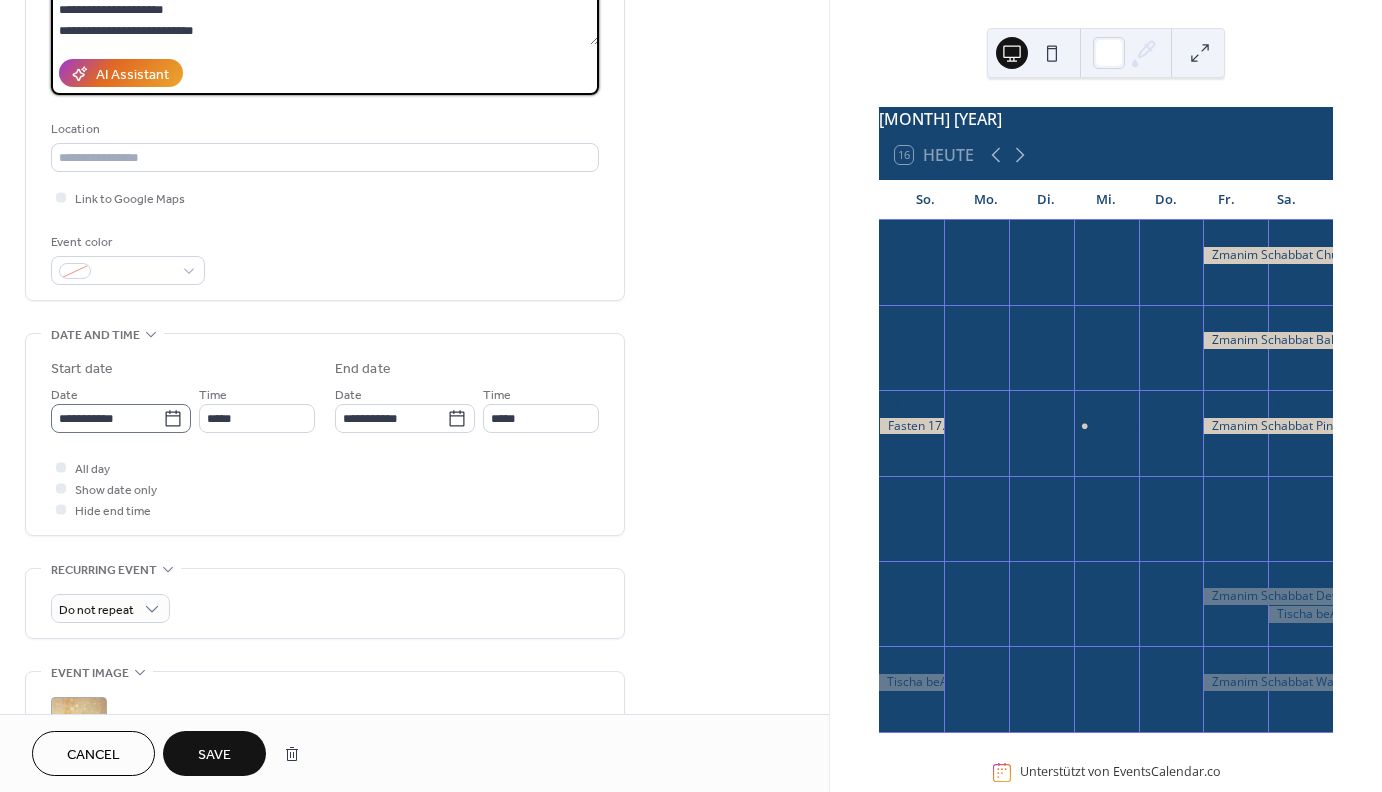type on "**********" 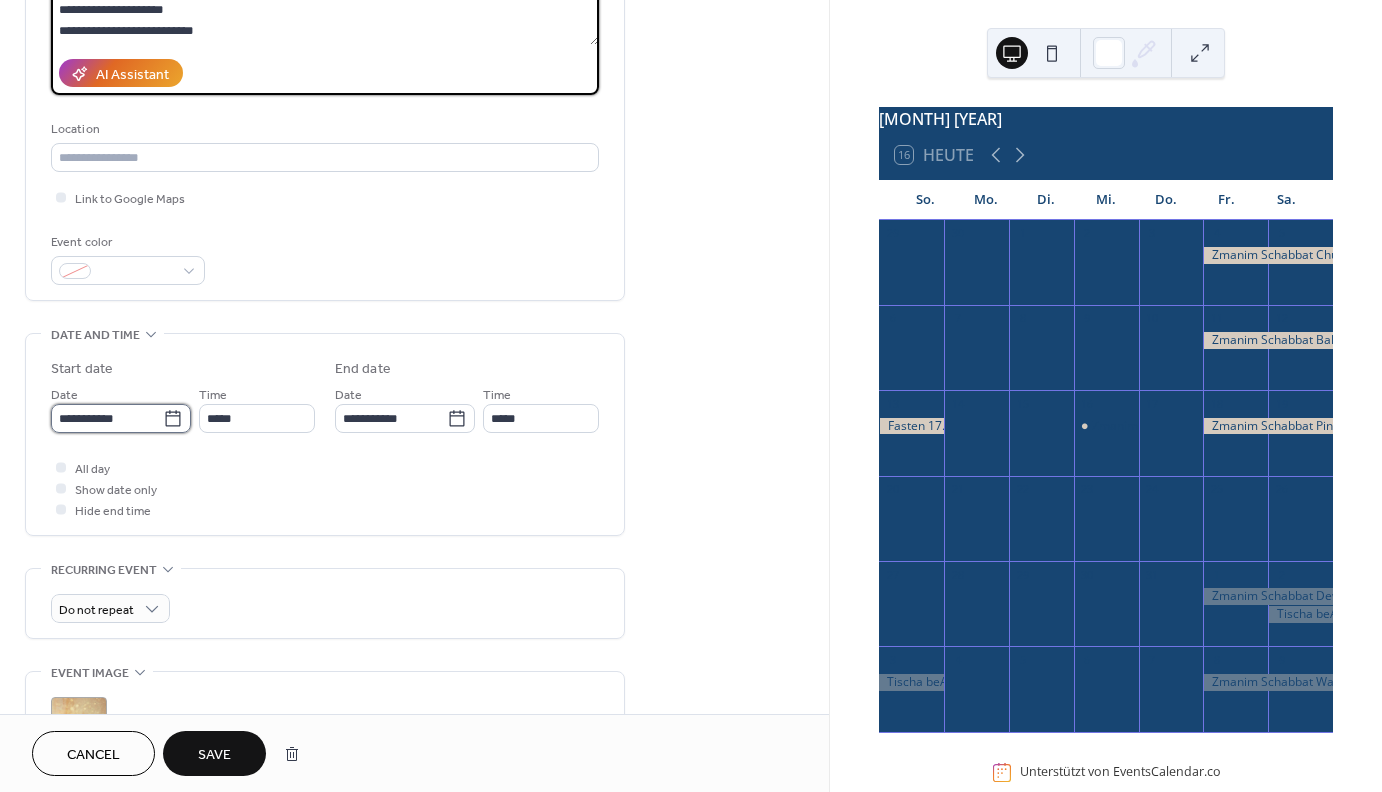 click on "**********" at bounding box center (107, 418) 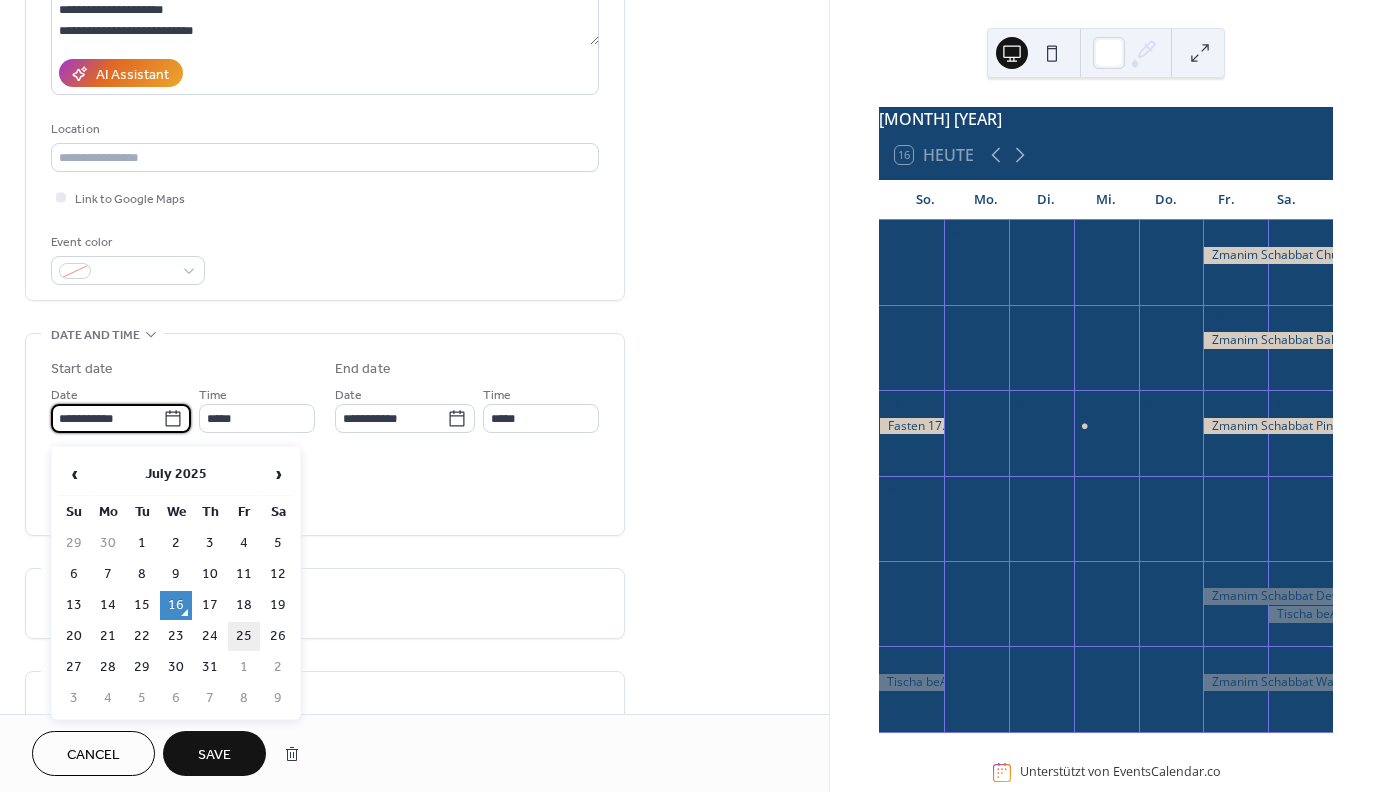click on "25" at bounding box center (244, 636) 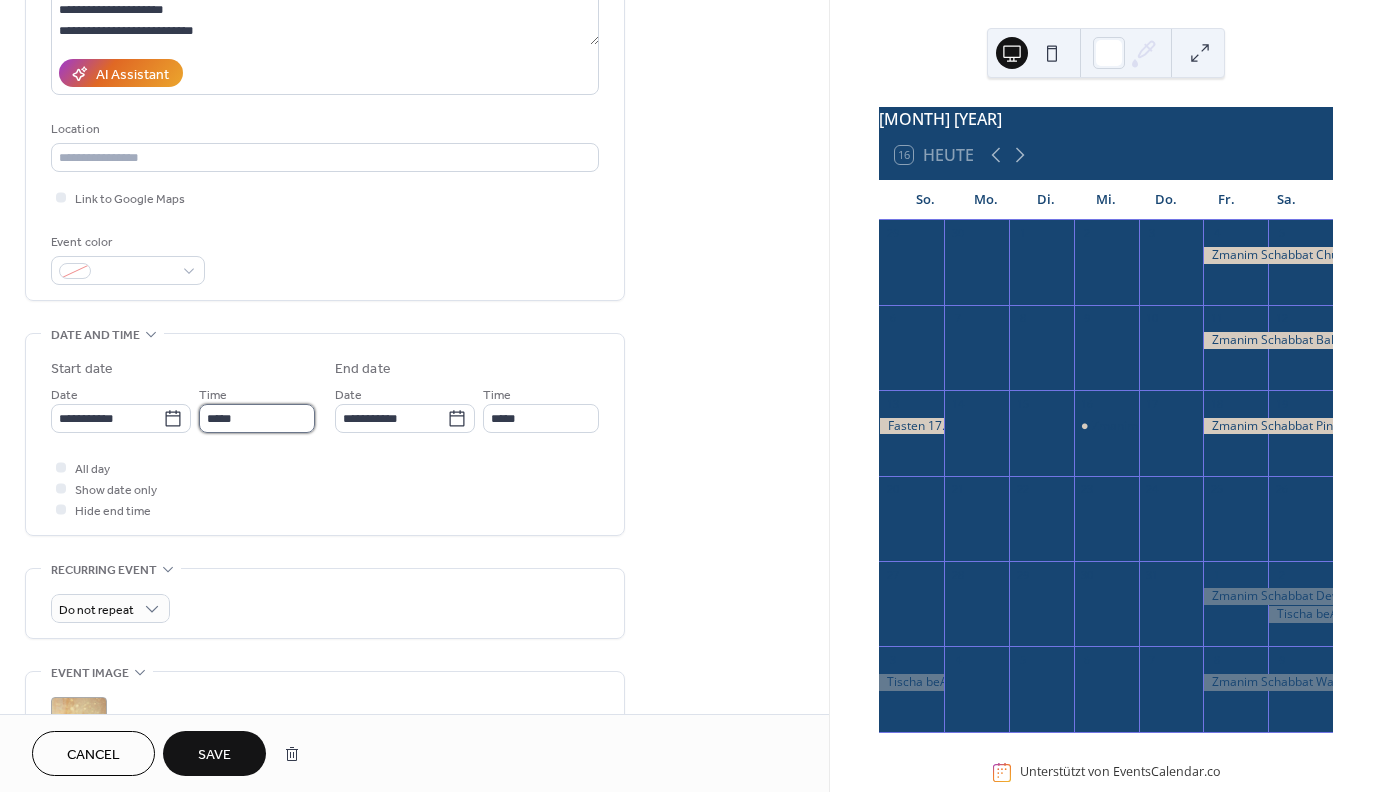 click on "*****" at bounding box center [257, 418] 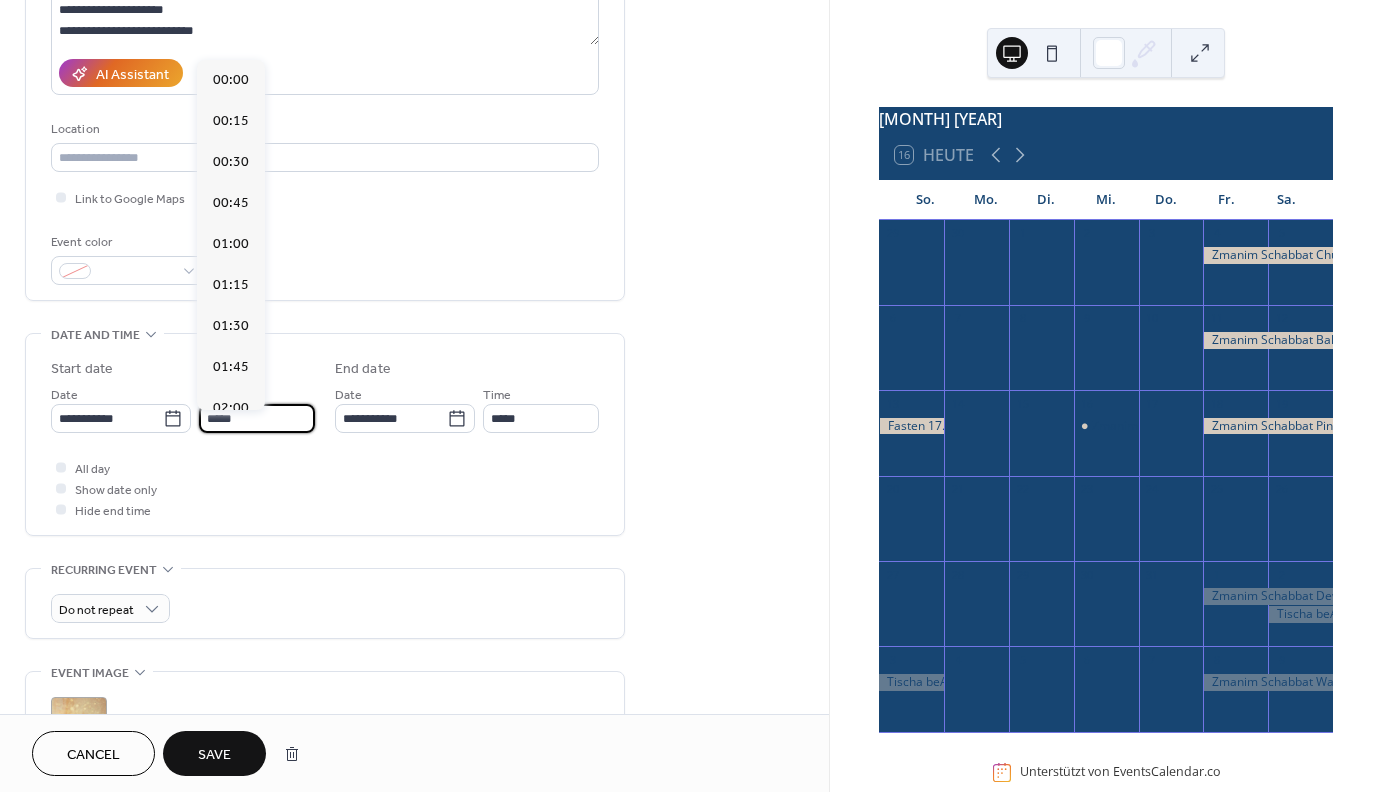 scroll, scrollTop: 1944, scrollLeft: 0, axis: vertical 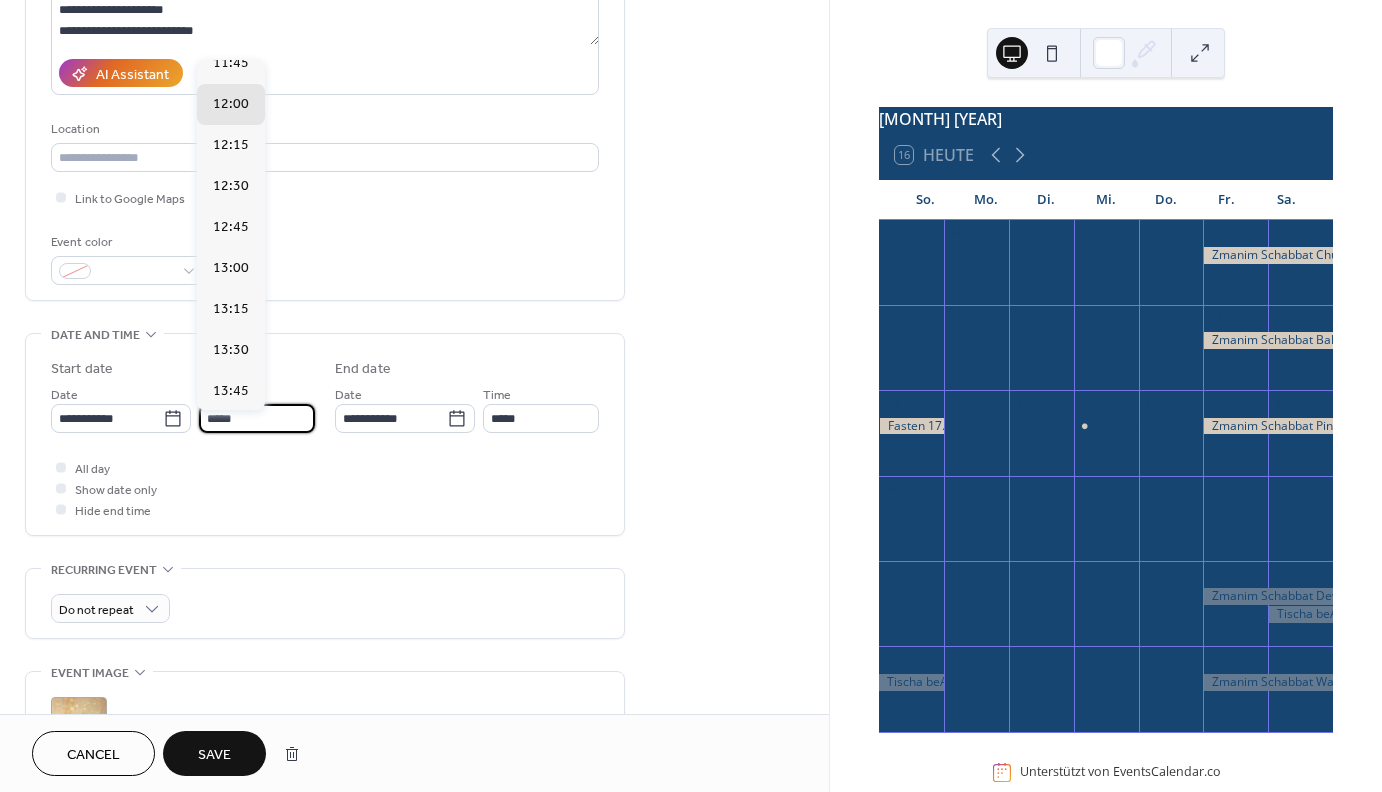 drag, startPoint x: 262, startPoint y: 429, endPoint x: 186, endPoint y: 428, distance: 76.00658 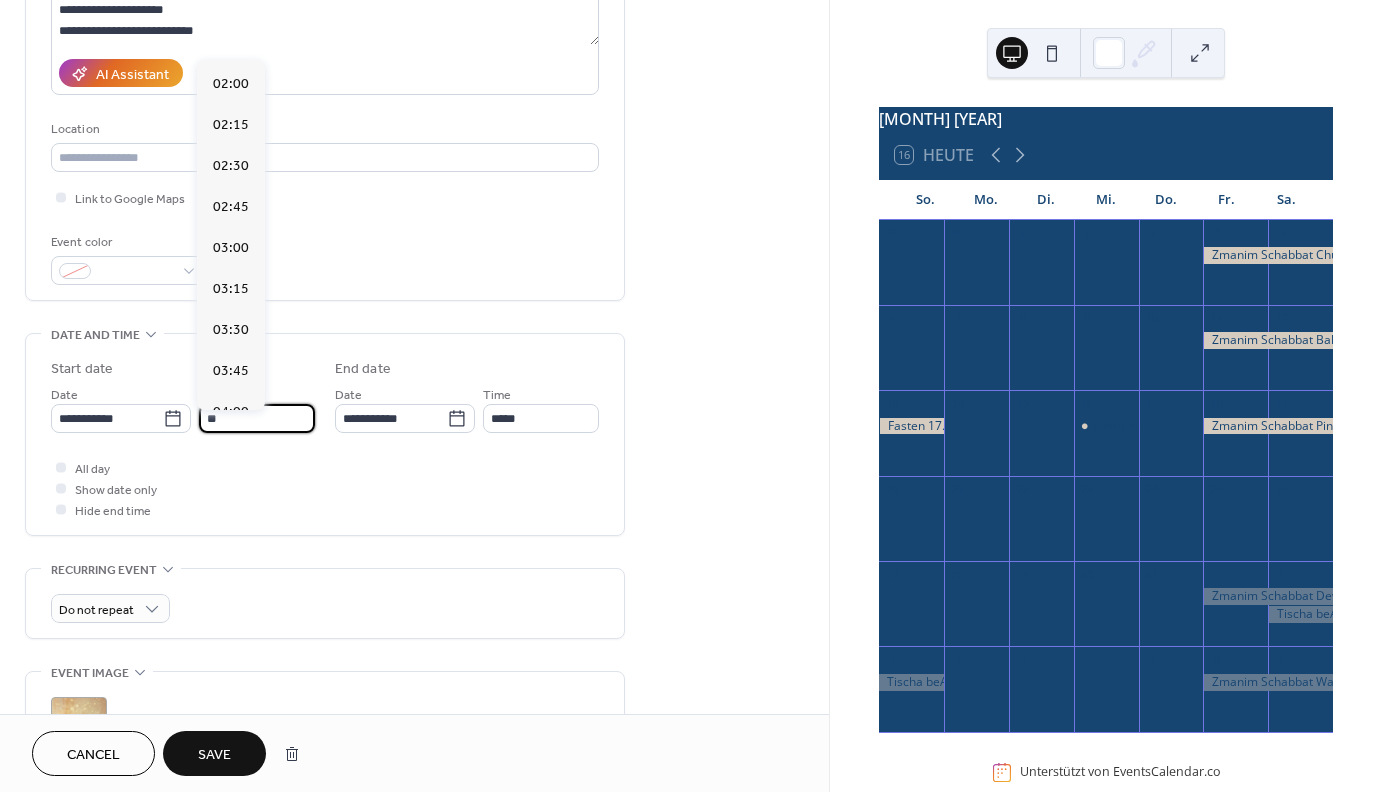 scroll, scrollTop: 3240, scrollLeft: 0, axis: vertical 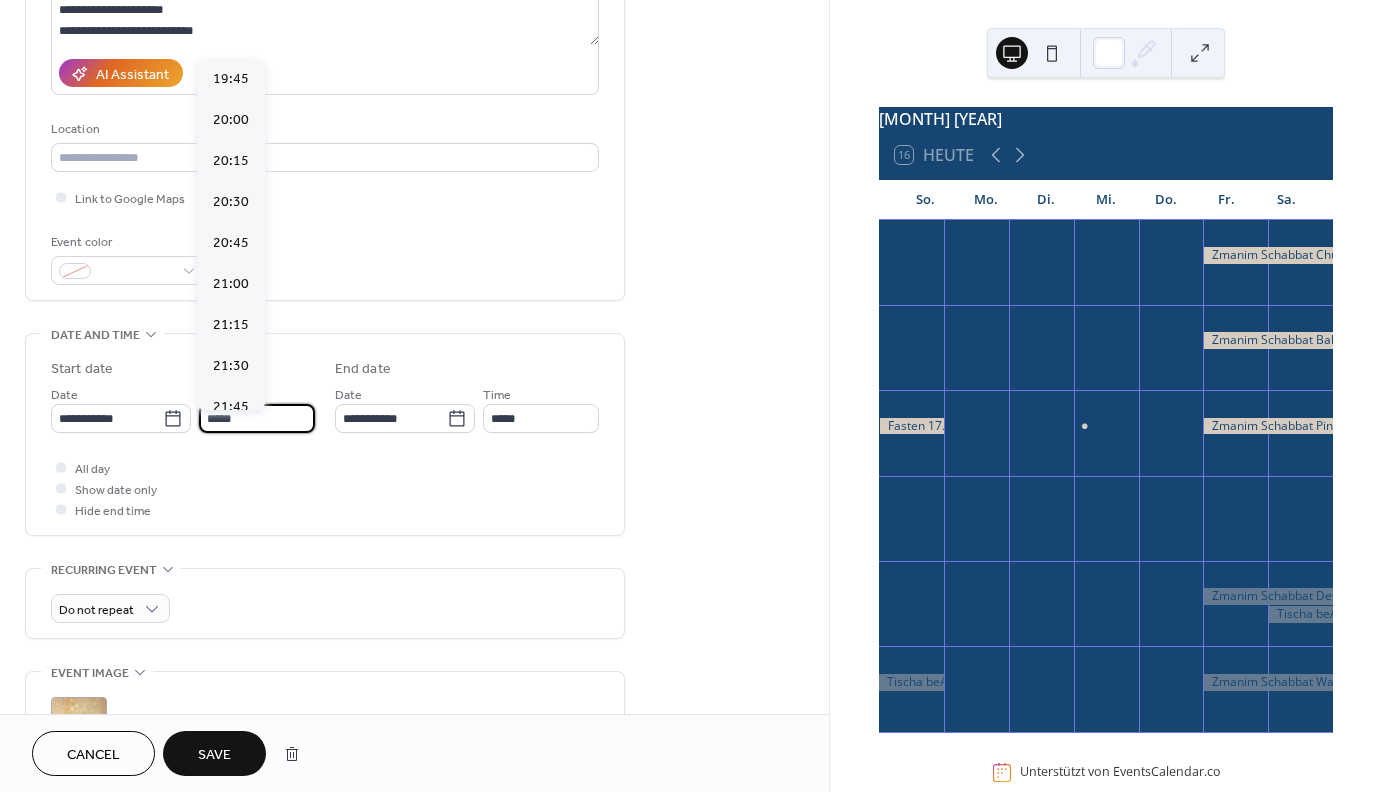type on "*****" 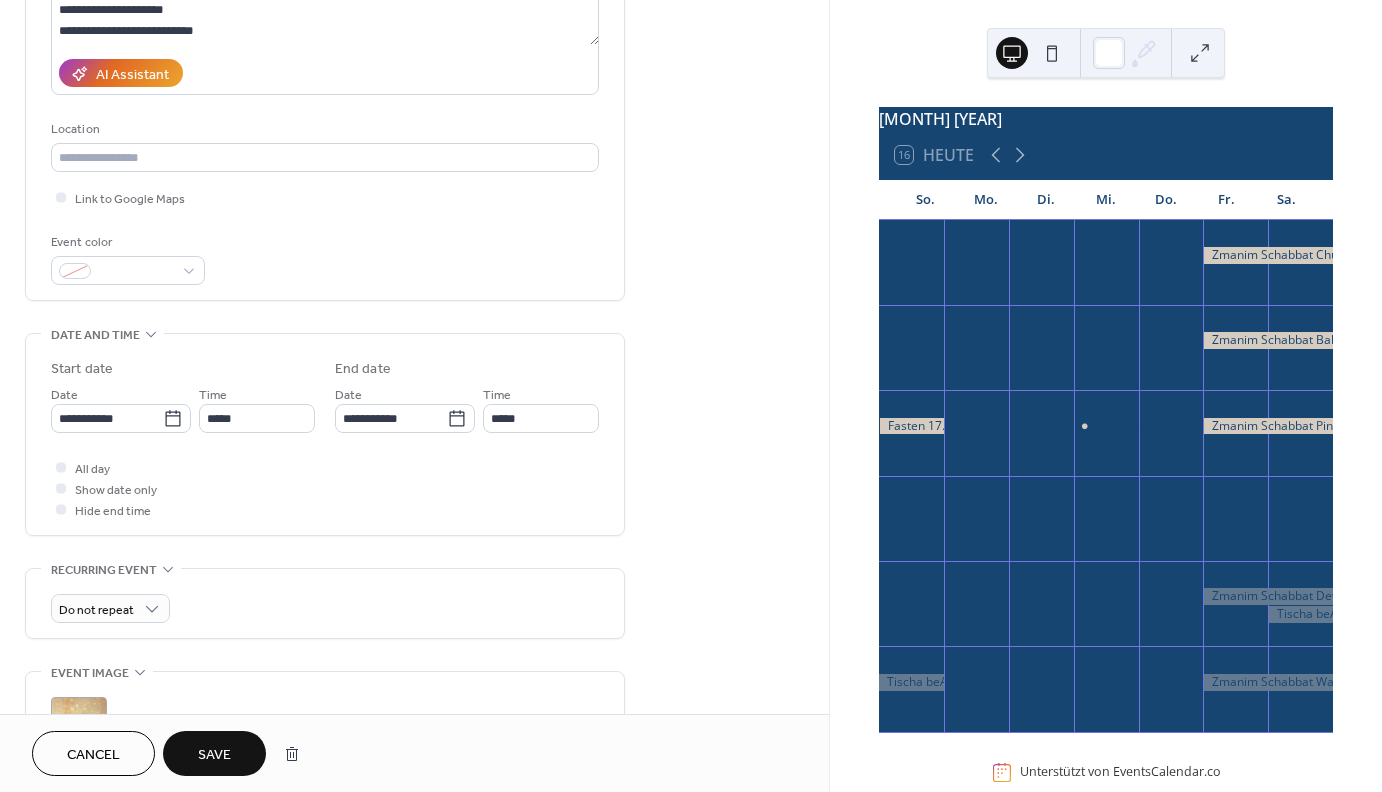 type on "*****" 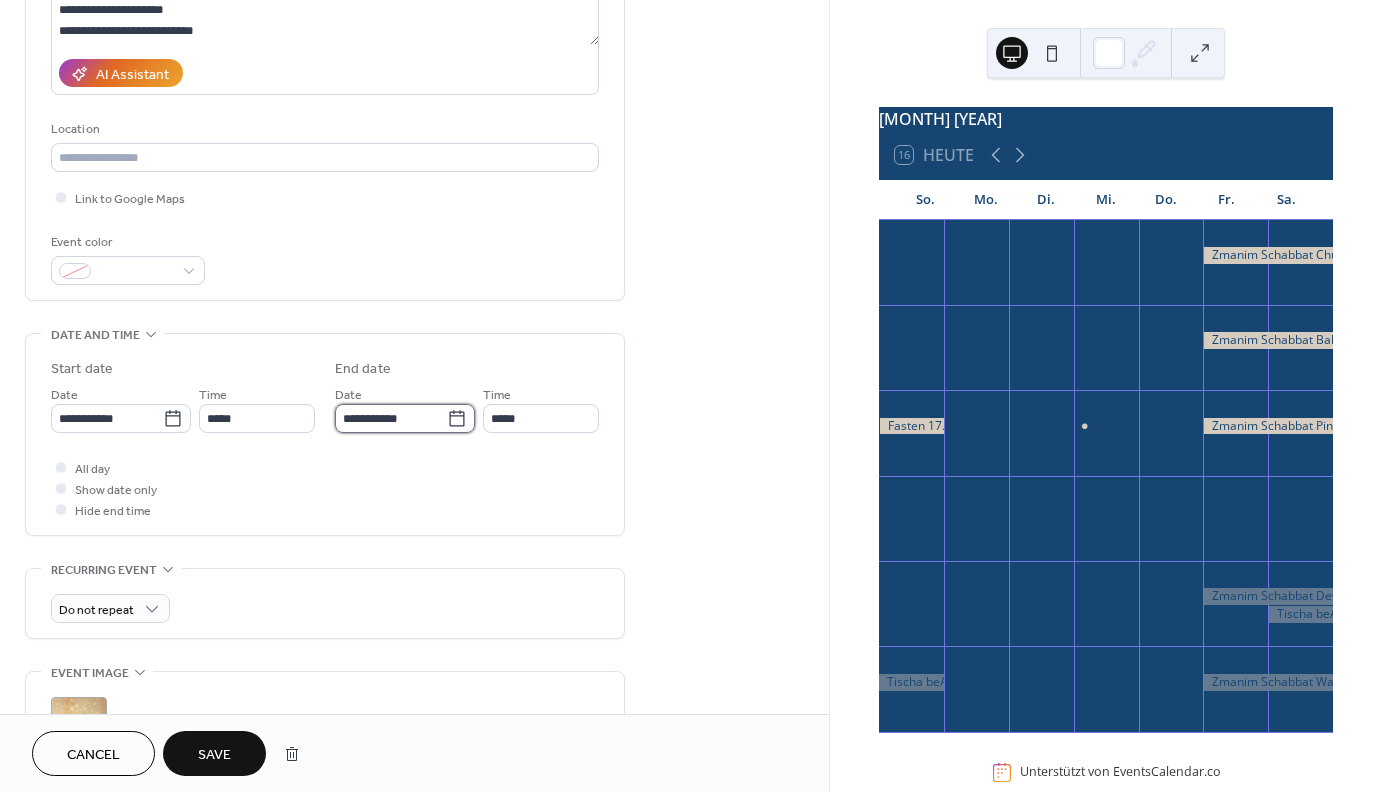 click on "**********" at bounding box center (391, 418) 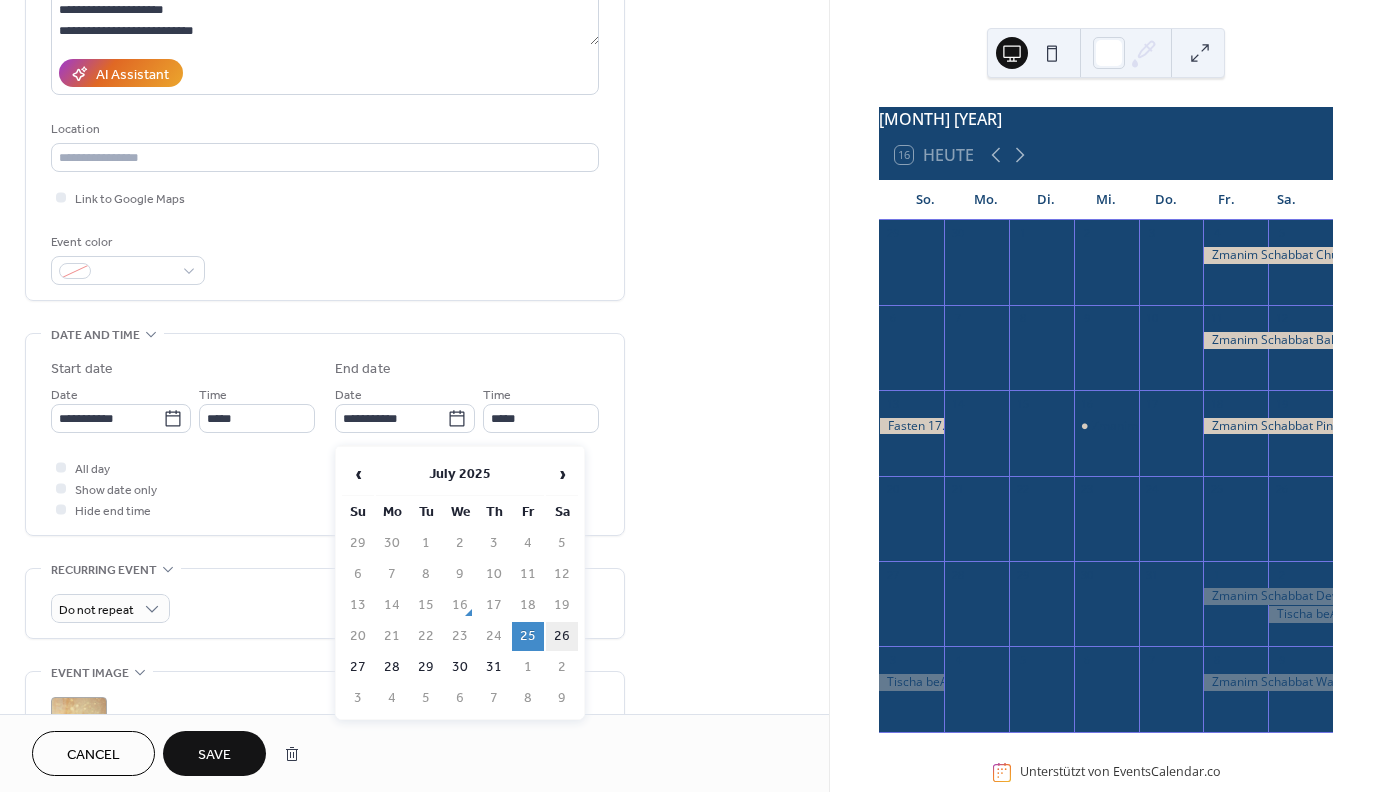 click on "26" at bounding box center (562, 636) 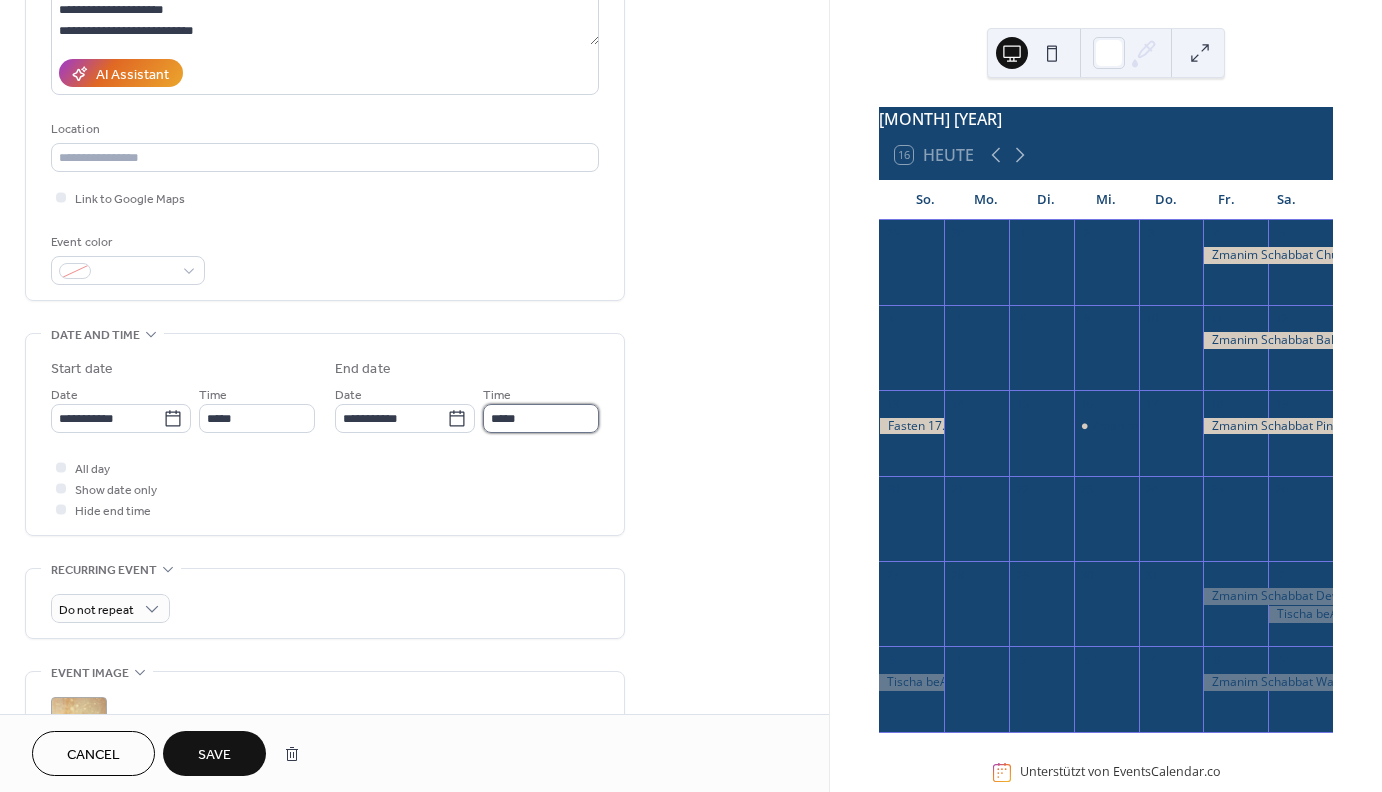 click on "*****" at bounding box center (541, 418) 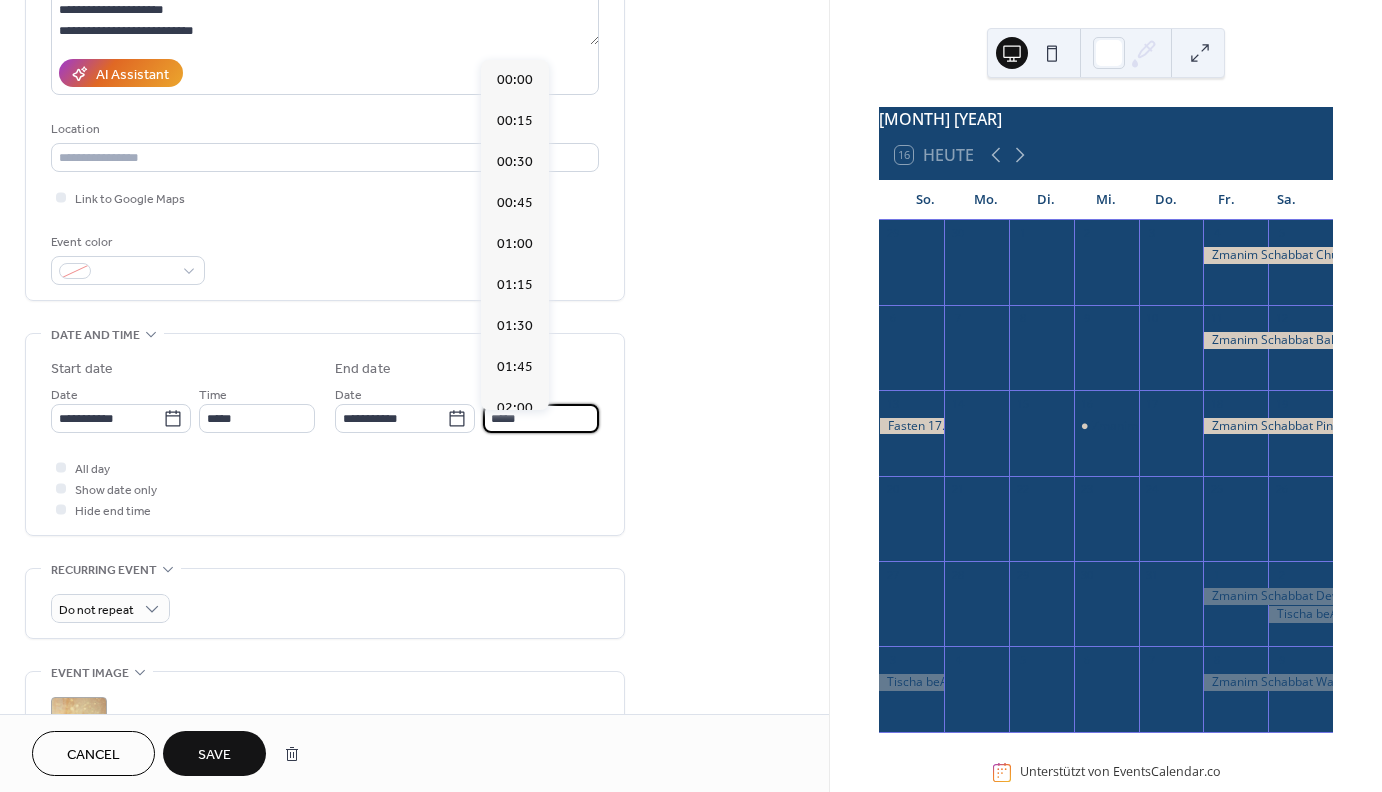 drag, startPoint x: 530, startPoint y: 434, endPoint x: 423, endPoint y: 455, distance: 109.041275 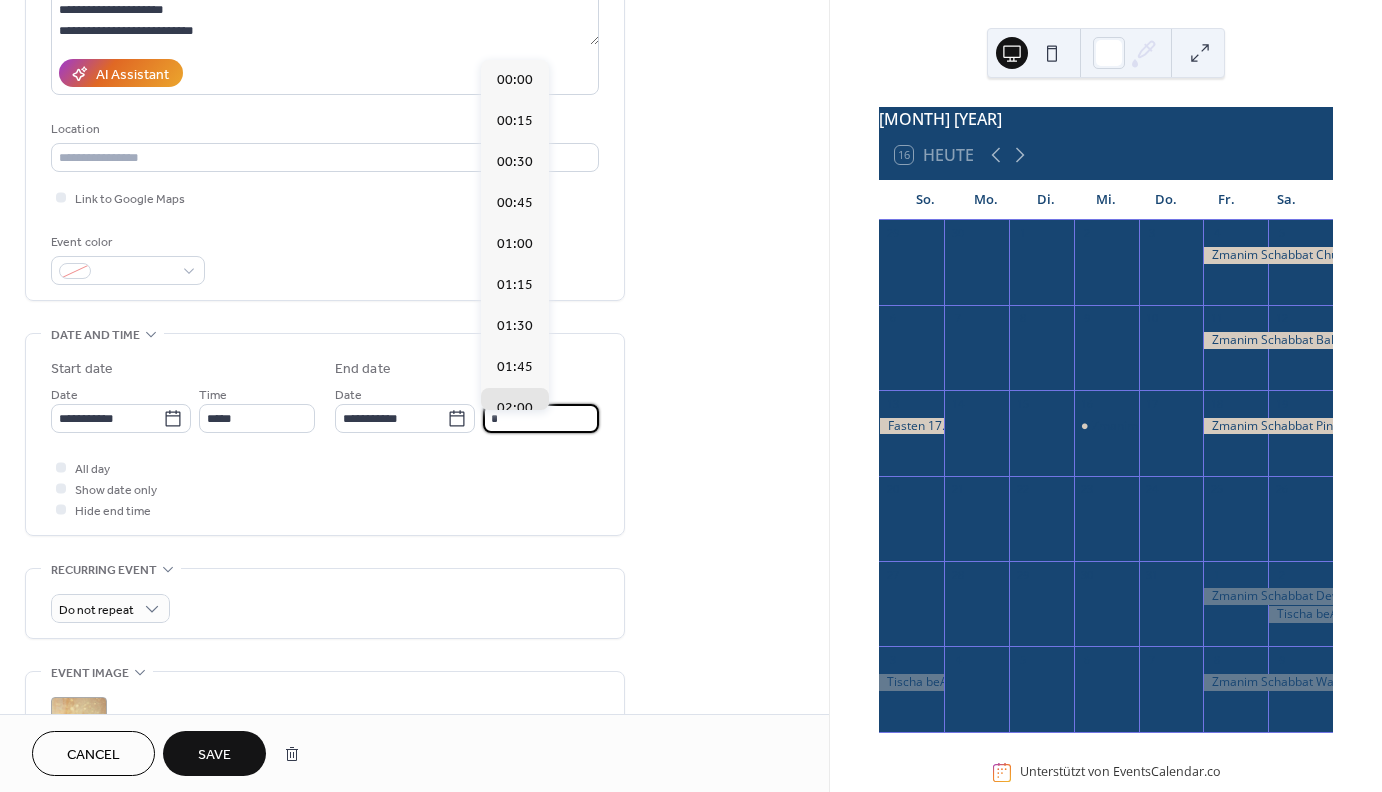 scroll, scrollTop: 3538, scrollLeft: 0, axis: vertical 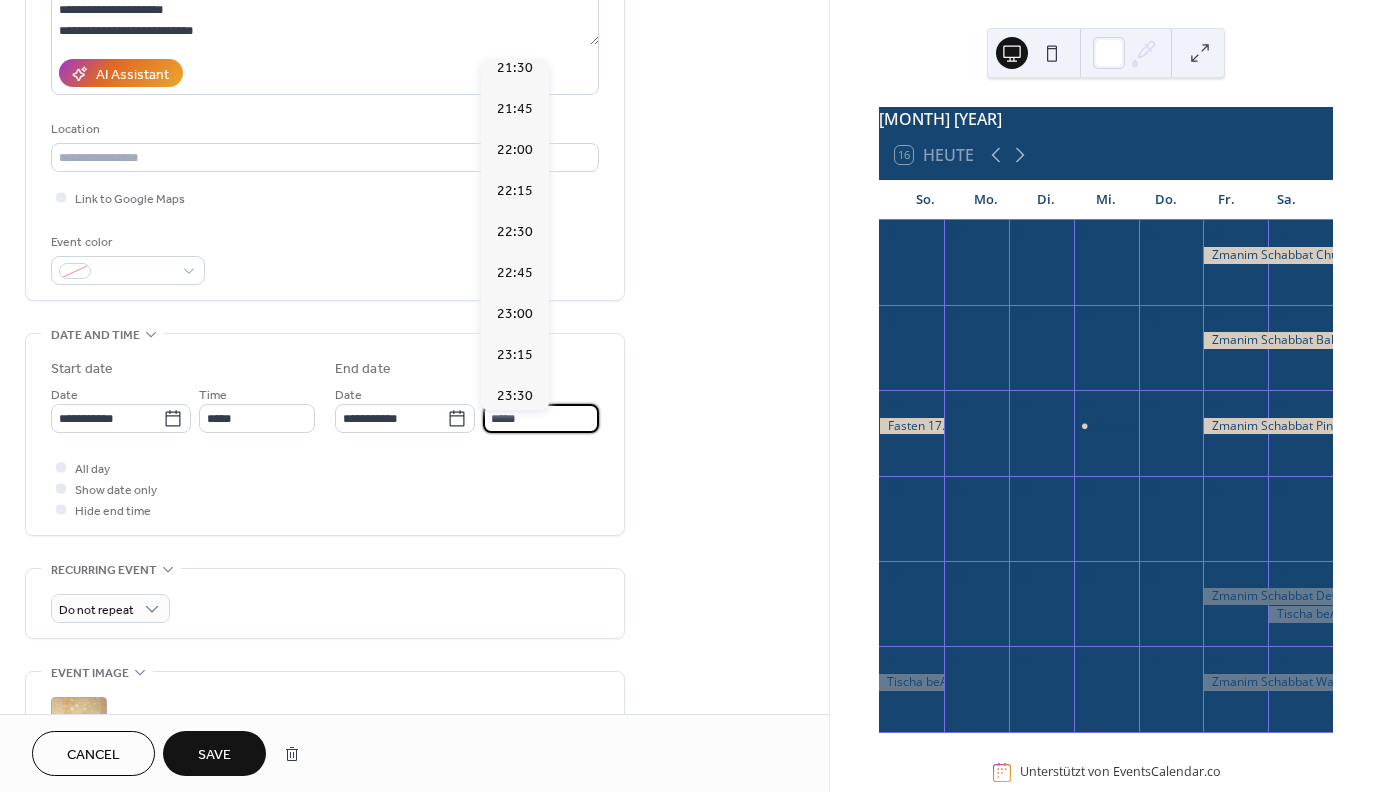 type on "*****" 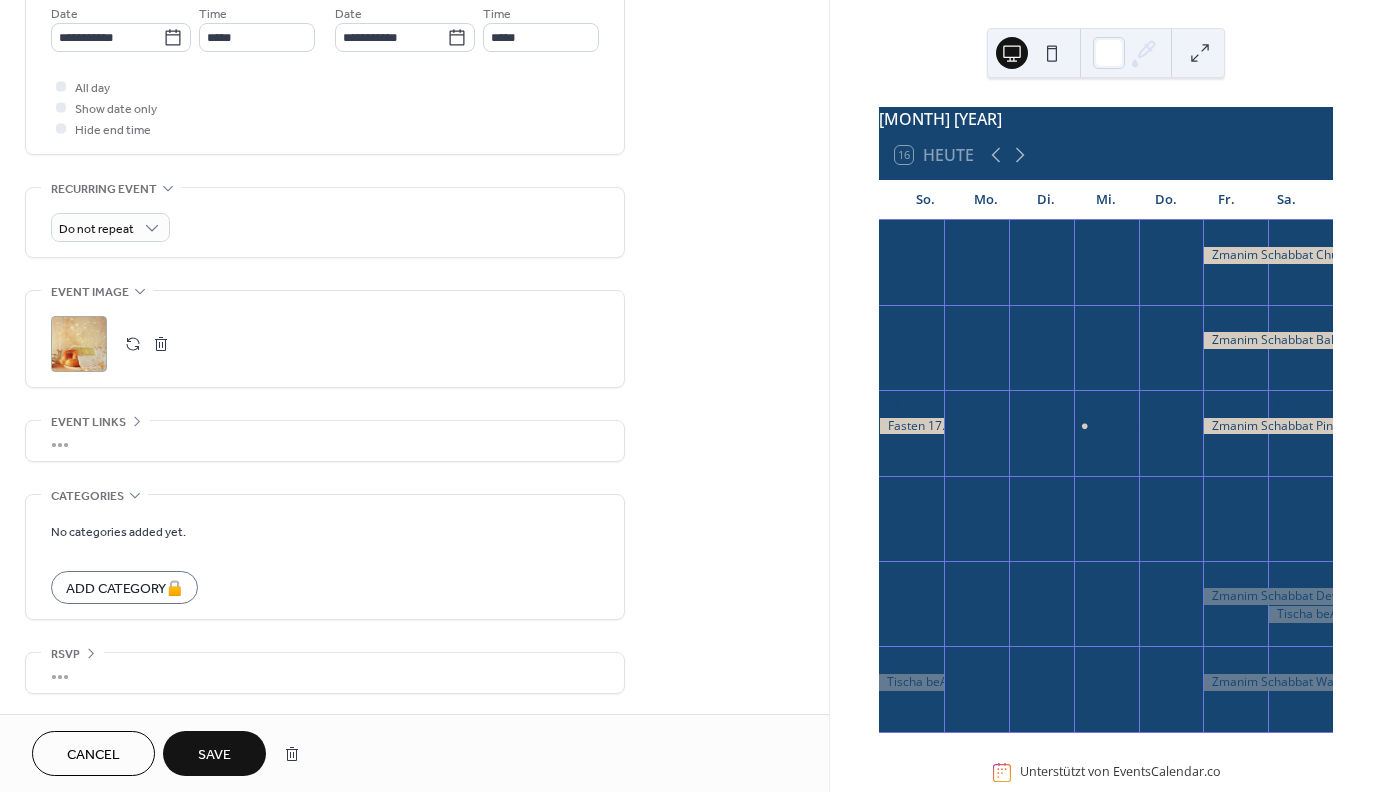 scroll, scrollTop: 707, scrollLeft: 0, axis: vertical 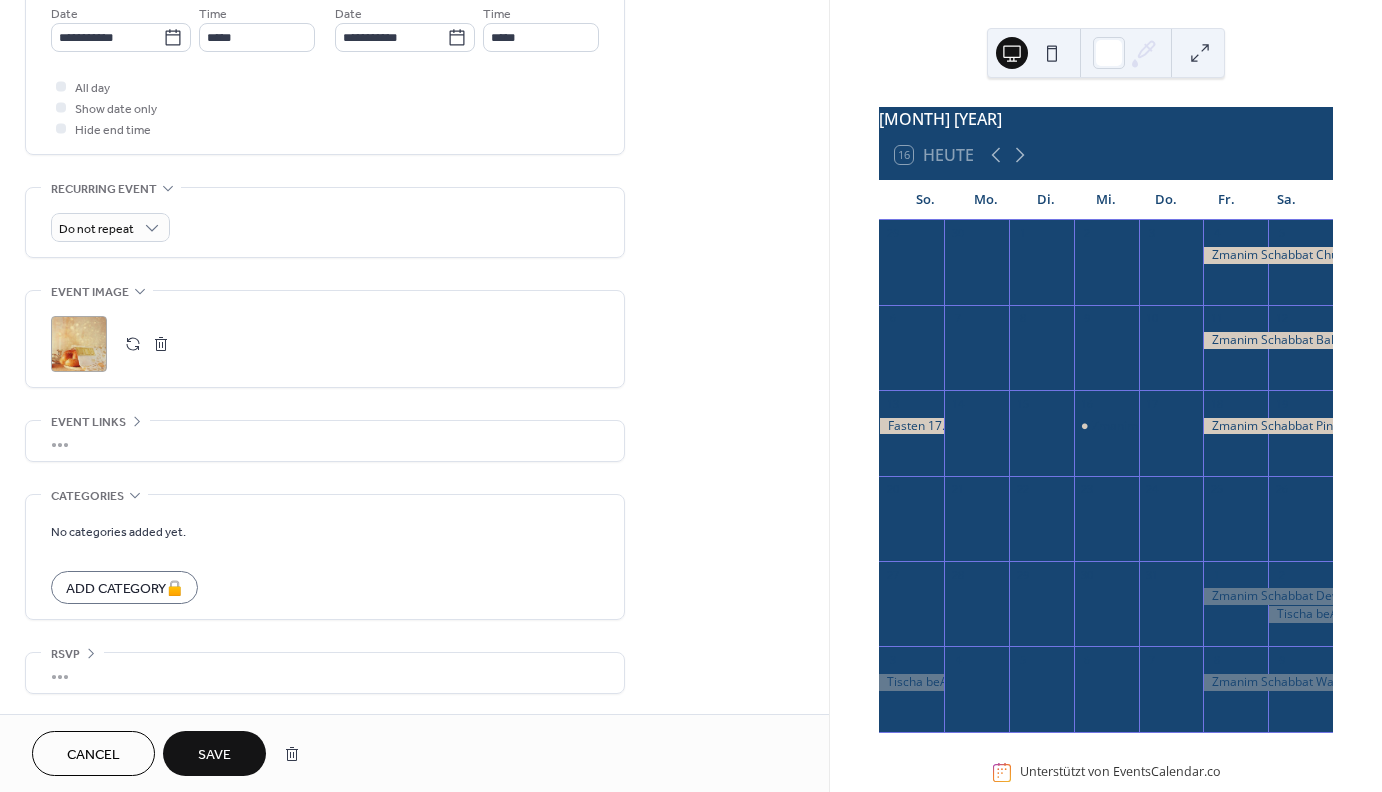 click on "Save" at bounding box center (214, 755) 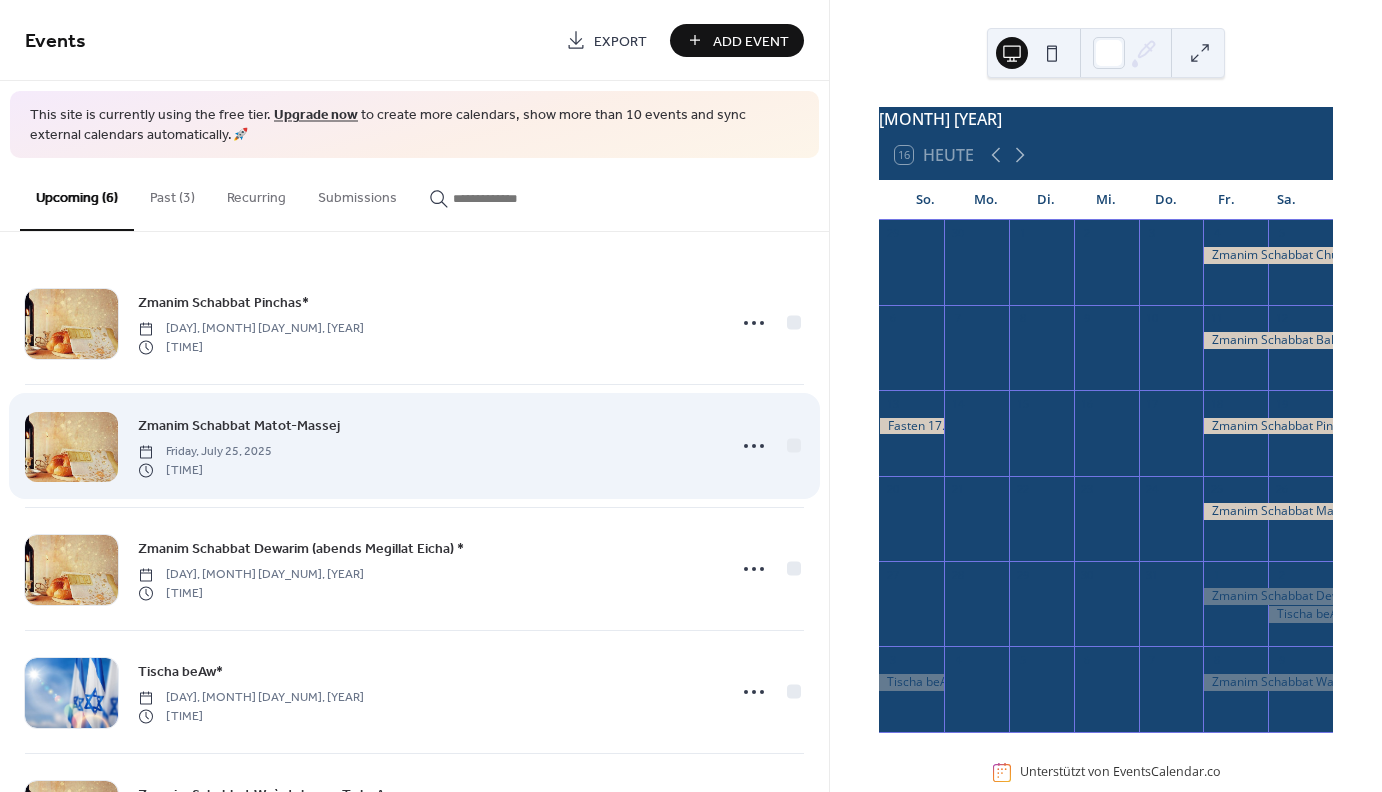 click at bounding box center [71, 447] 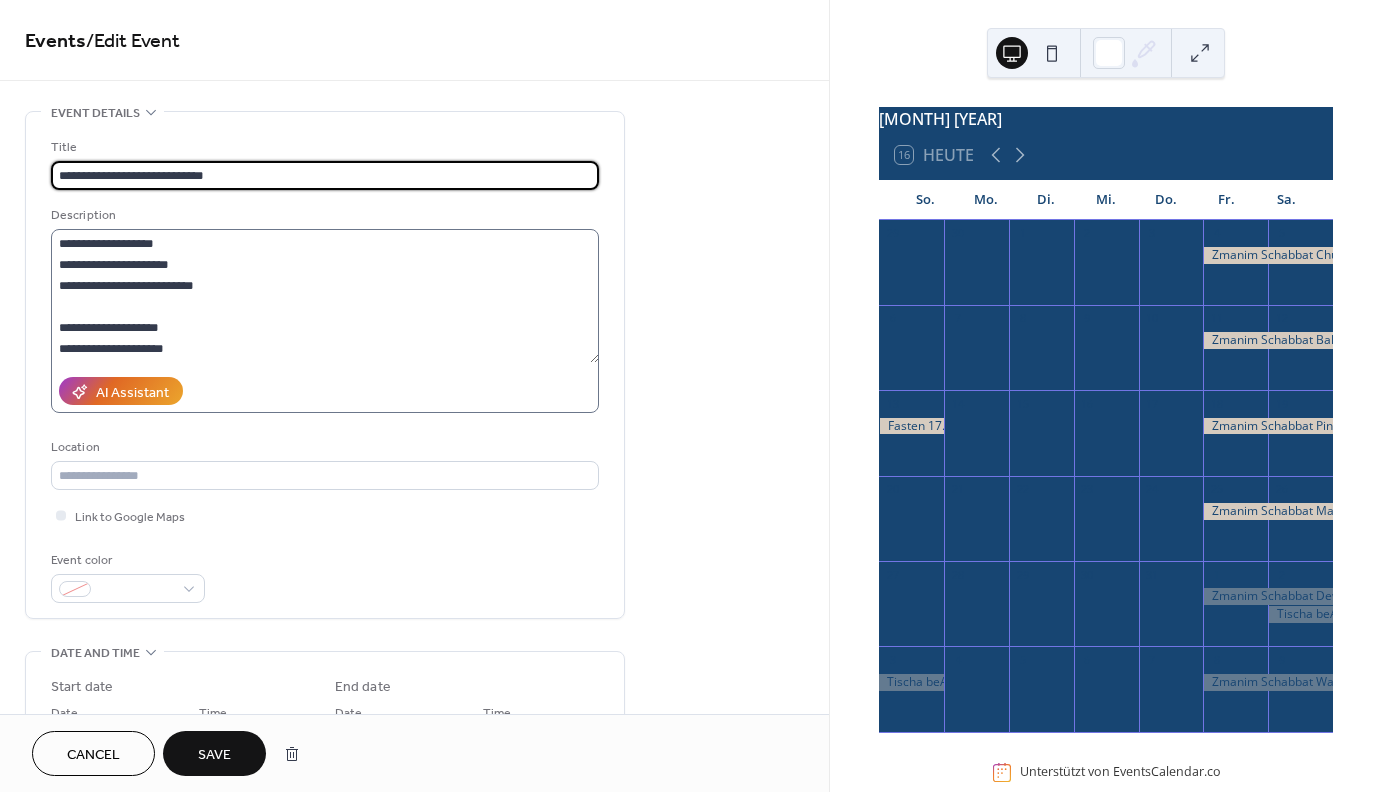type on "**********" 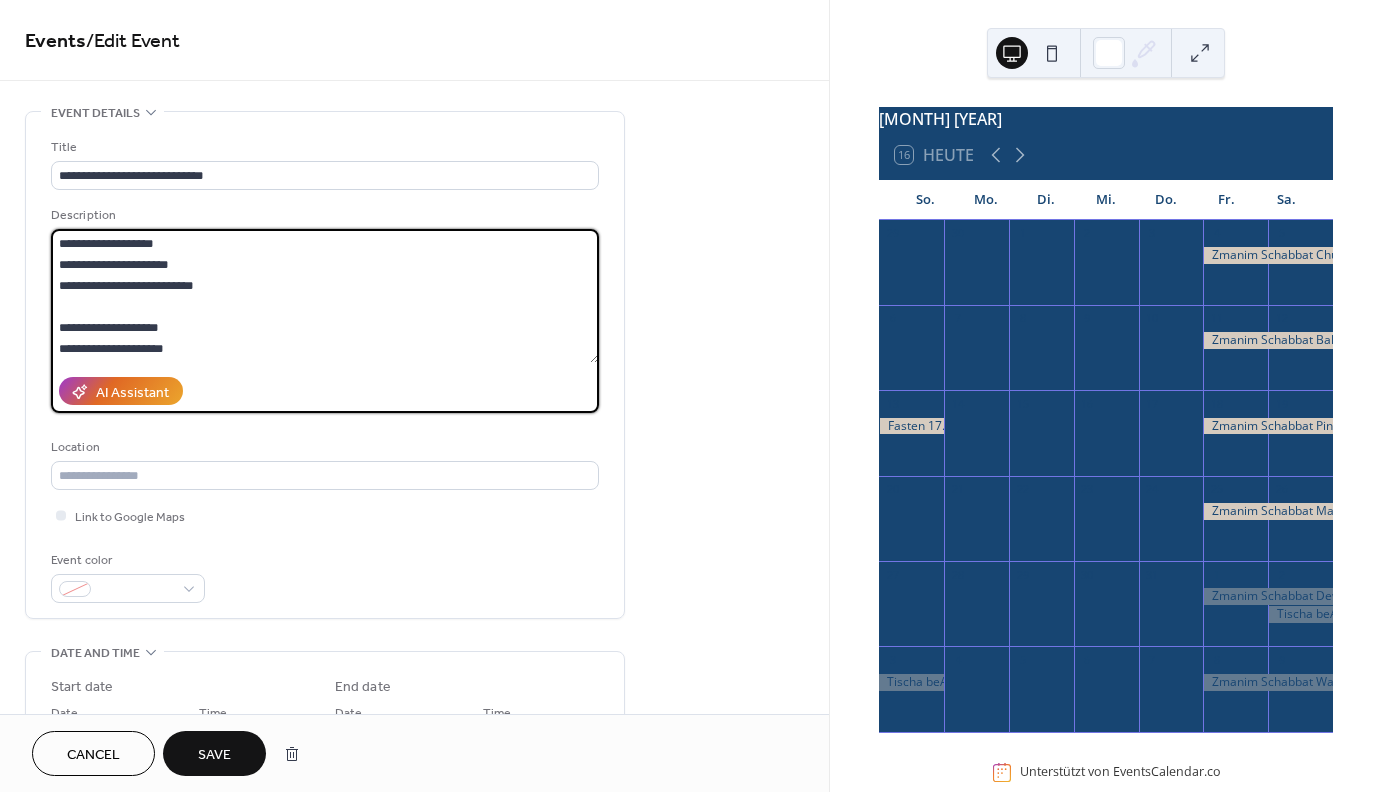 scroll, scrollTop: 21, scrollLeft: 0, axis: vertical 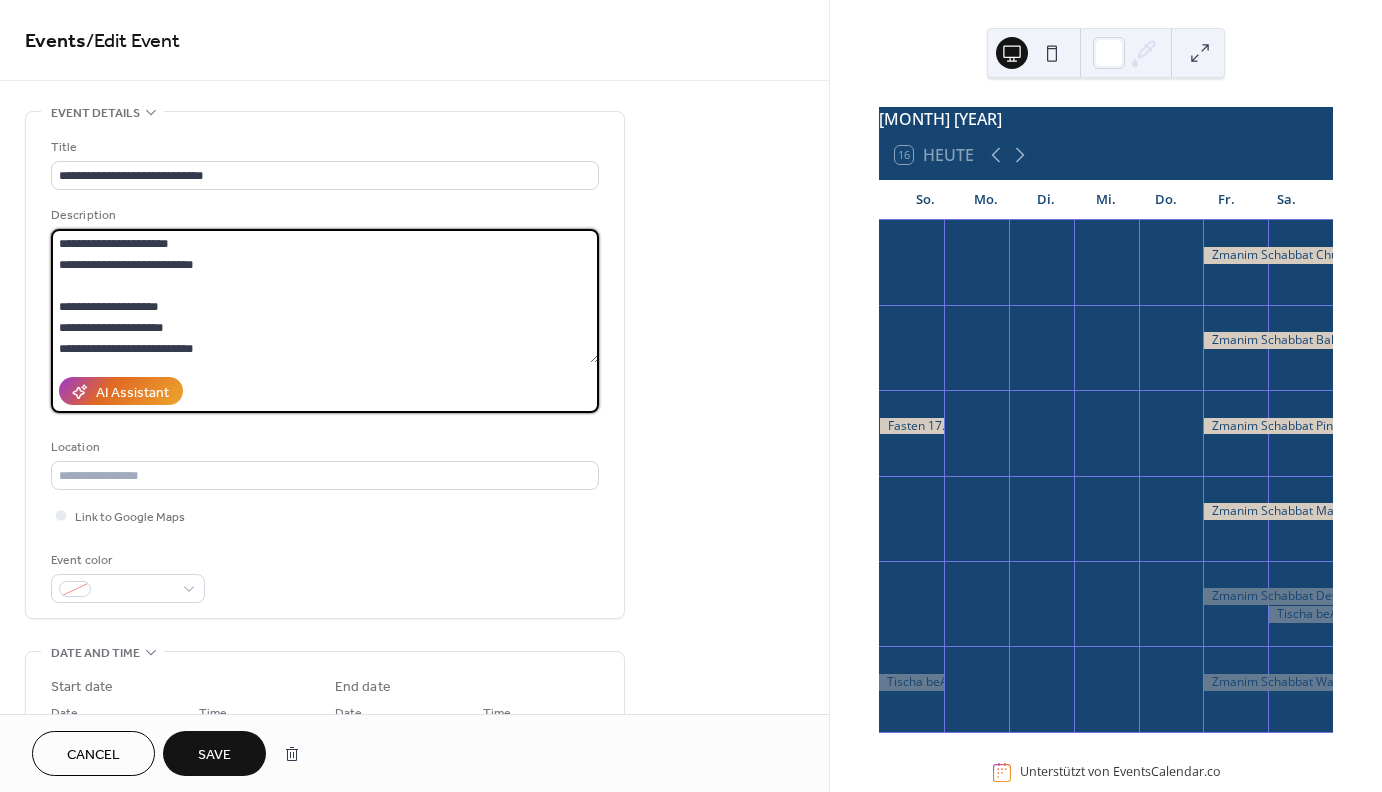 click on "**********" at bounding box center (325, 296) 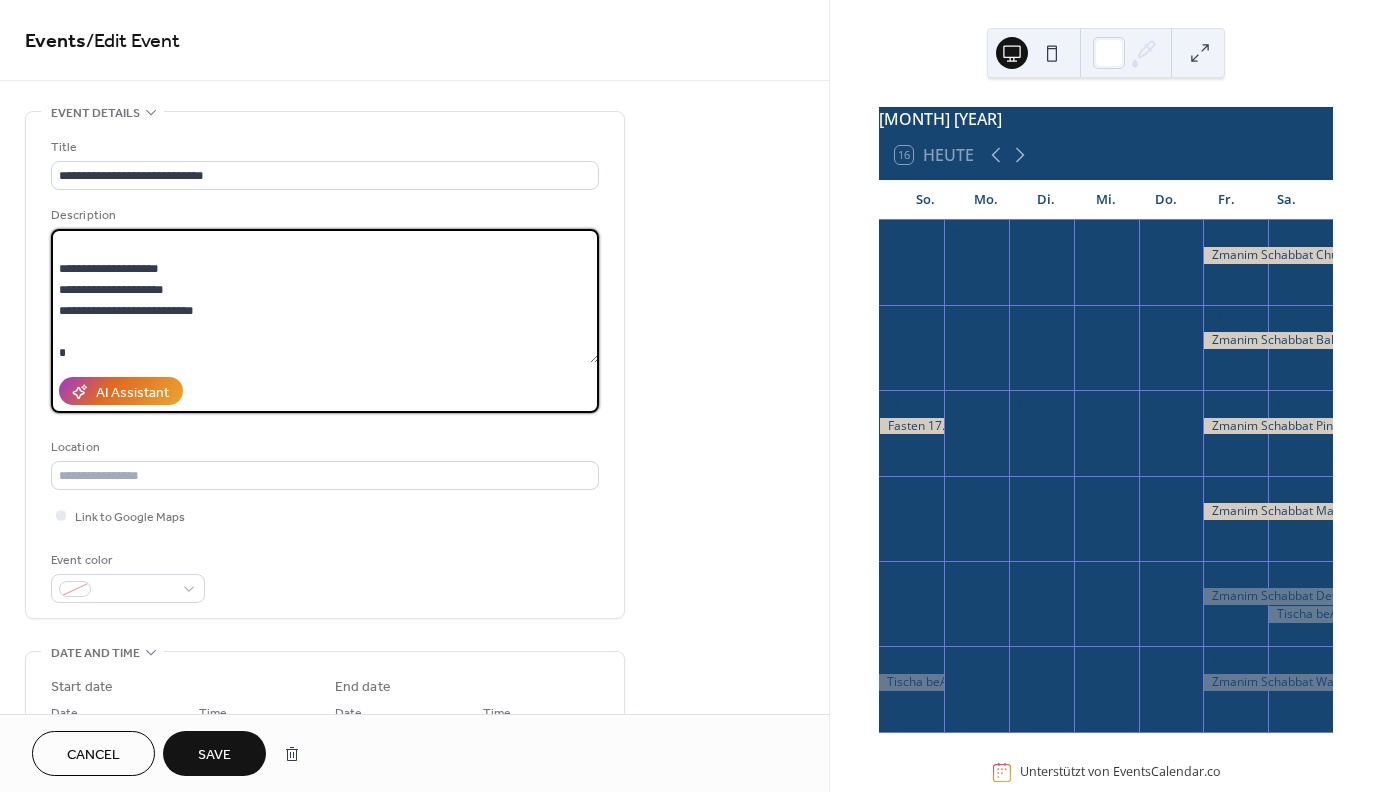 scroll, scrollTop: 60, scrollLeft: 0, axis: vertical 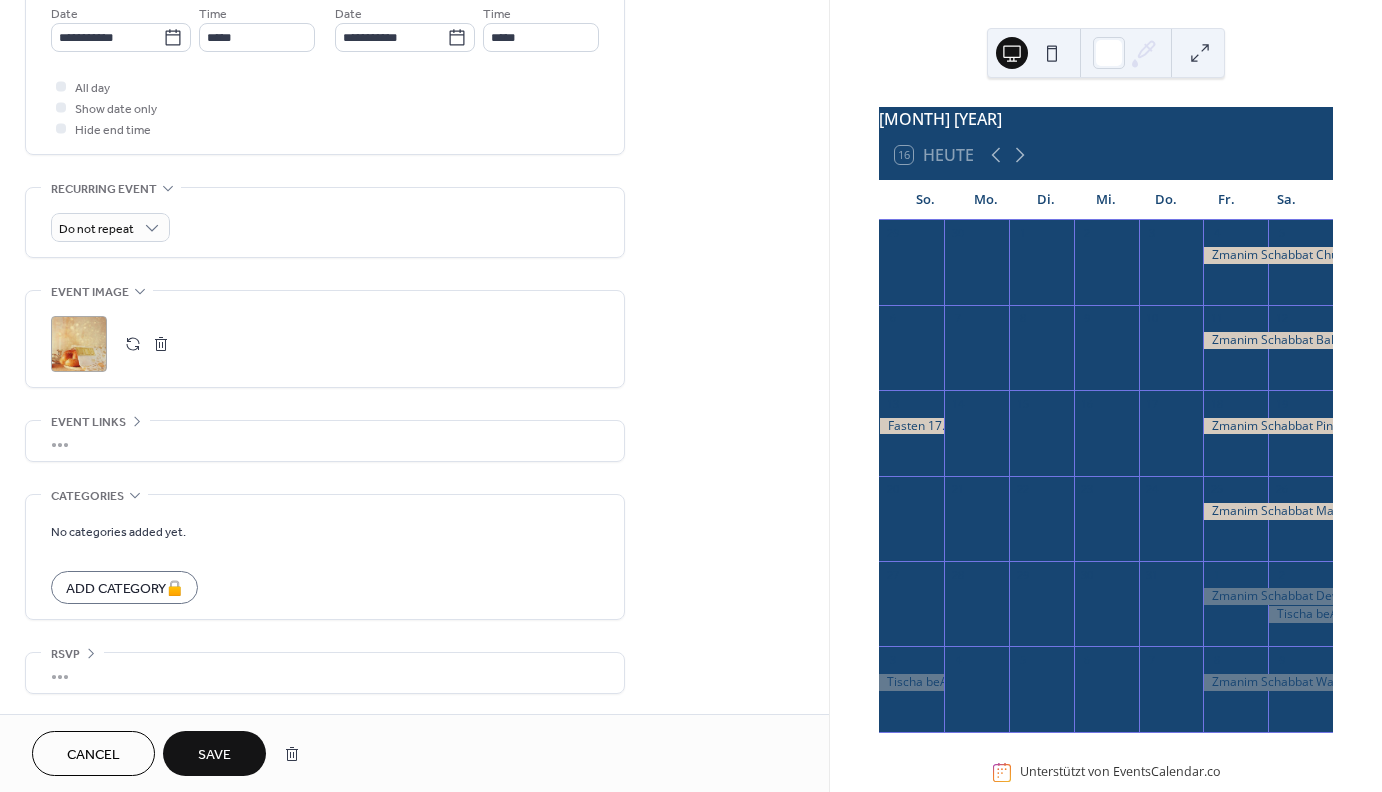 type on "**********" 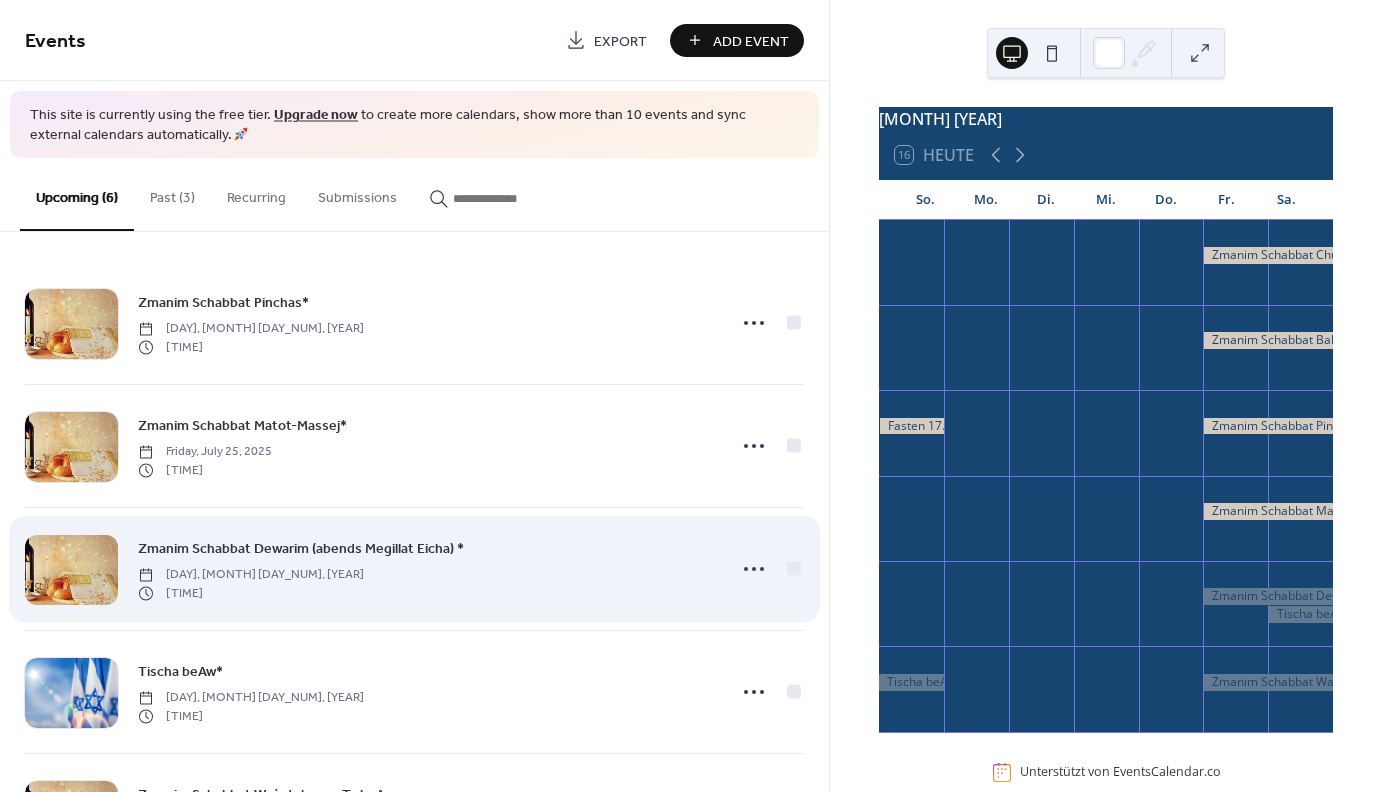 click at bounding box center [71, 570] 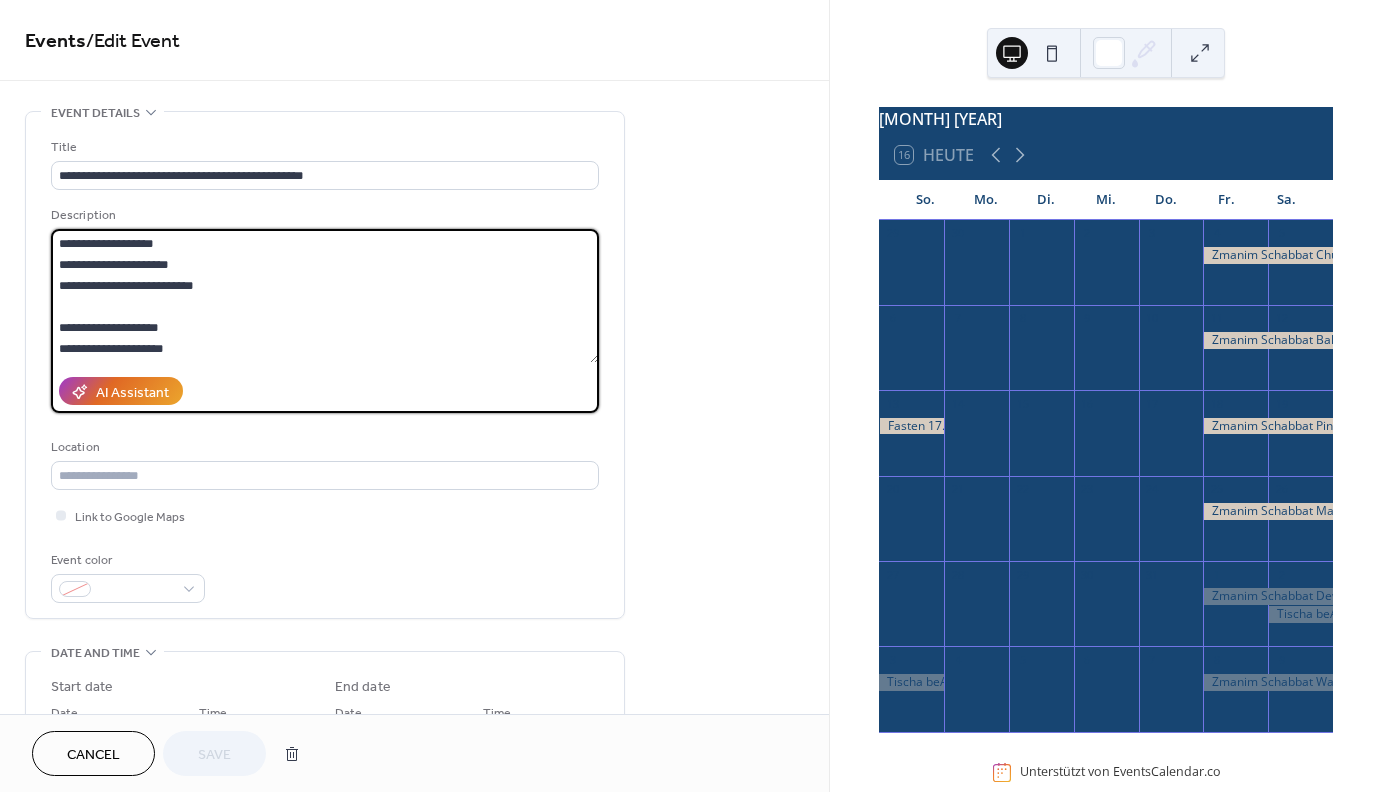 scroll, scrollTop: 63, scrollLeft: 0, axis: vertical 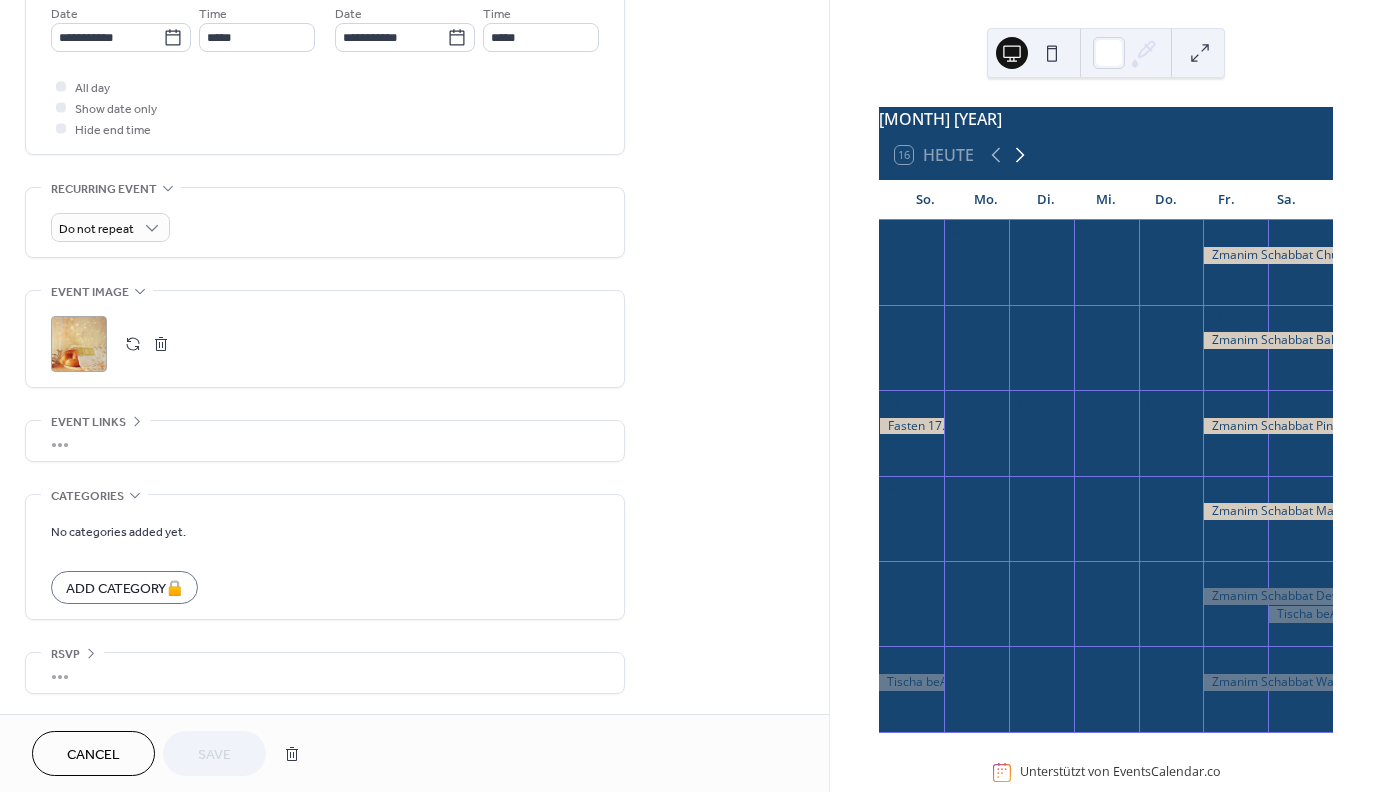 click 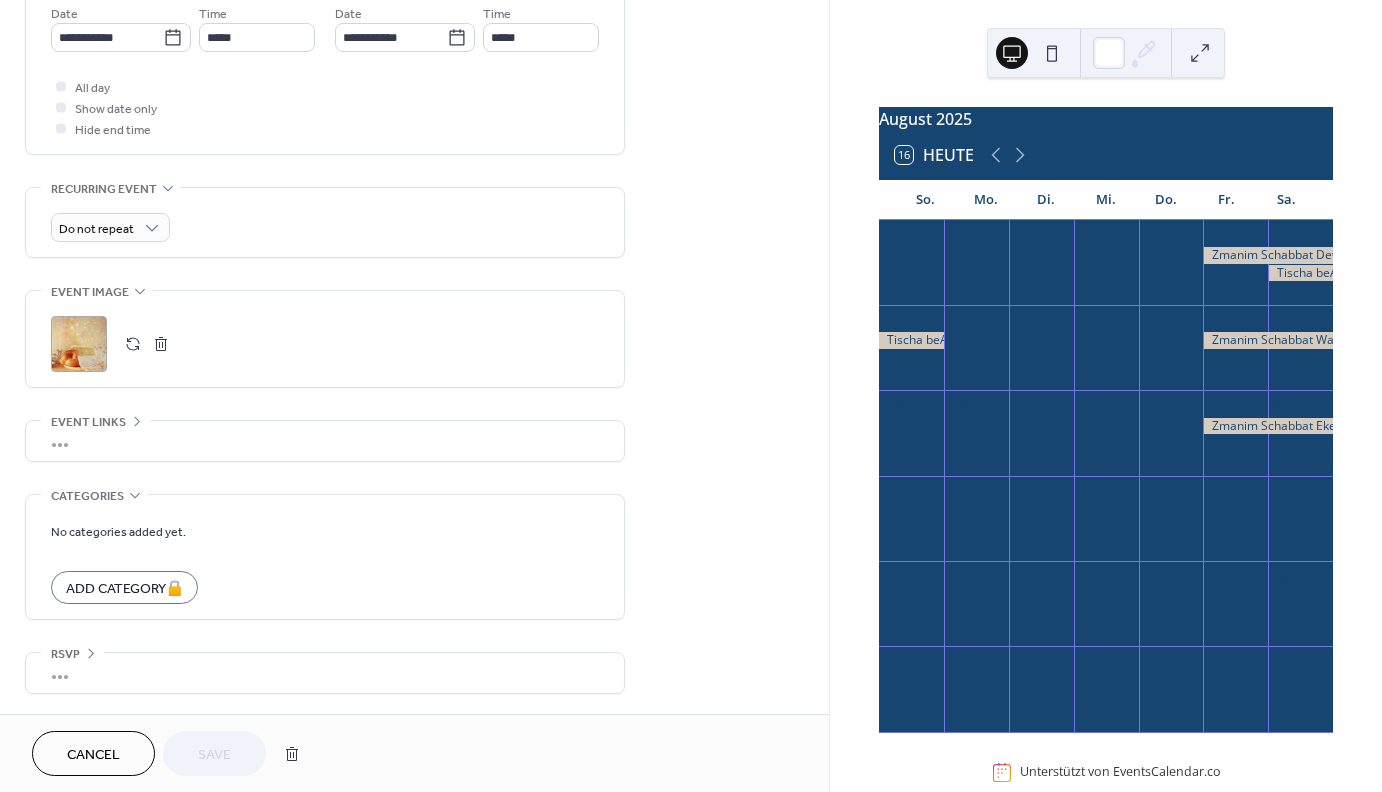 click at bounding box center (911, 340) 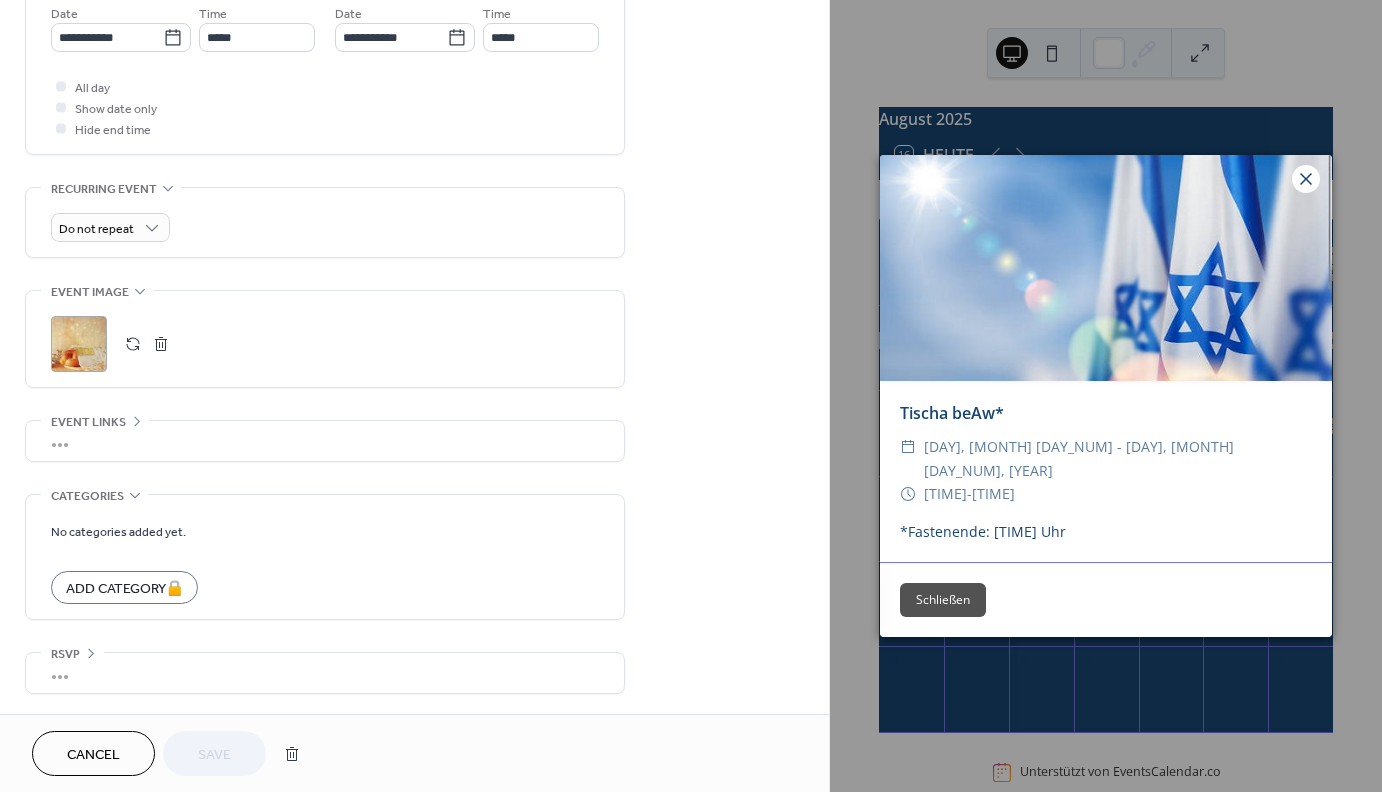 click 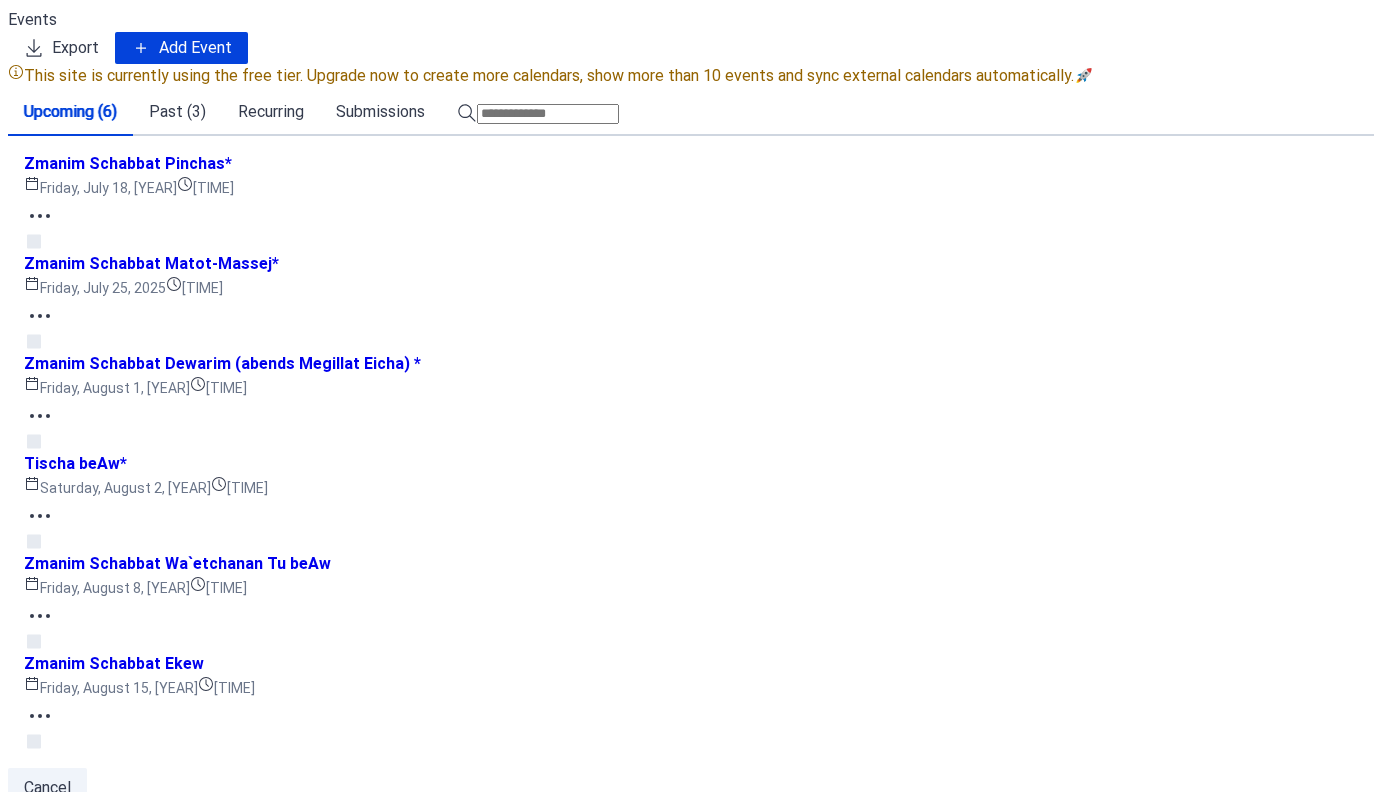 scroll, scrollTop: 0, scrollLeft: 0, axis: both 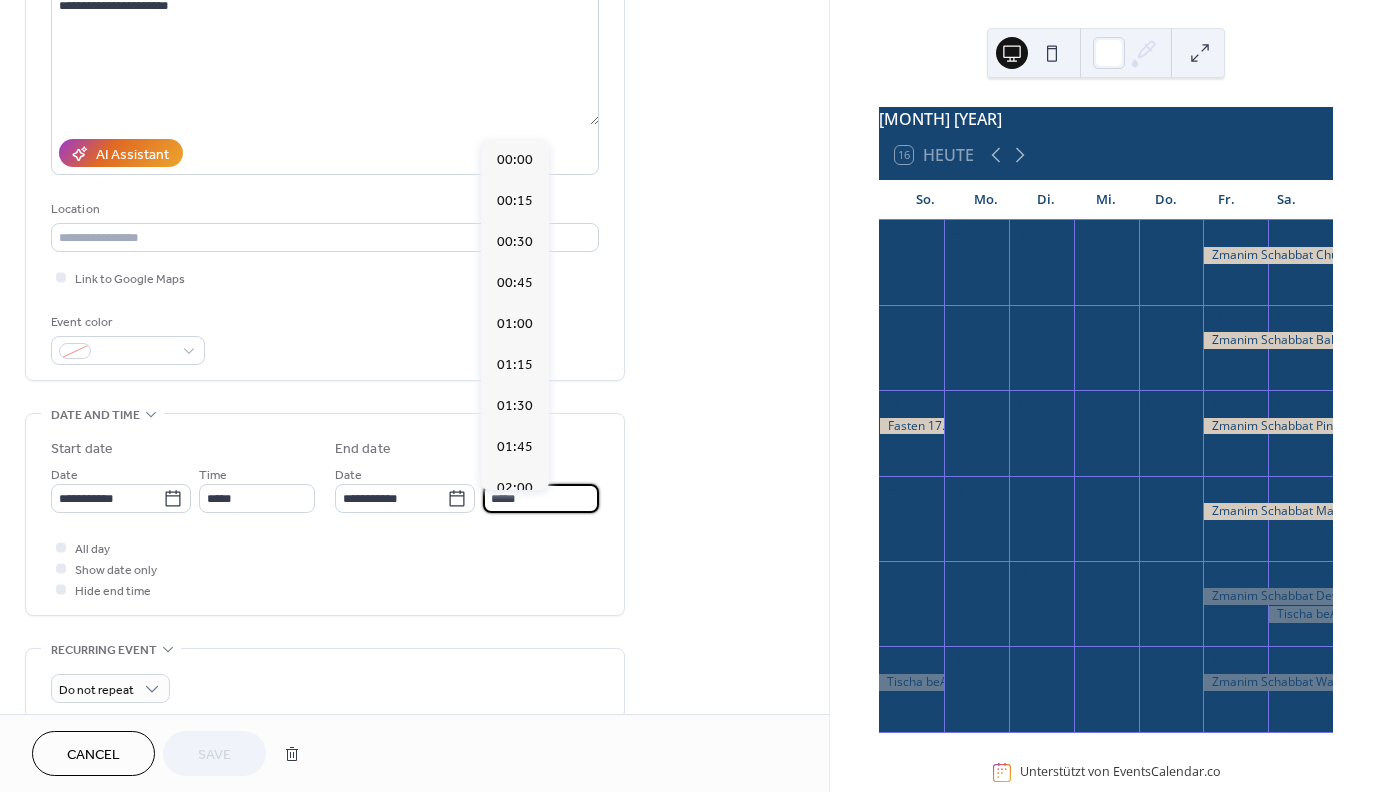 drag, startPoint x: 553, startPoint y: 502, endPoint x: 477, endPoint y: 510, distance: 76.41989 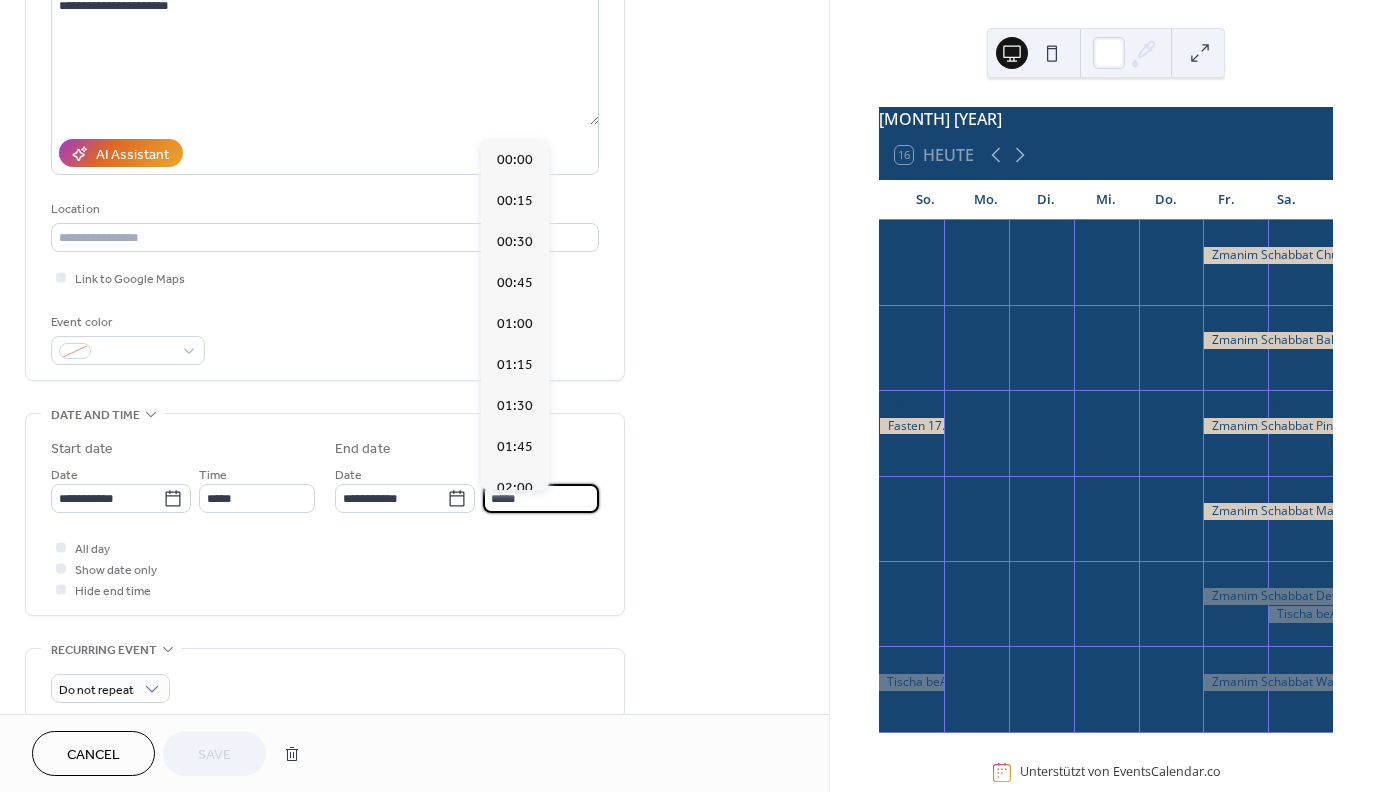 click on "*****" at bounding box center (541, 498) 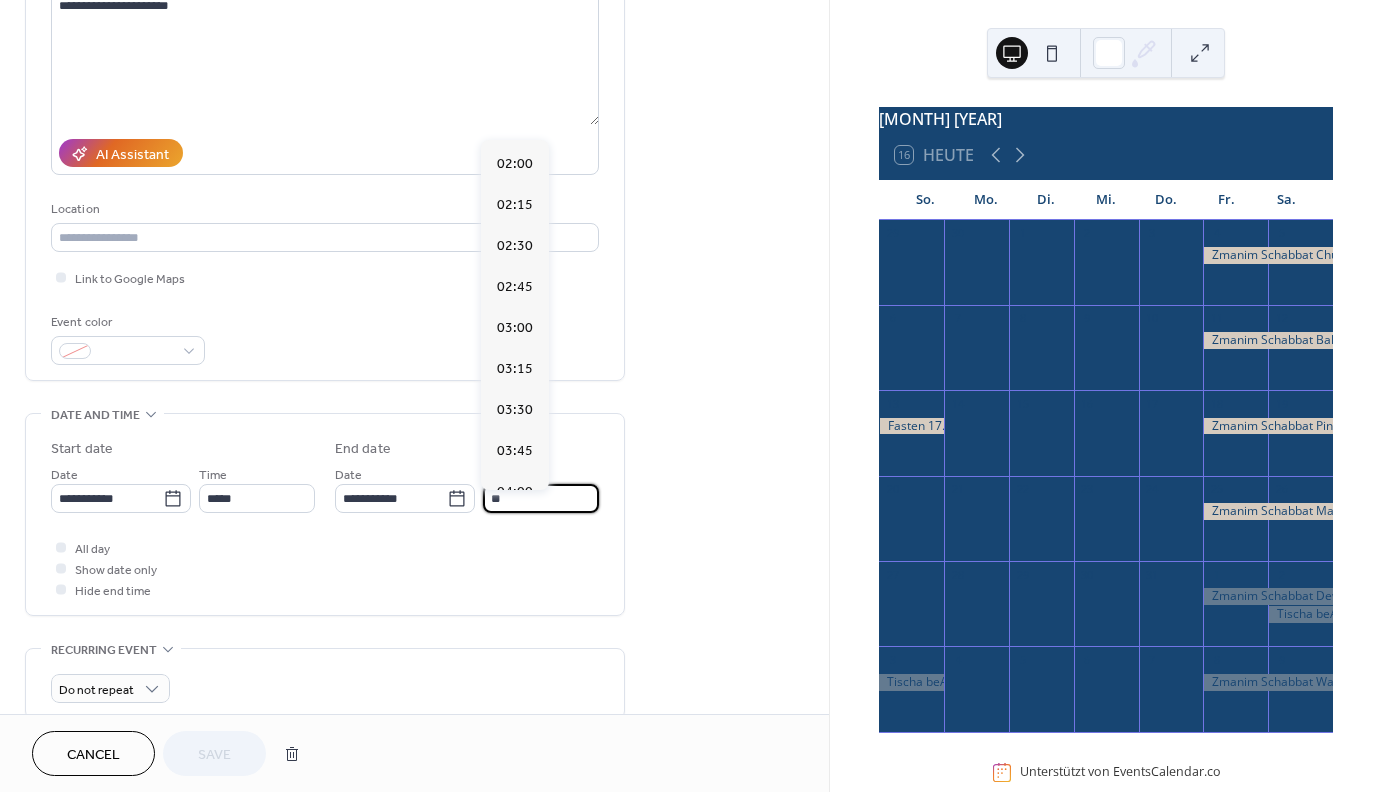 scroll, scrollTop: 3402, scrollLeft: 0, axis: vertical 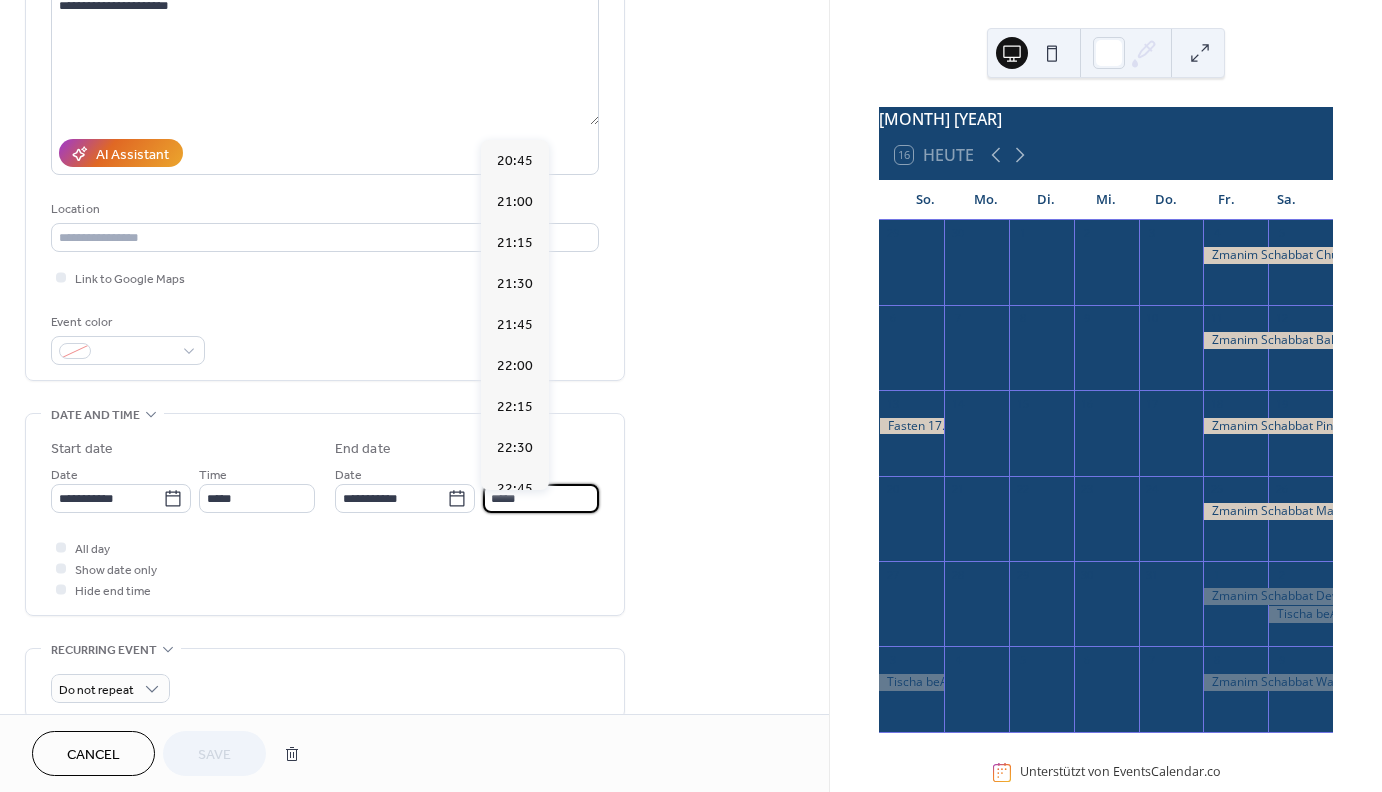 type on "*****" 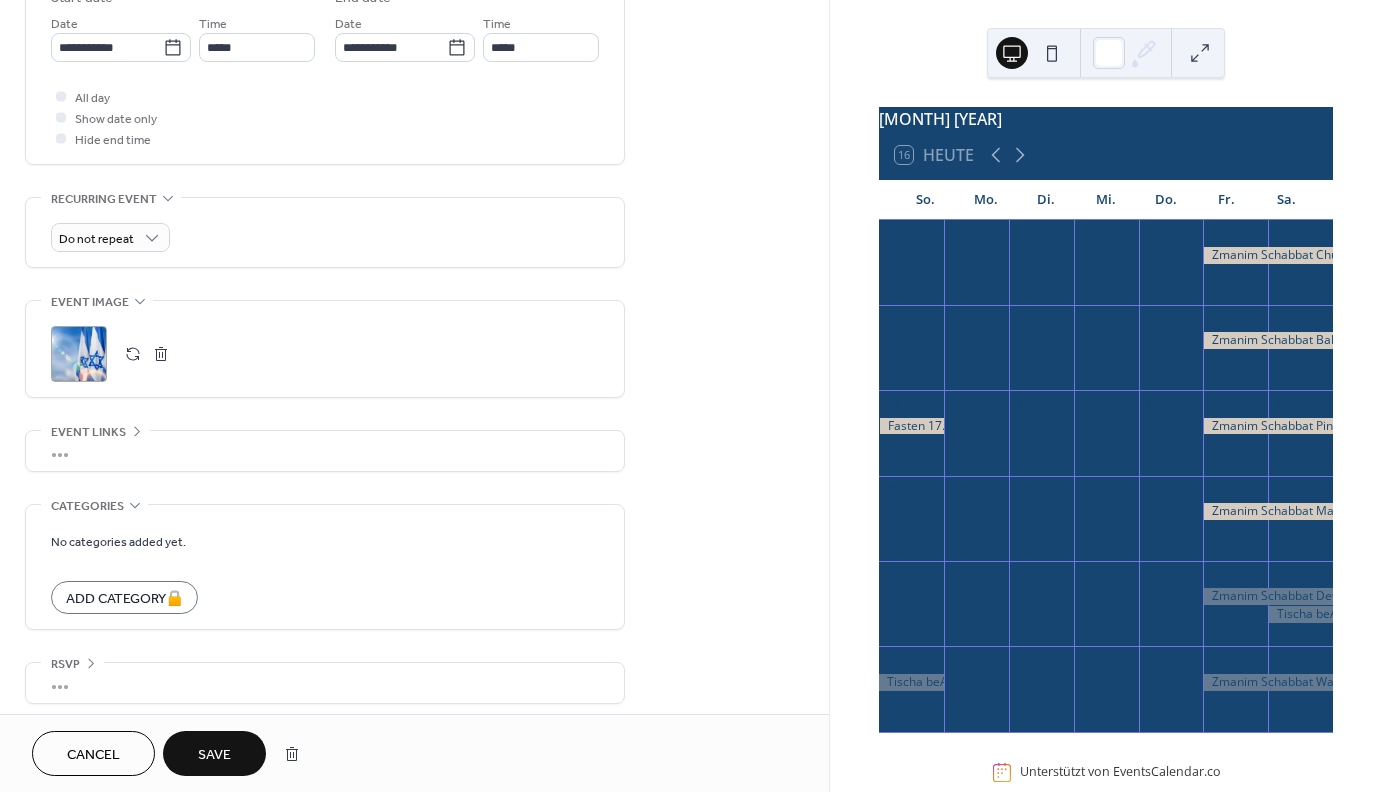 scroll, scrollTop: 707, scrollLeft: 0, axis: vertical 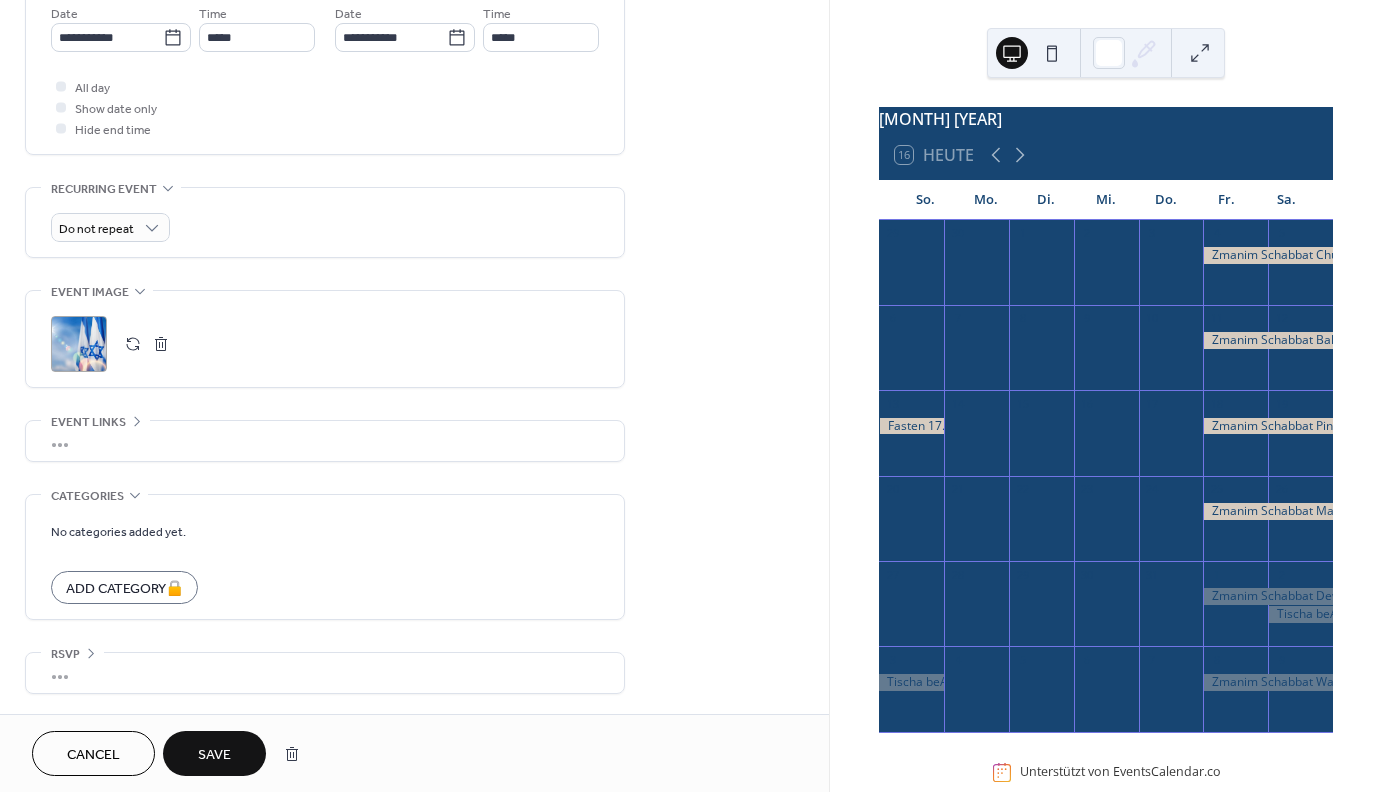click on "Save" at bounding box center [214, 755] 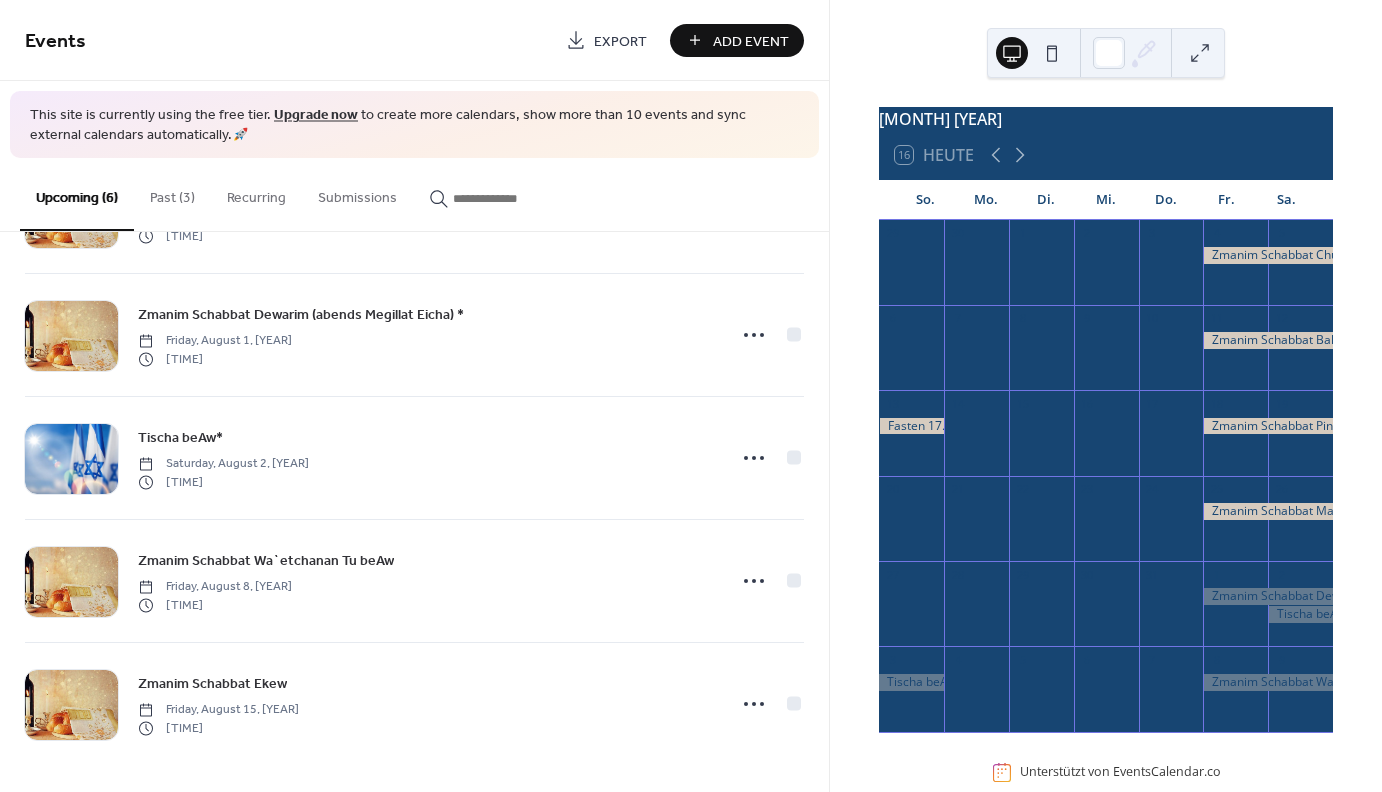 scroll, scrollTop: 237, scrollLeft: 0, axis: vertical 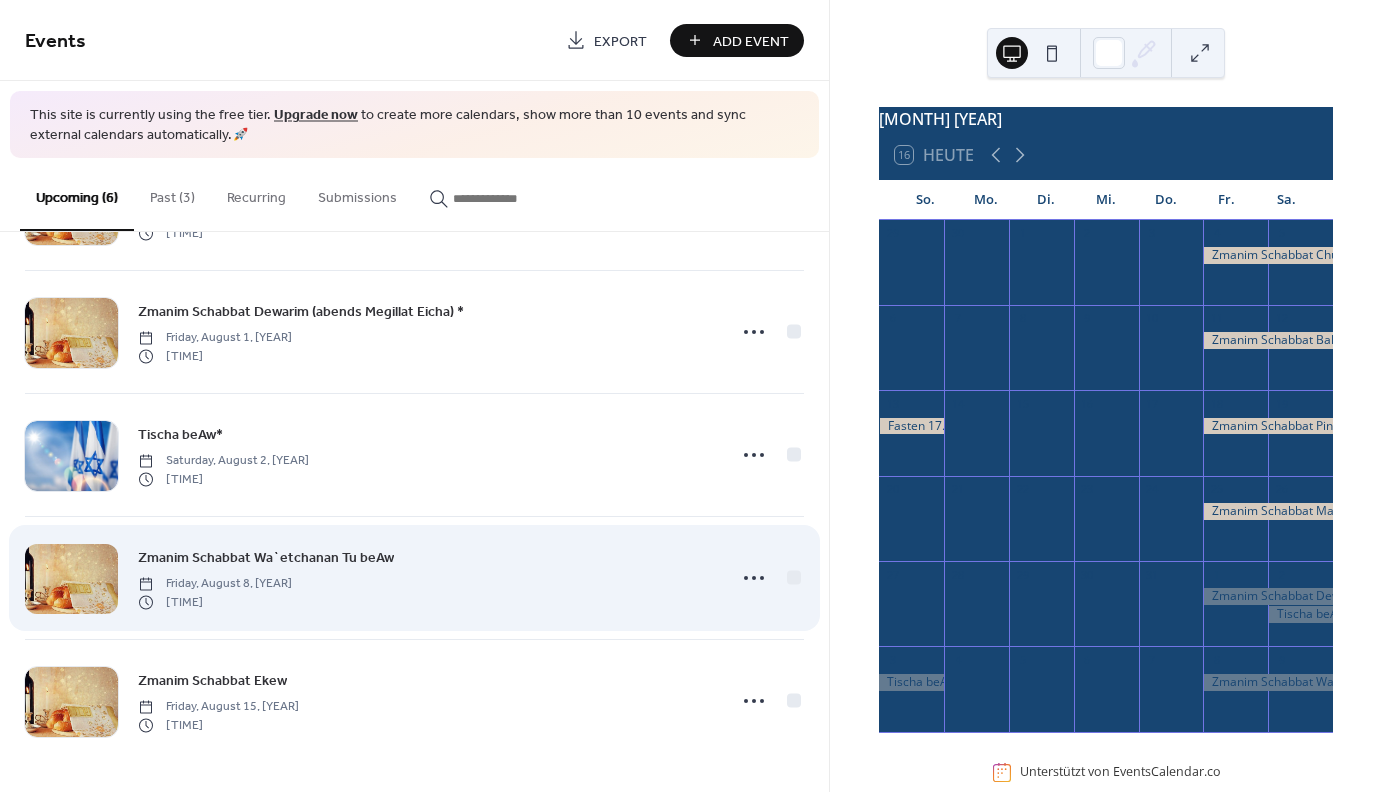 click at bounding box center [71, 579] 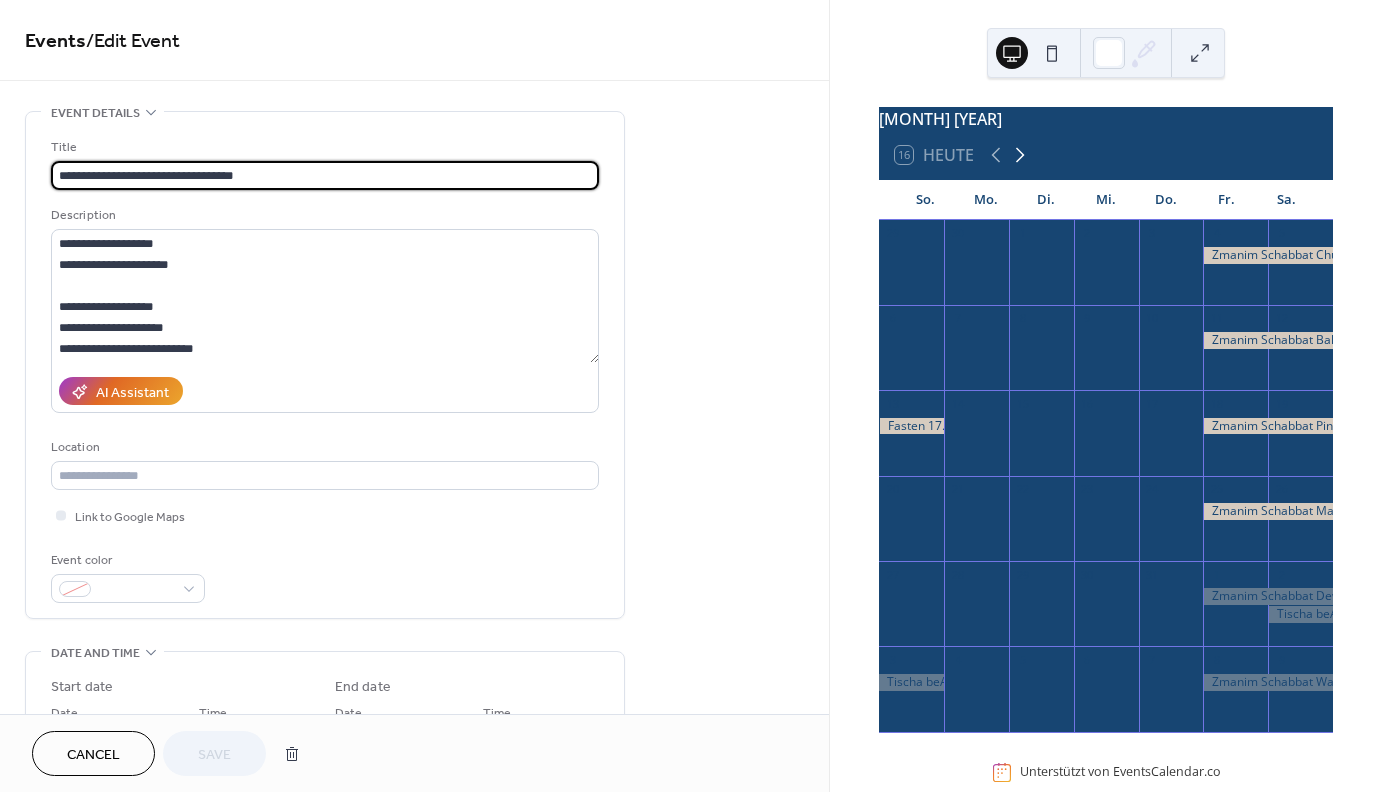 click 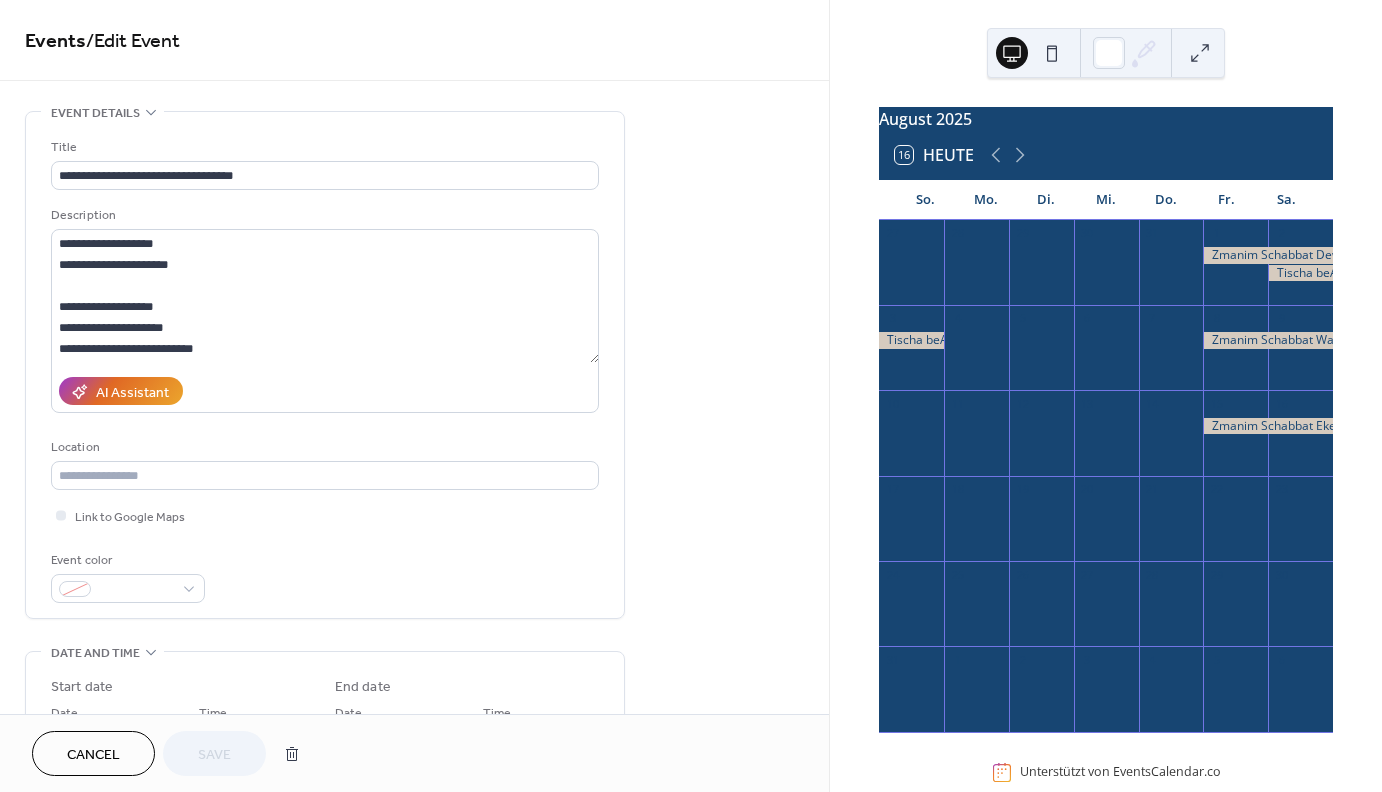 click at bounding box center (1268, 426) 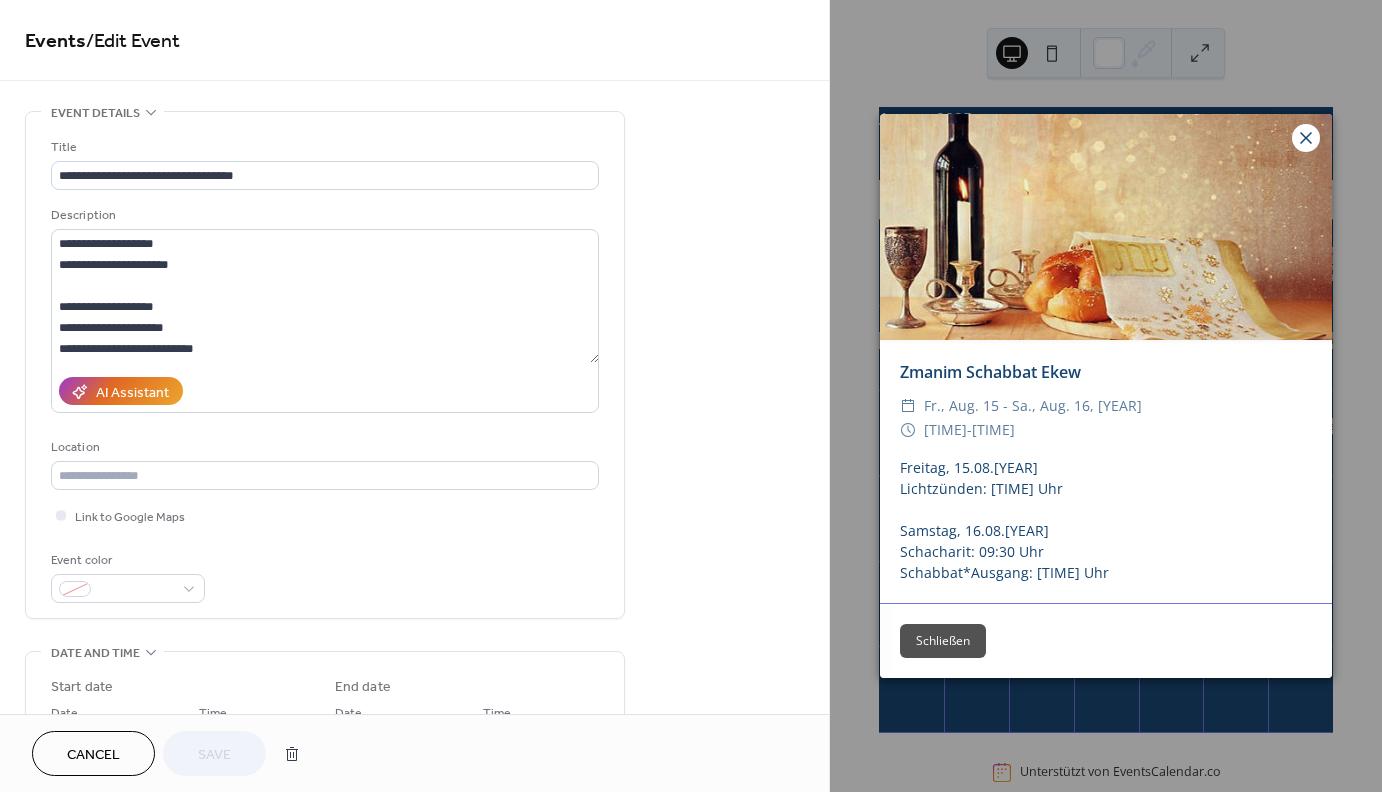 click 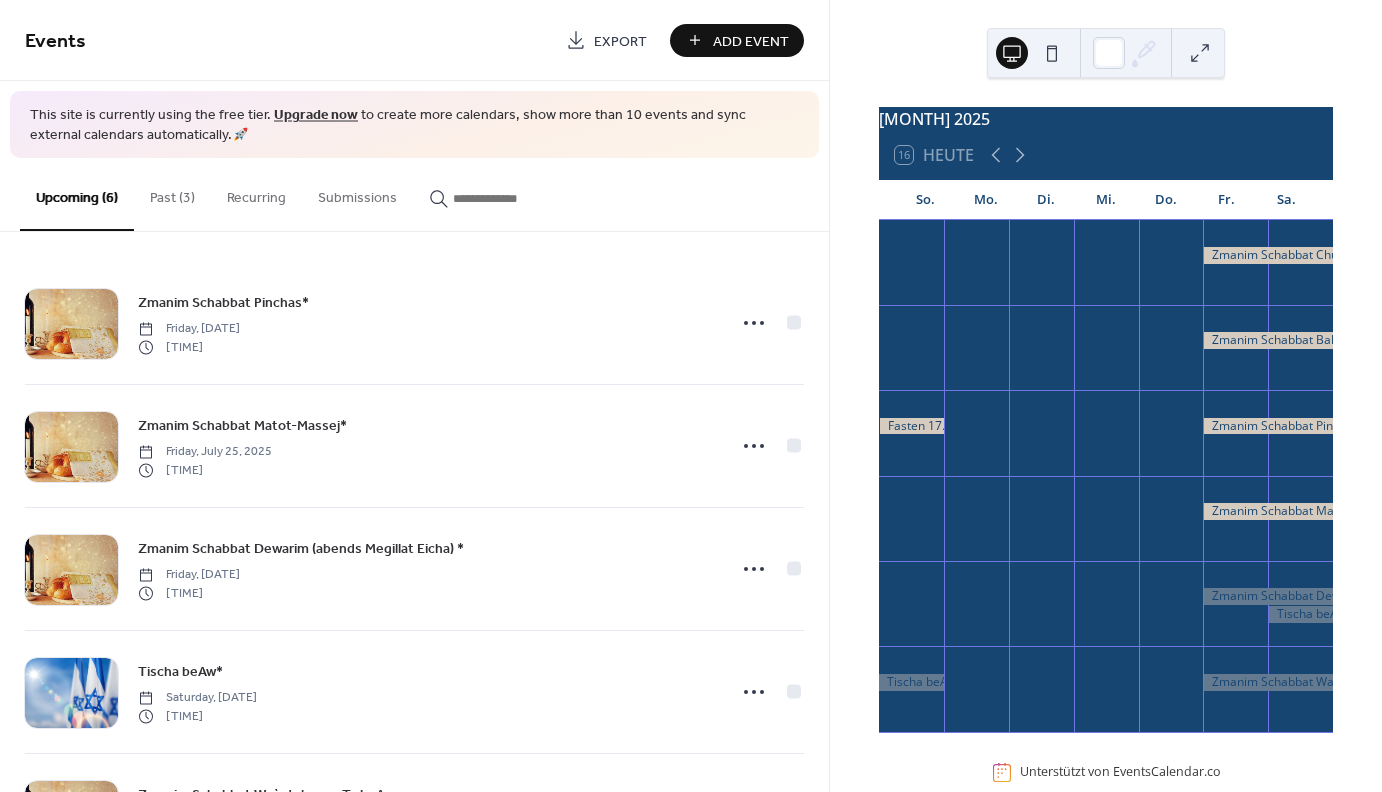 scroll, scrollTop: 0, scrollLeft: 0, axis: both 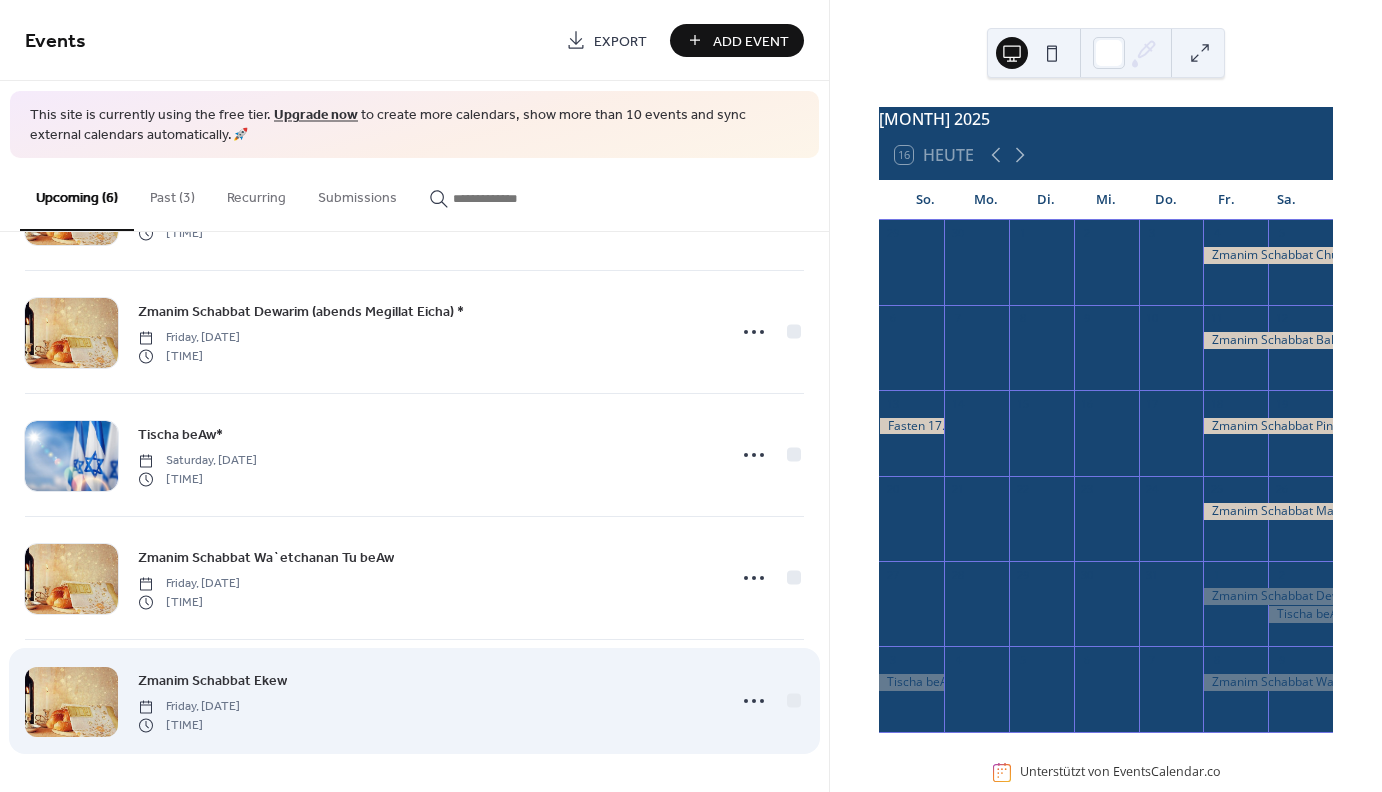 click at bounding box center (71, 702) 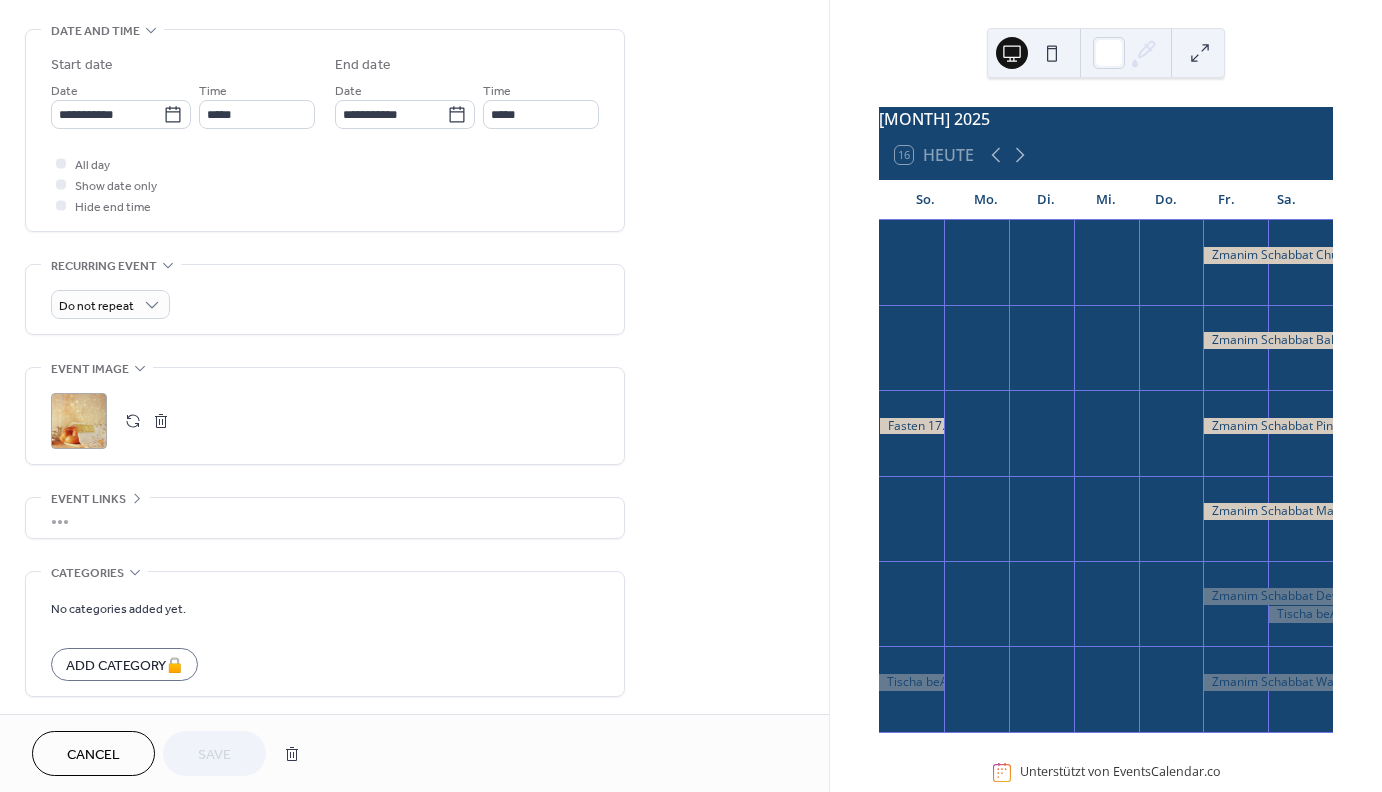 scroll, scrollTop: 707, scrollLeft: 0, axis: vertical 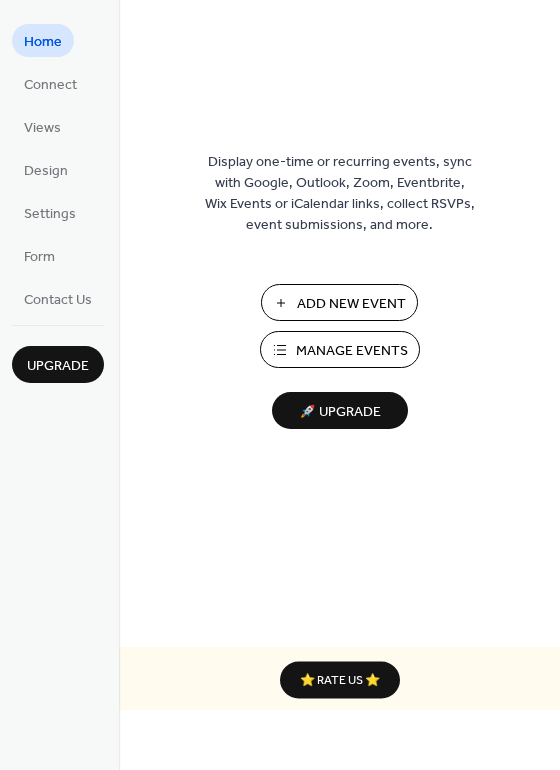 click on "Home" at bounding box center [43, 42] 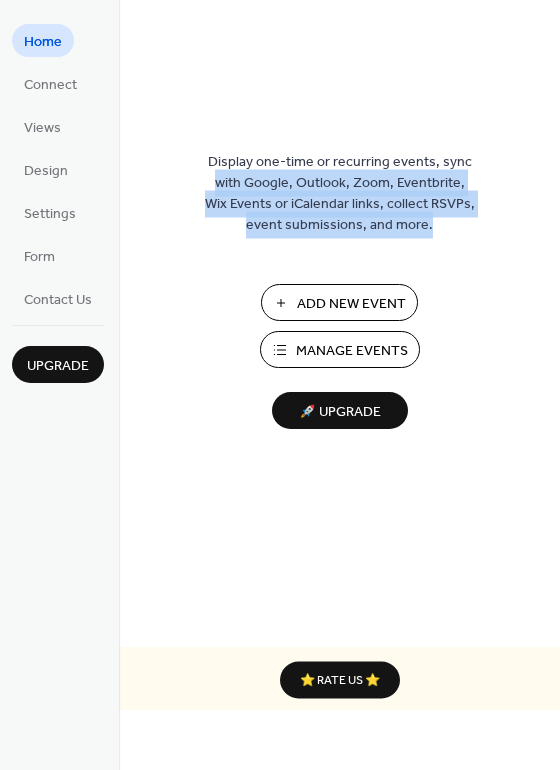 drag, startPoint x: 553, startPoint y: 112, endPoint x: 531, endPoint y: 231, distance: 121.016525 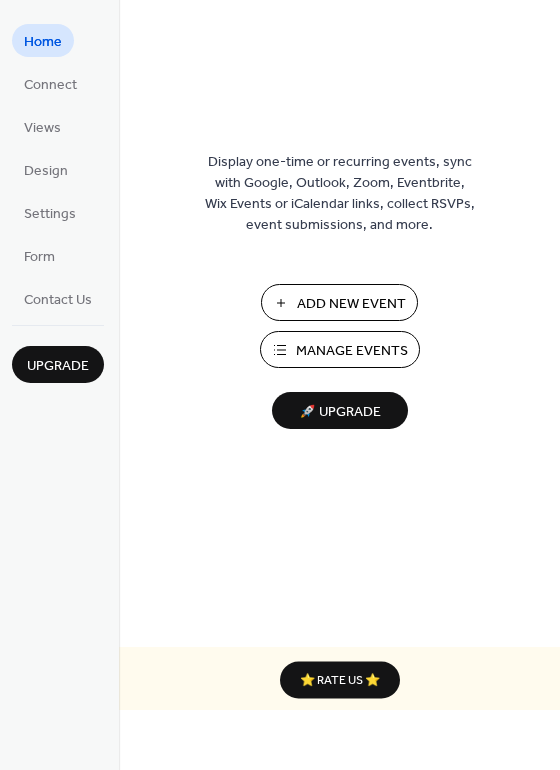 drag, startPoint x: 555, startPoint y: 270, endPoint x: 544, endPoint y: 320, distance: 51.1957 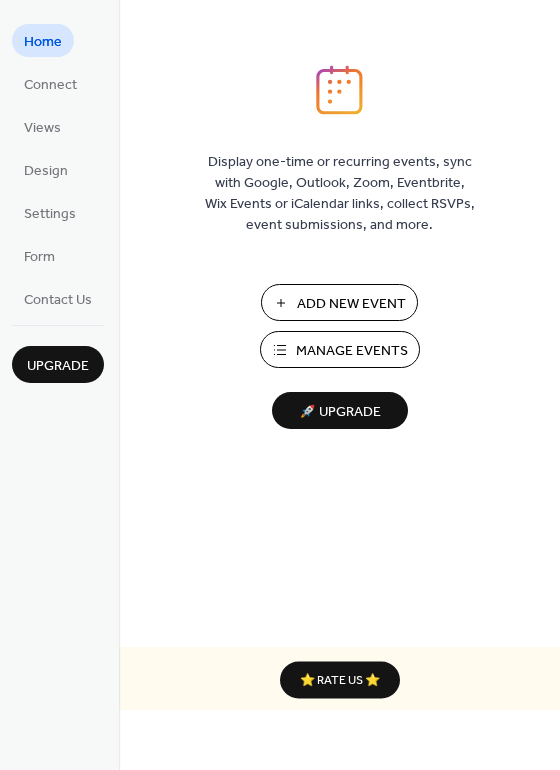 click on "Display one-time or recurring events, sync with Google, Outlook, Zoom, Eventbrite, Wix Events or iCalendar links, collect RSVPs, event submissions, and more. Add New Event Manage Events 🚀 Upgrade" at bounding box center (339, 417) 